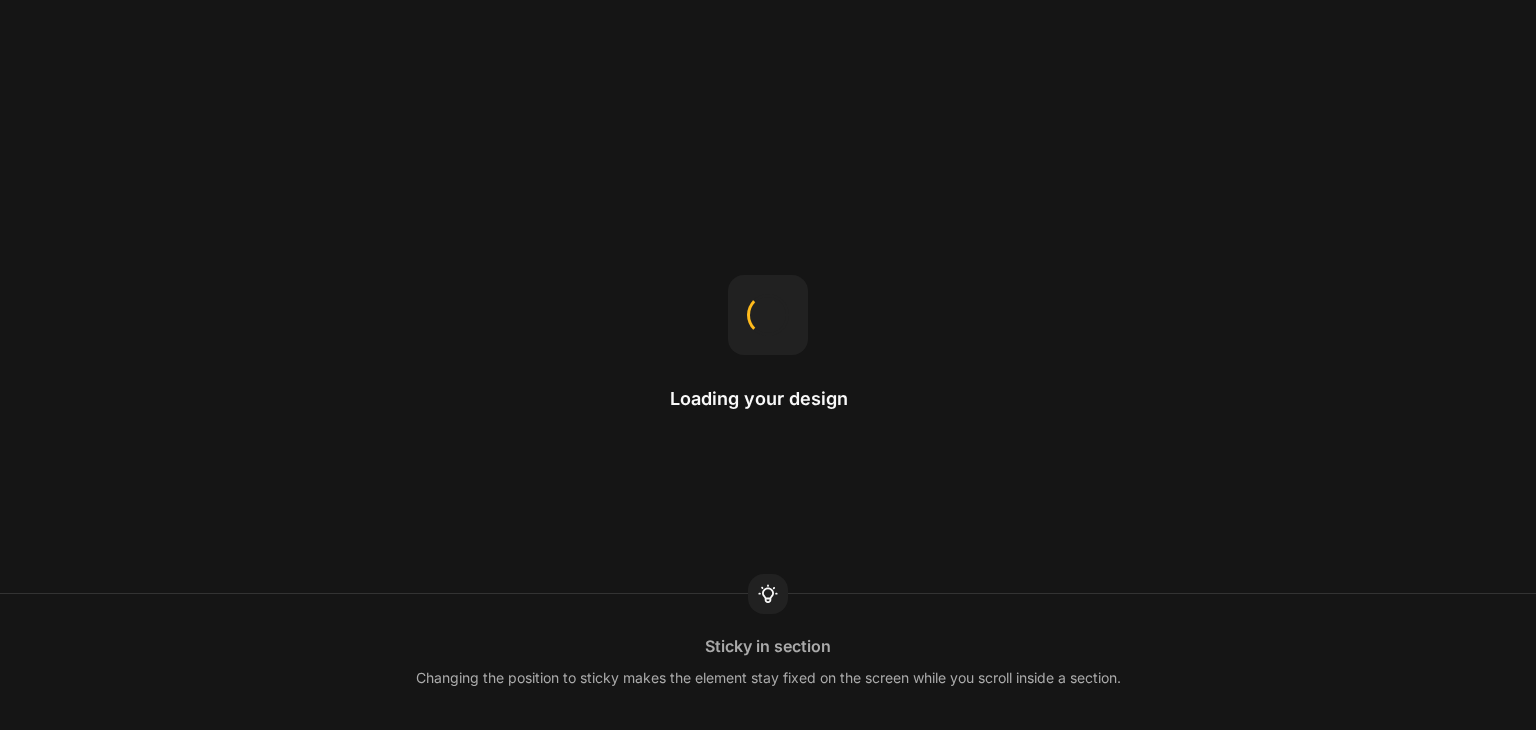 scroll, scrollTop: 0, scrollLeft: 0, axis: both 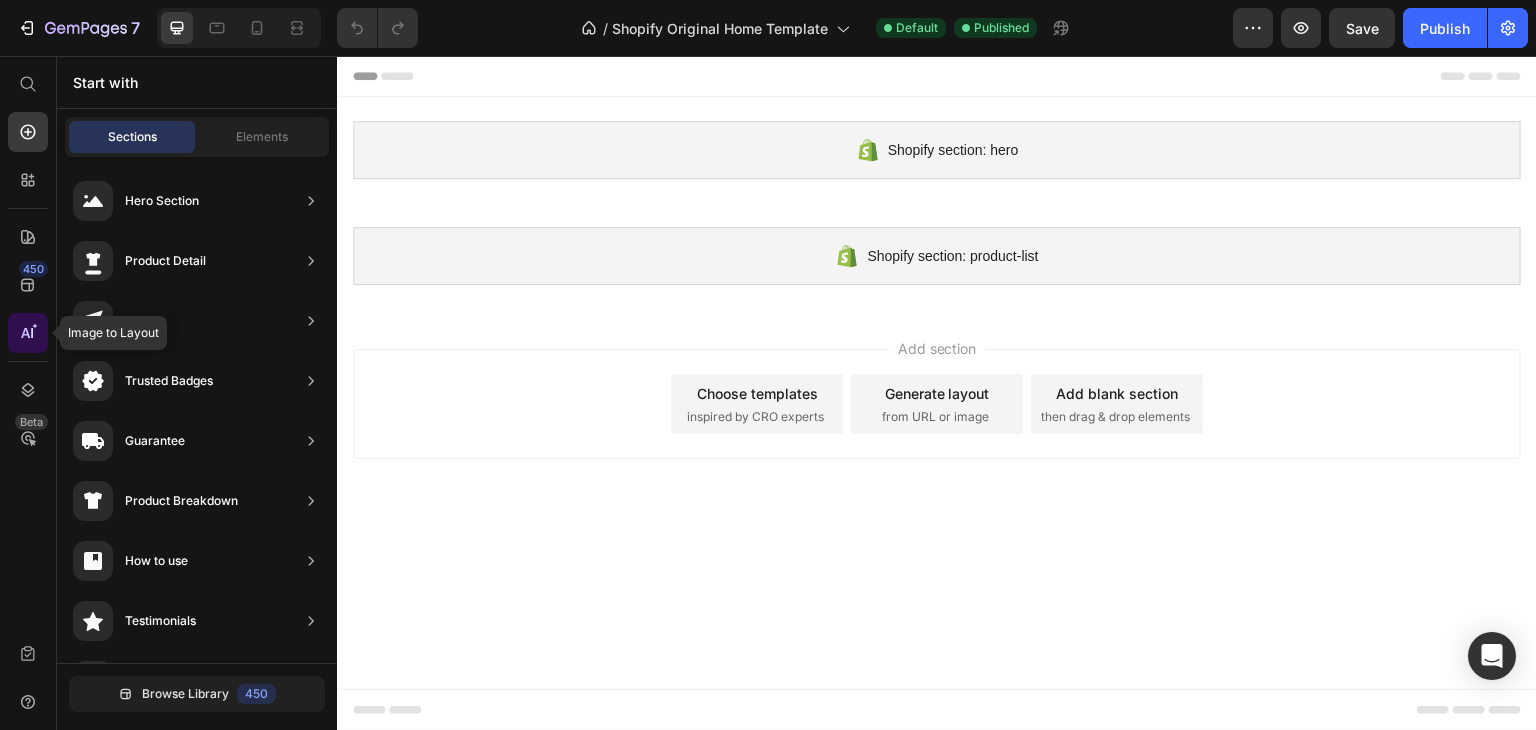 click 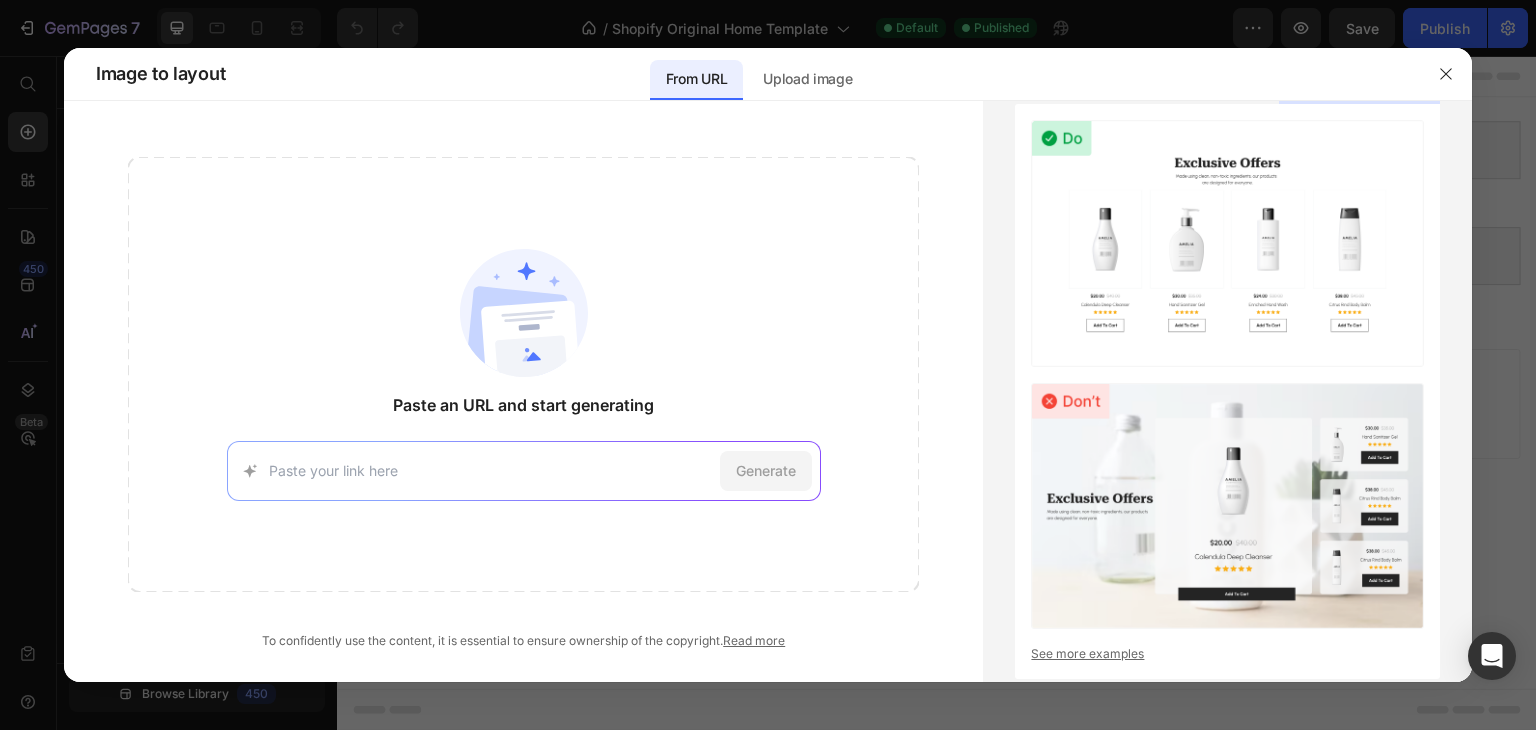 click on "Generate" at bounding box center [524, 471] 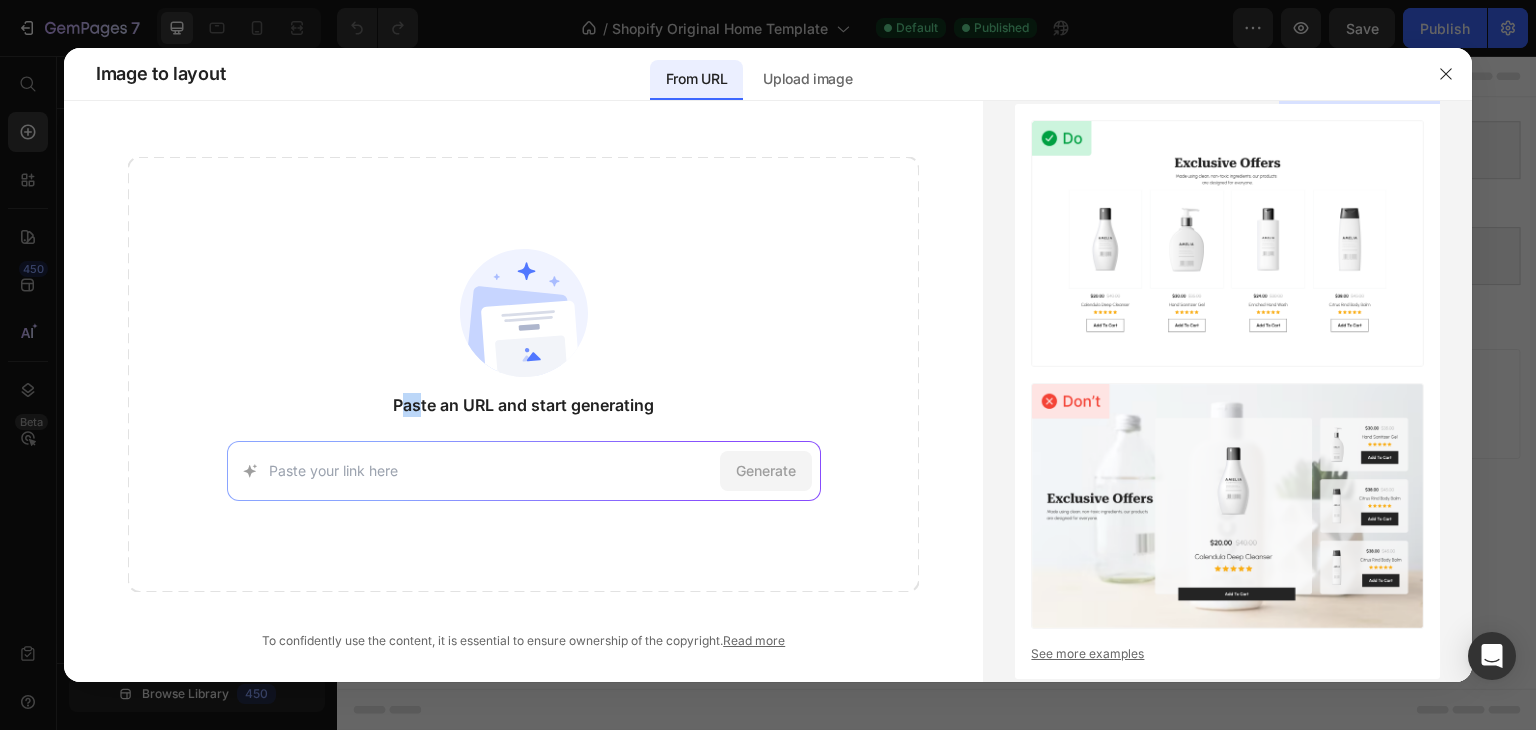 drag, startPoint x: 418, startPoint y: 400, endPoint x: 403, endPoint y: 412, distance: 19.209373 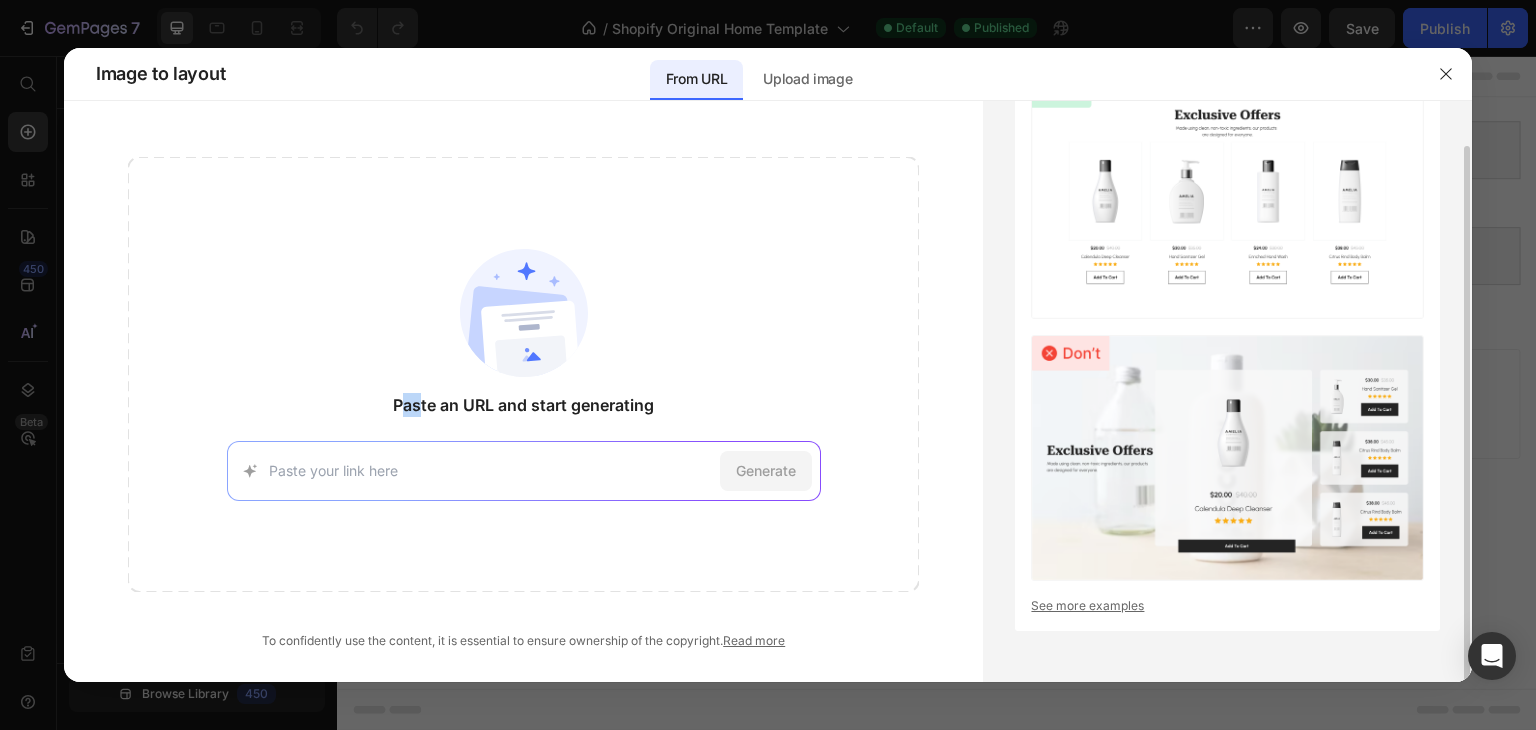 scroll, scrollTop: 0, scrollLeft: 0, axis: both 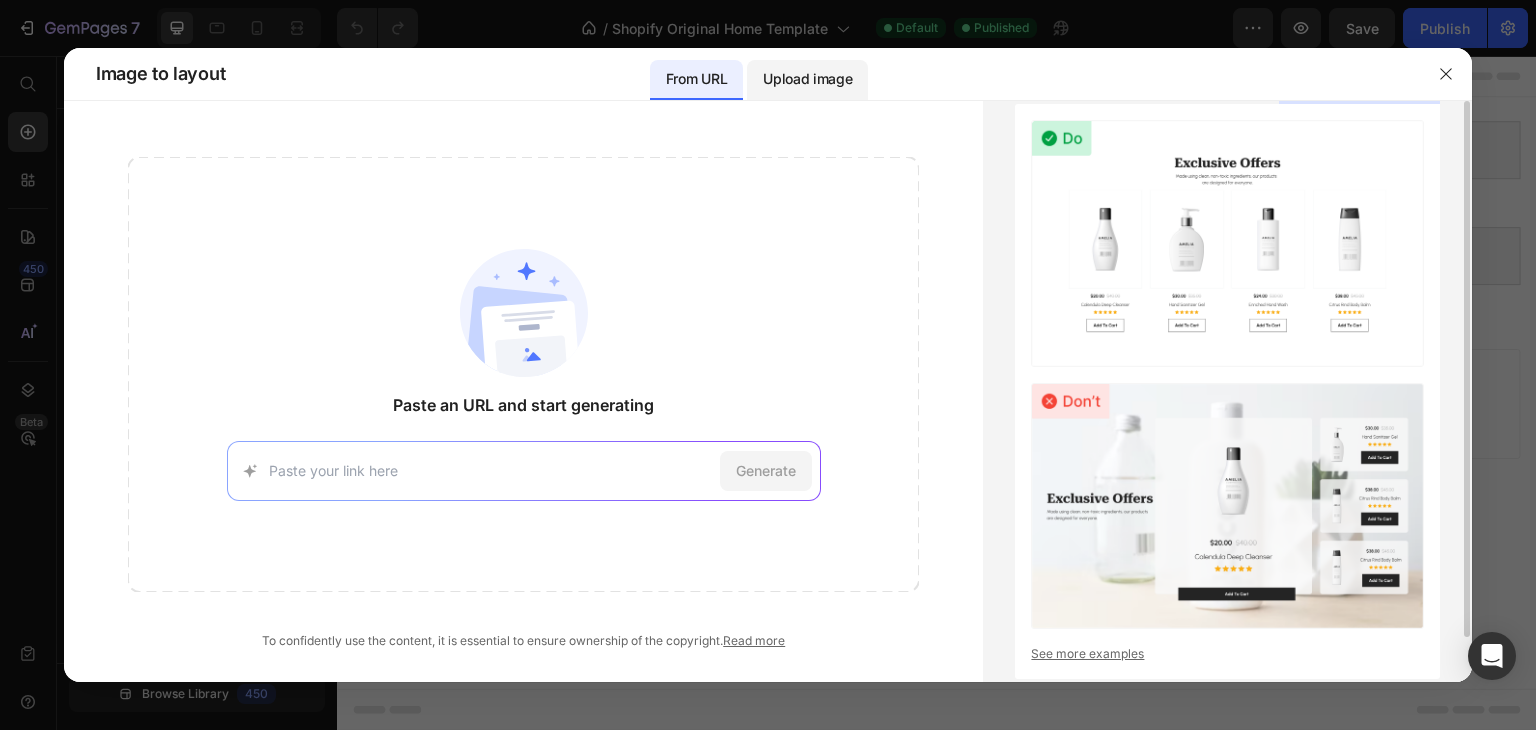 click on "Upload image" at bounding box center (807, 79) 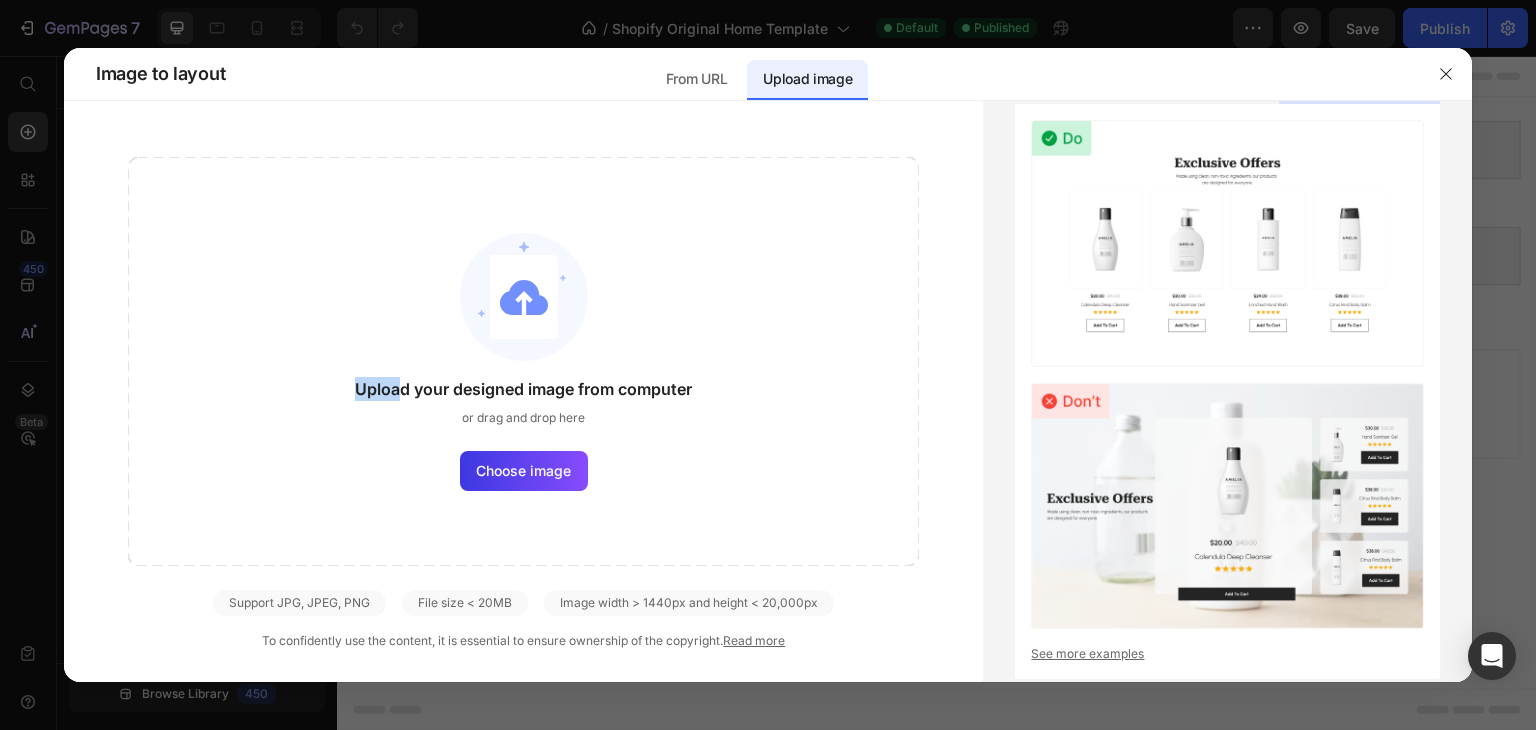 drag, startPoint x: 399, startPoint y: 386, endPoint x: 347, endPoint y: 401, distance: 54.120235 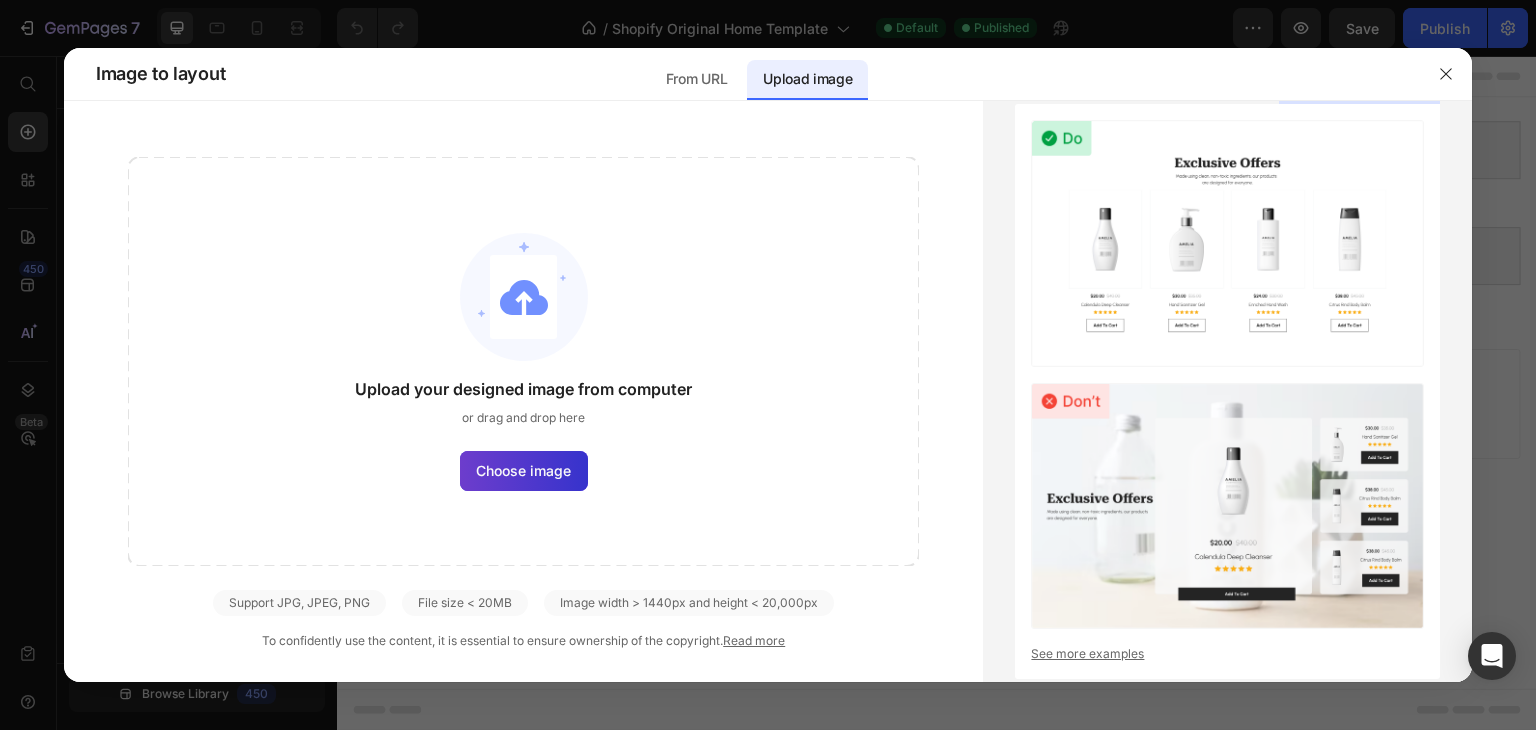 click on "Choose image" at bounding box center [523, 470] 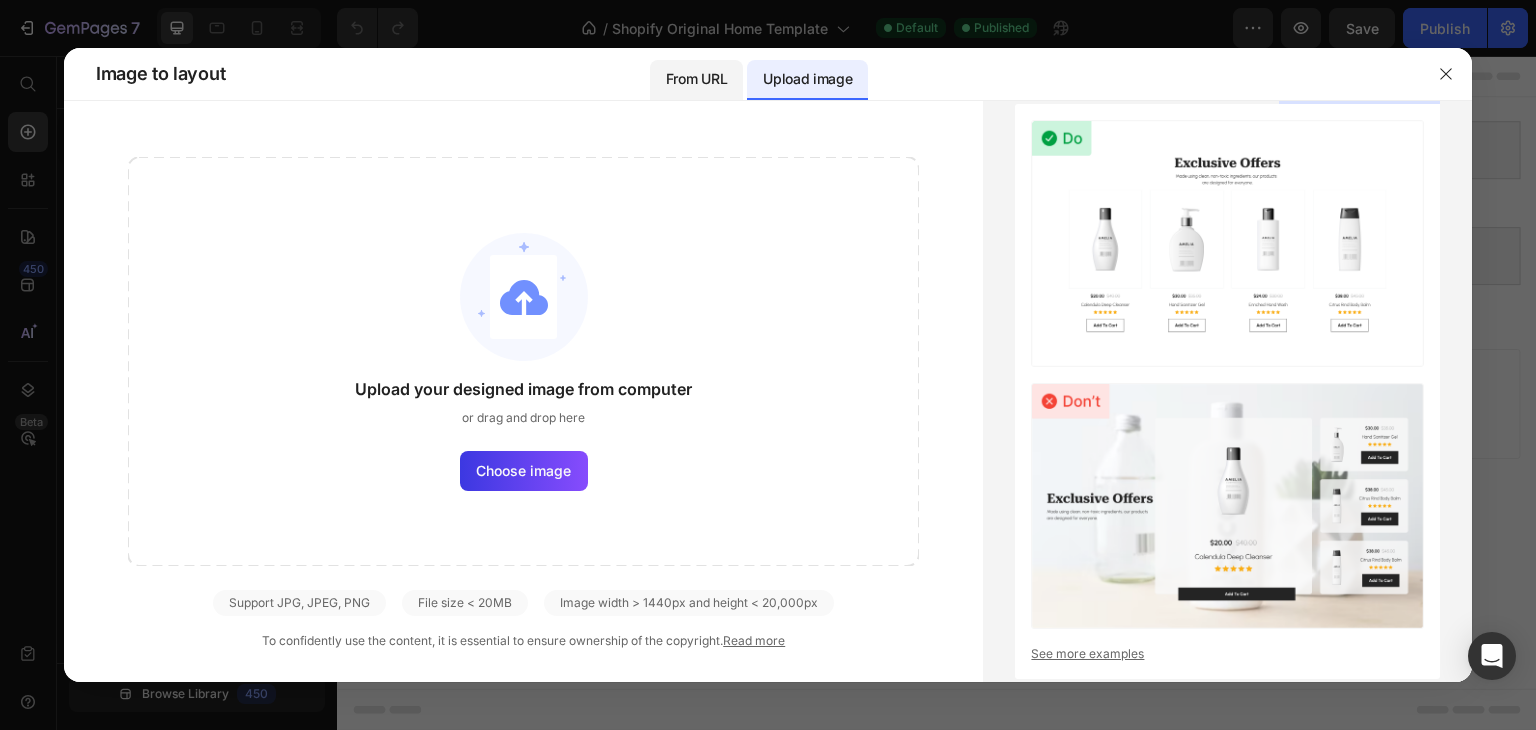 click on "From URL" at bounding box center (696, 79) 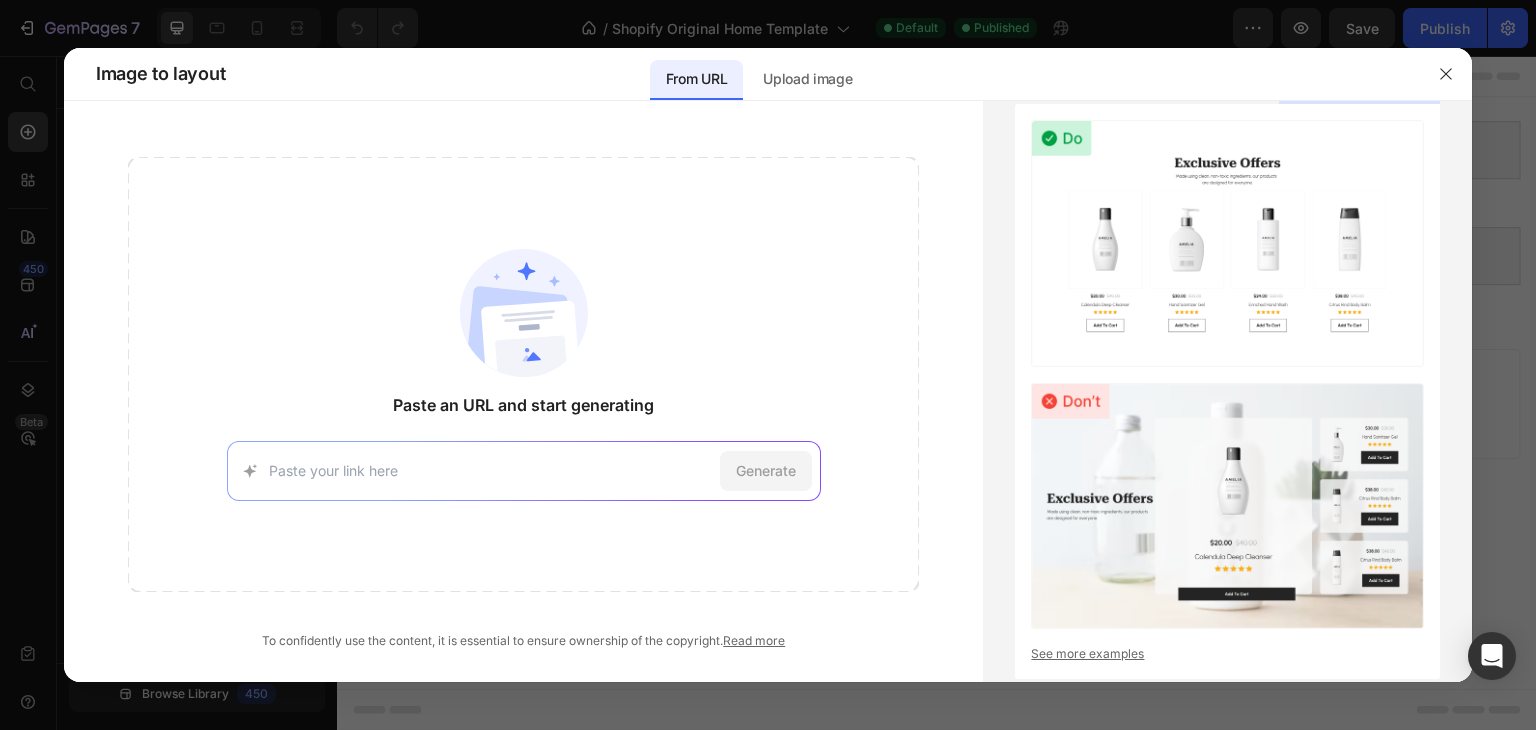 click at bounding box center [490, 470] 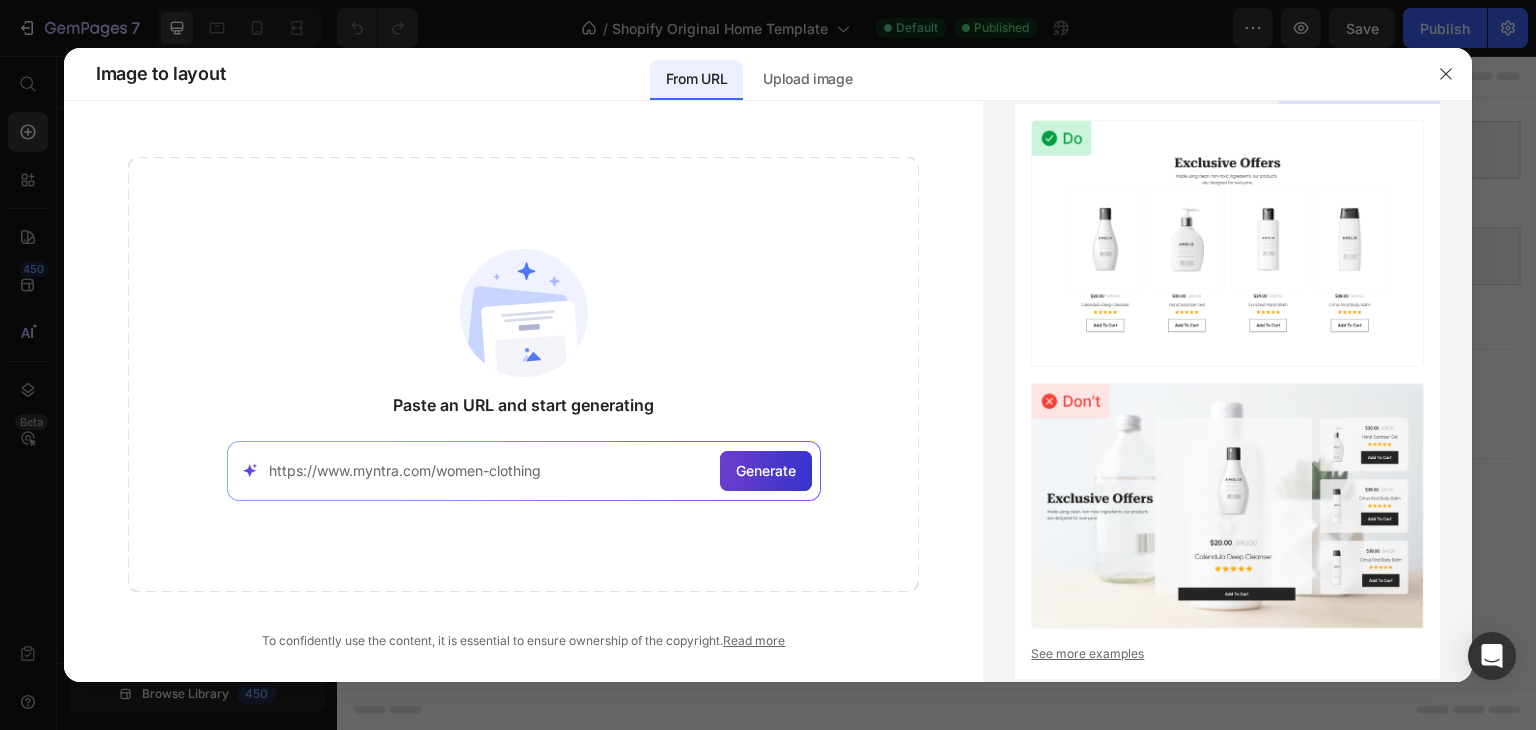 type on "https://www.myntra.com/women-clothing" 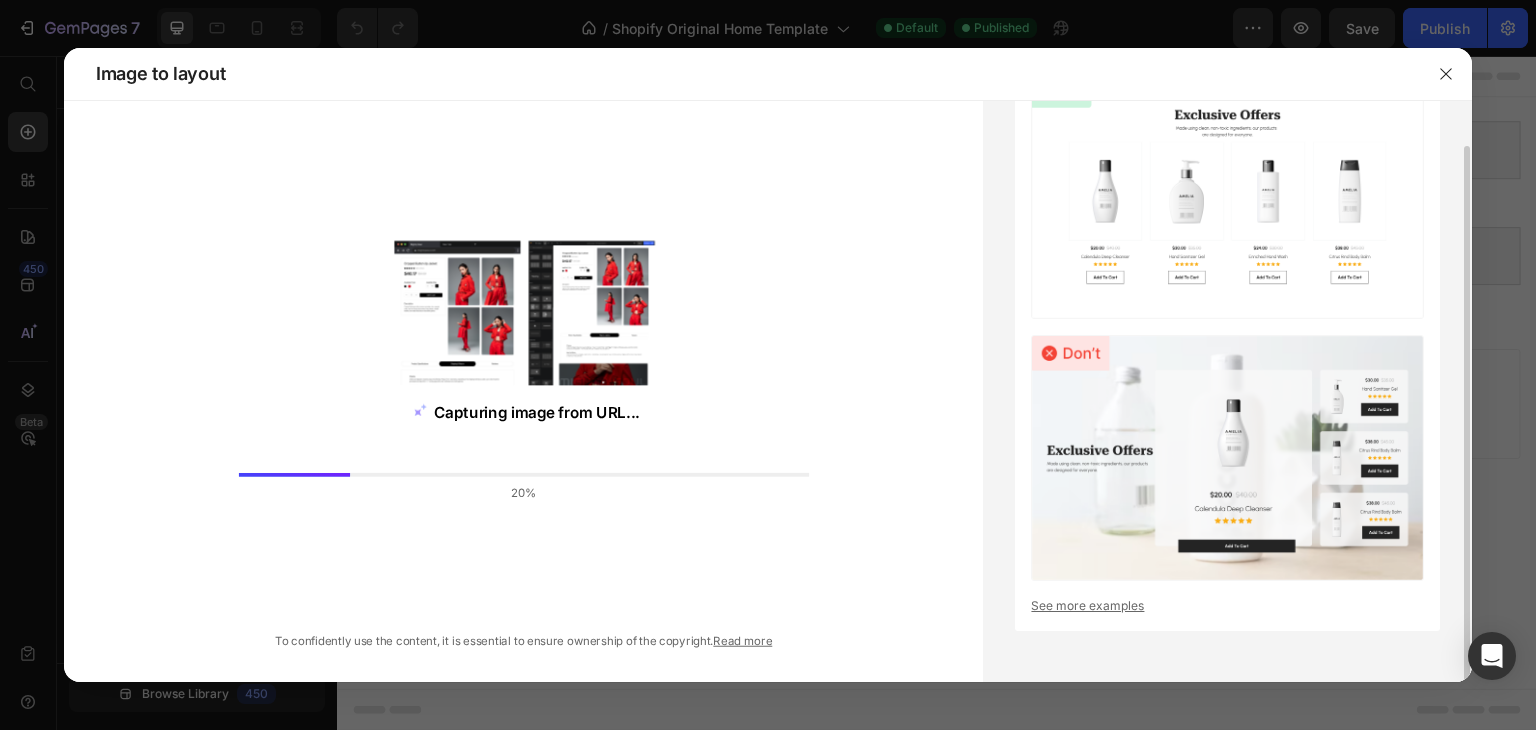 scroll, scrollTop: 0, scrollLeft: 0, axis: both 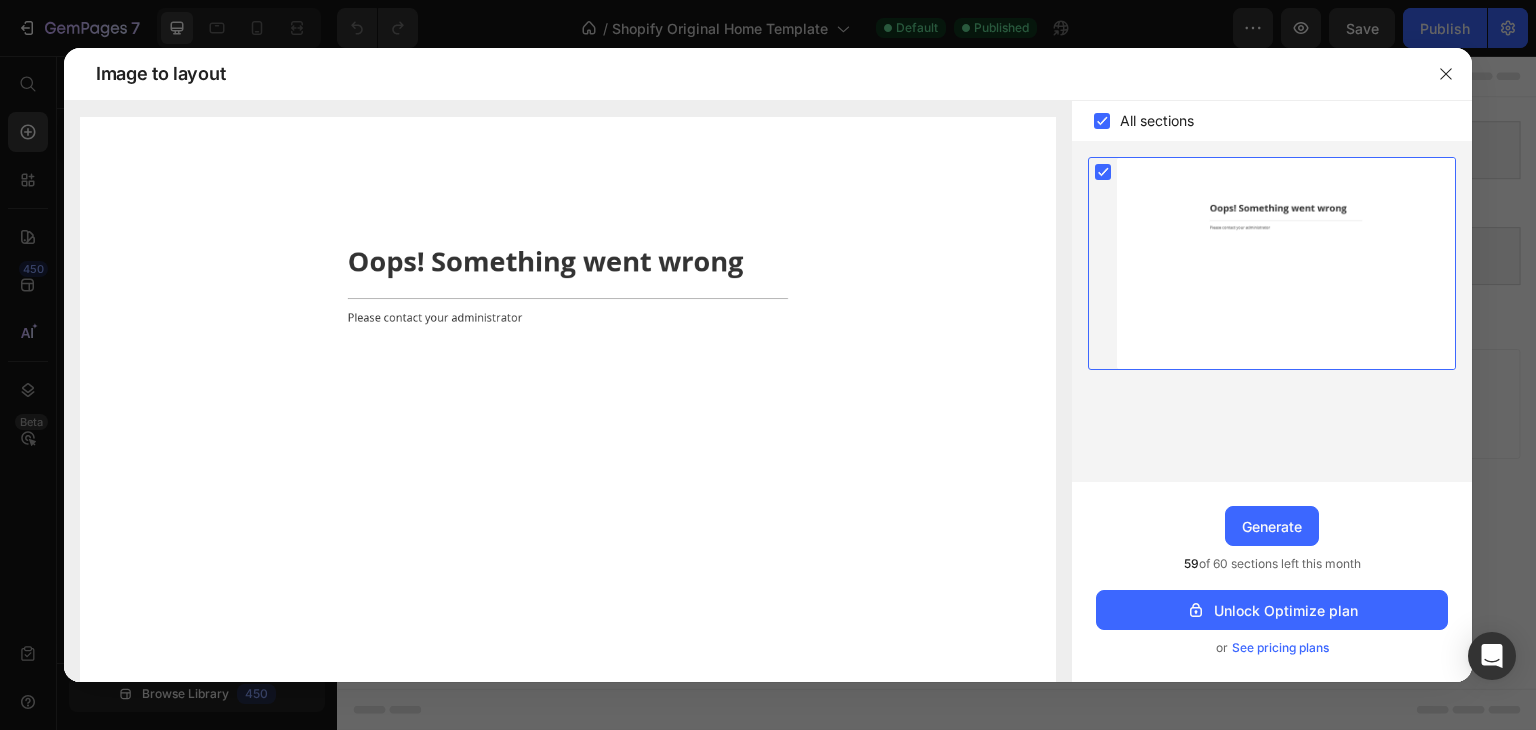 click at bounding box center [568, 421] 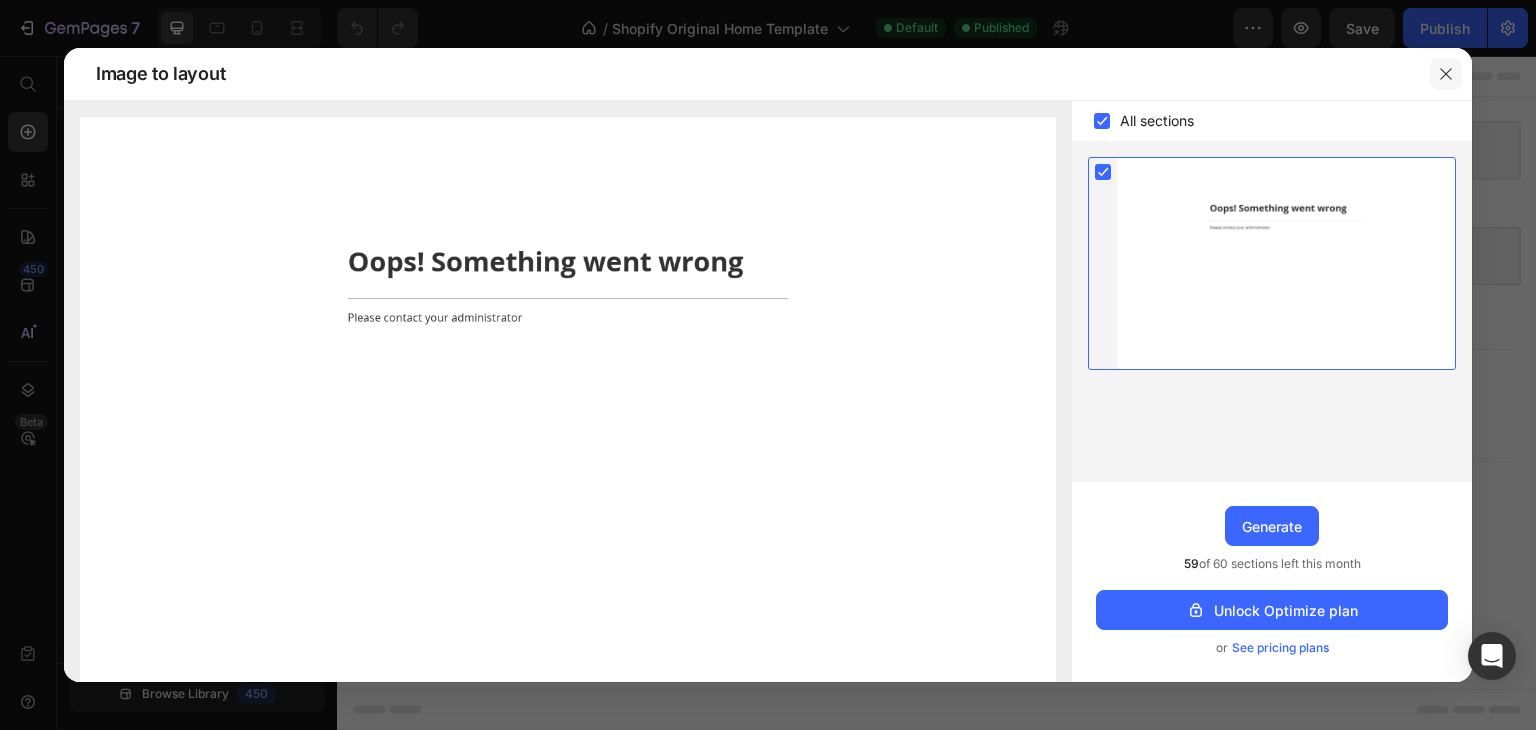 click 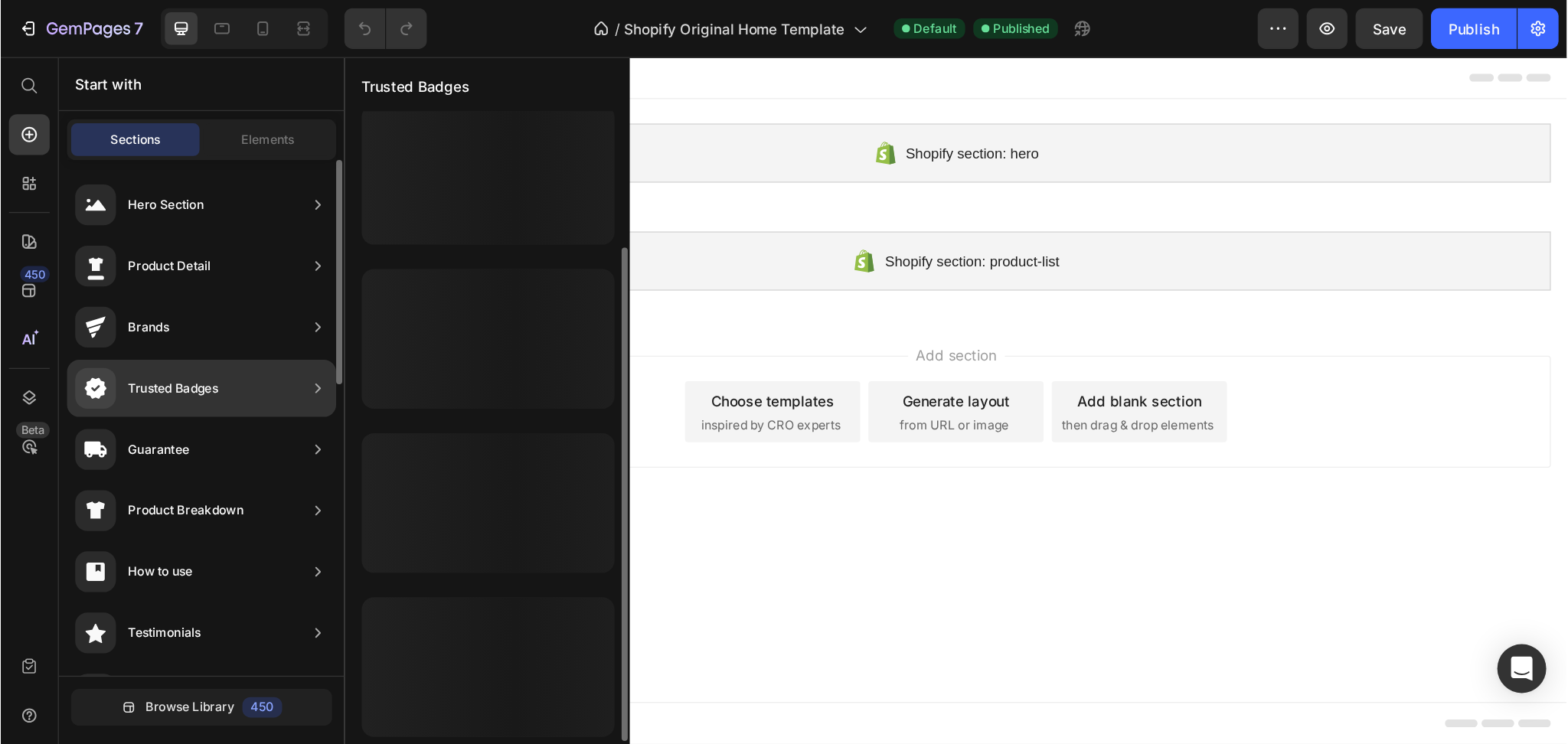 scroll, scrollTop: 132, scrollLeft: 0, axis: vertical 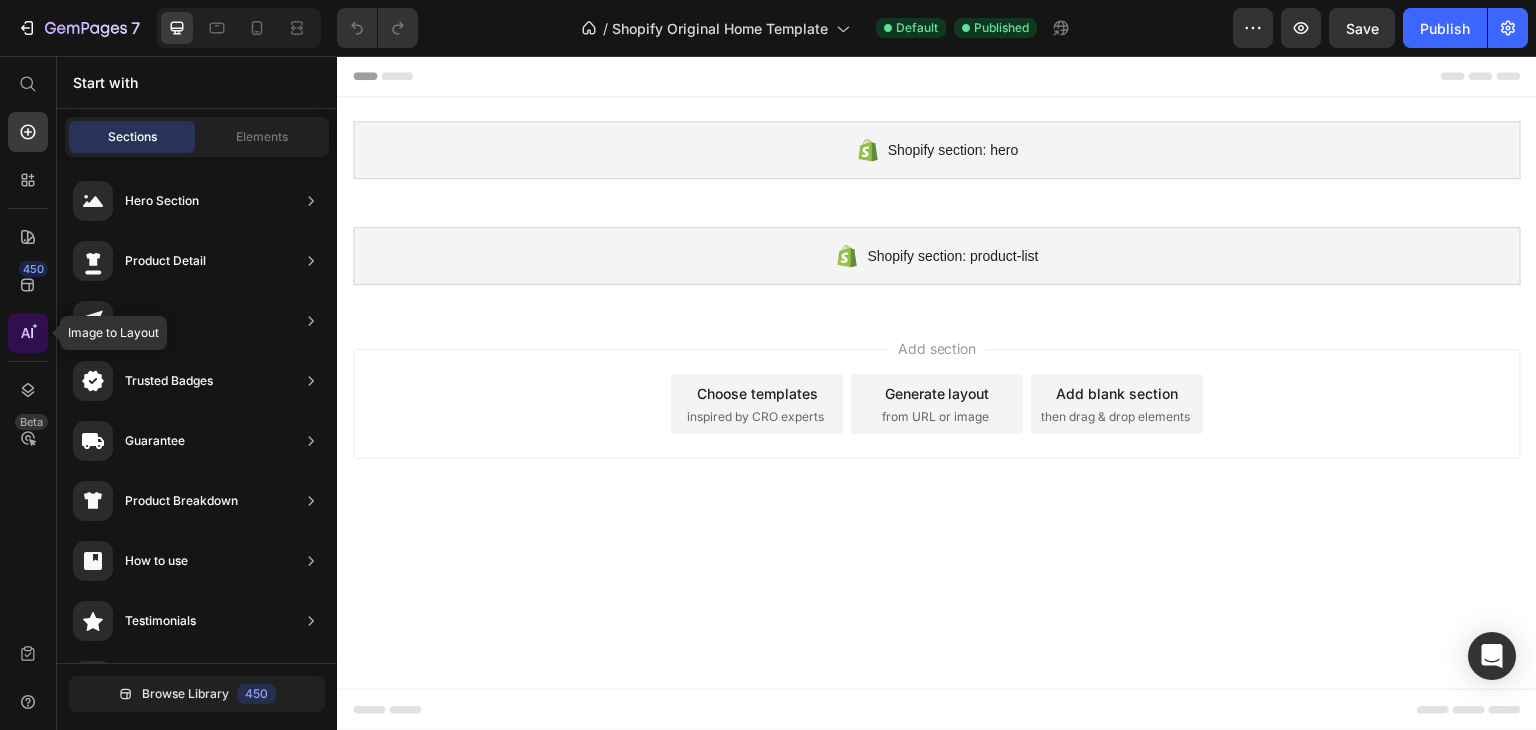 click 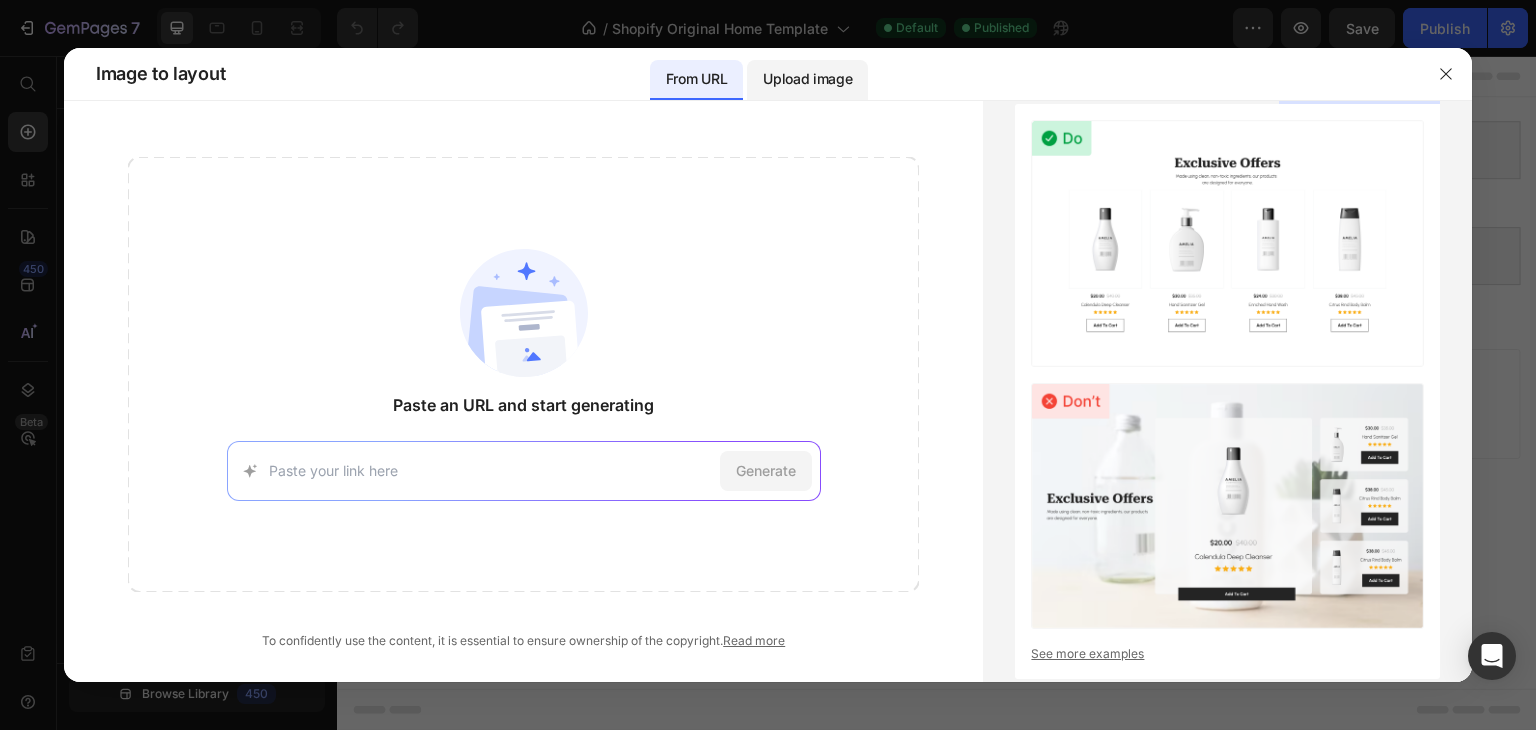 click on "Upload image" at bounding box center [807, 79] 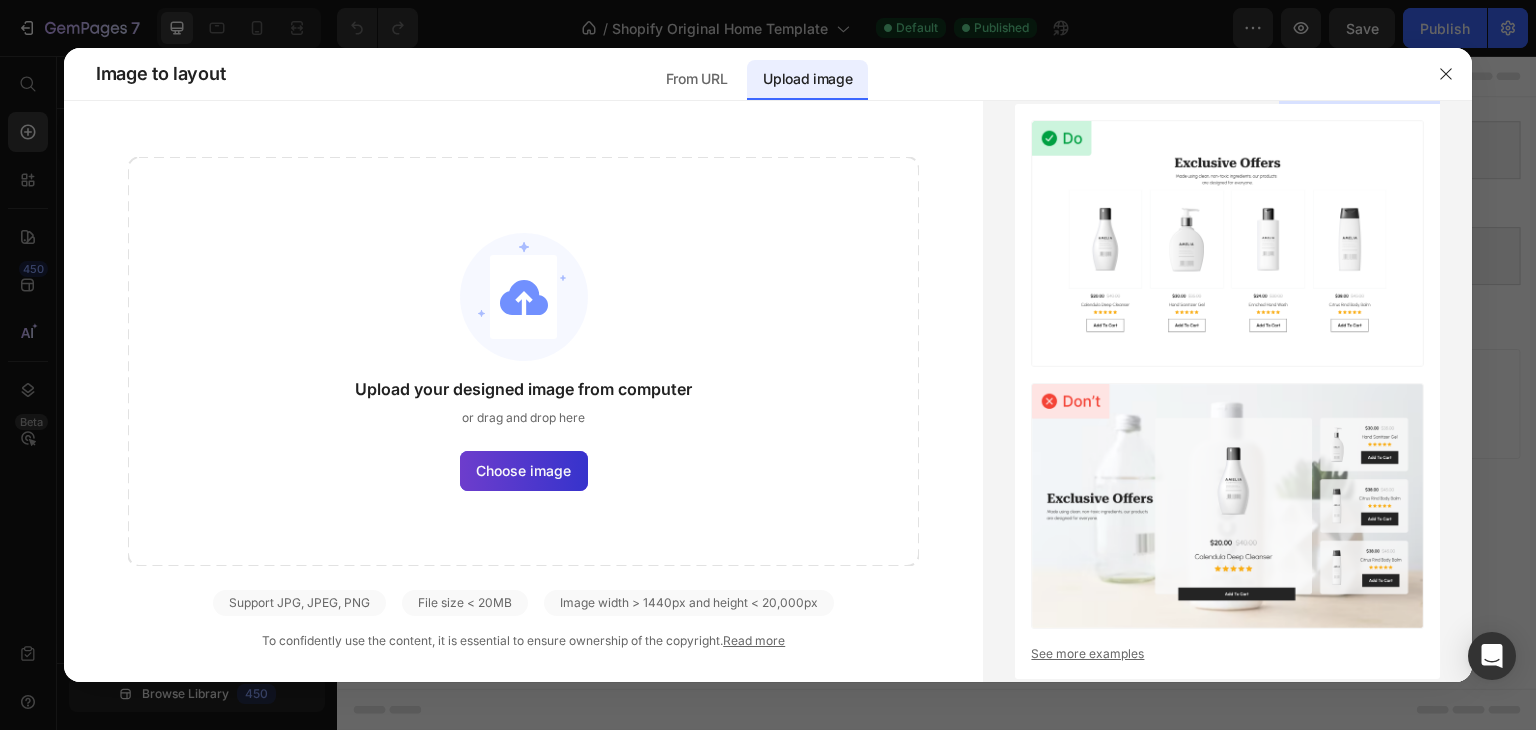 click on "Choose image" 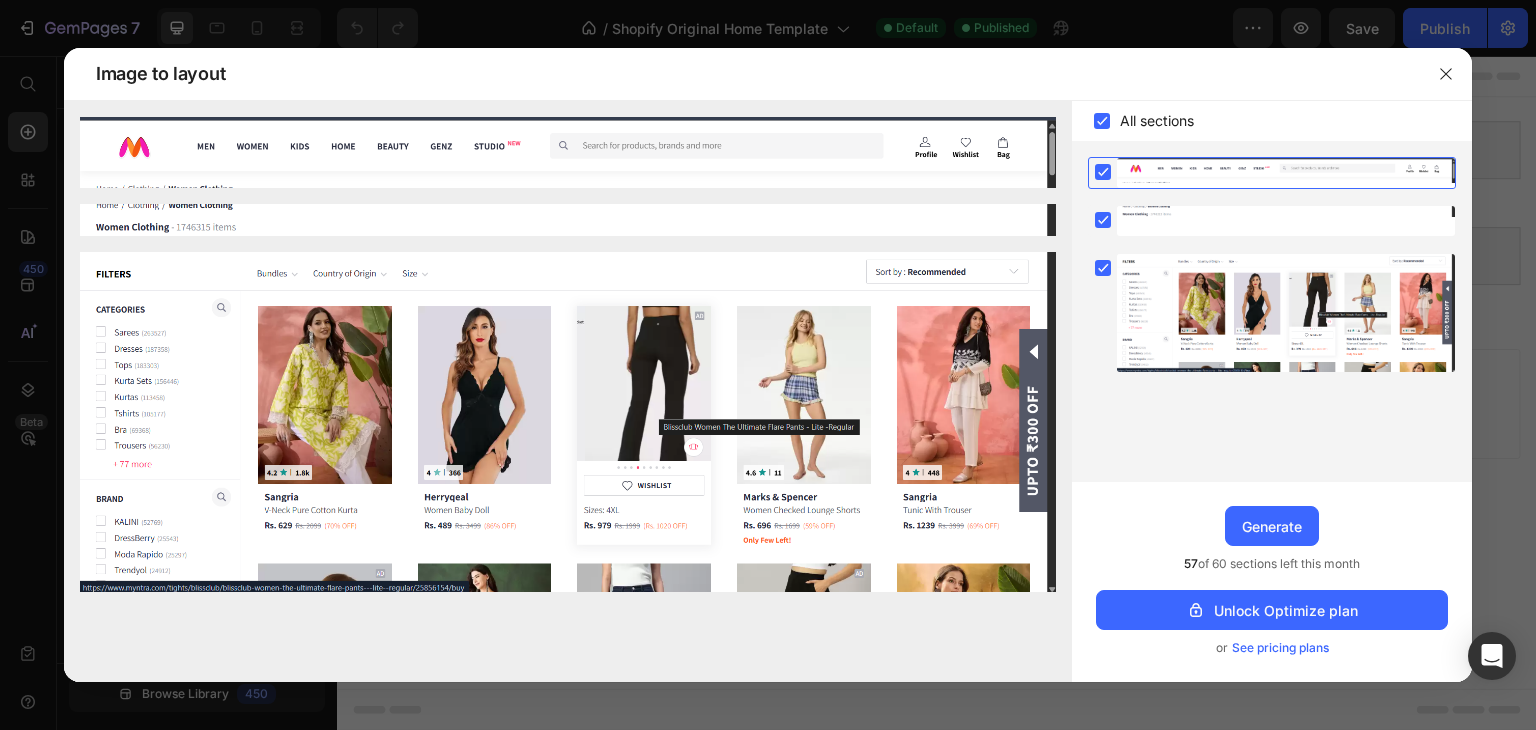 click 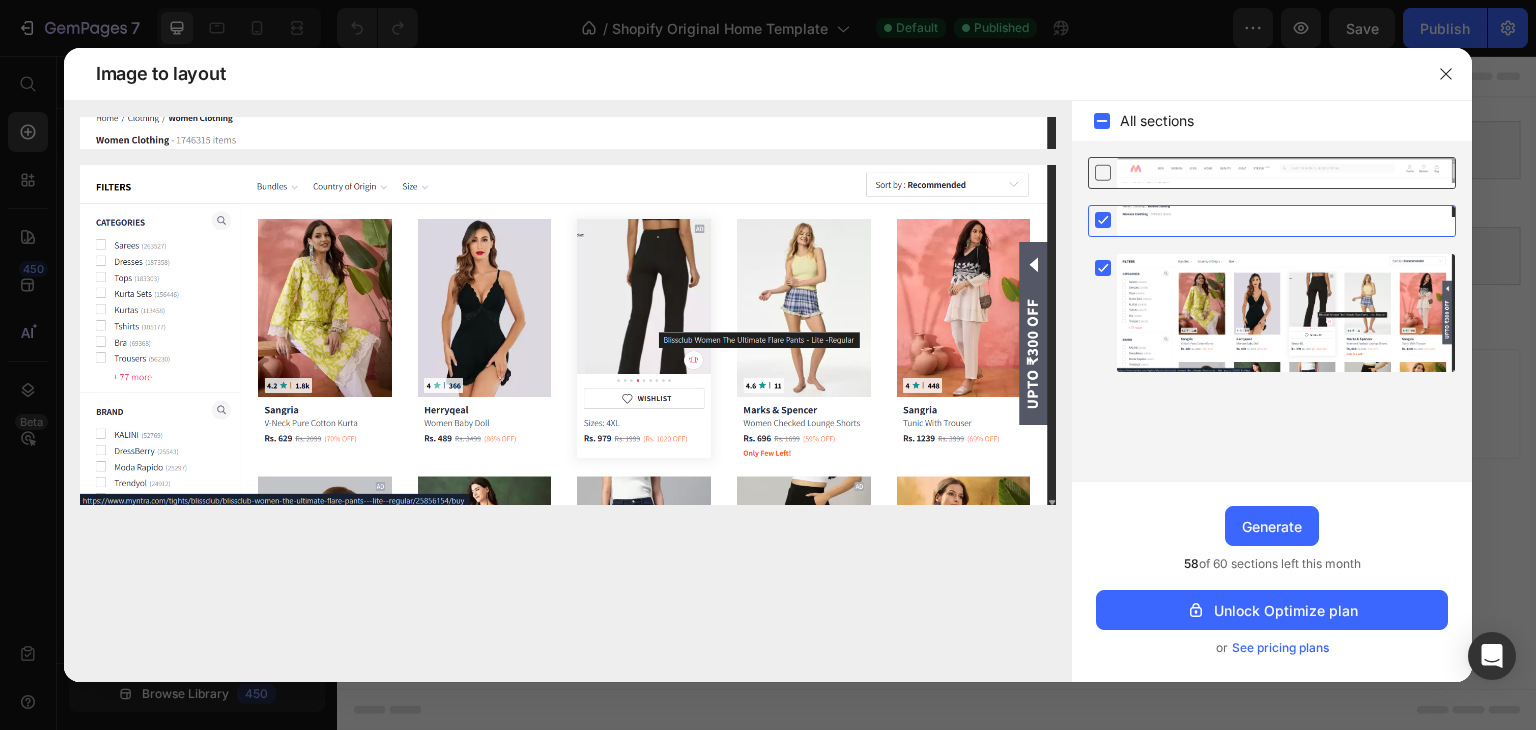 click 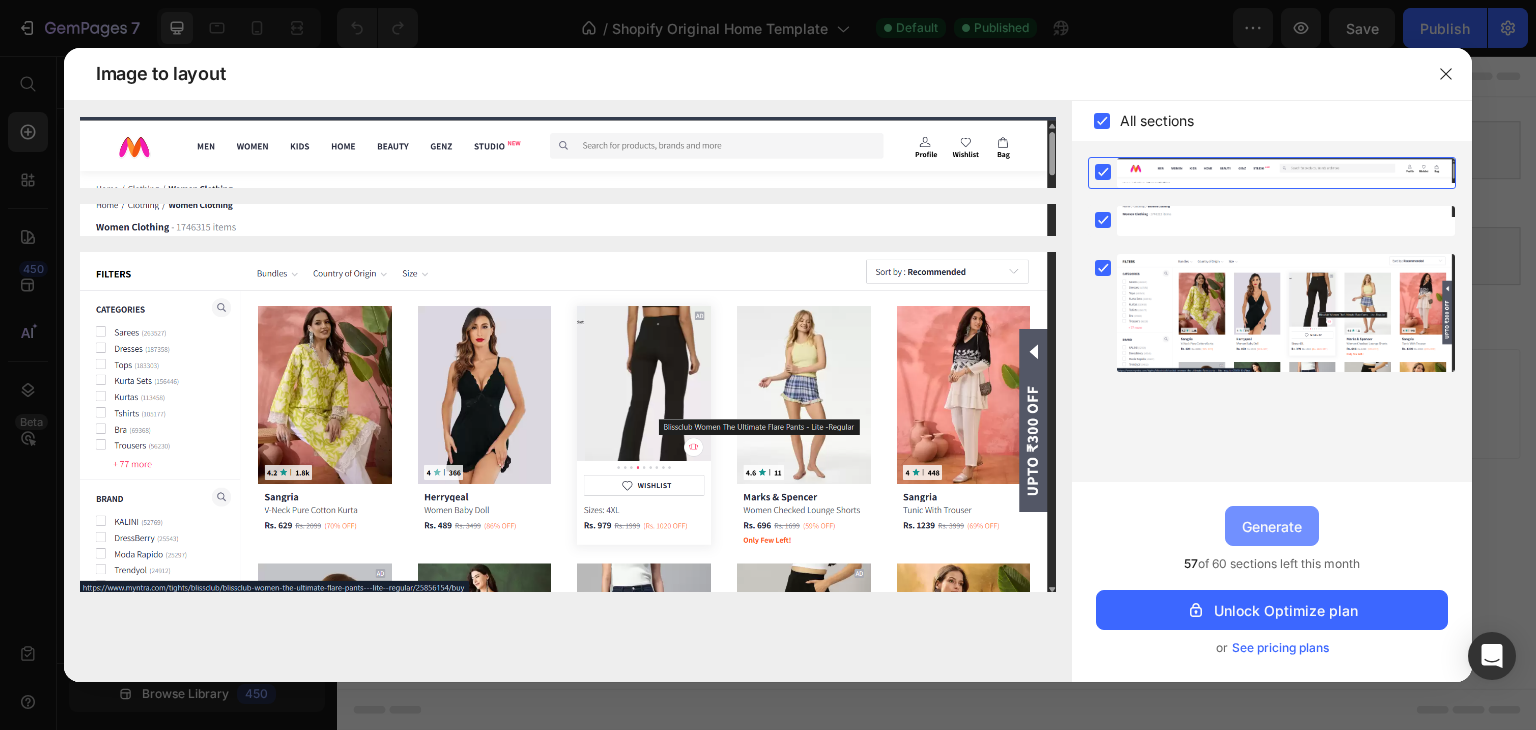 click on "Generate" at bounding box center [1272, 526] 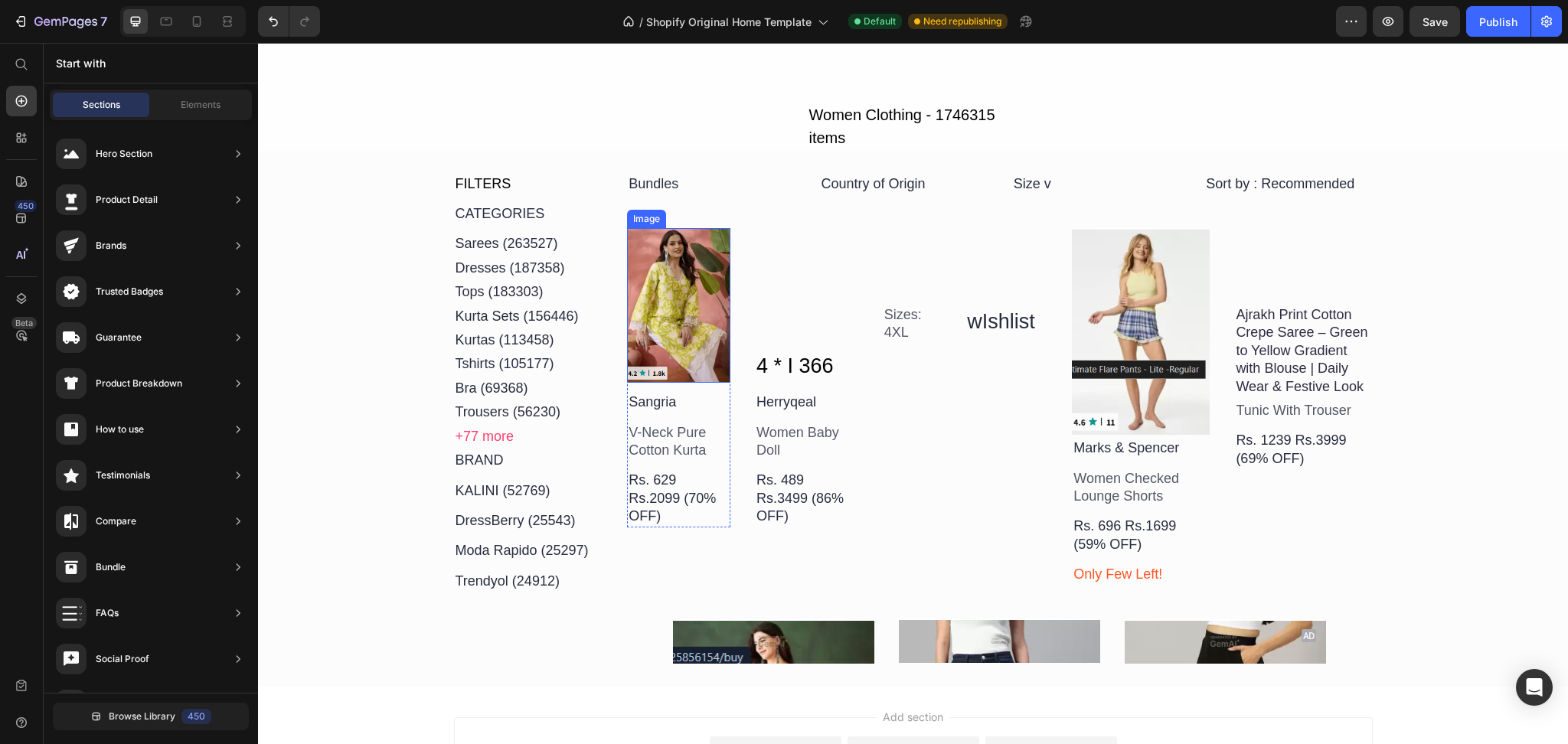 scroll, scrollTop: 737, scrollLeft: 0, axis: vertical 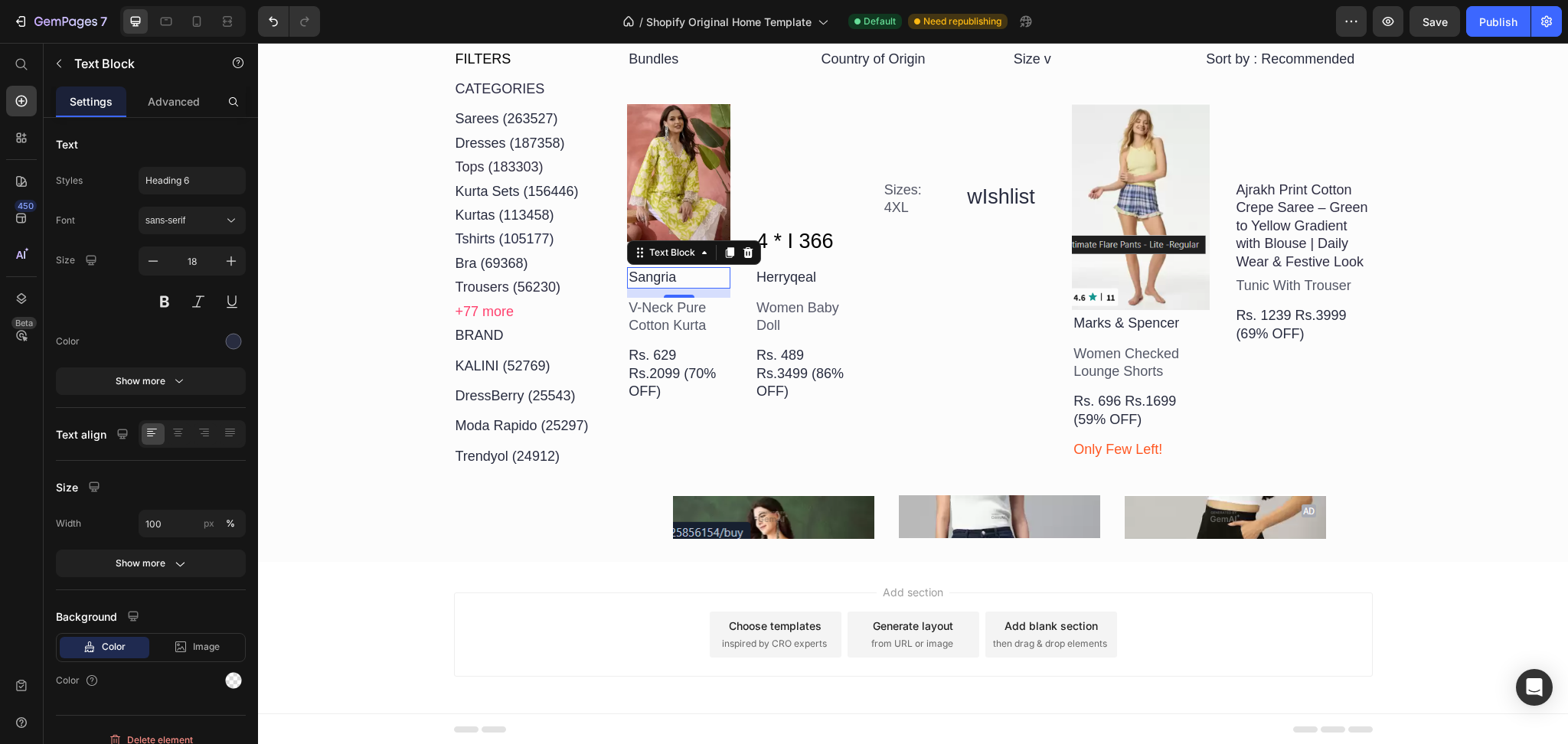 click on "Sangria" at bounding box center (678, 277) 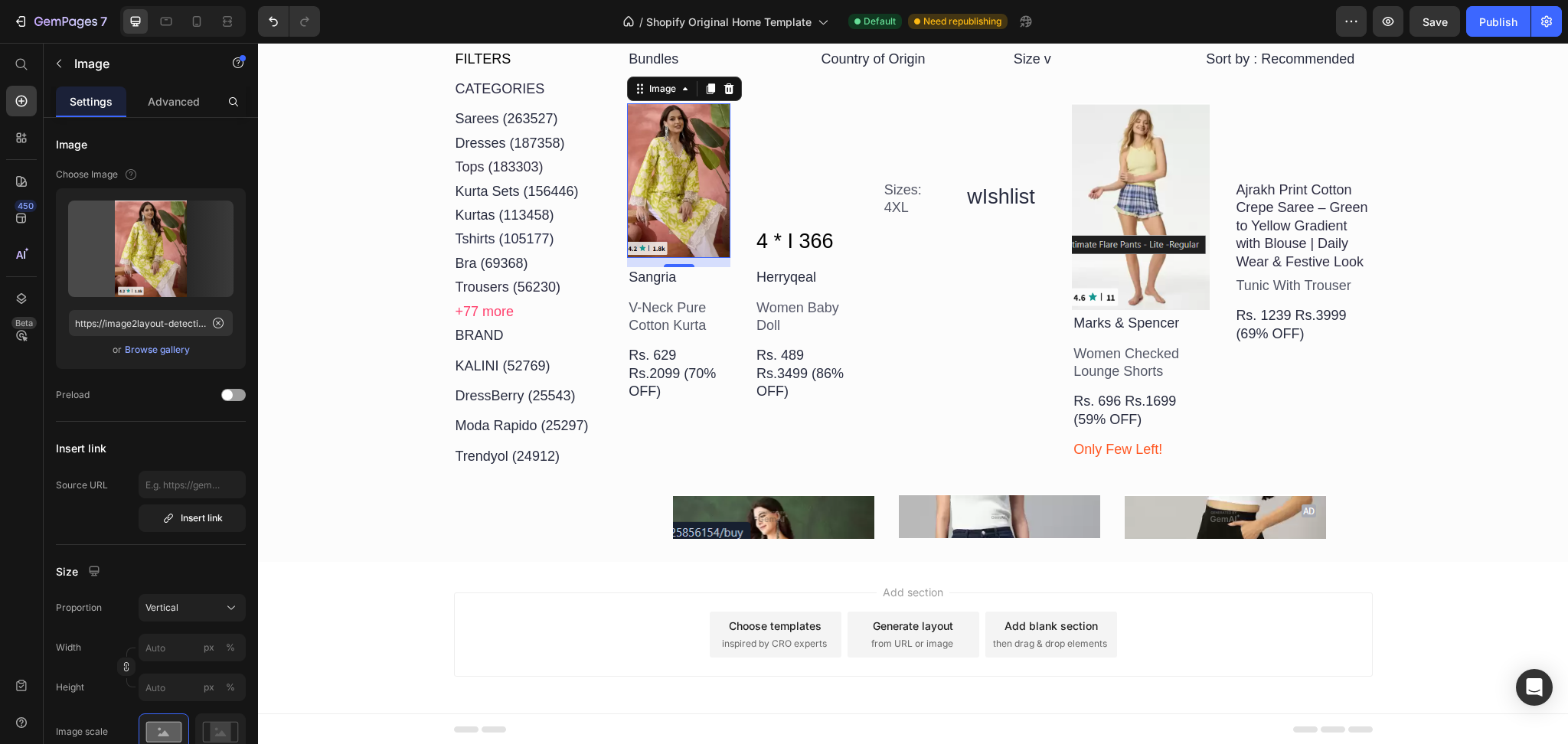 click at bounding box center (678, 181) 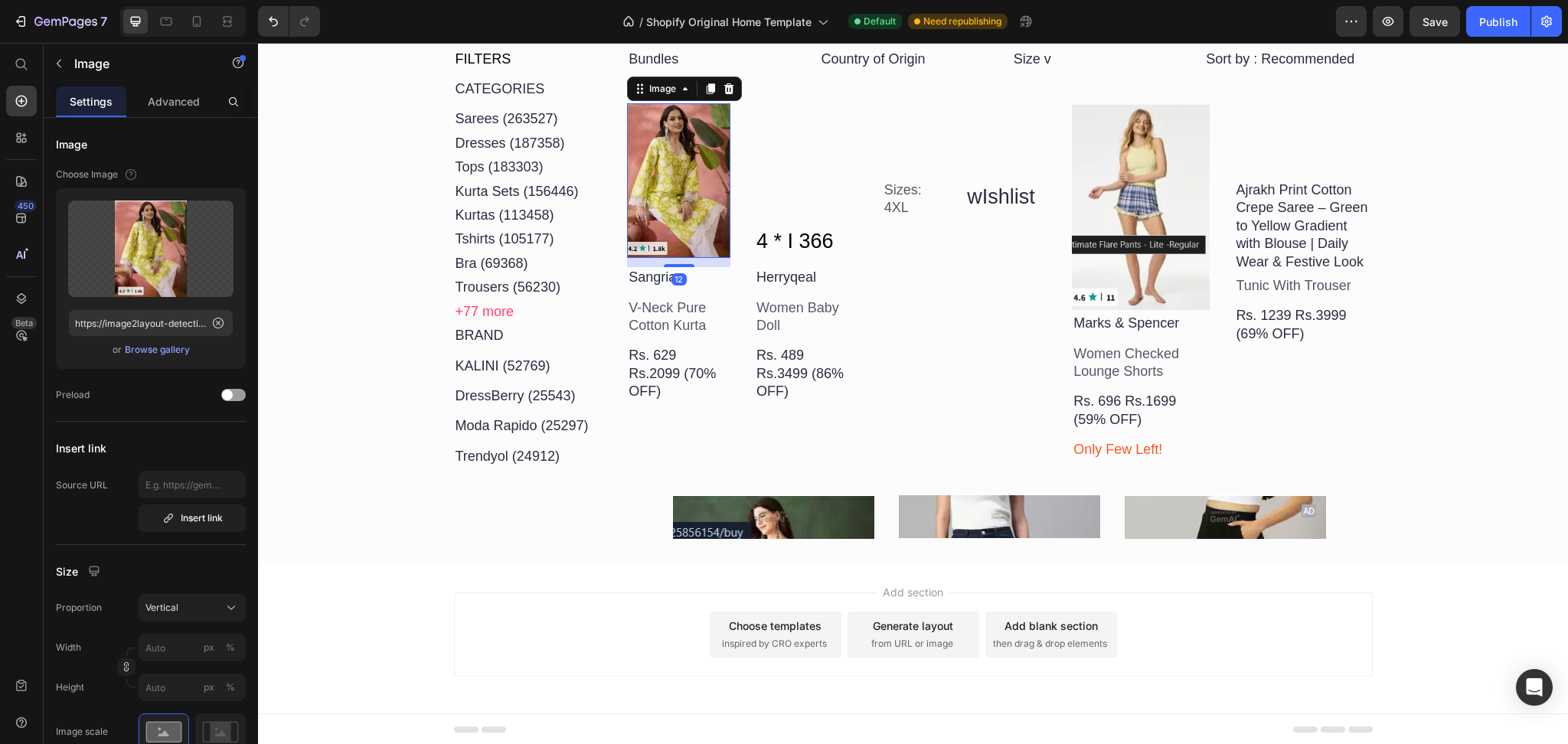 click at bounding box center (678, 181) 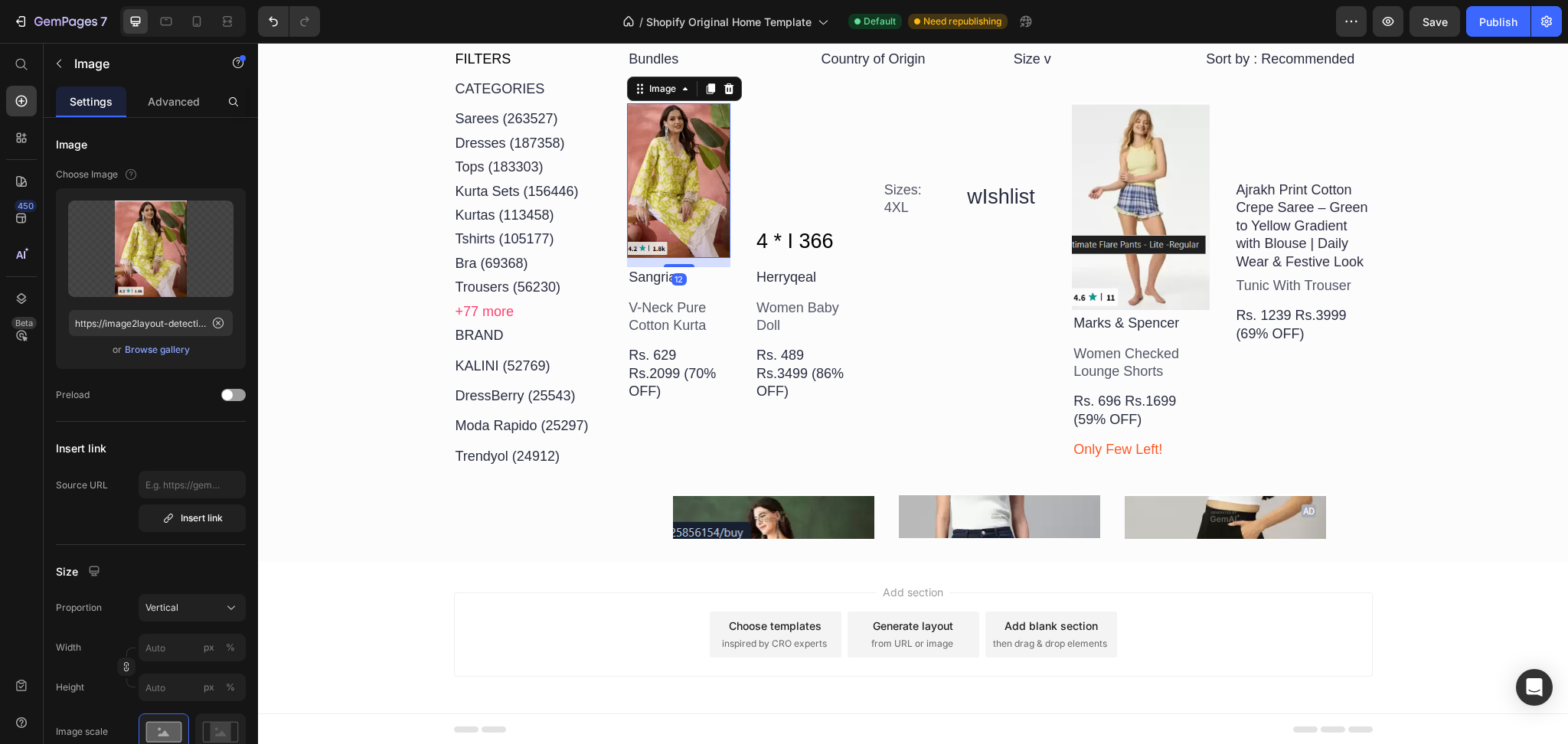 click at bounding box center (678, 181) 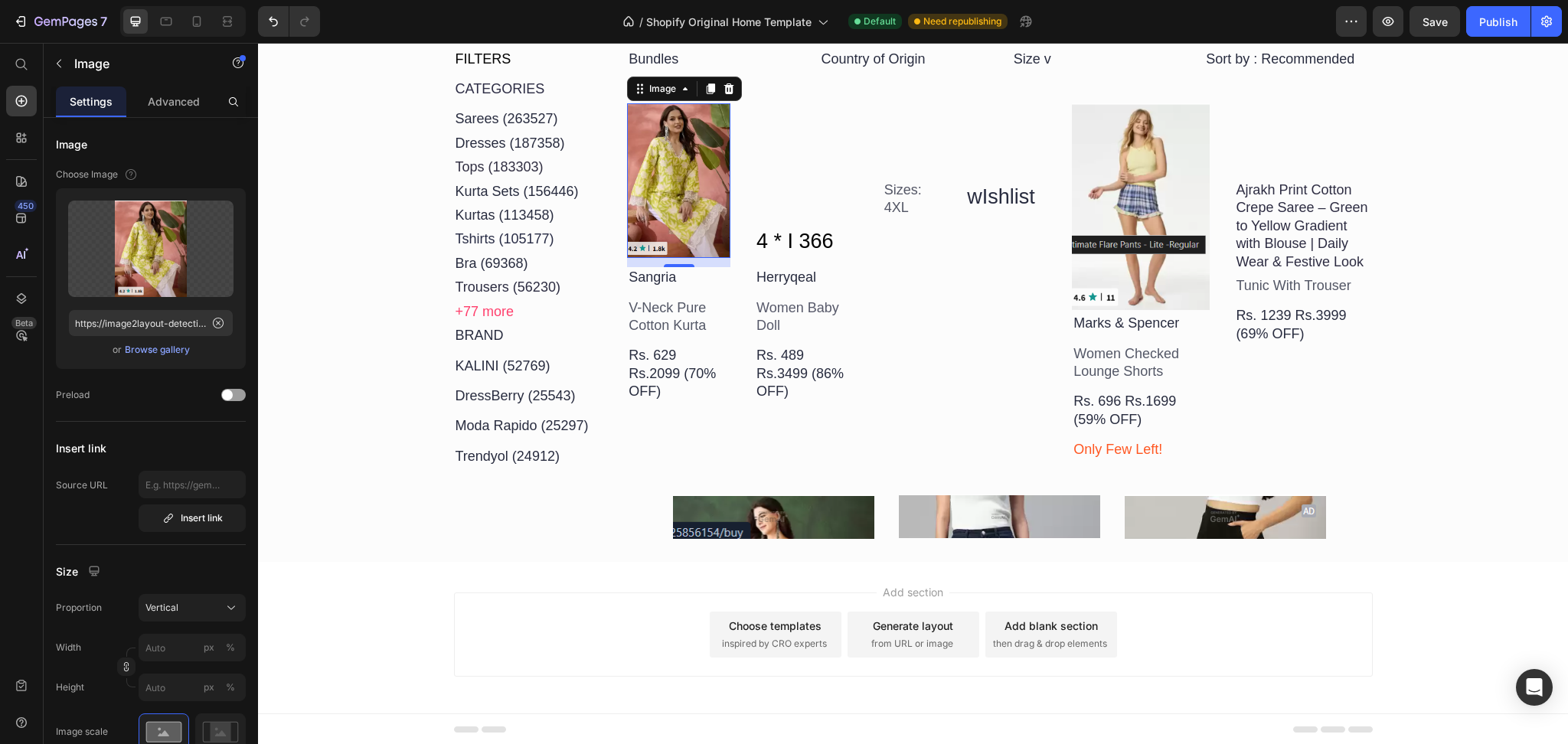 click at bounding box center [678, 181] 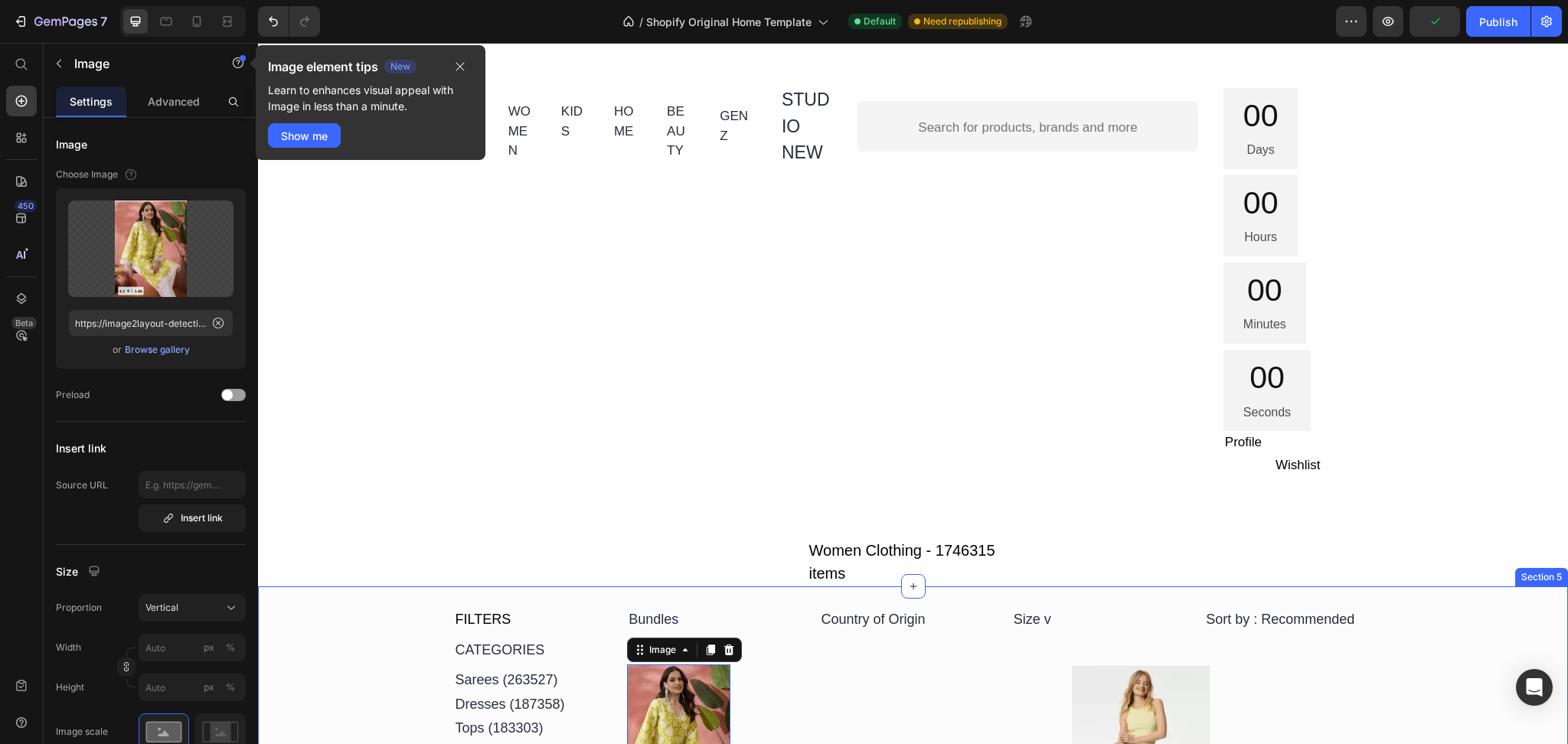 scroll, scrollTop: 22, scrollLeft: 0, axis: vertical 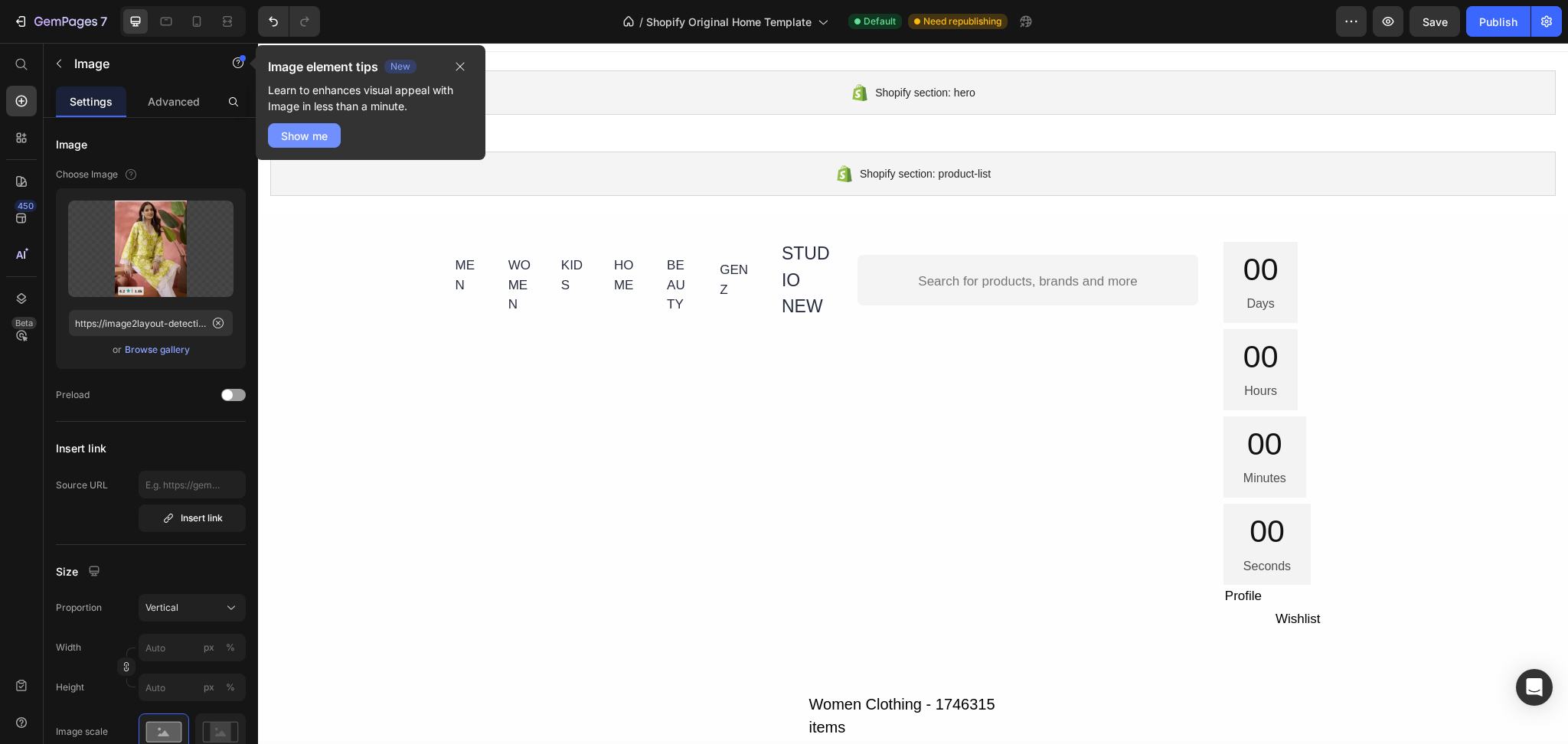 click on "Show me" at bounding box center [304, 135] 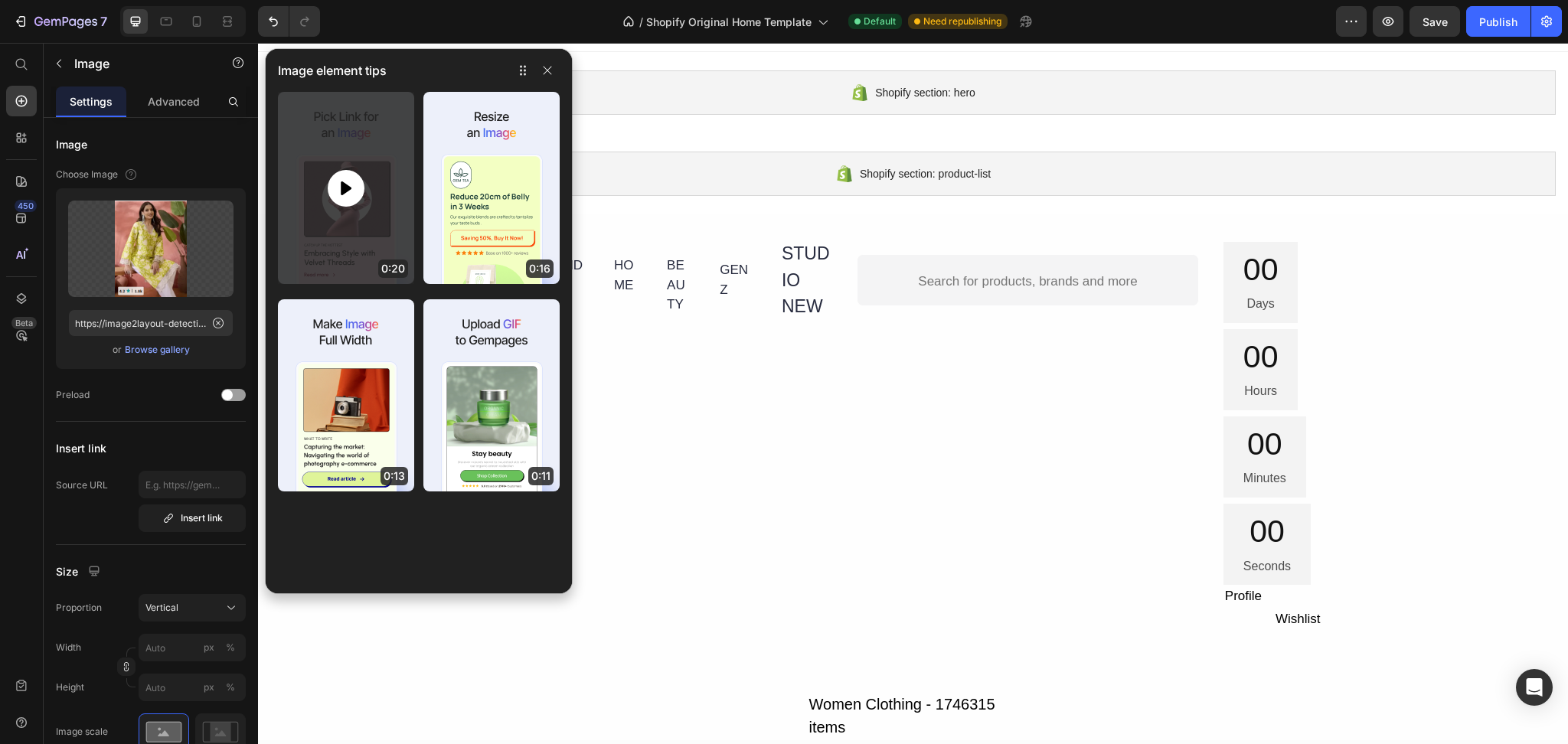 click at bounding box center (346, 188) 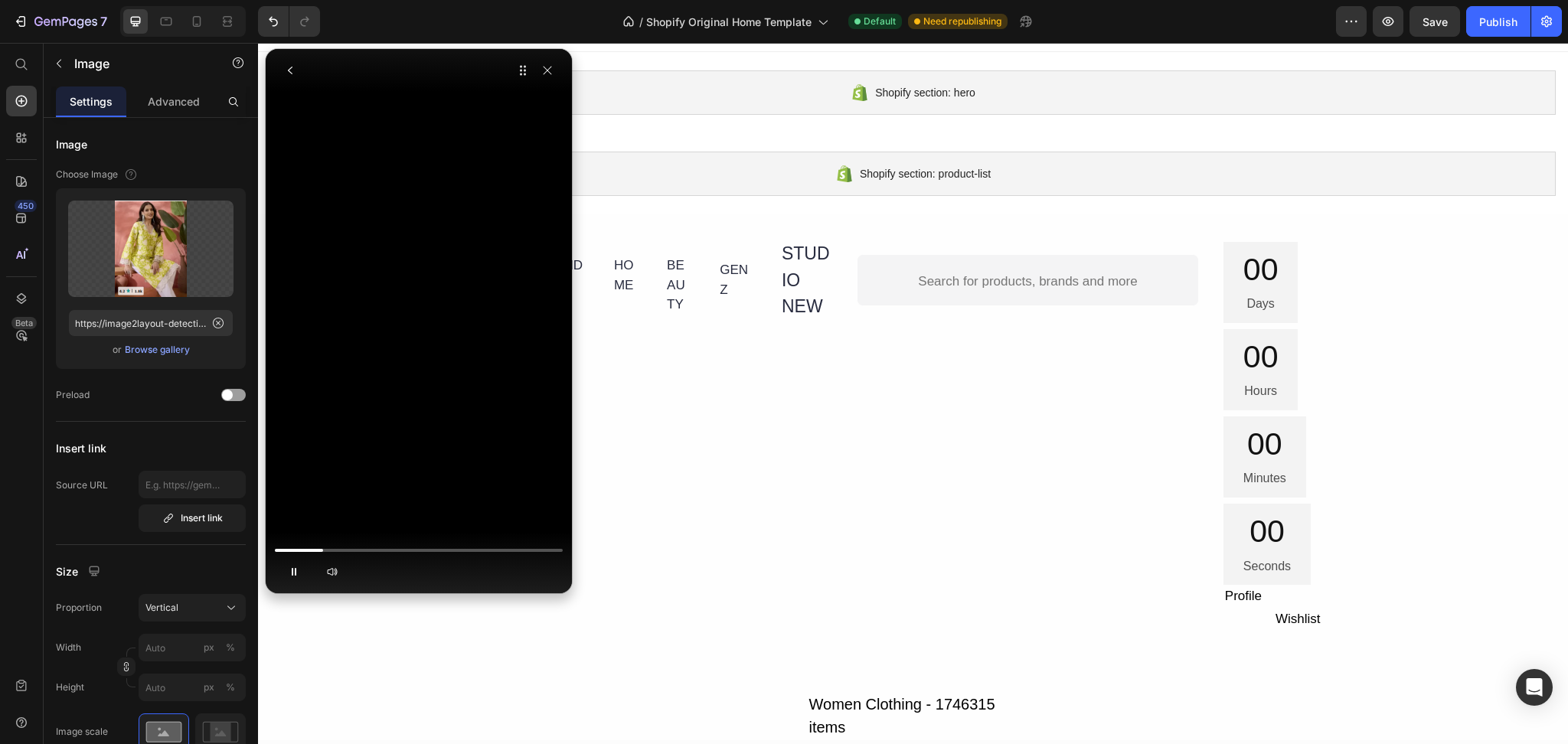 click at bounding box center (419, 106) 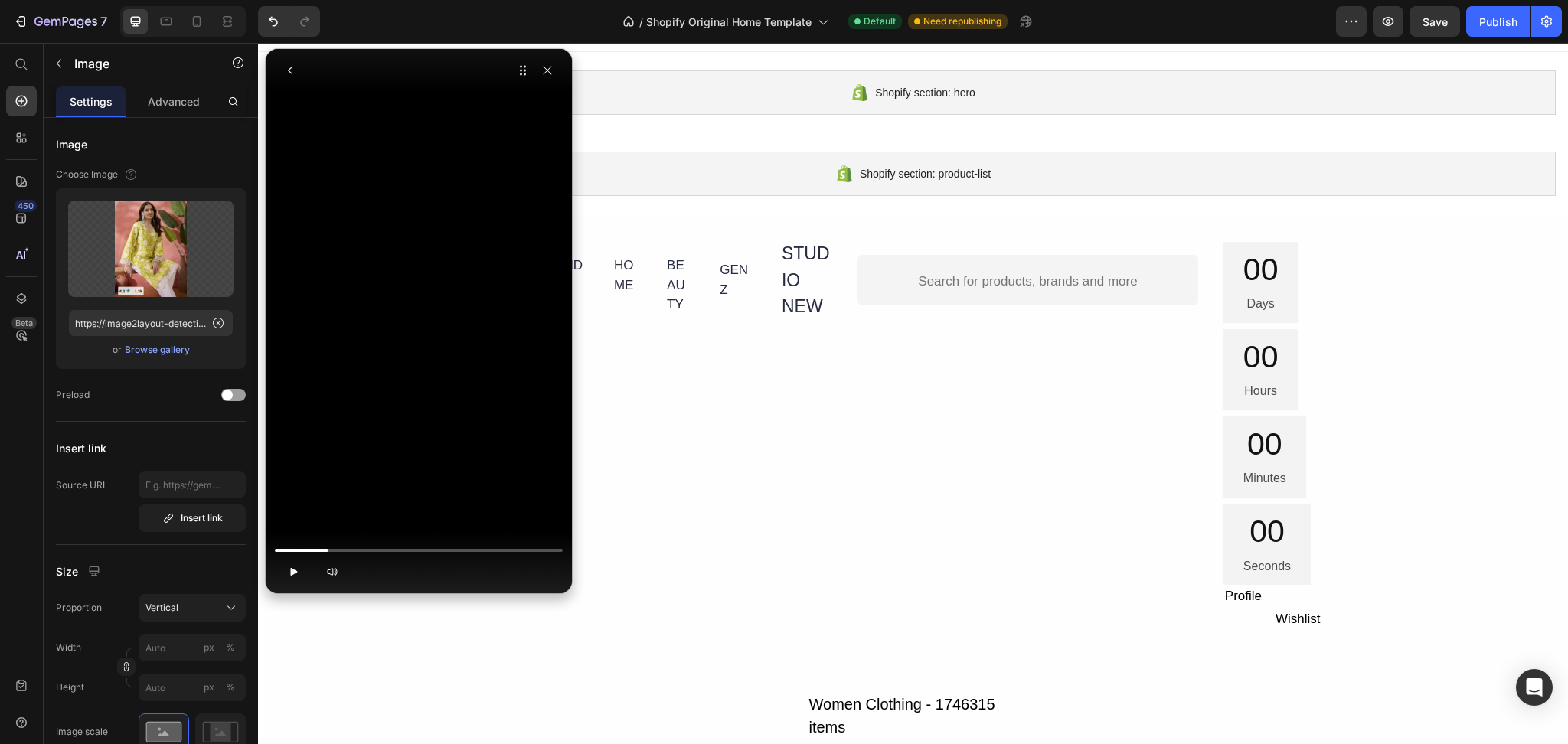 click at bounding box center (419, 106) 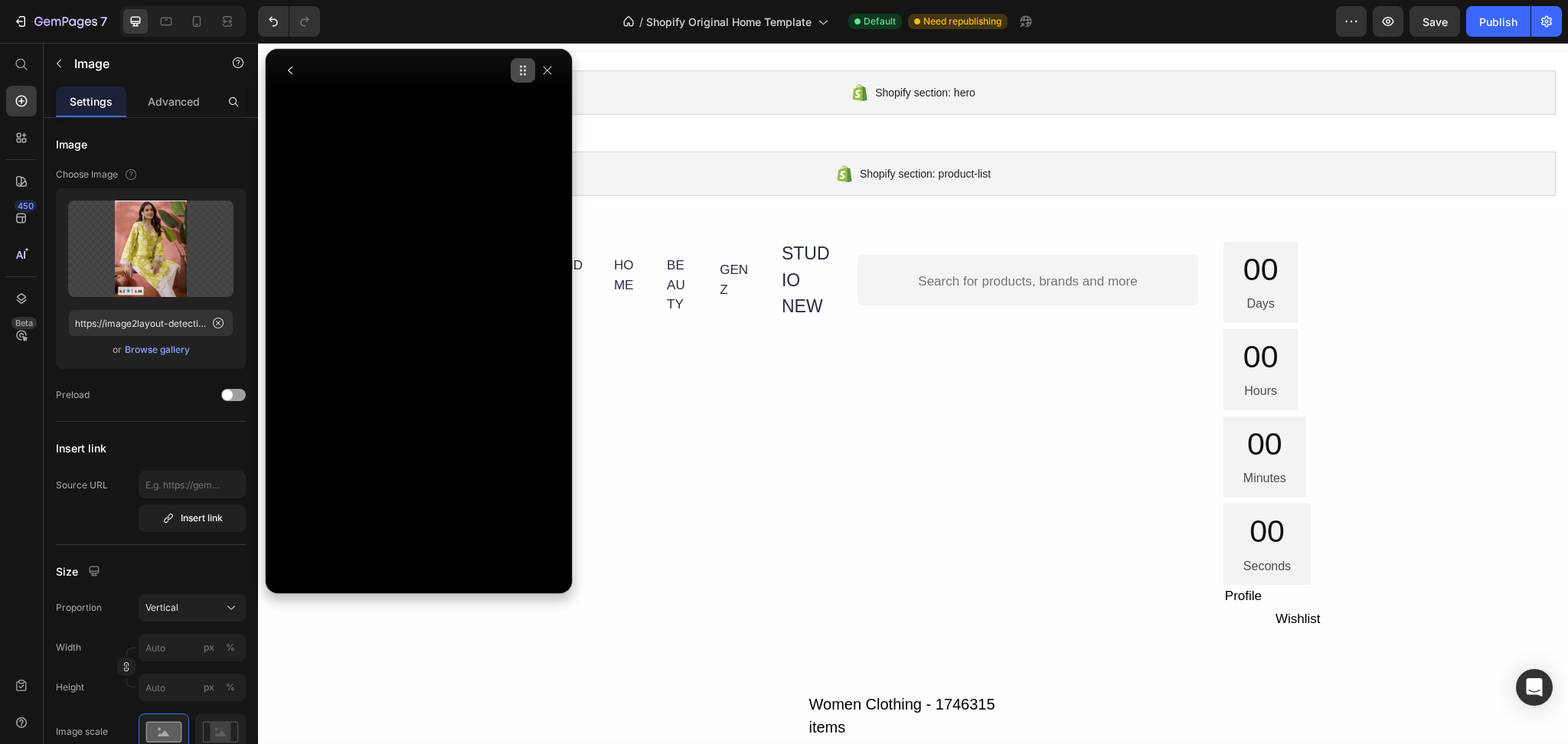 click 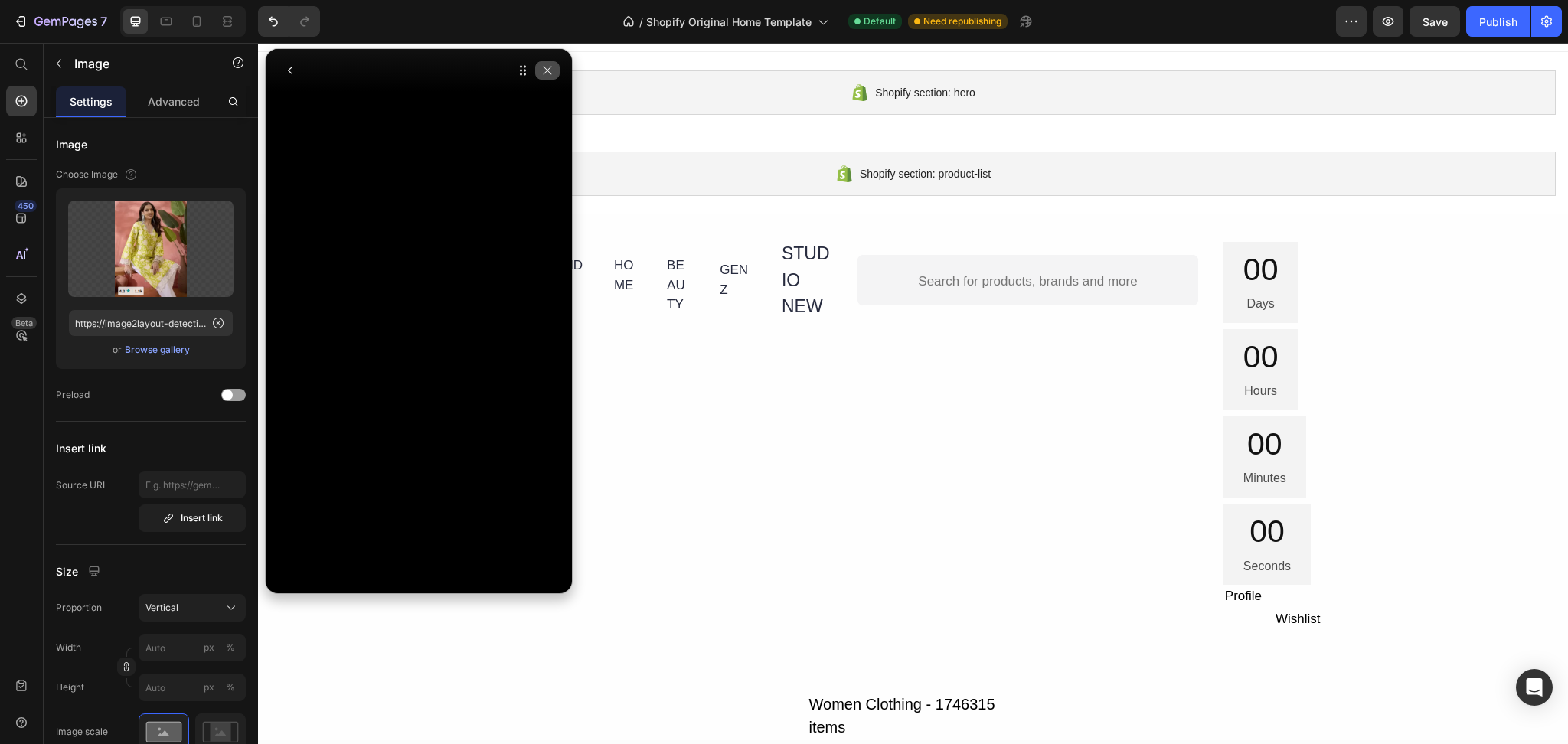 click 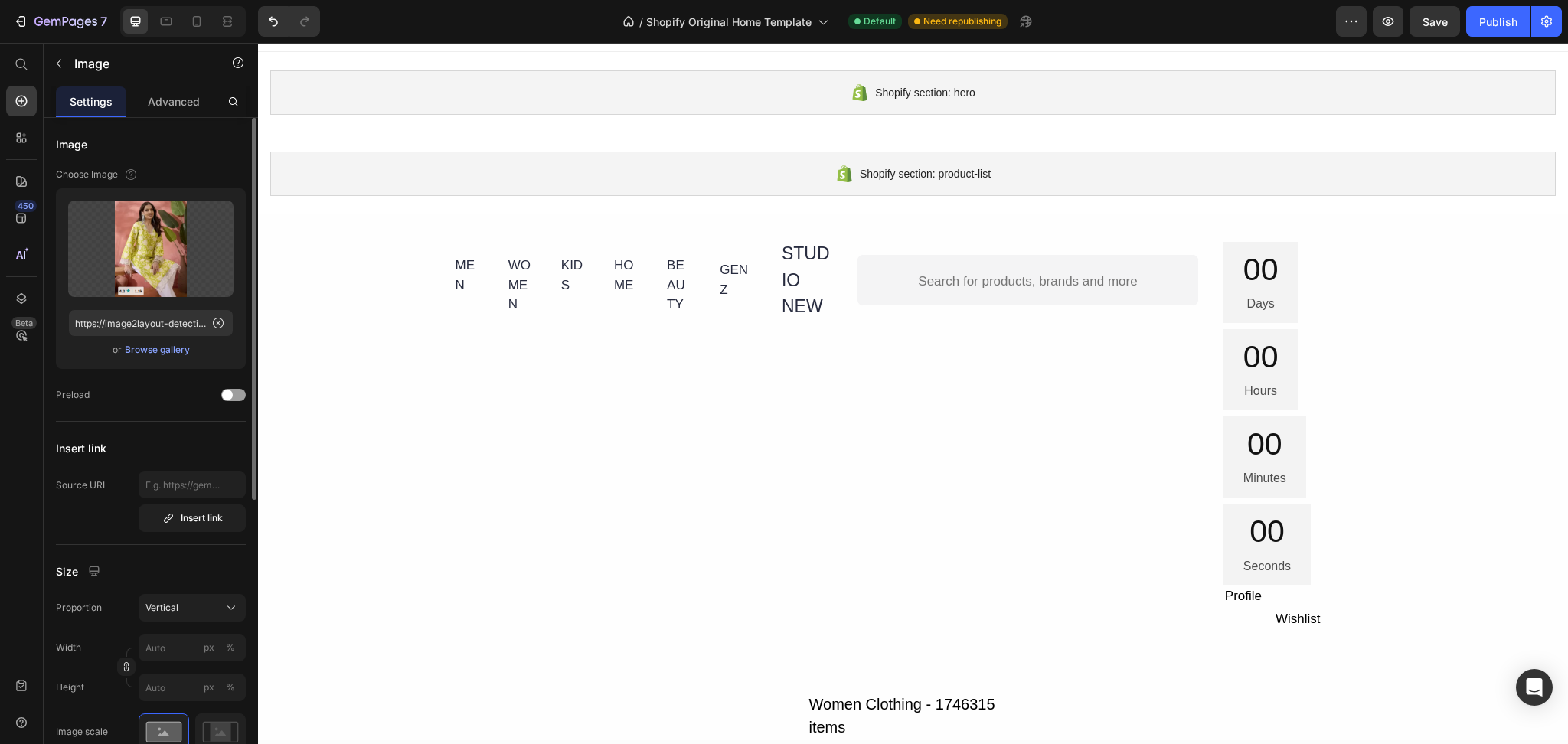 click on "Insert link" at bounding box center (151, 448) 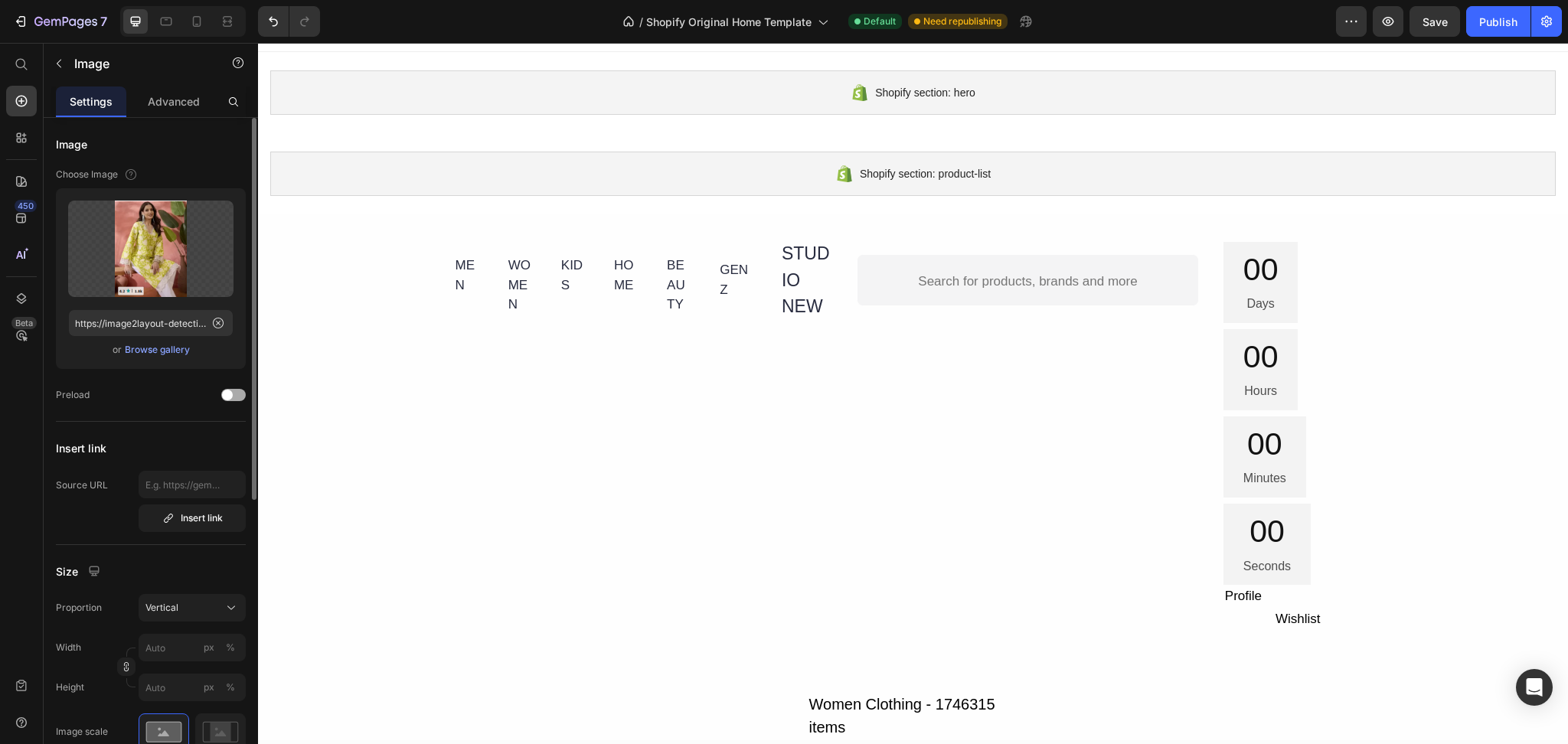 click on "Preload" 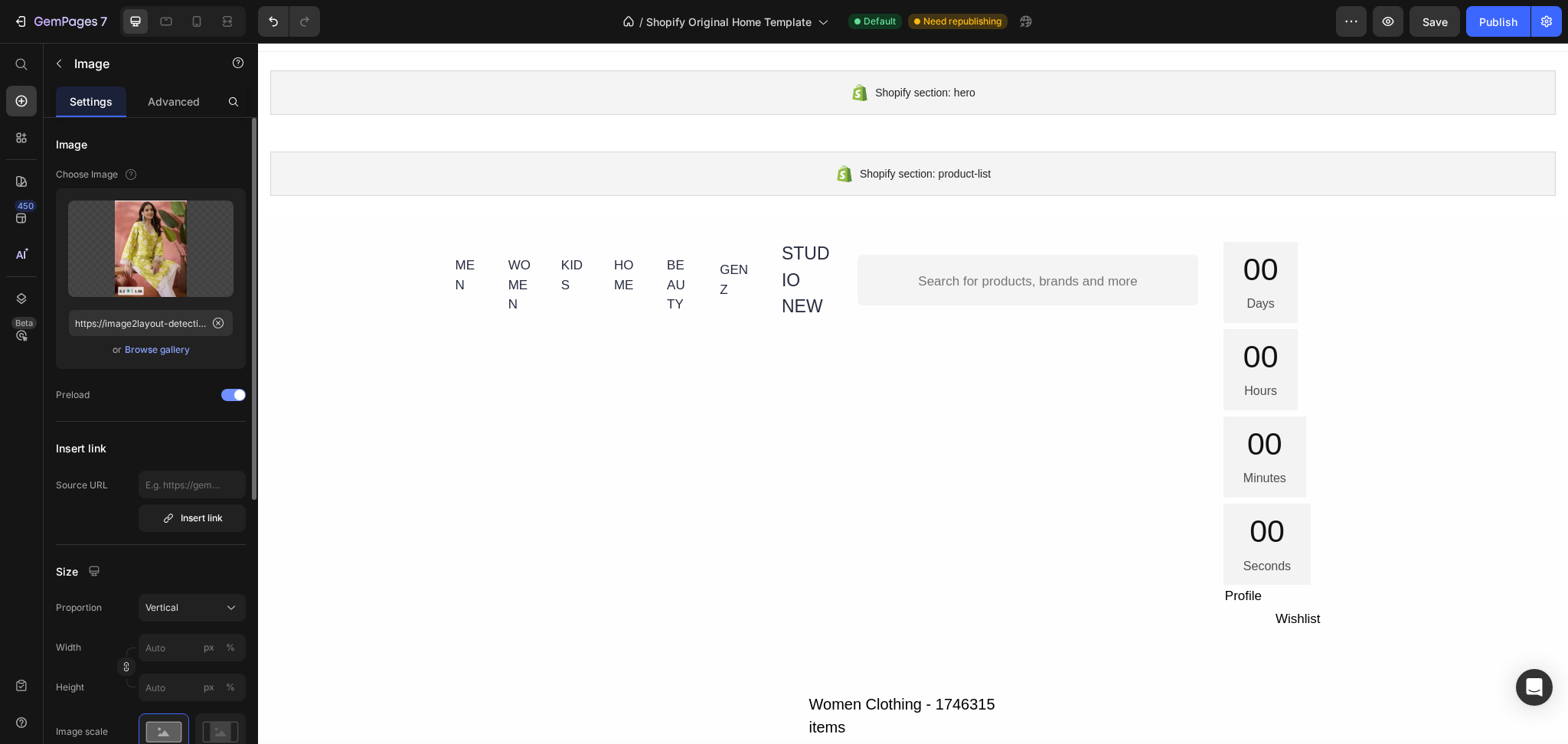 click at bounding box center (234, 395) 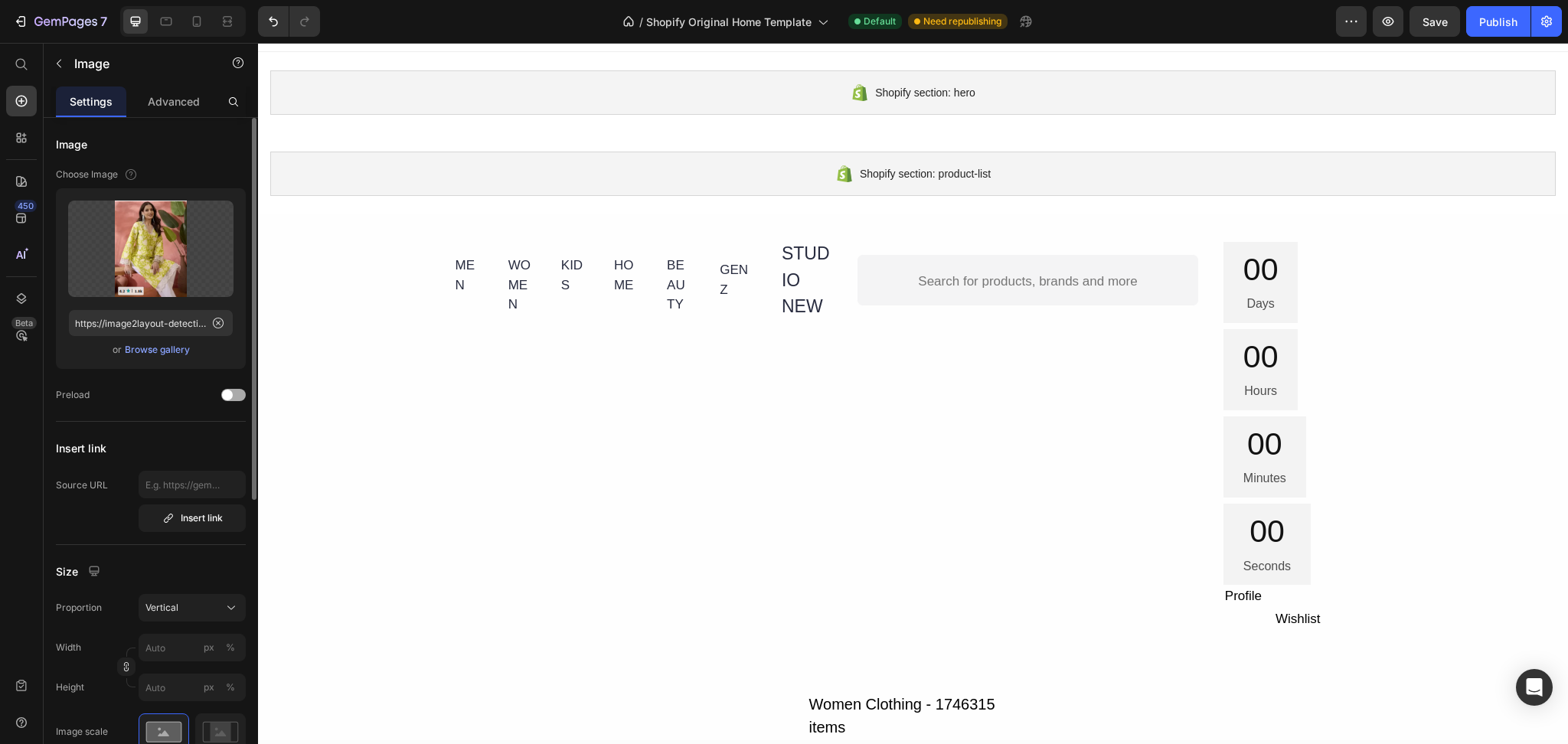click at bounding box center (234, 395) 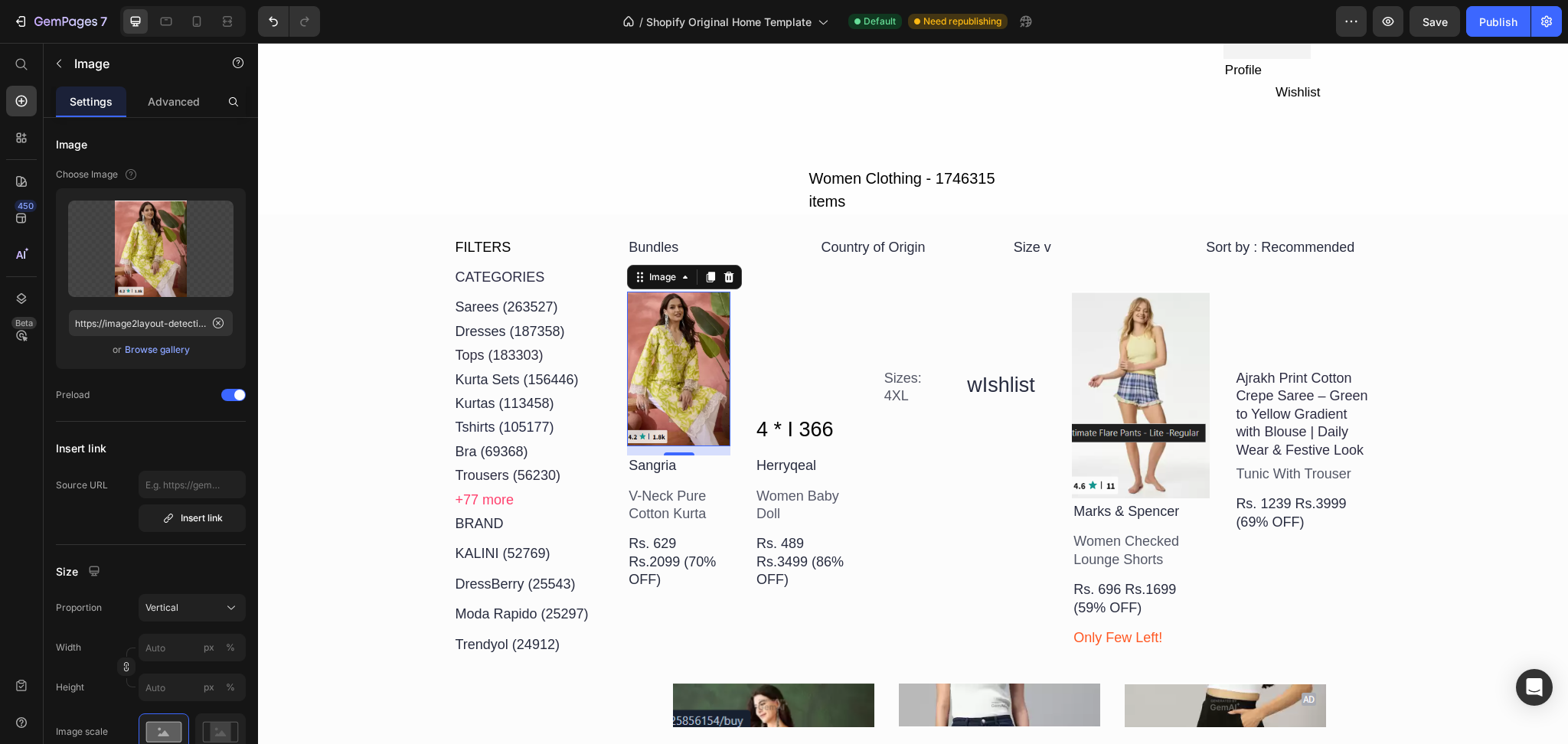 scroll, scrollTop: 737, scrollLeft: 0, axis: vertical 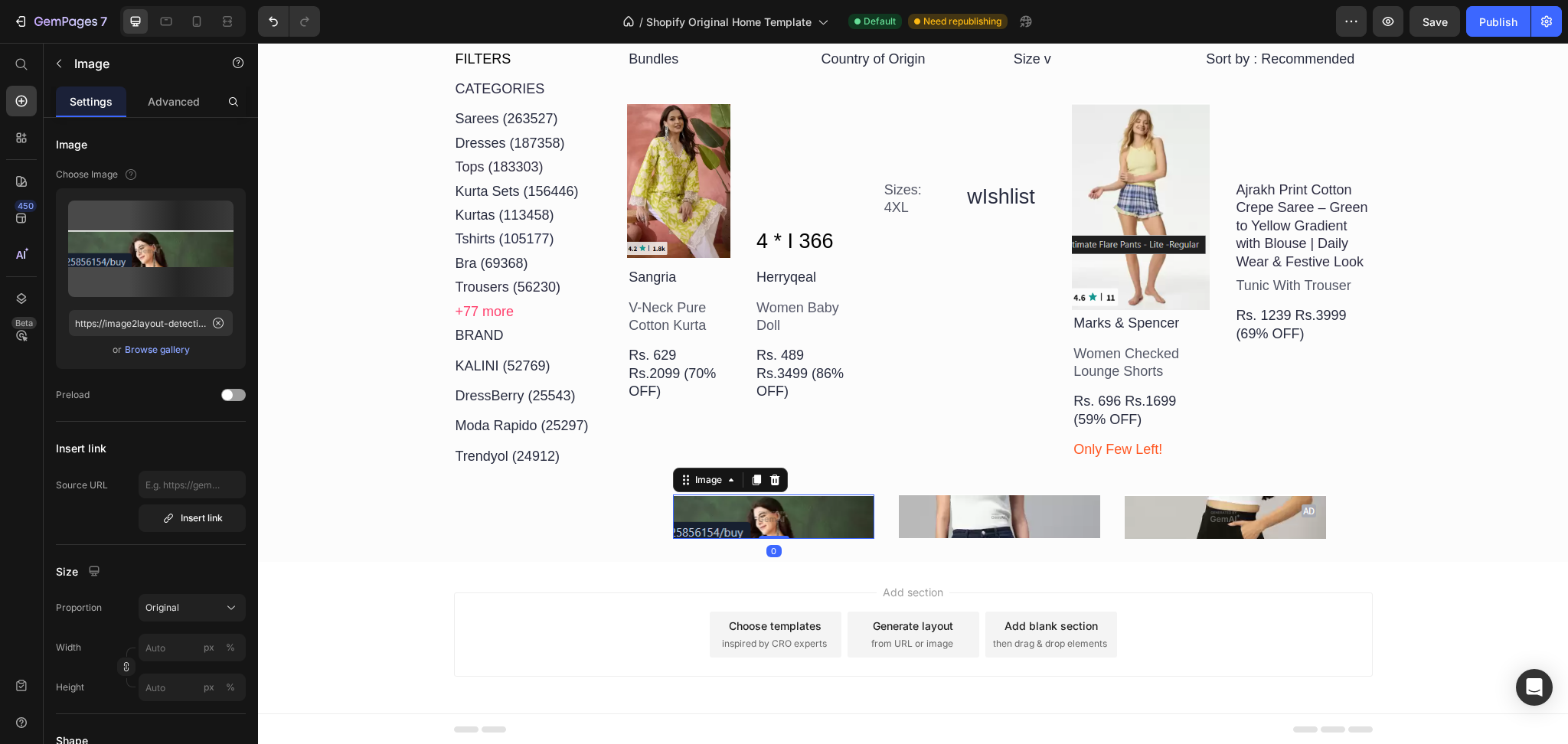 click at bounding box center [773, 517] 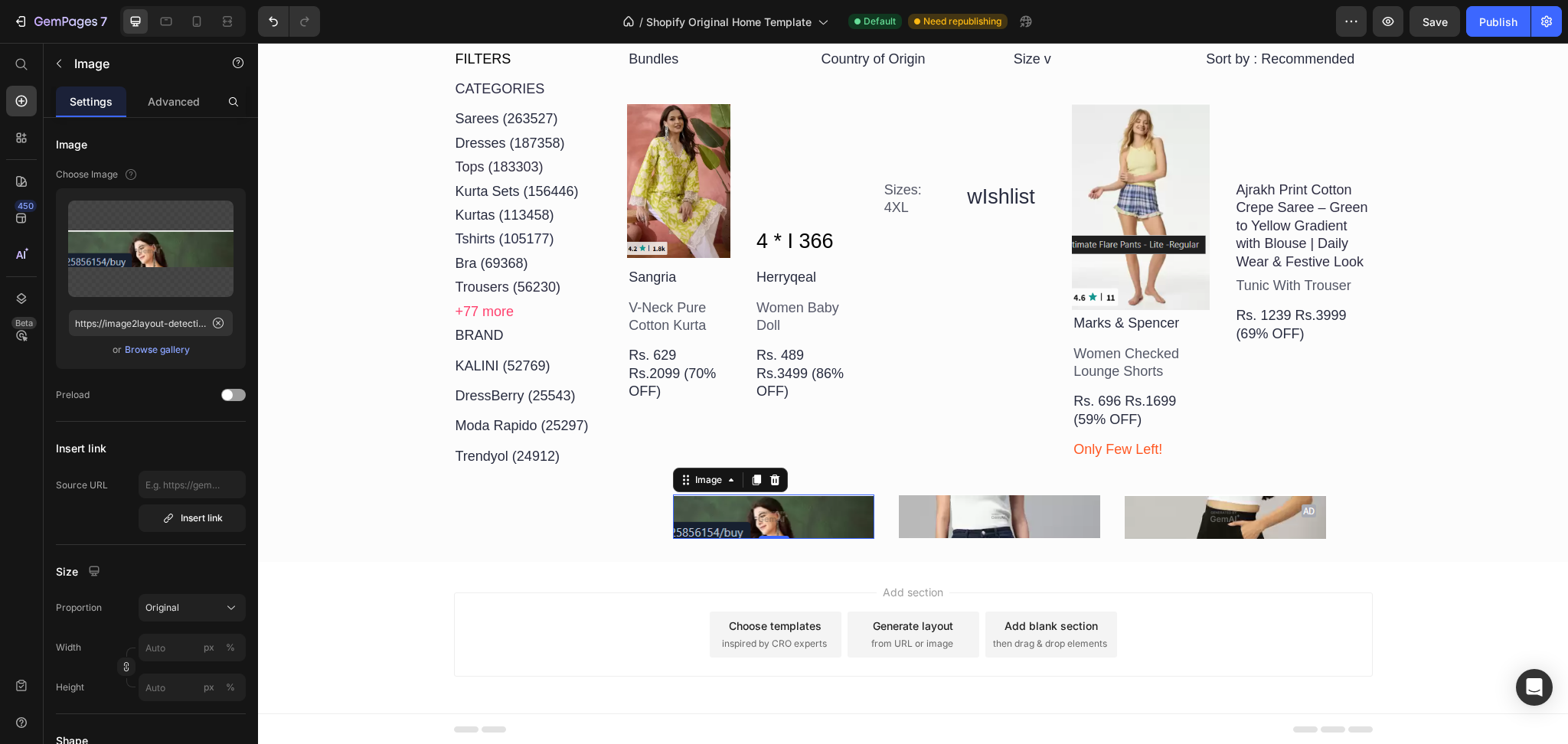click at bounding box center (773, 517) 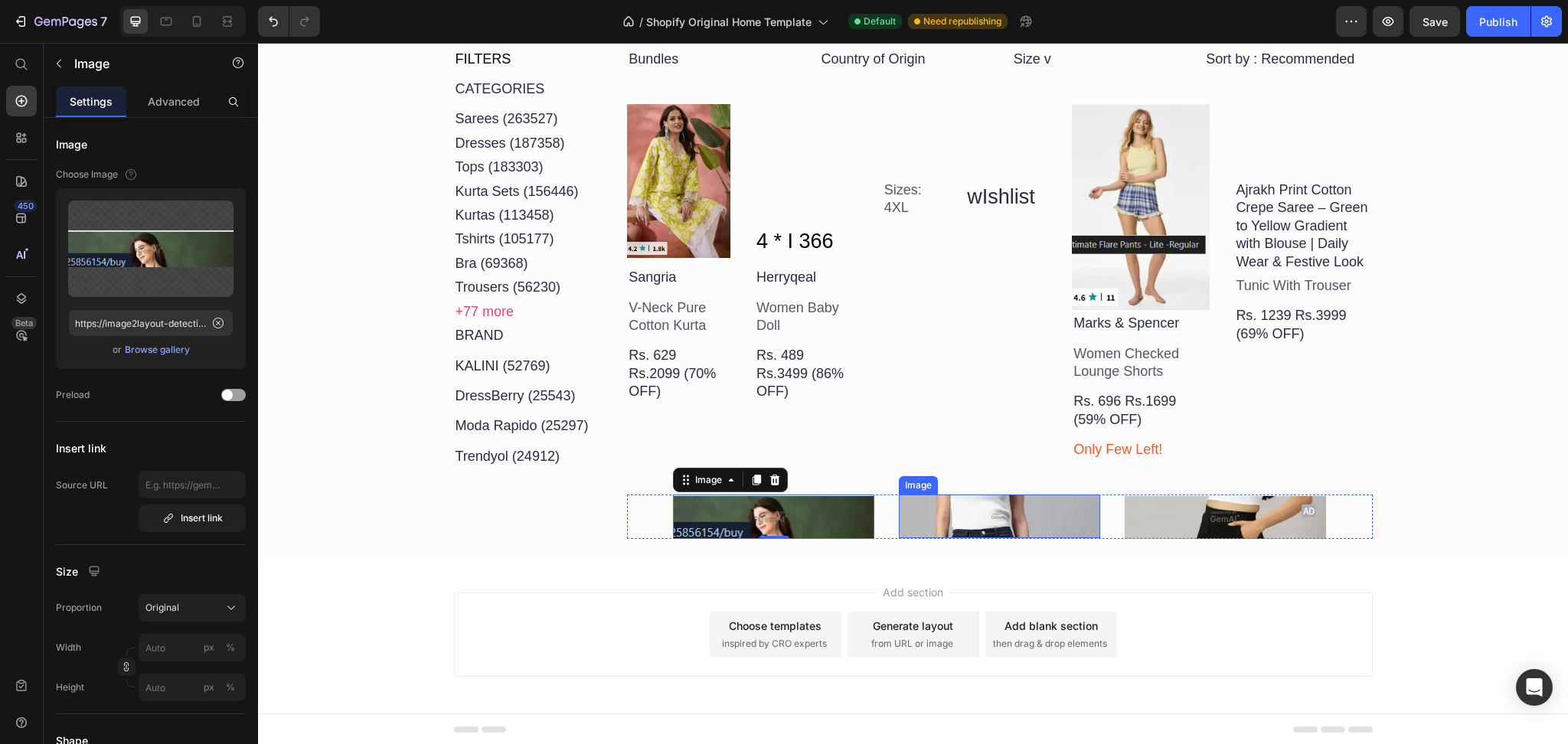 click at bounding box center [999, 516] 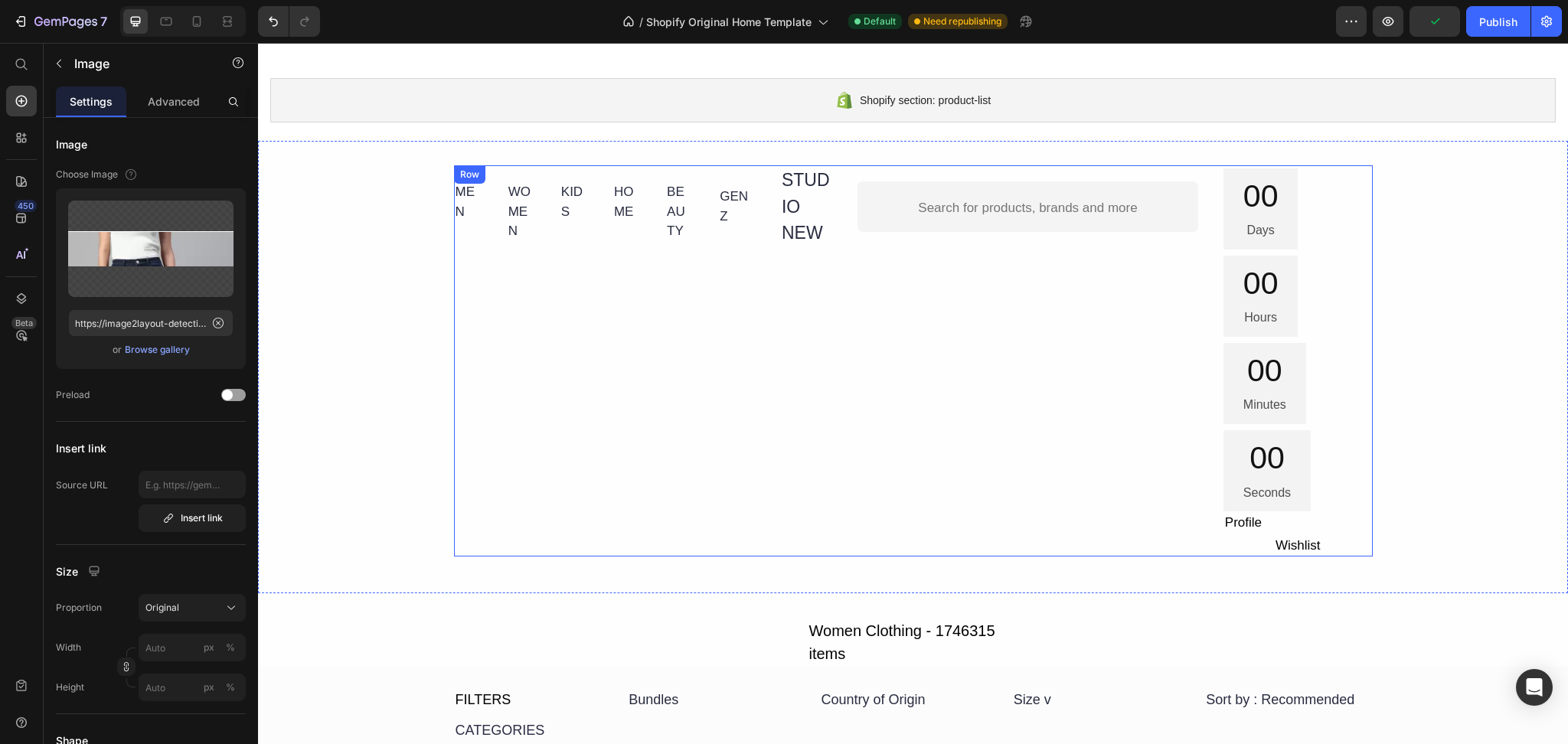 scroll, scrollTop: 0, scrollLeft: 0, axis: both 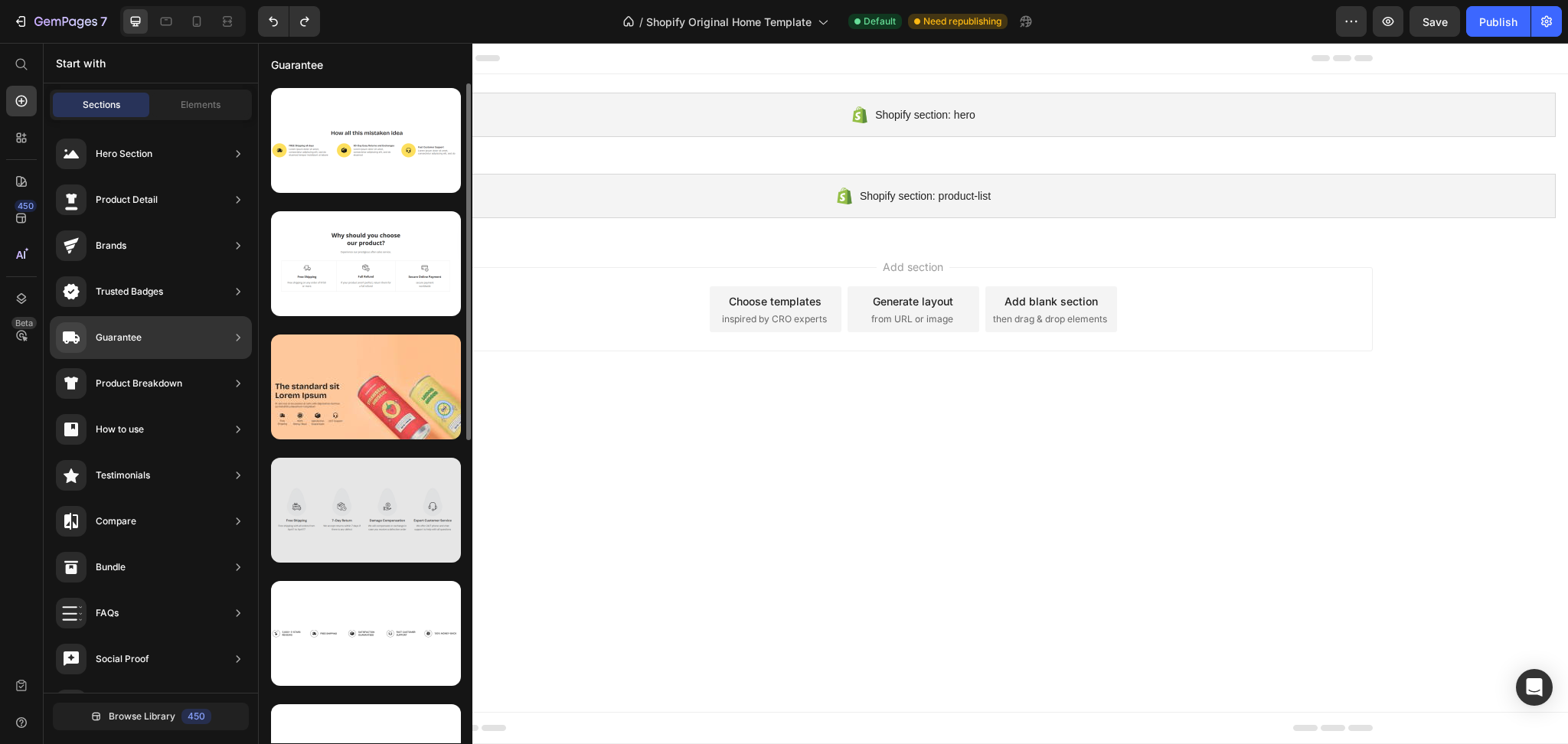 click at bounding box center [366, 510] 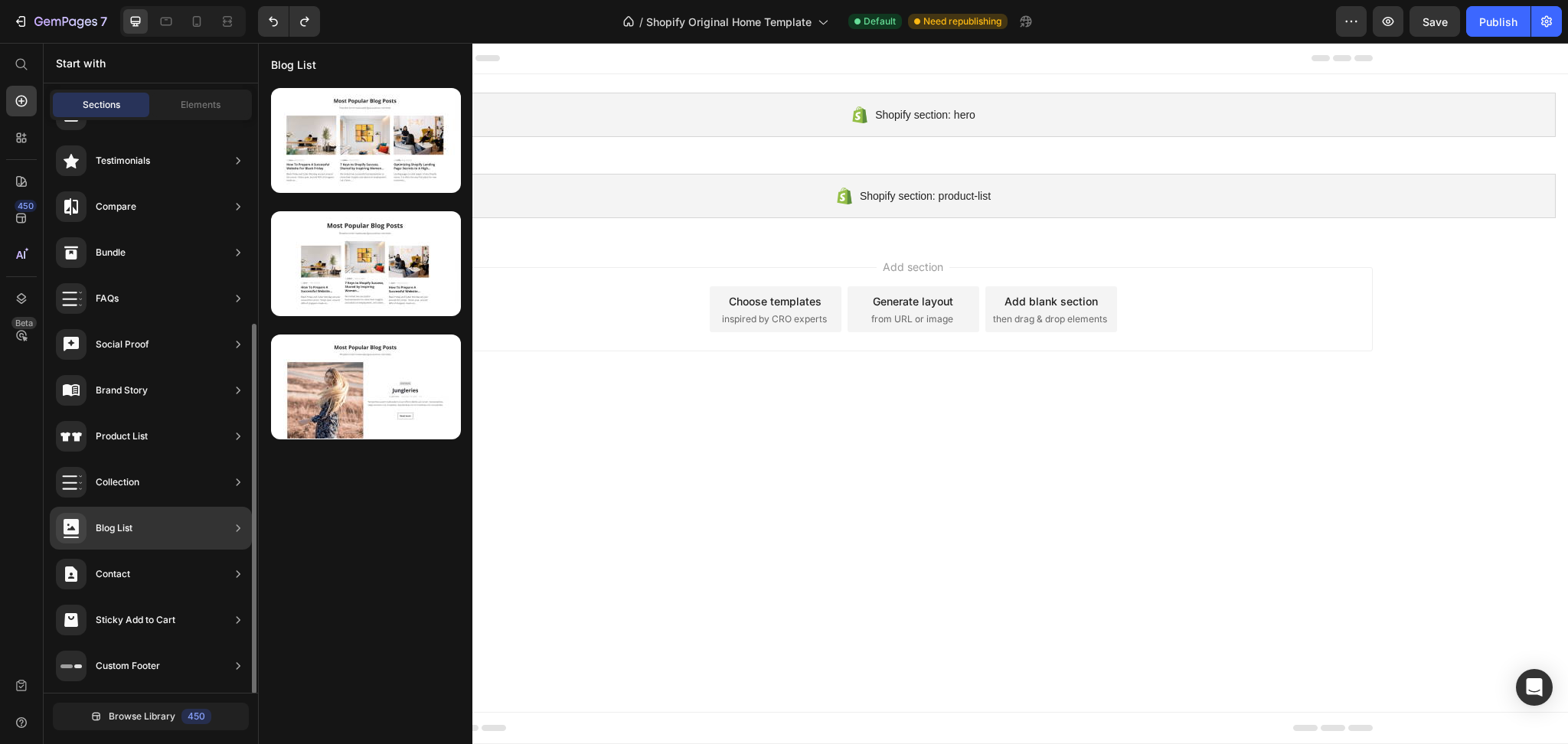 scroll, scrollTop: 213, scrollLeft: 0, axis: vertical 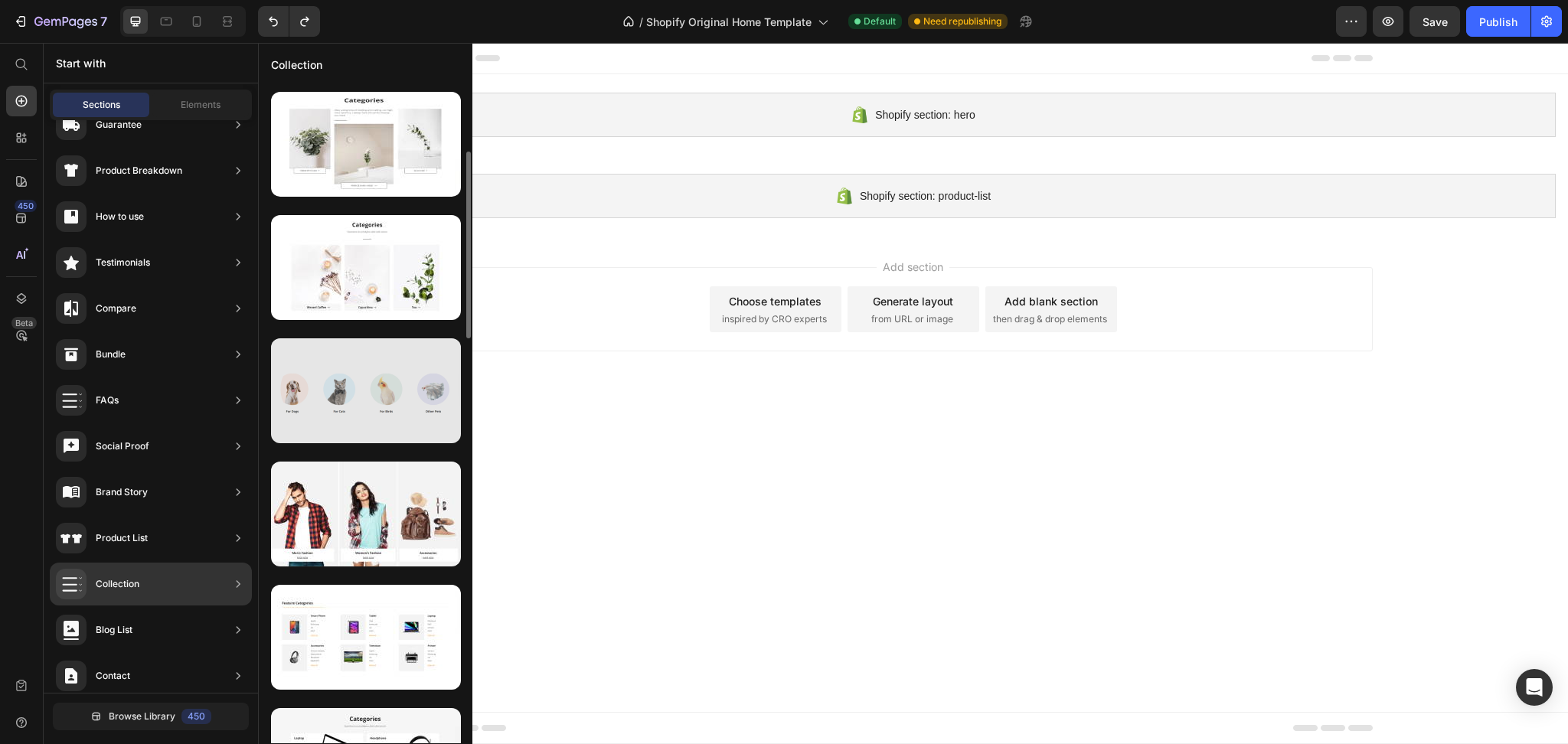 click at bounding box center [366, 390] 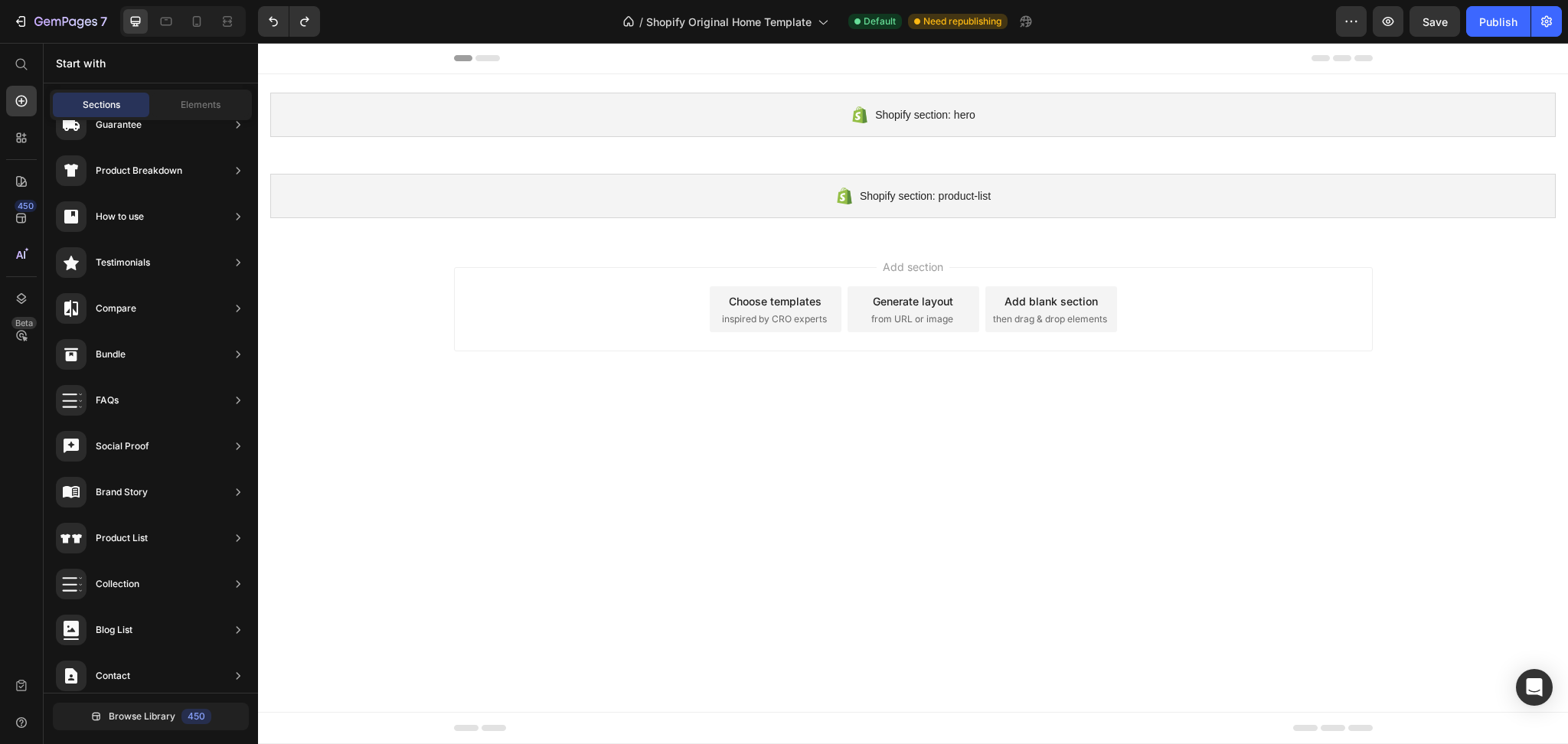 click on "Shopify section: hero Shopify section: hero Shopify section: product-list Shopify section: product-list Root Start with Sections from sidebar Add sections Add elements Start with Generating from URL or image Add section Choose templates inspired by CRO experts Generate layout from URL or image Add blank section then drag & drop elements" at bounding box center (913, 393) 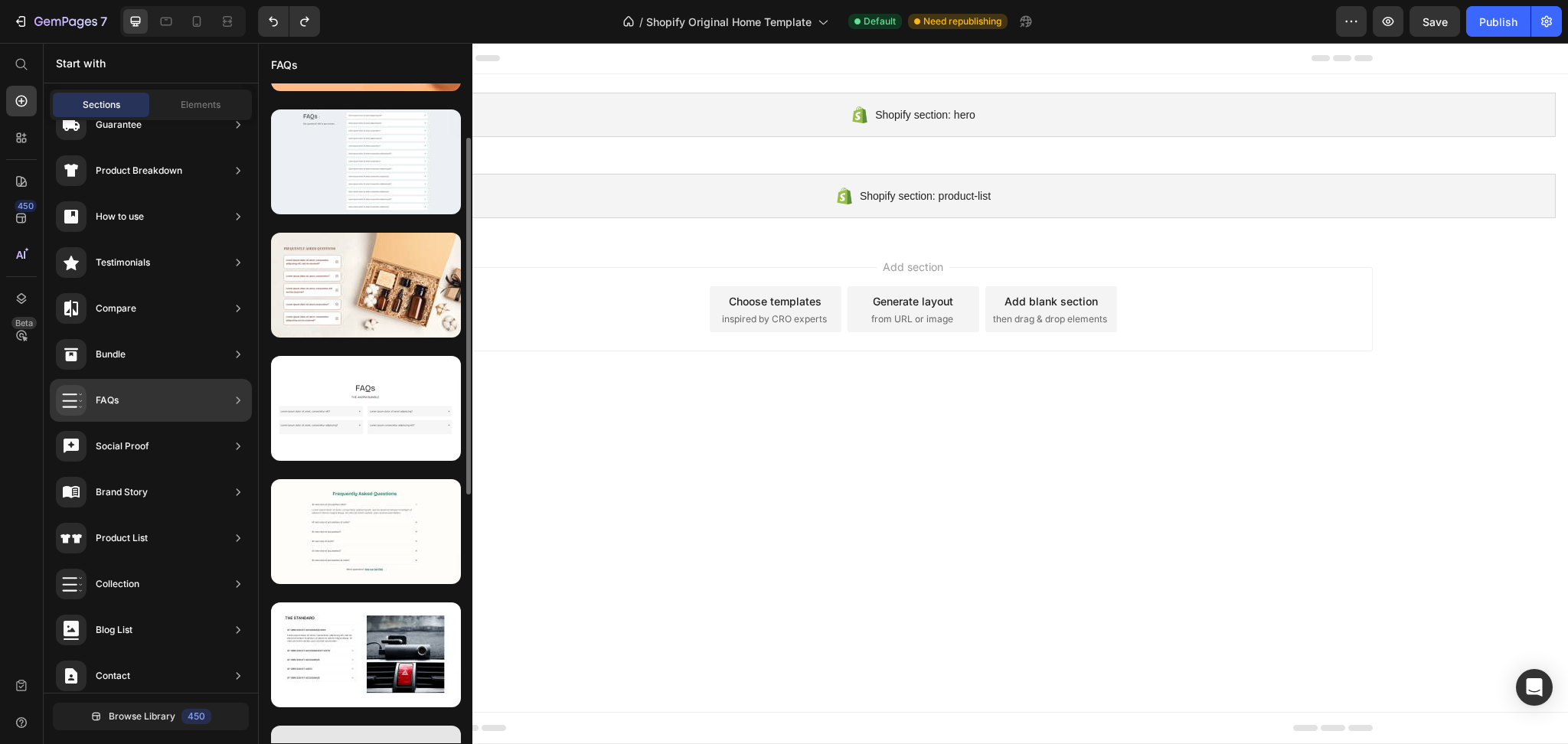 scroll, scrollTop: 408, scrollLeft: 0, axis: vertical 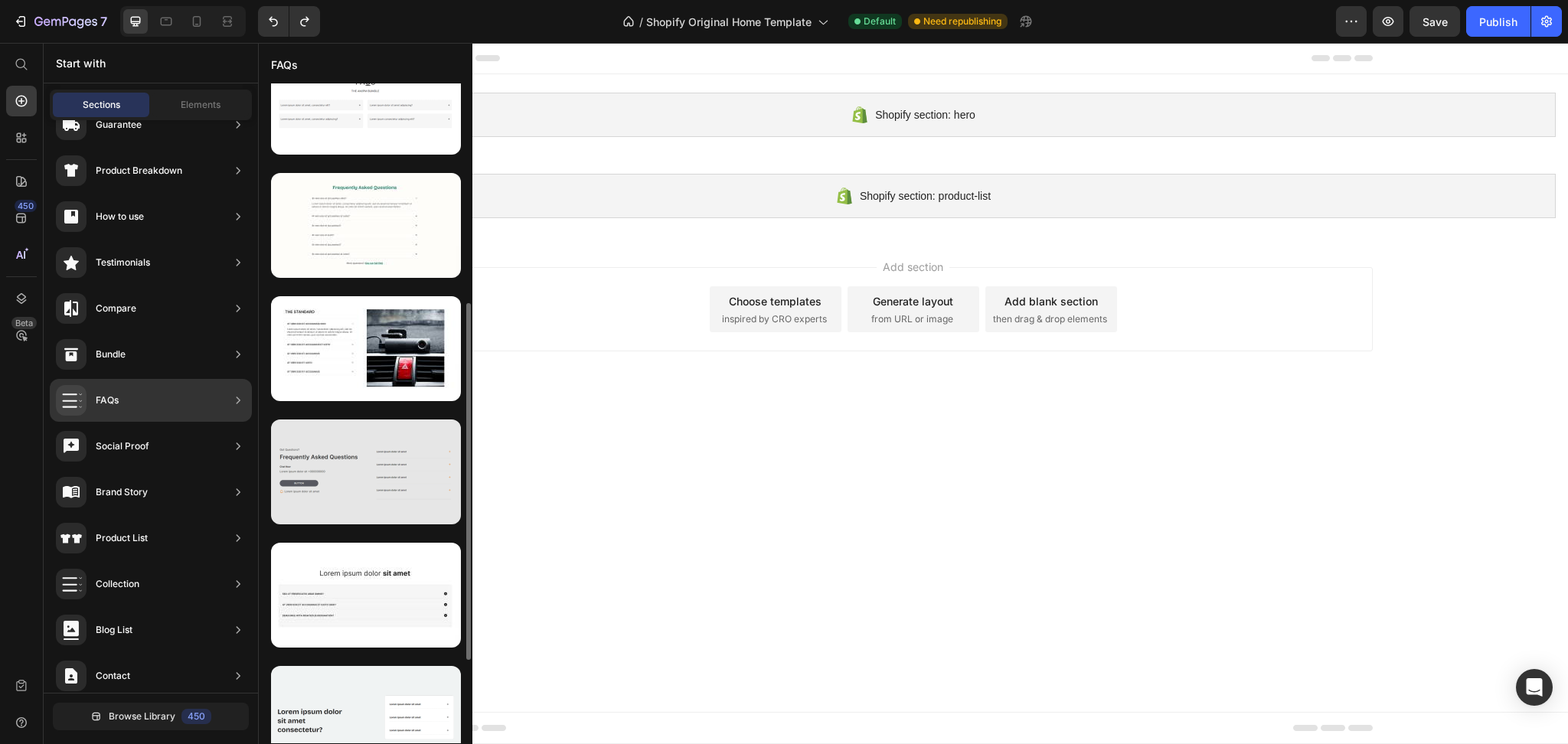 click at bounding box center [366, 472] 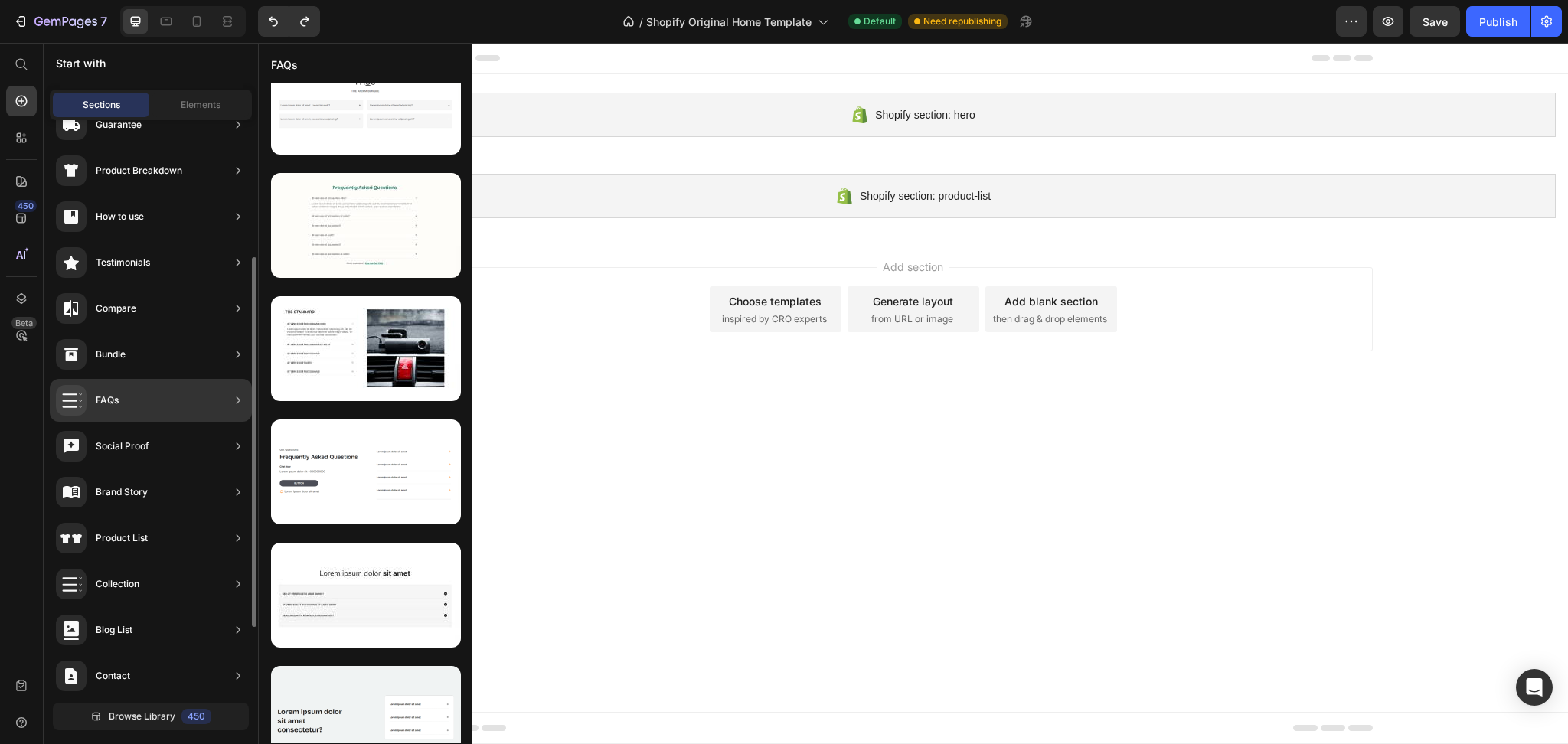 click 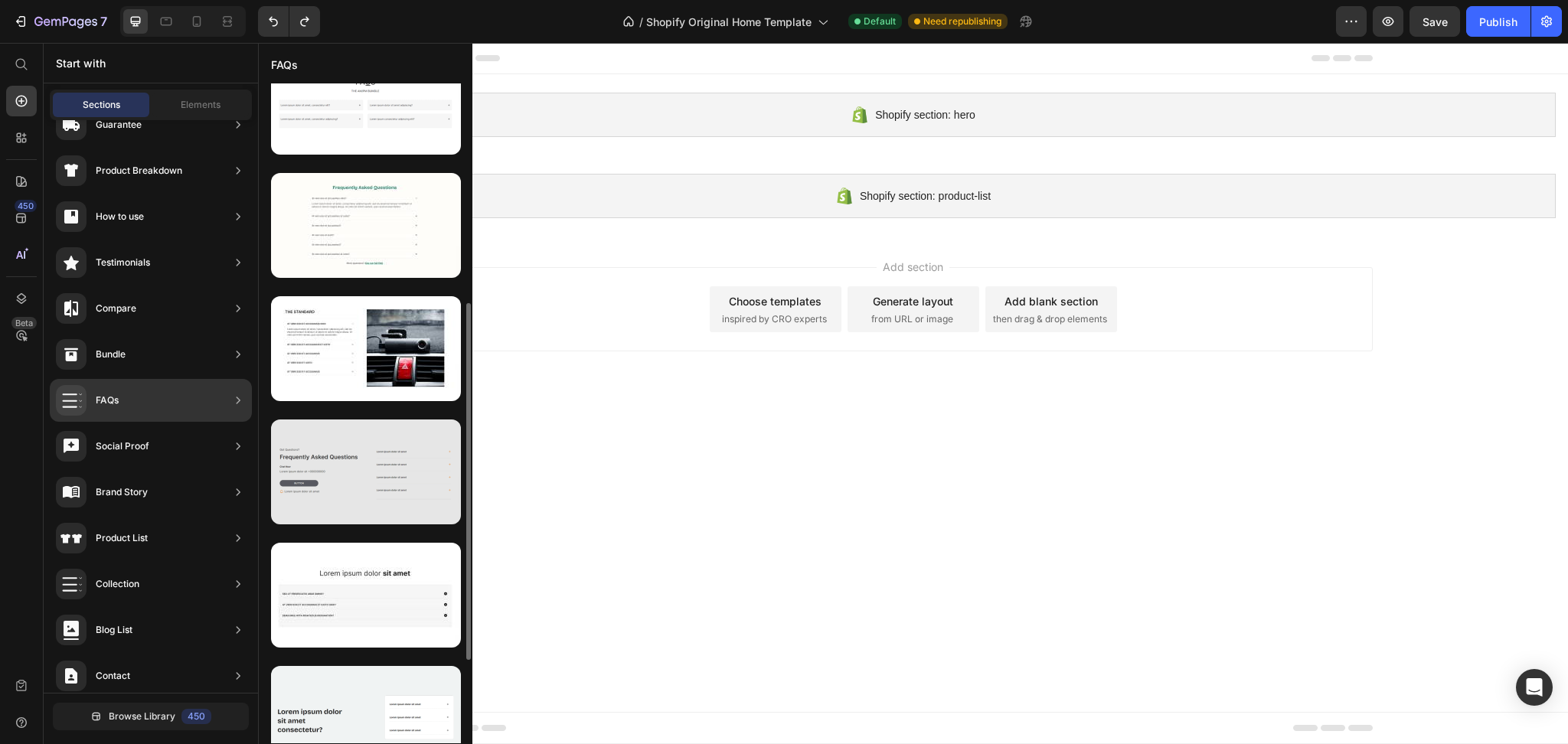 click at bounding box center [366, 472] 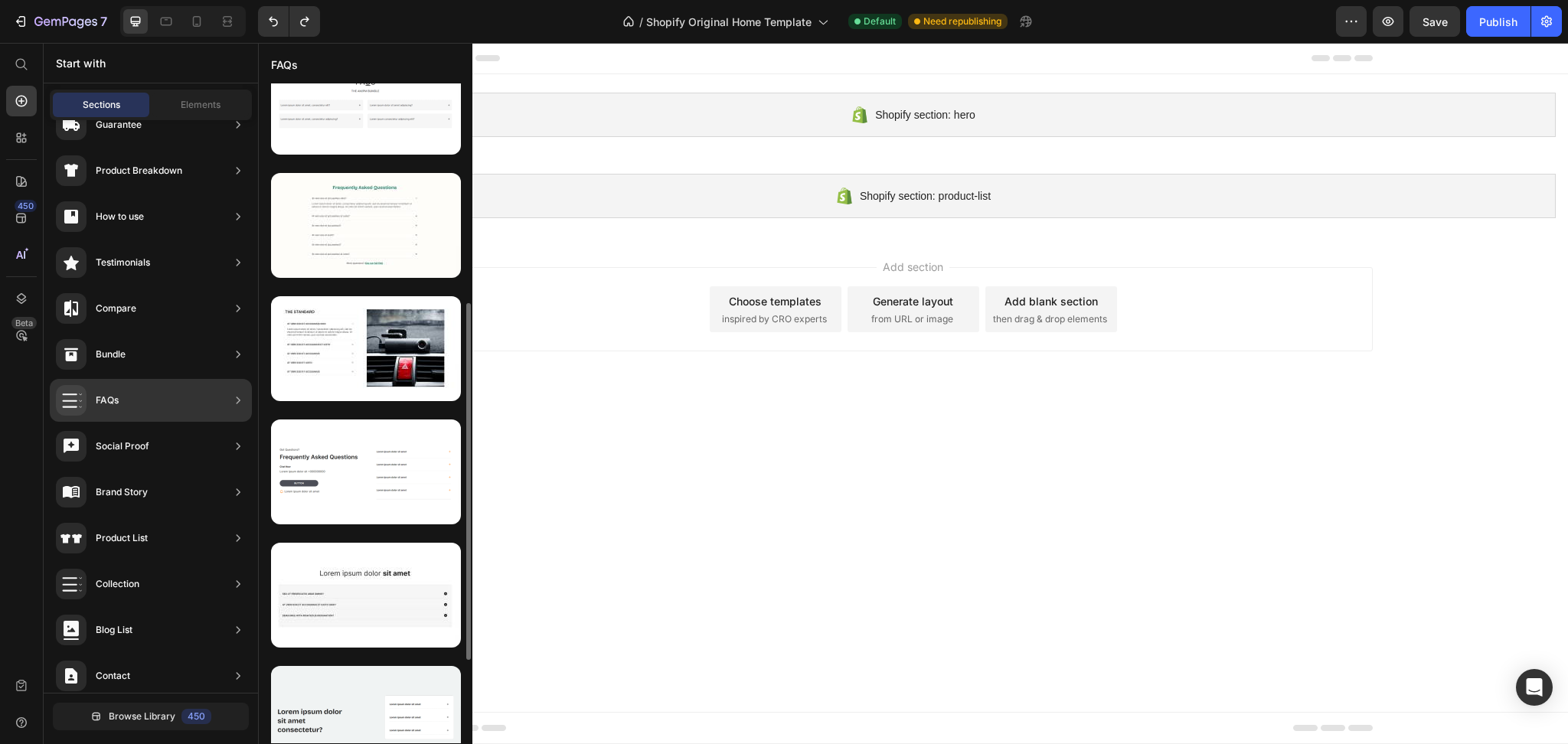 scroll, scrollTop: 868, scrollLeft: 0, axis: vertical 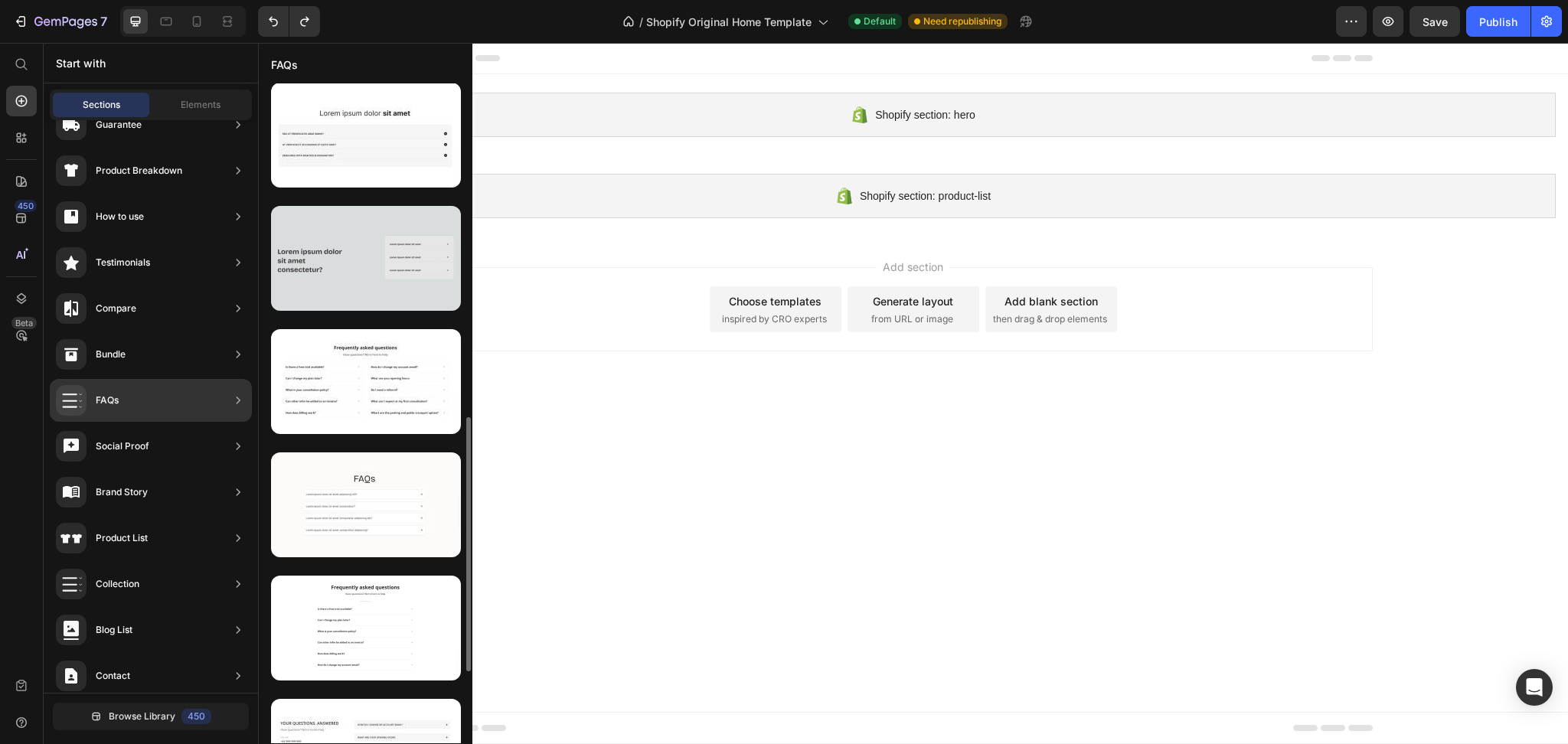 click at bounding box center (366, 258) 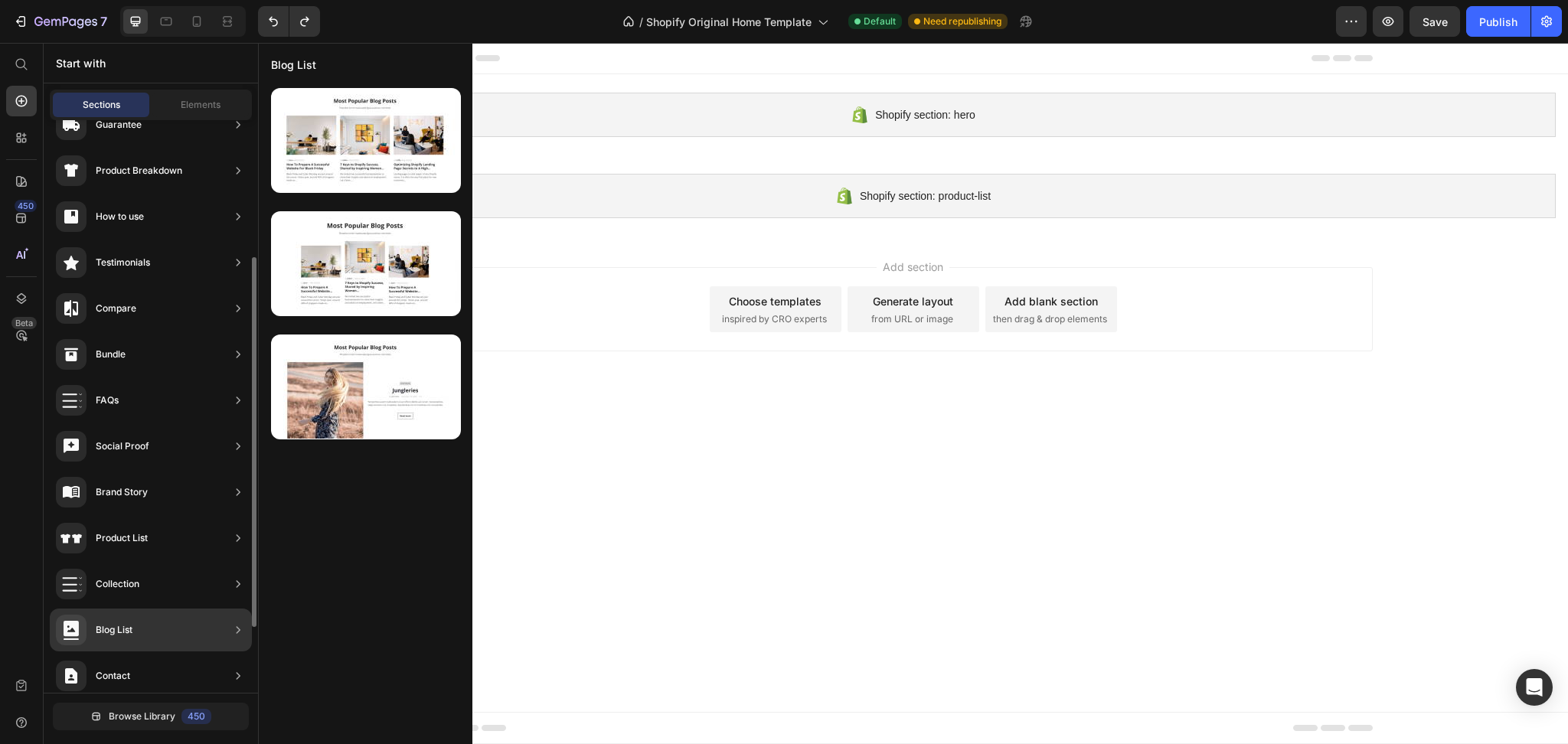 scroll, scrollTop: 0, scrollLeft: 0, axis: both 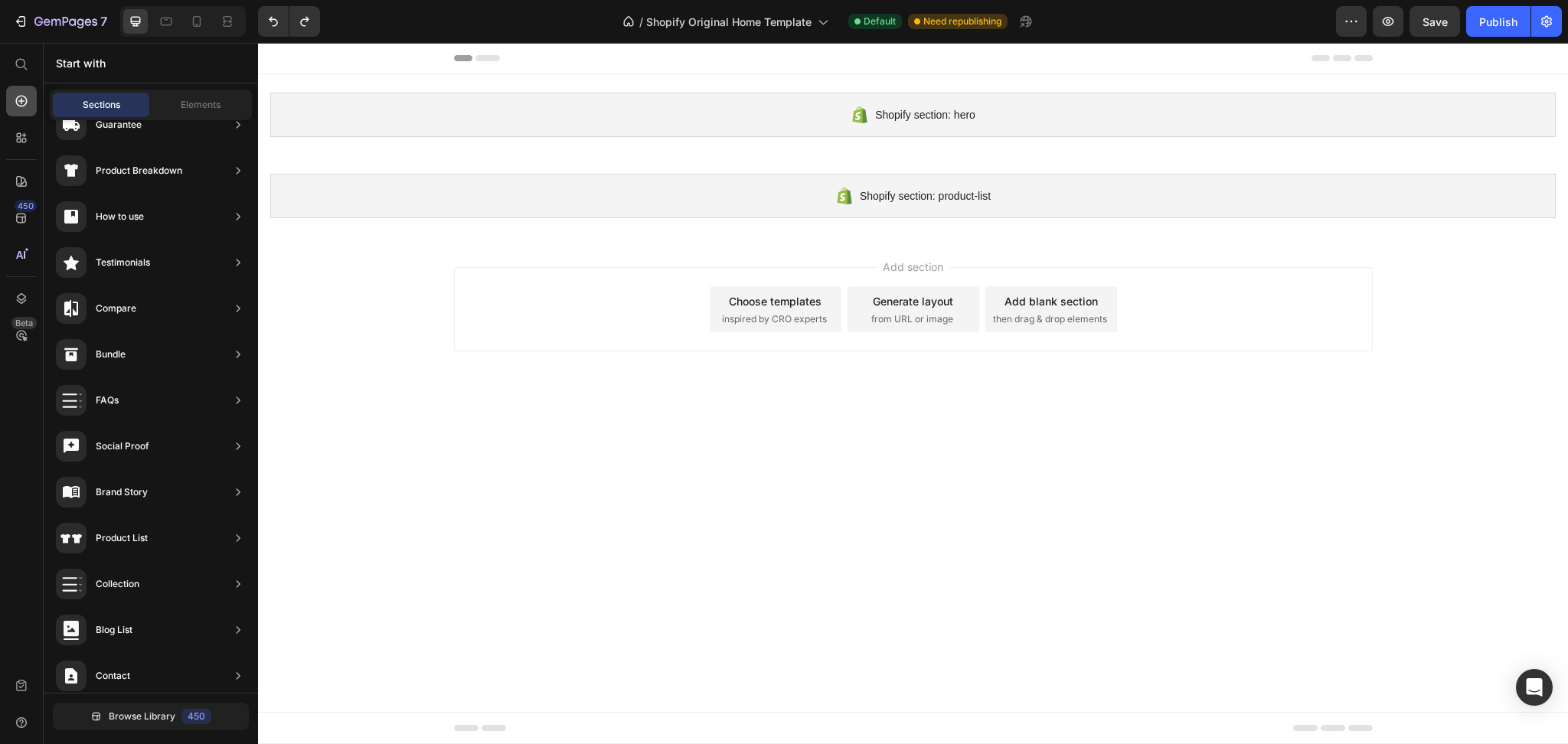 click 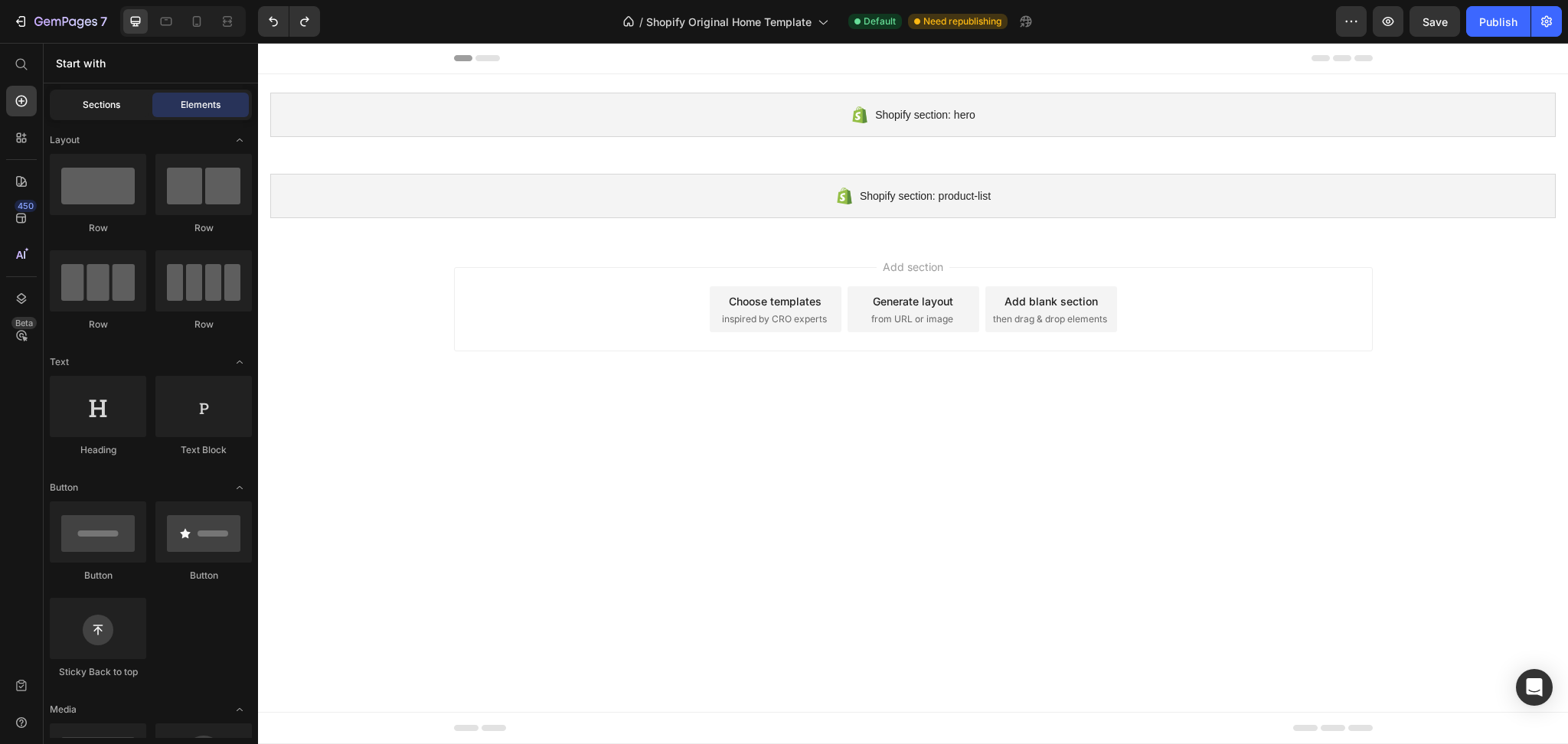 click on "Sections" at bounding box center (101, 105) 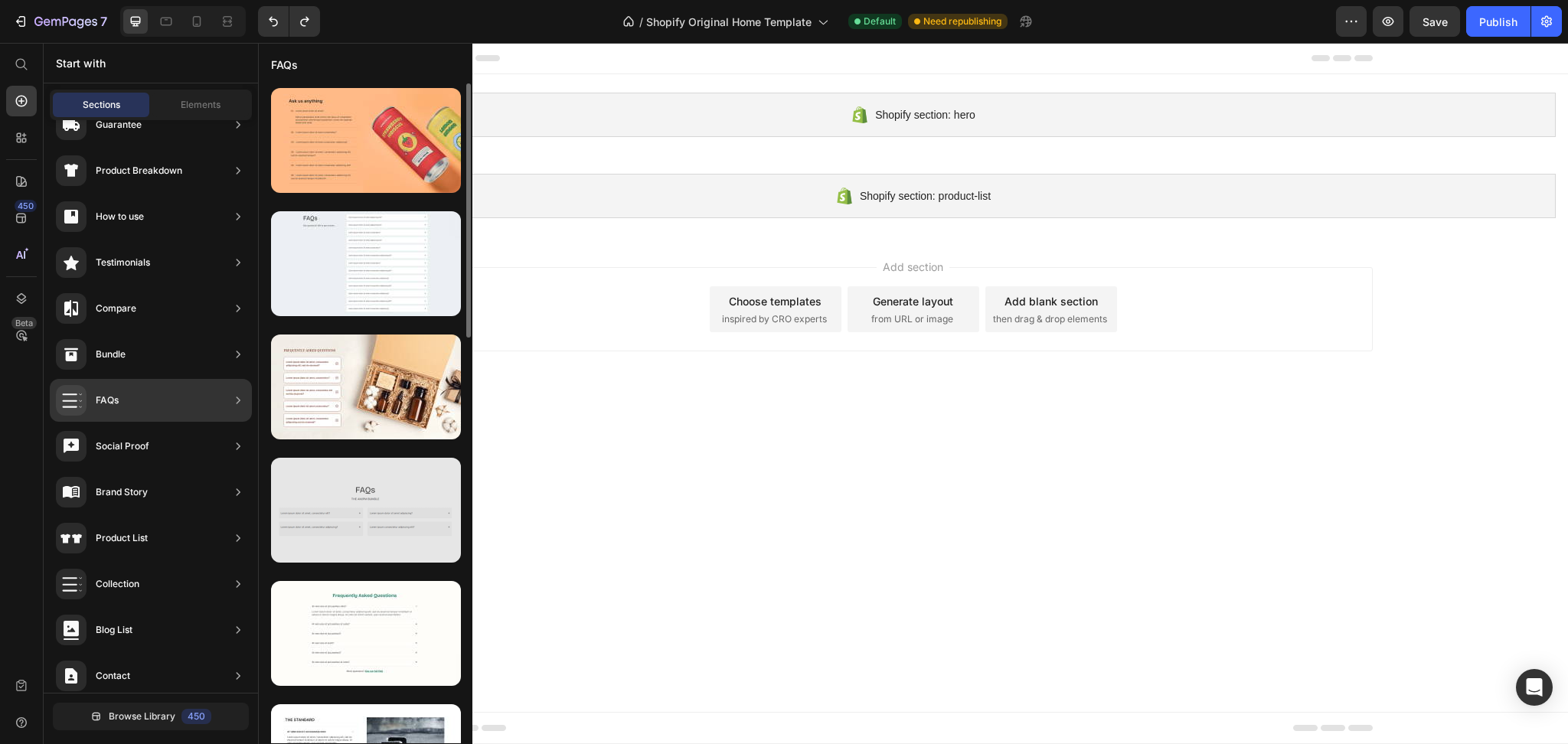 click at bounding box center (366, 510) 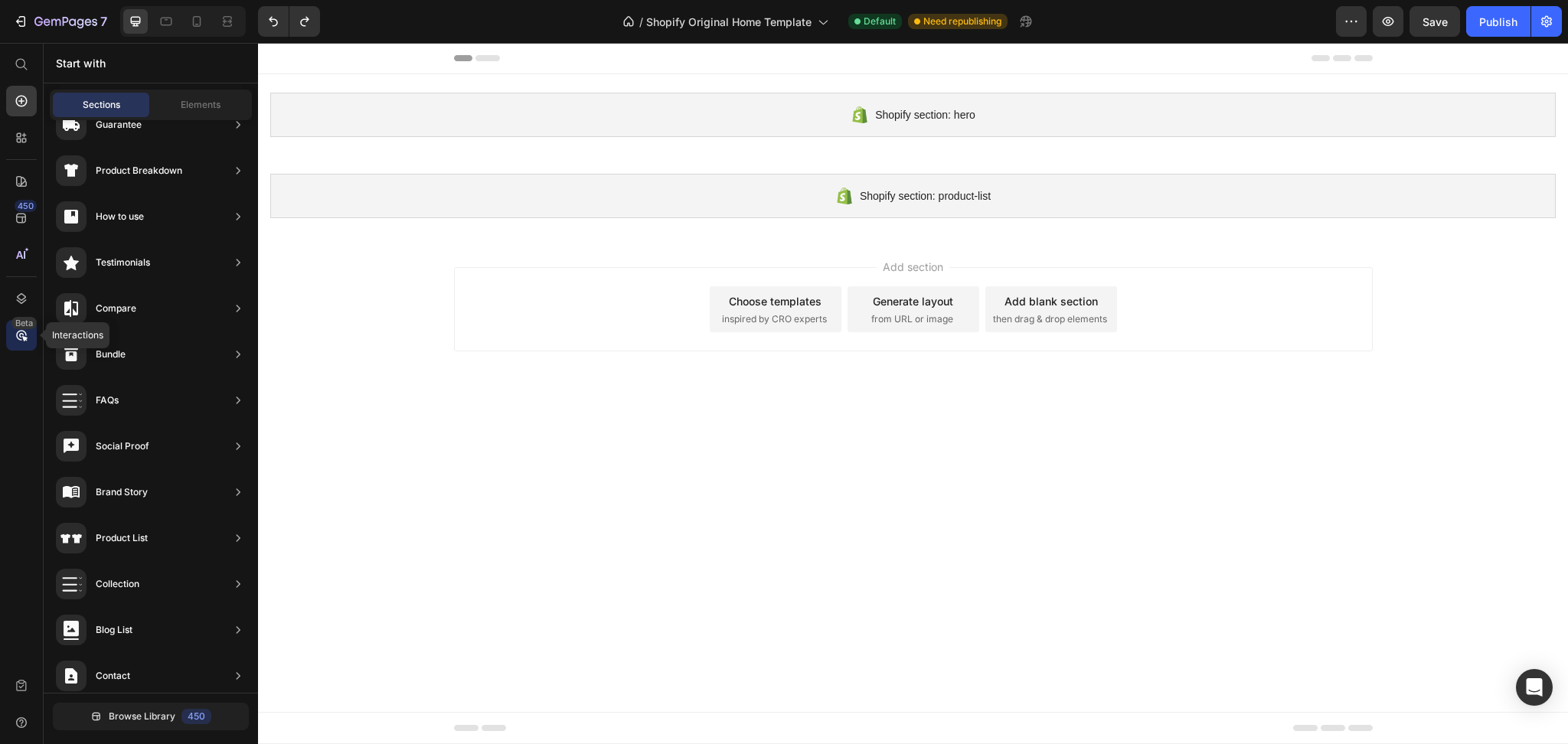 click on "Beta" at bounding box center (24, 323) 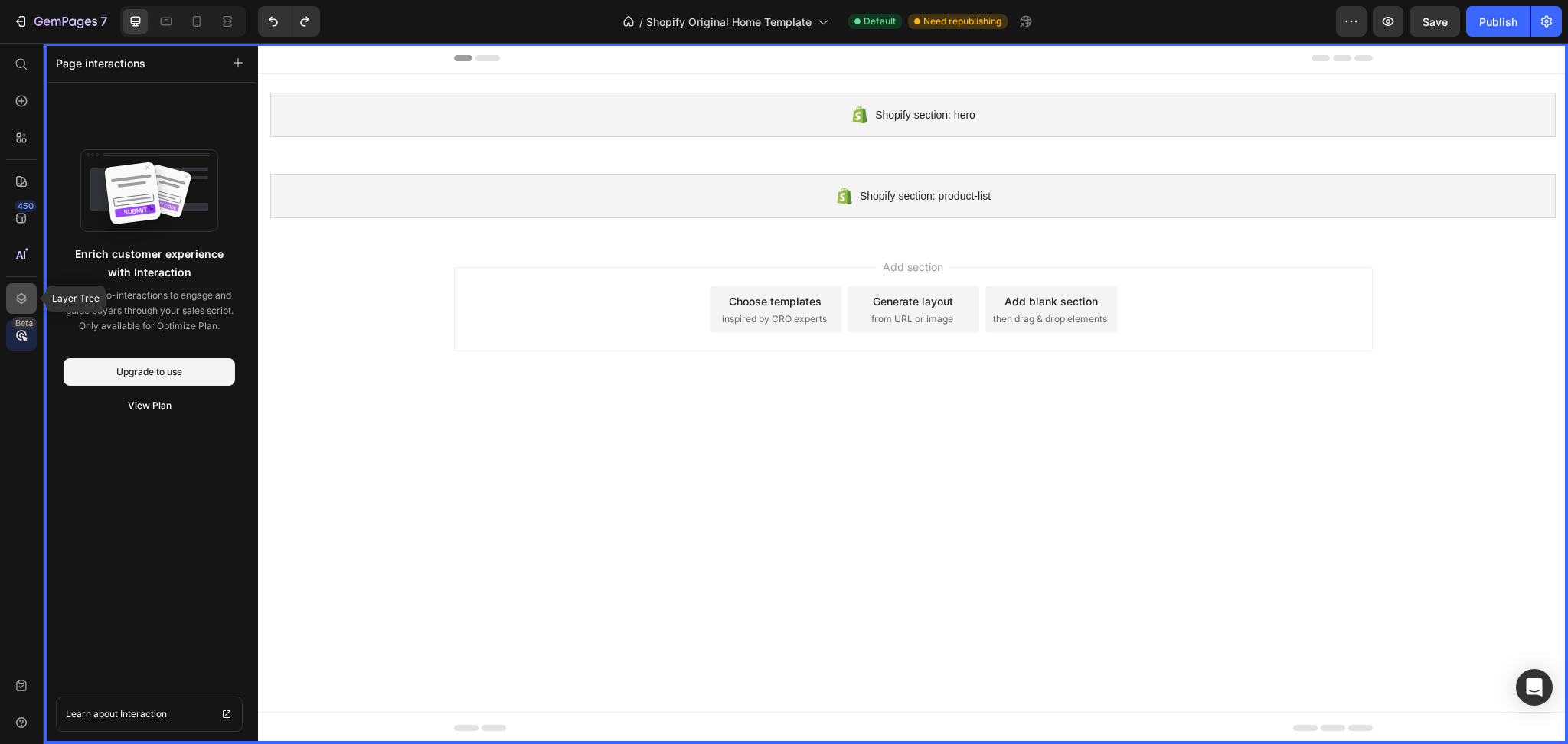 click 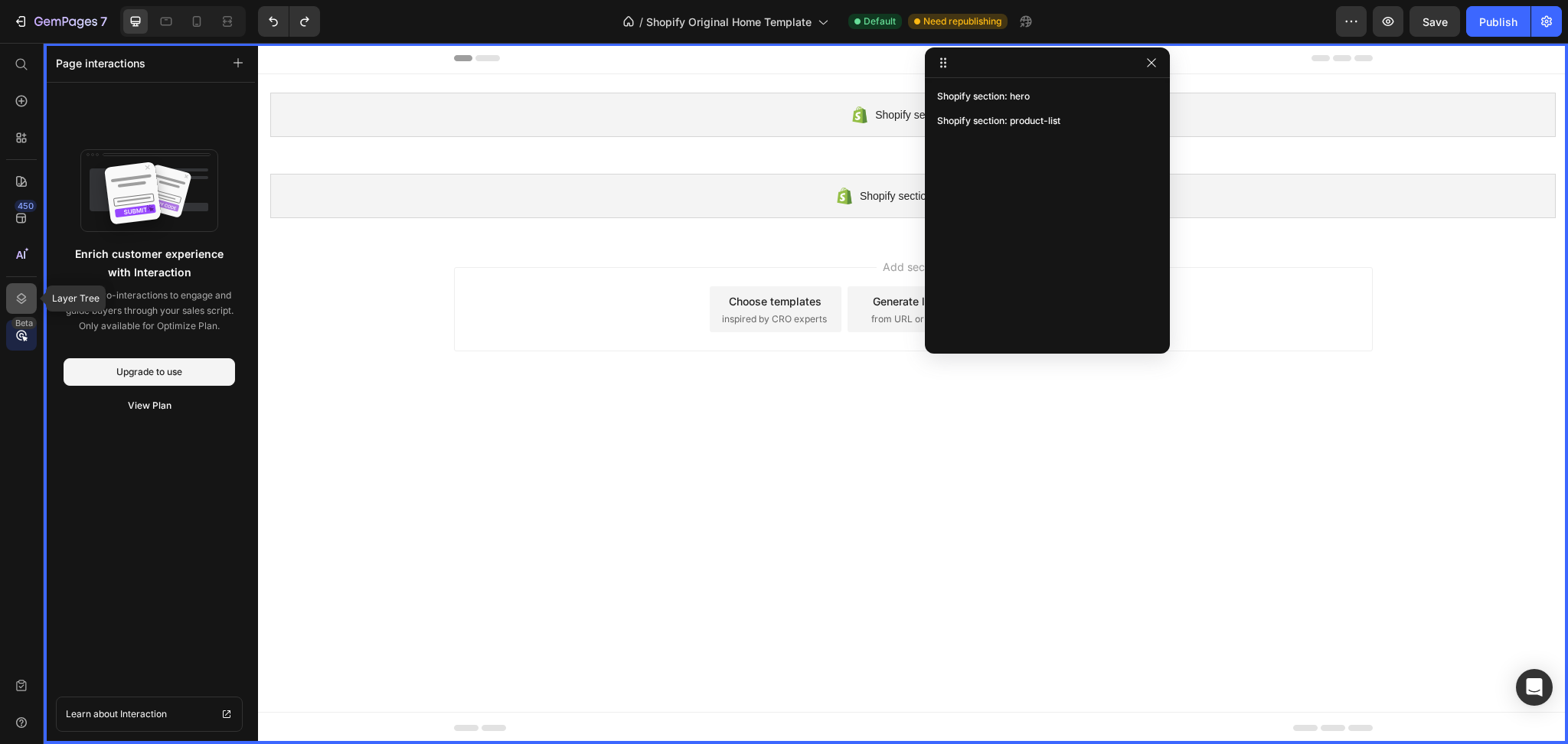 click 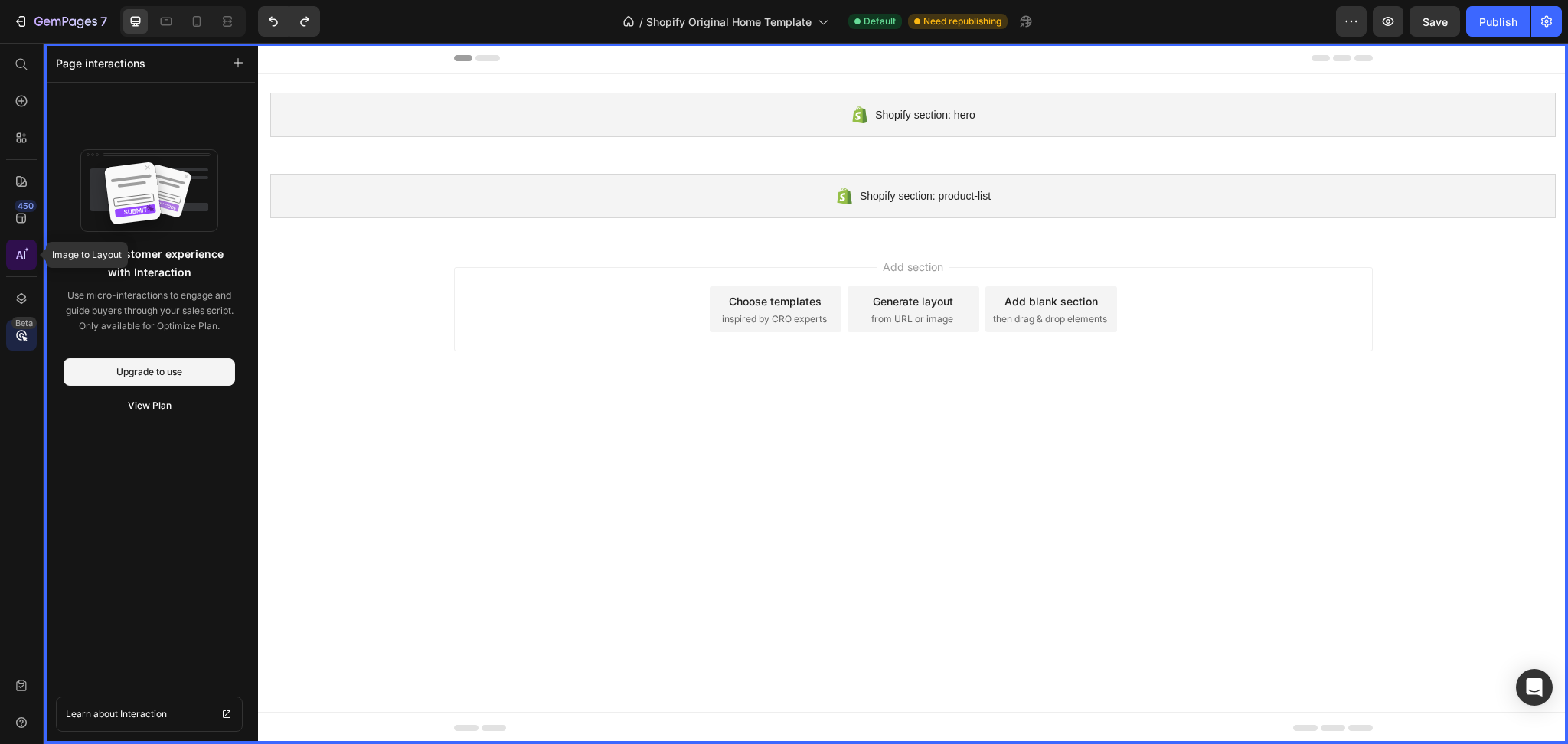 click 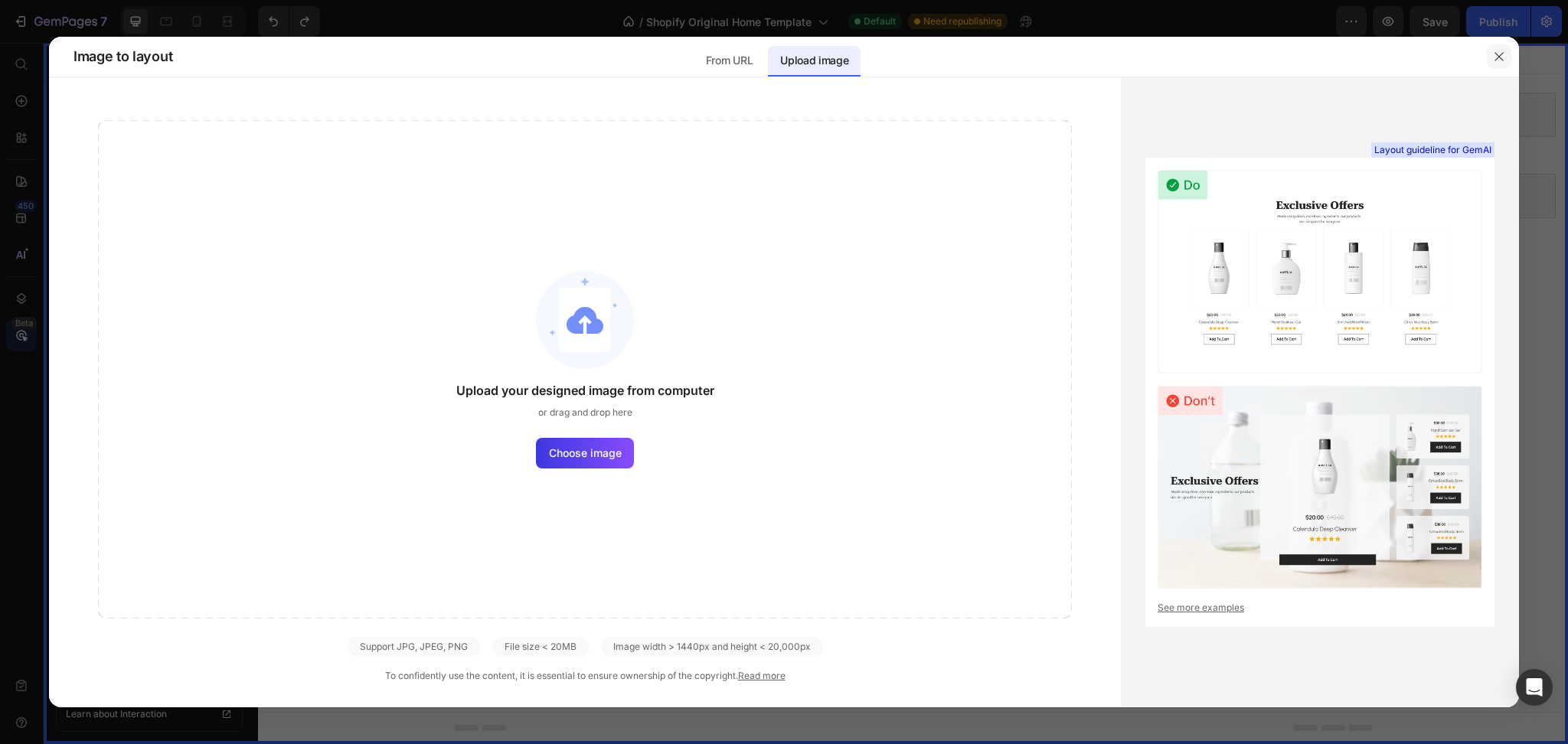 drag, startPoint x: 1502, startPoint y: 57, endPoint x: 1244, endPoint y: 15, distance: 261.39625 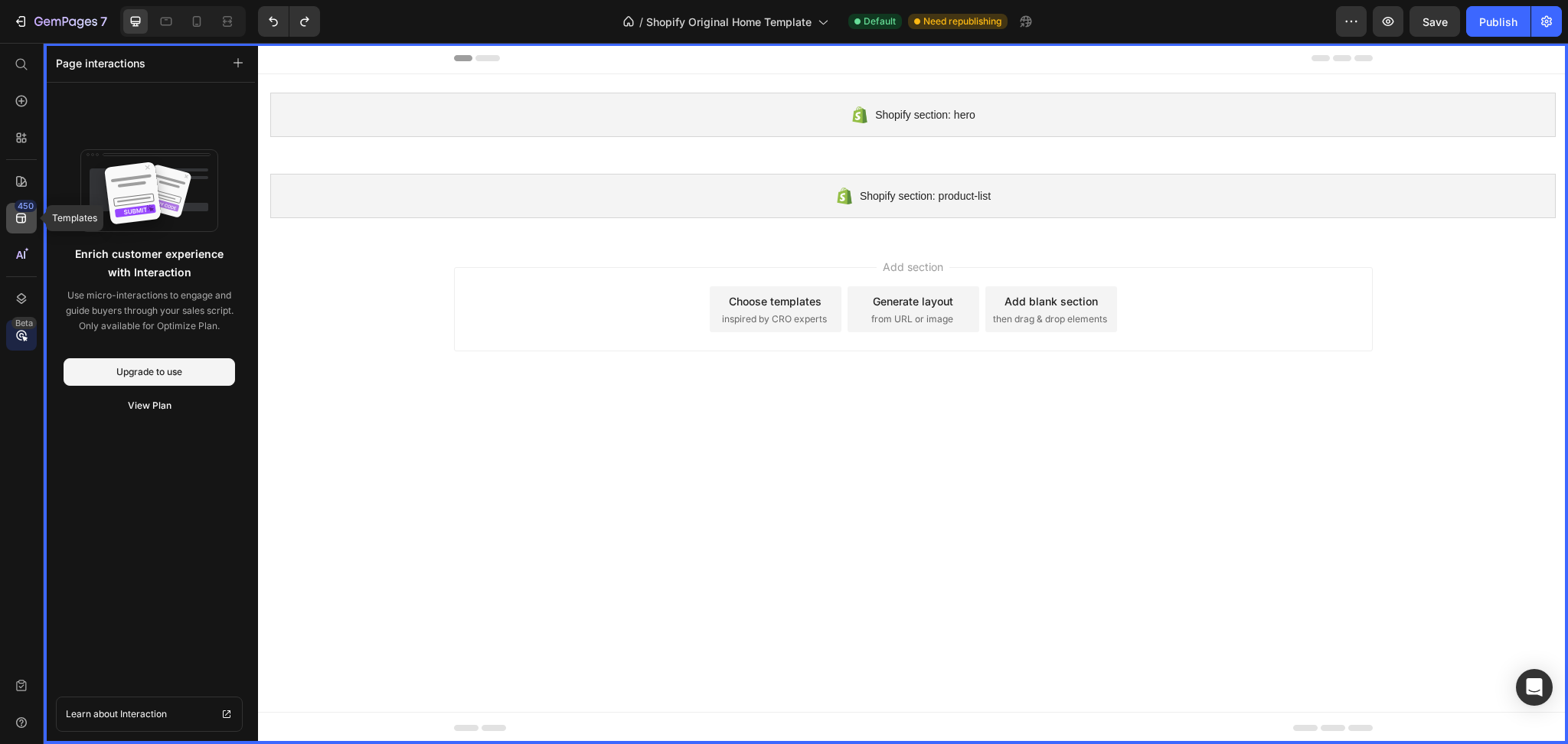 click on "450" 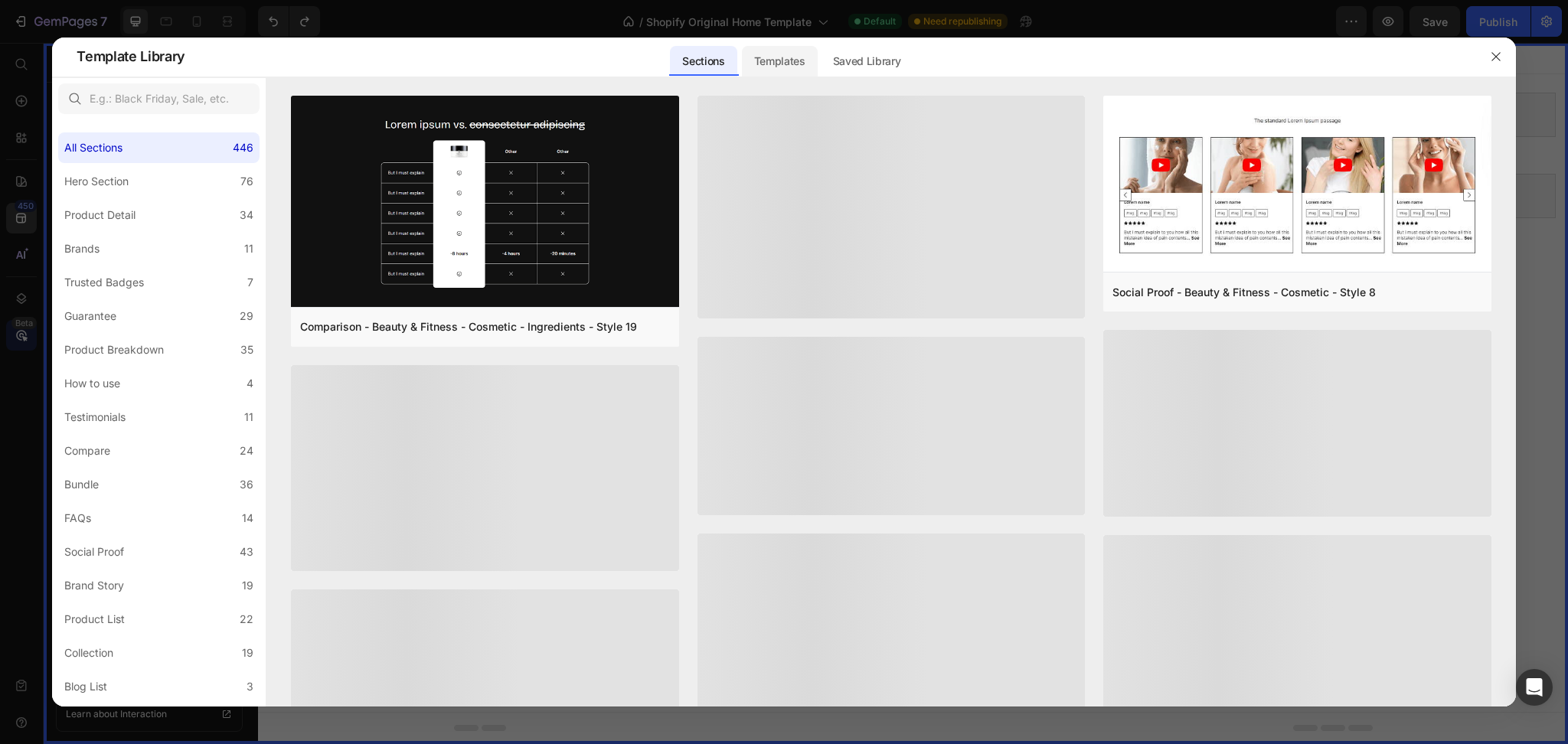 click on "Templates" 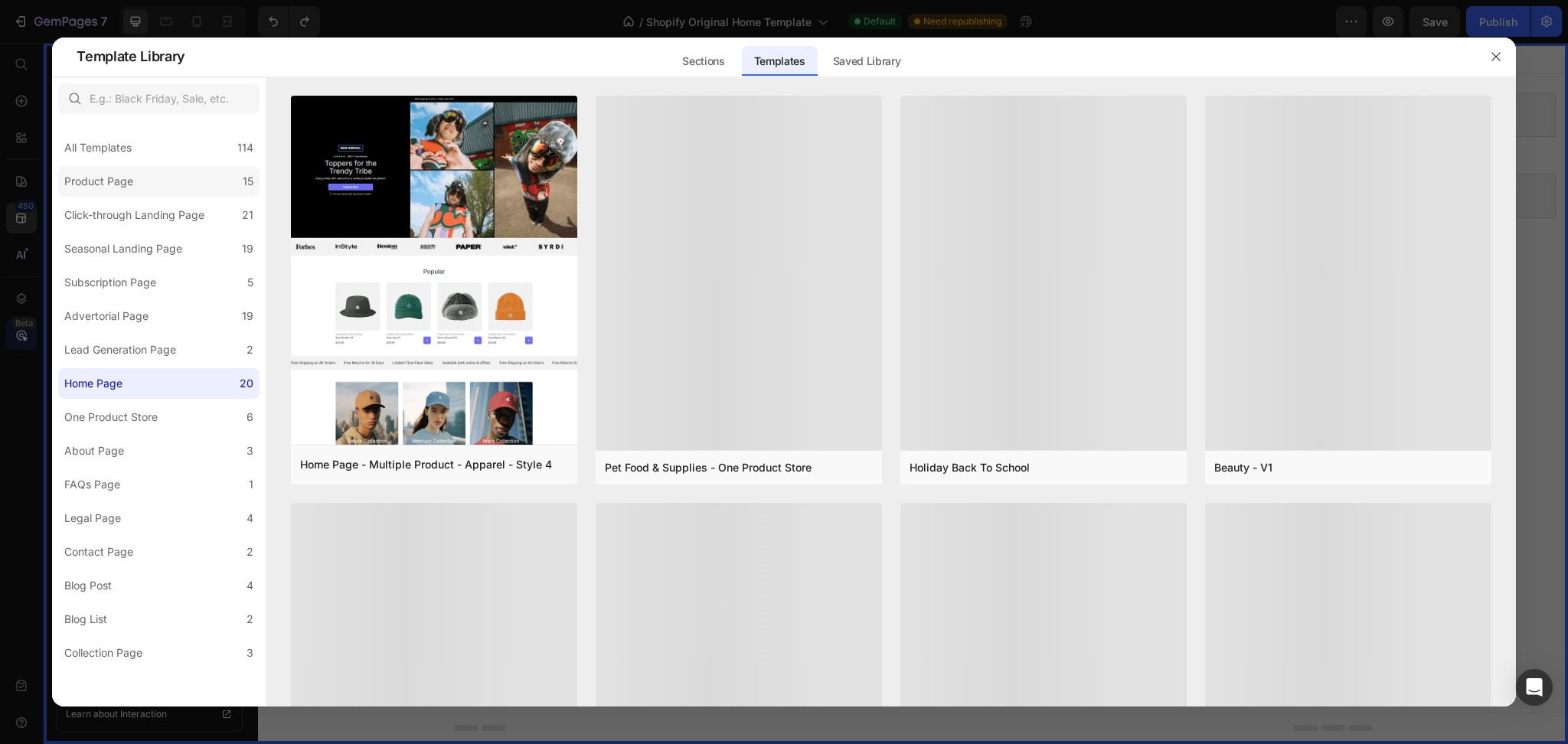 click on "Product Page 15" 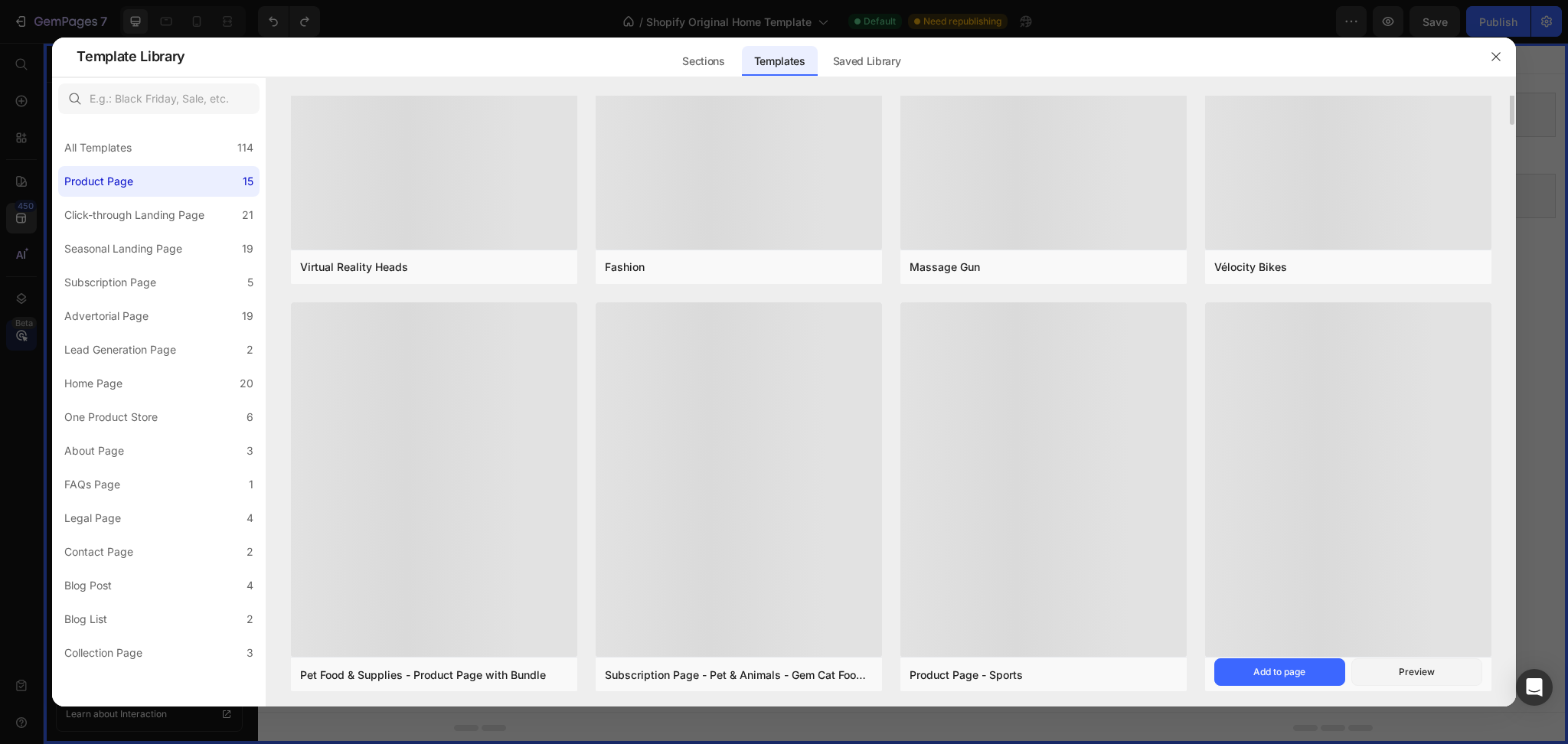 scroll, scrollTop: 0, scrollLeft: 0, axis: both 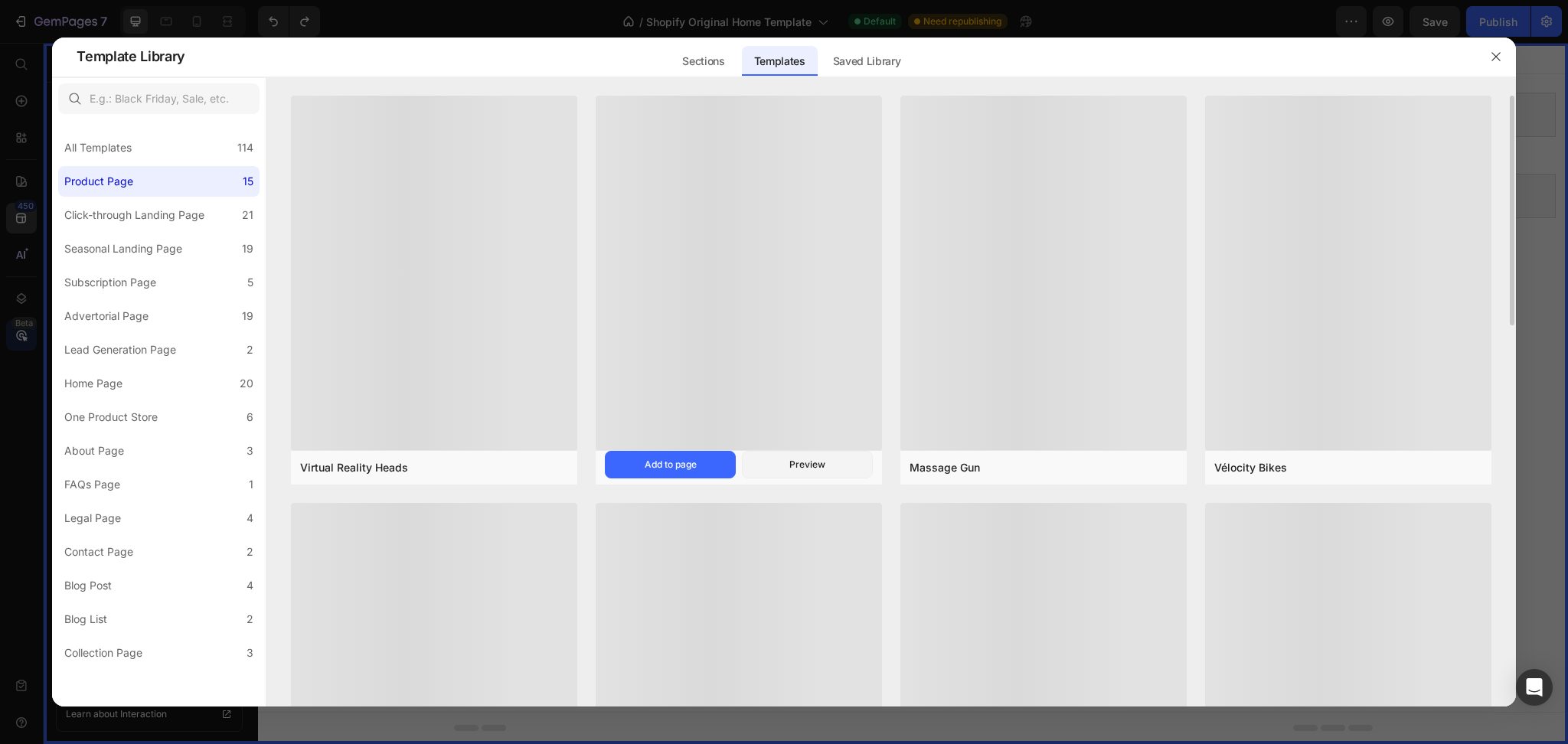 click at bounding box center (739, 272) 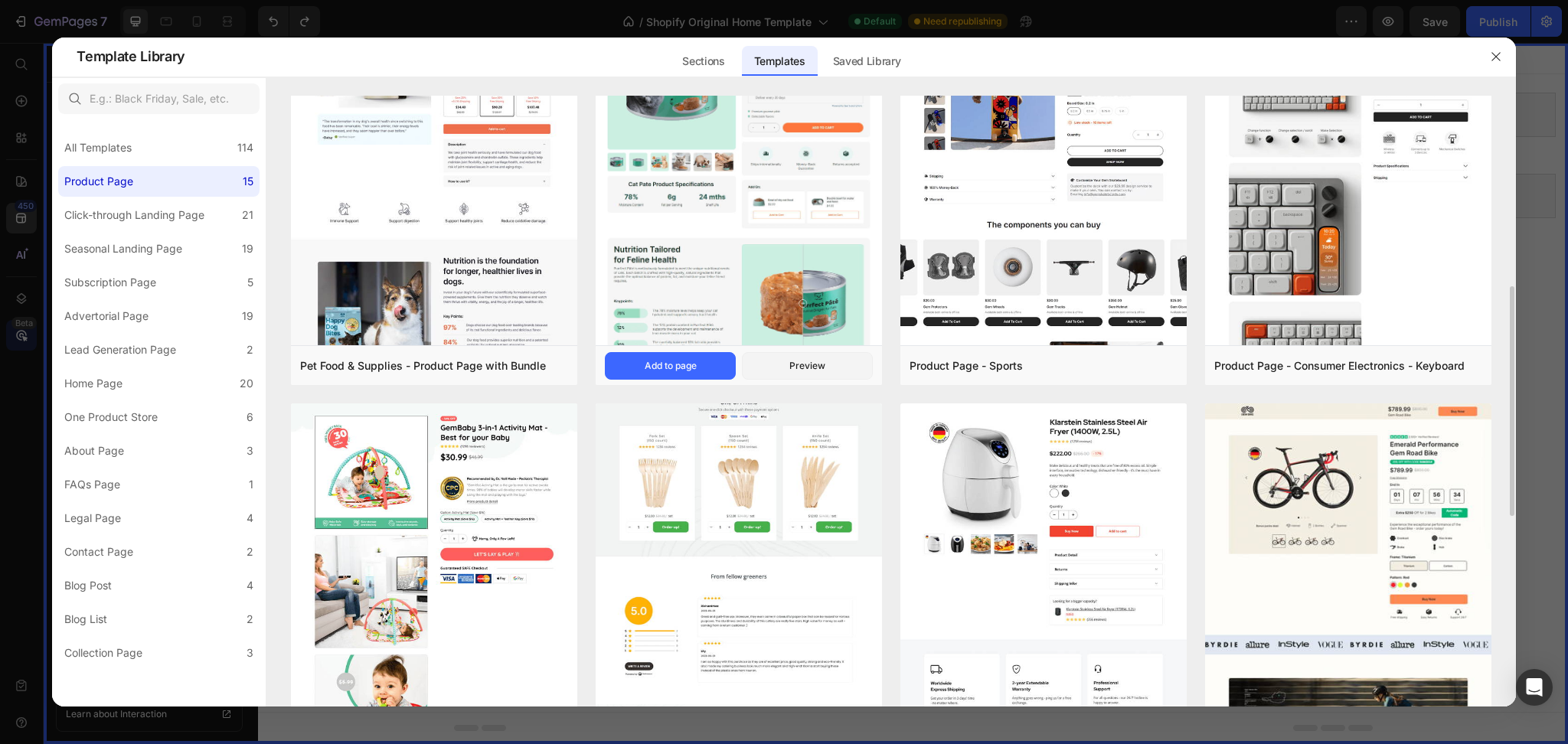 scroll, scrollTop: 99, scrollLeft: 0, axis: vertical 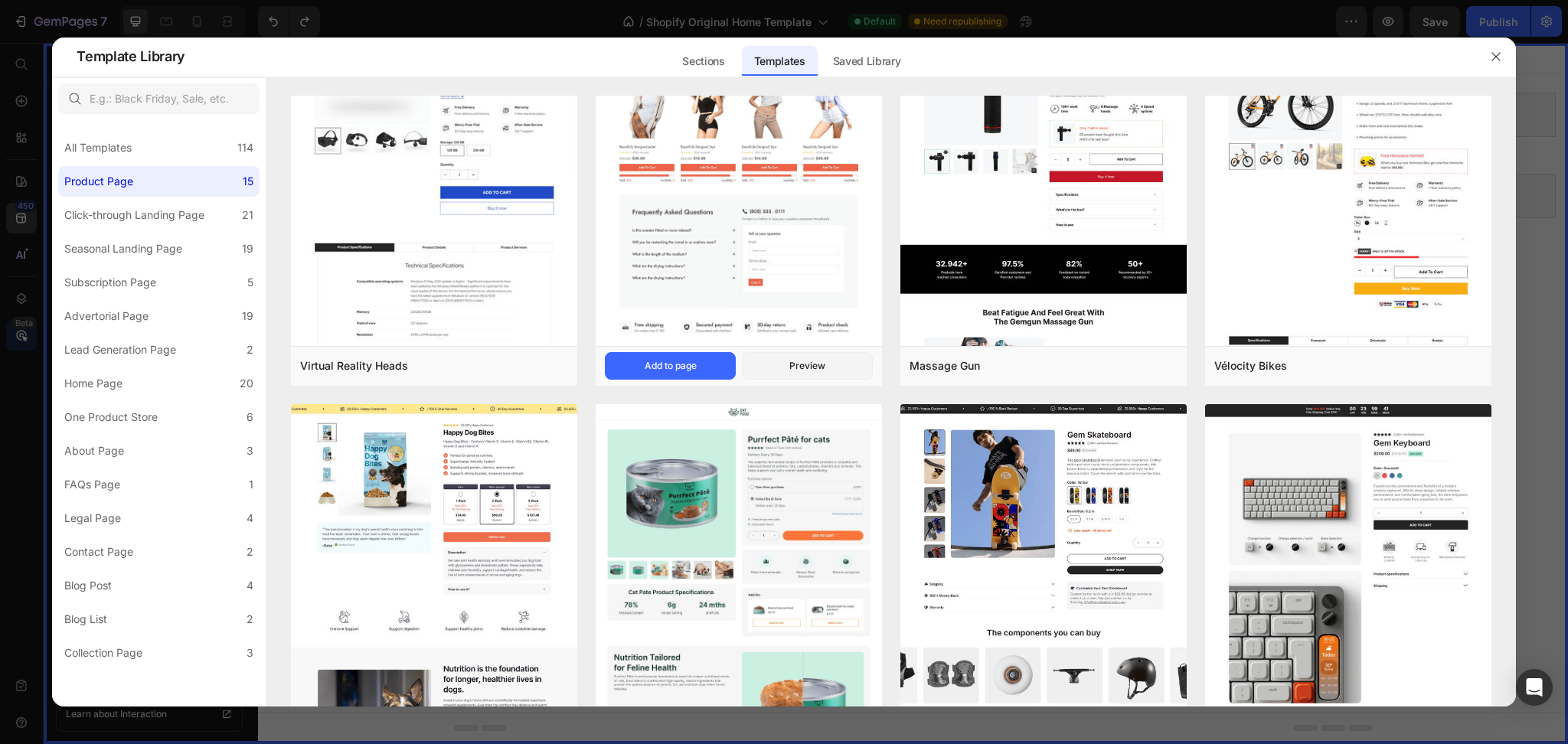 click at bounding box center [739, -57] 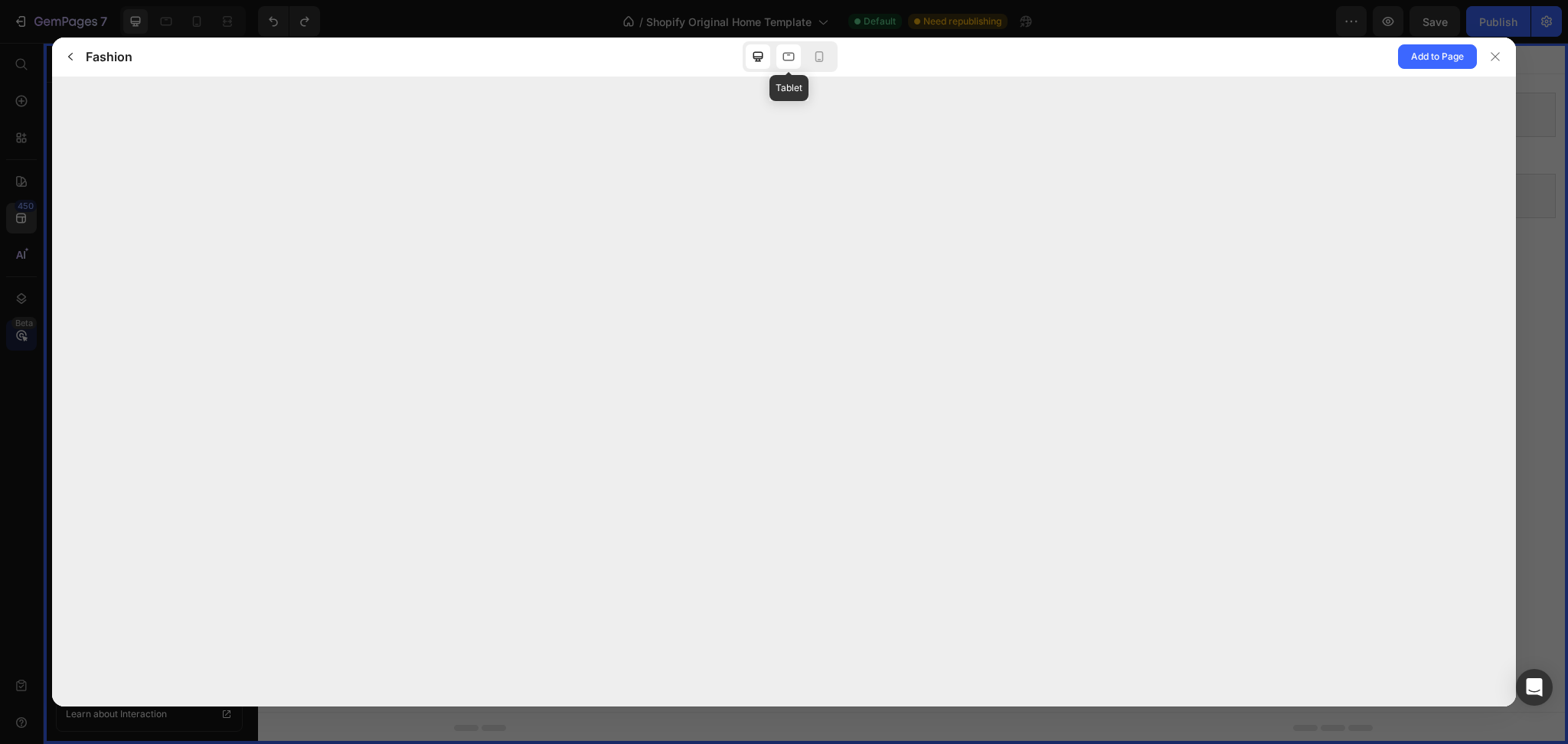 click 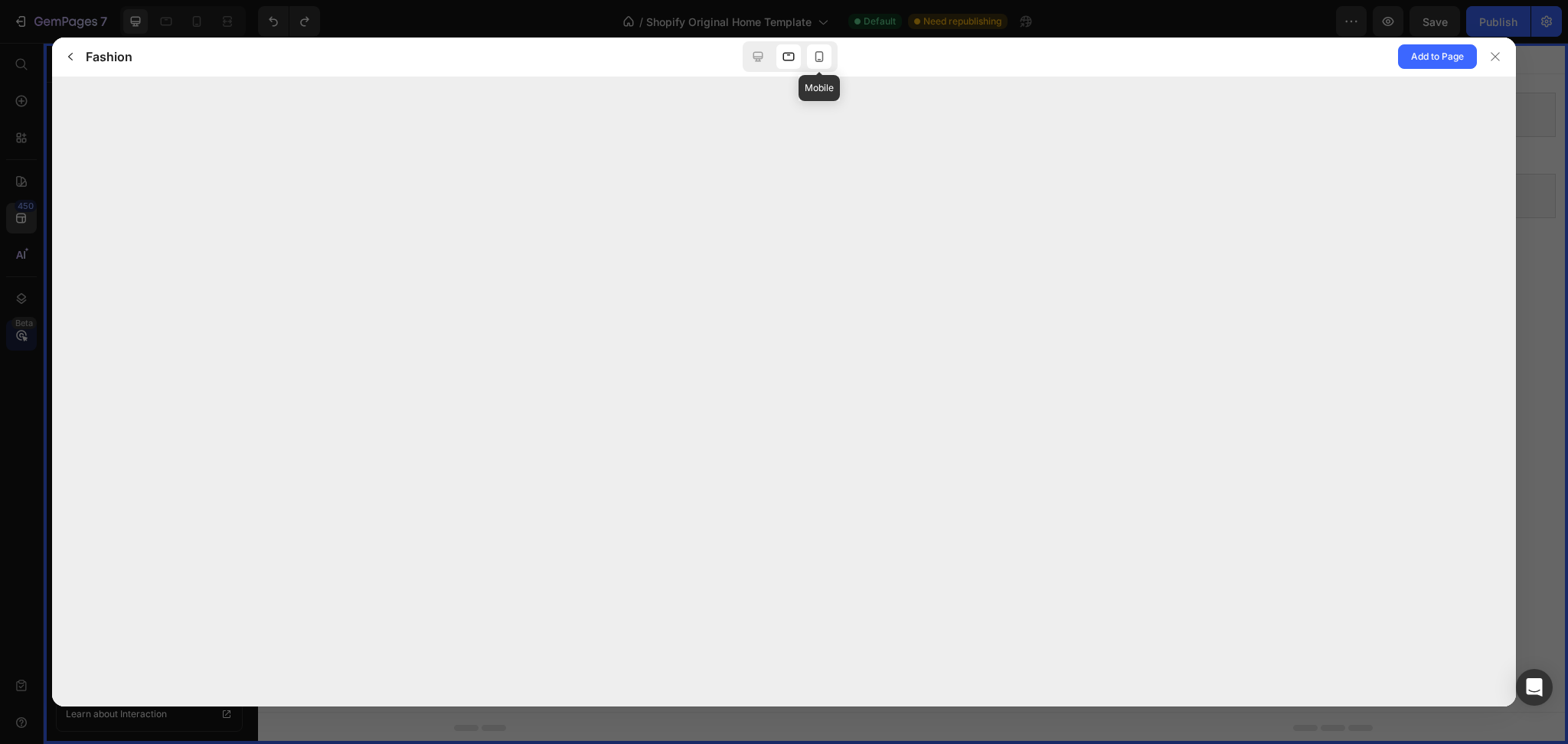 click 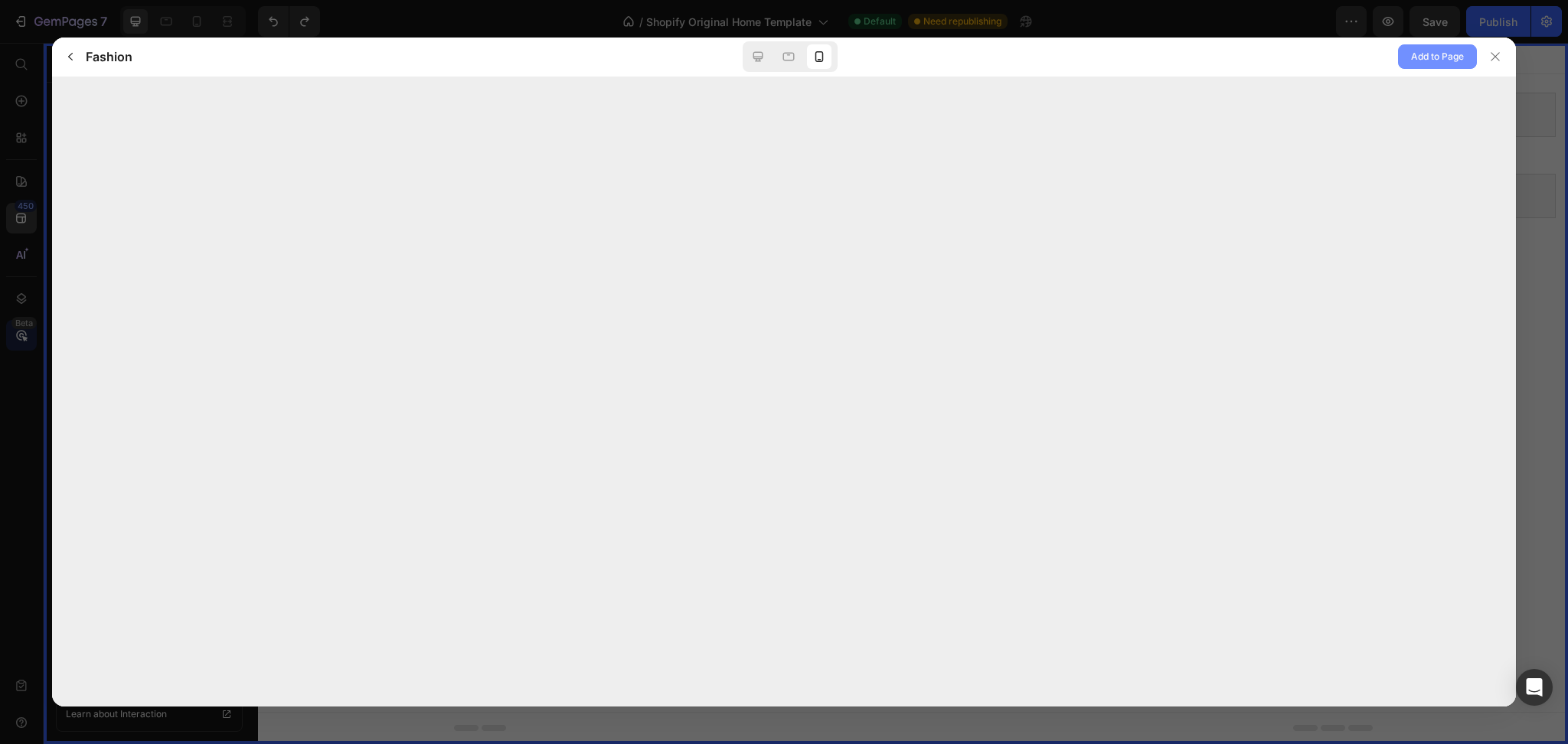 click on "Add to Page" 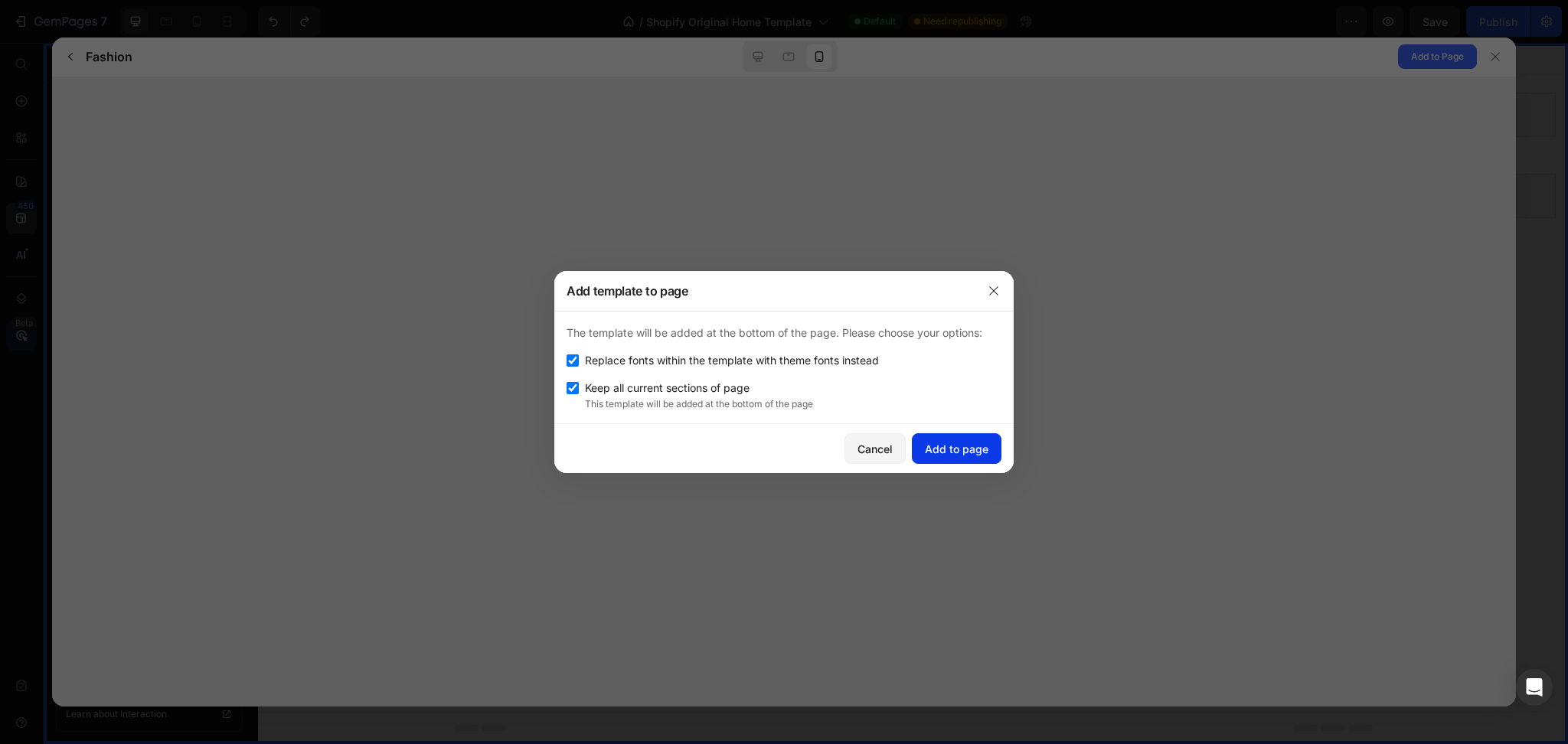 click on "Add to page" at bounding box center (956, 449) 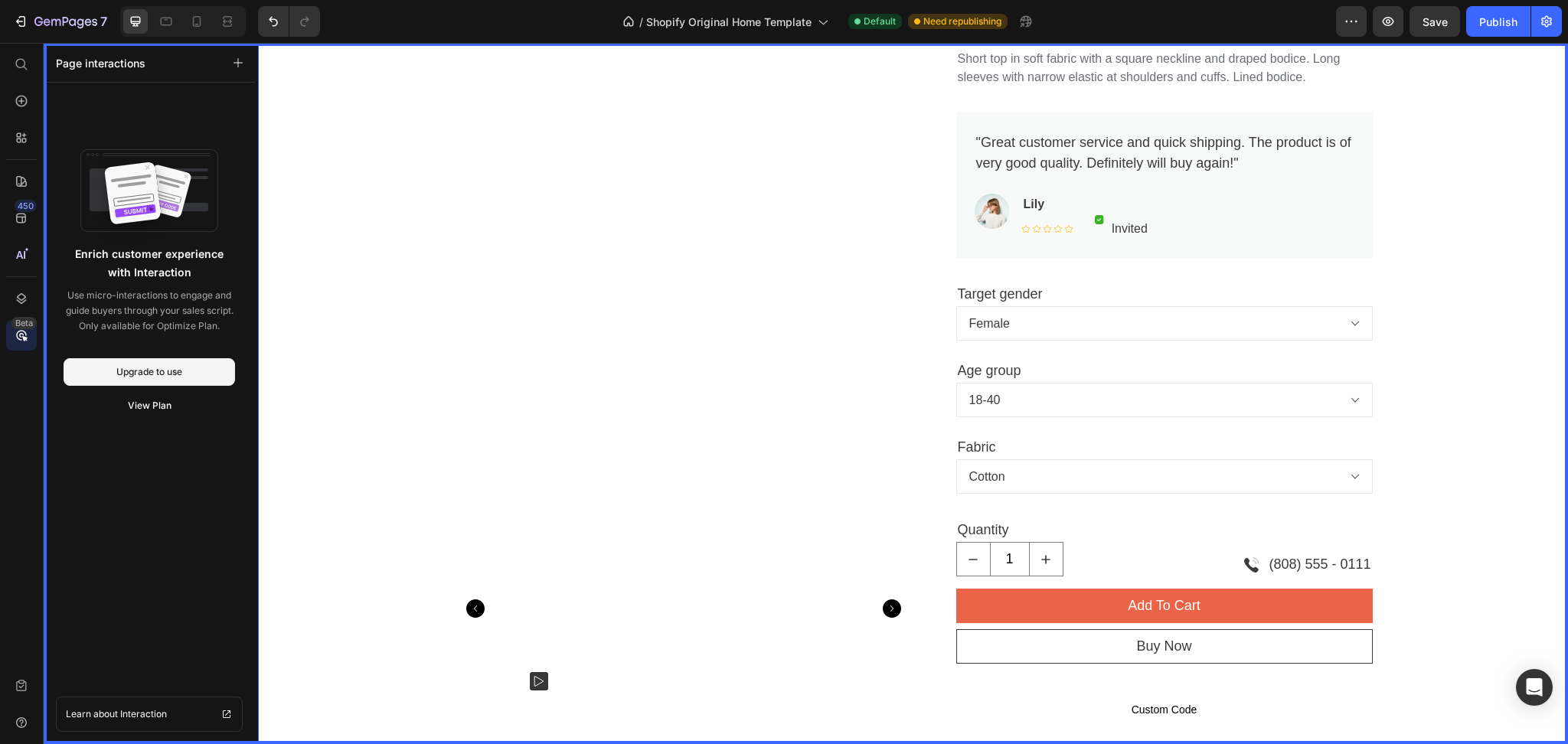 scroll, scrollTop: 500, scrollLeft: 0, axis: vertical 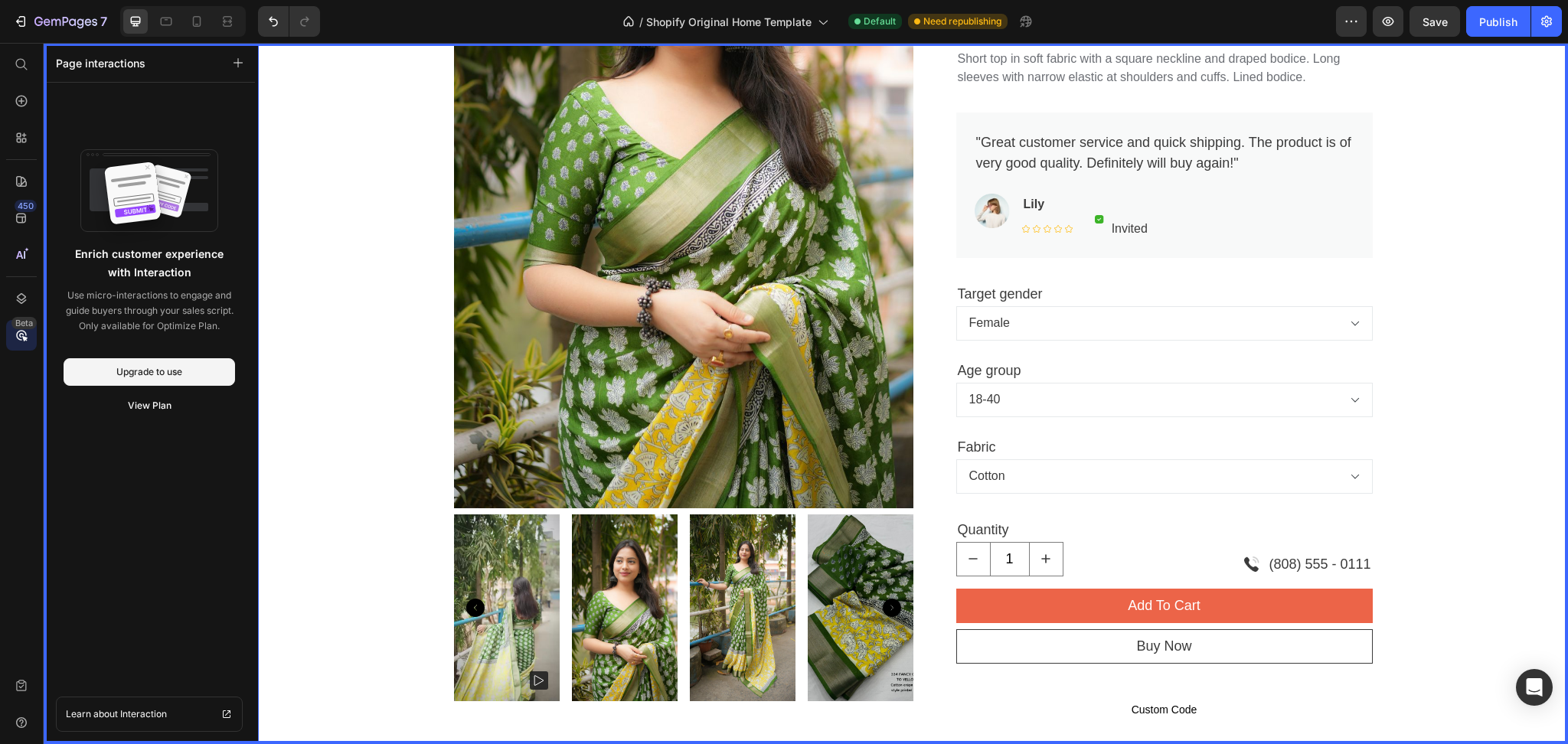 click at bounding box center (913, 393) 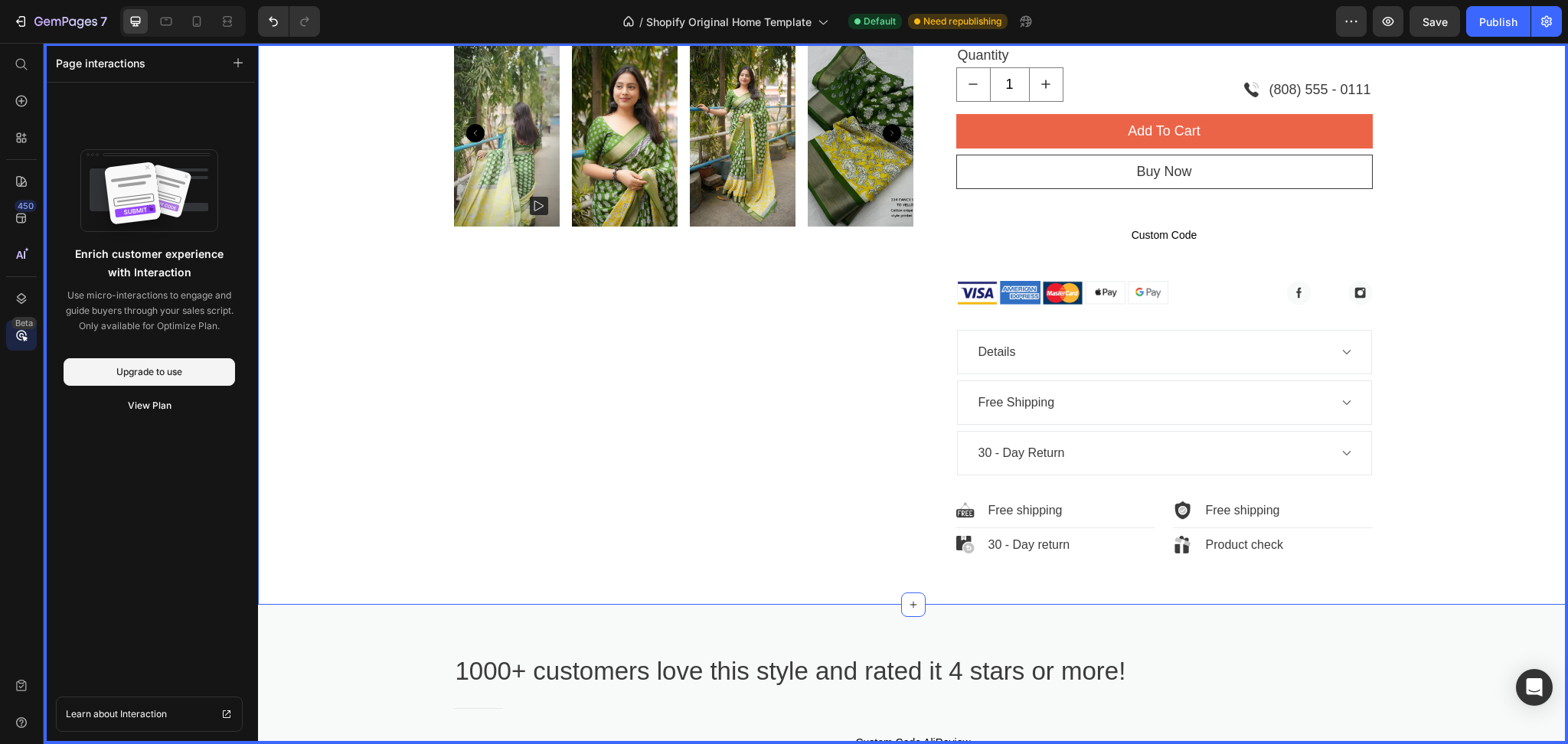 scroll, scrollTop: 1010, scrollLeft: 0, axis: vertical 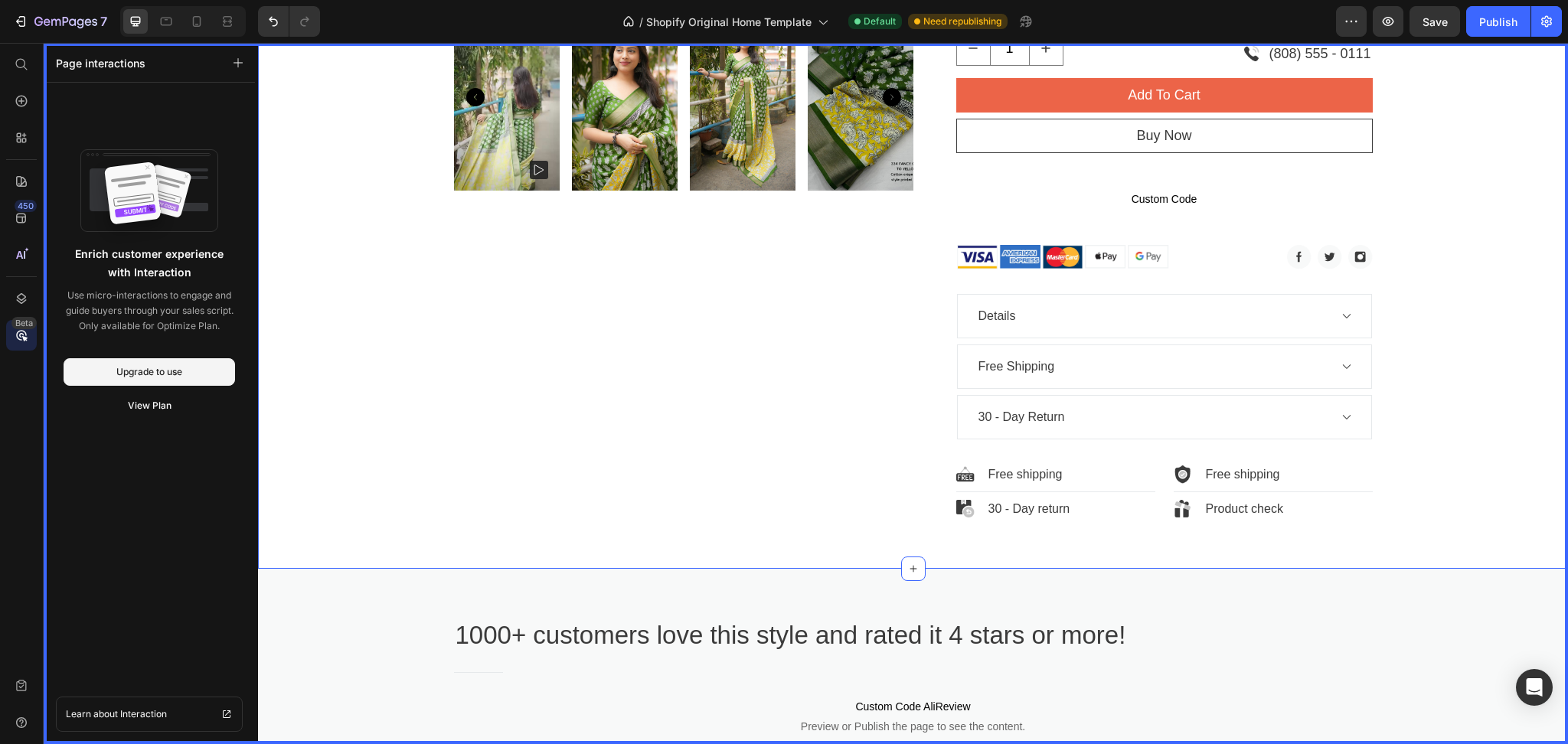 click at bounding box center [913, 393] 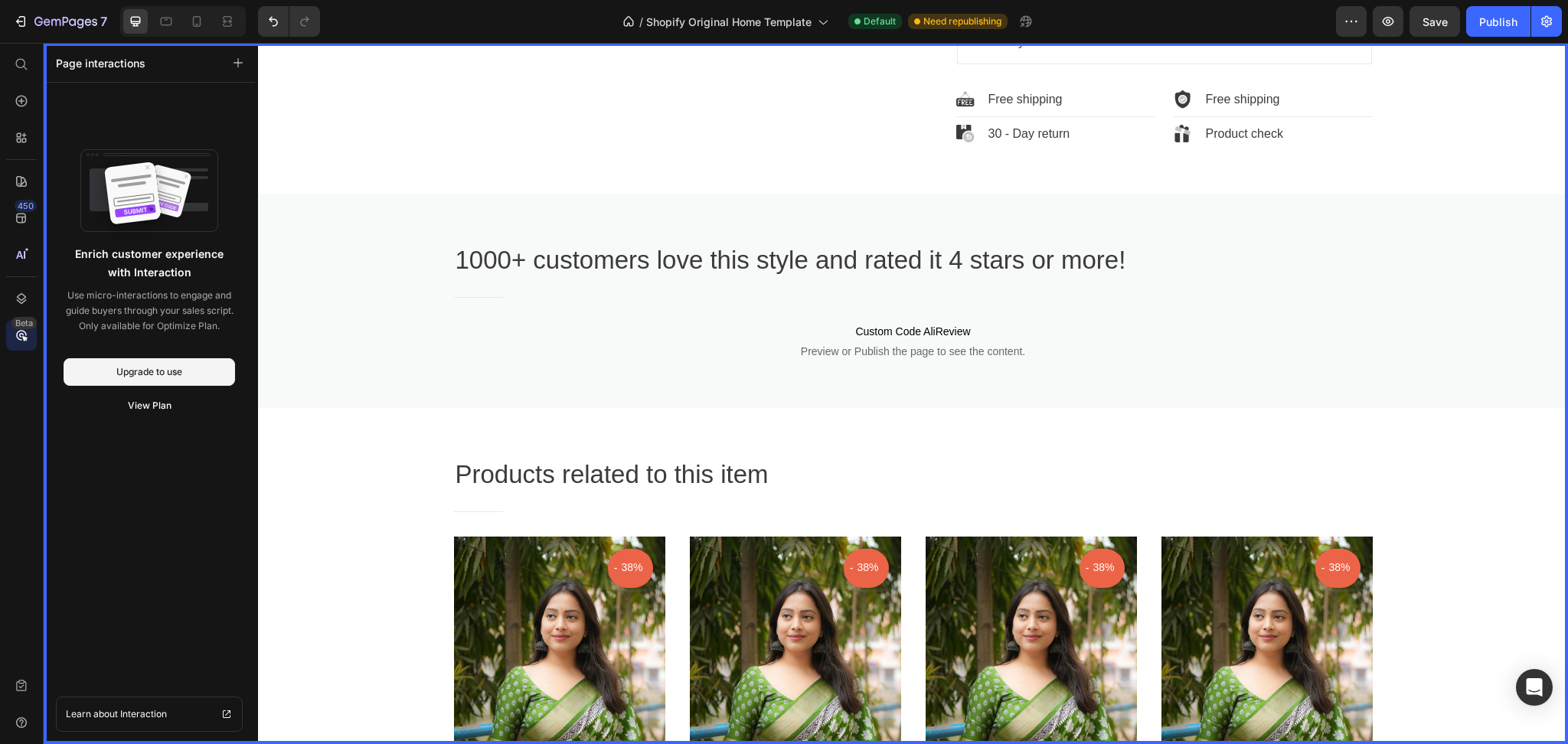 scroll, scrollTop: 1215, scrollLeft: 0, axis: vertical 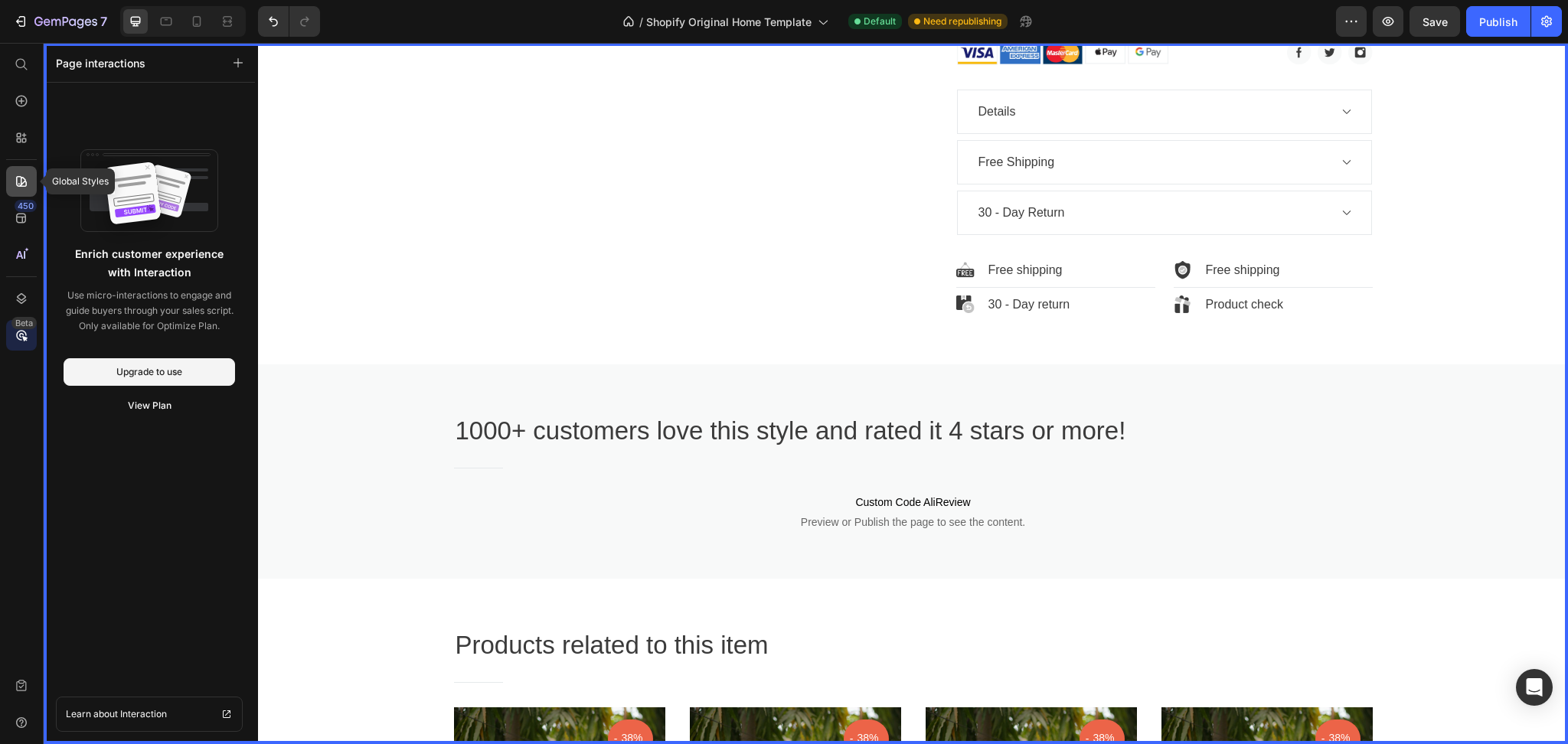 click 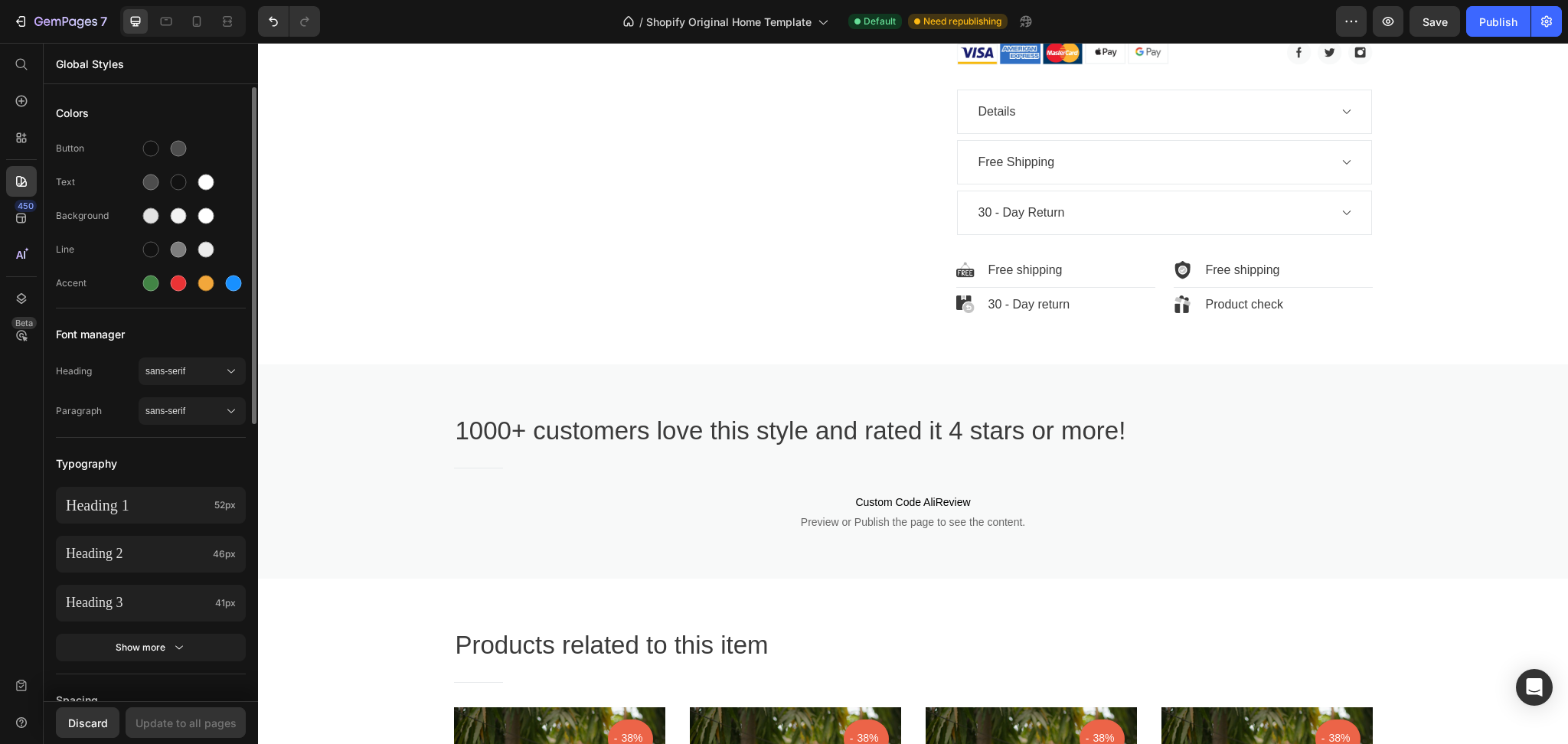 click on "Button" at bounding box center (97, 148) 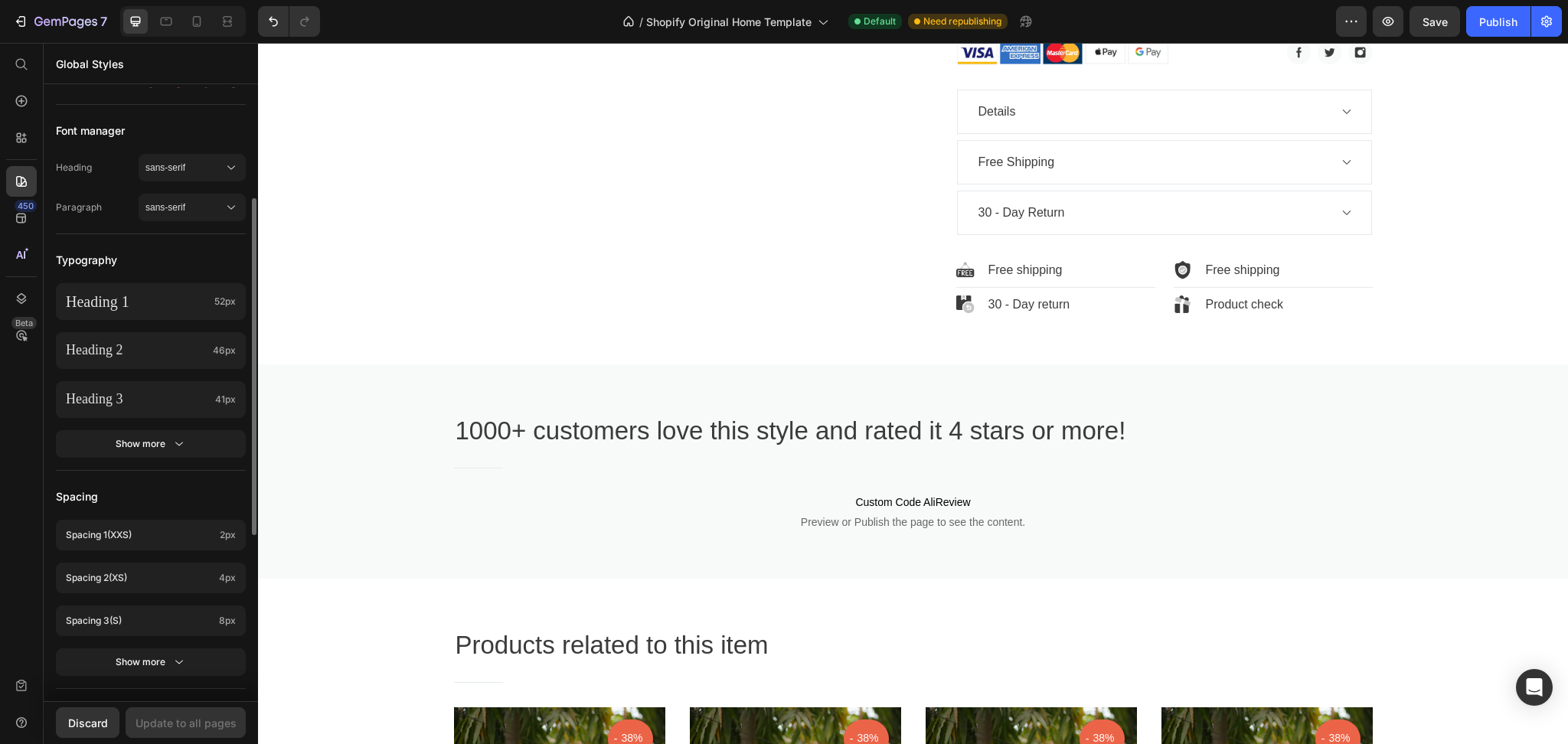 scroll, scrollTop: 0, scrollLeft: 0, axis: both 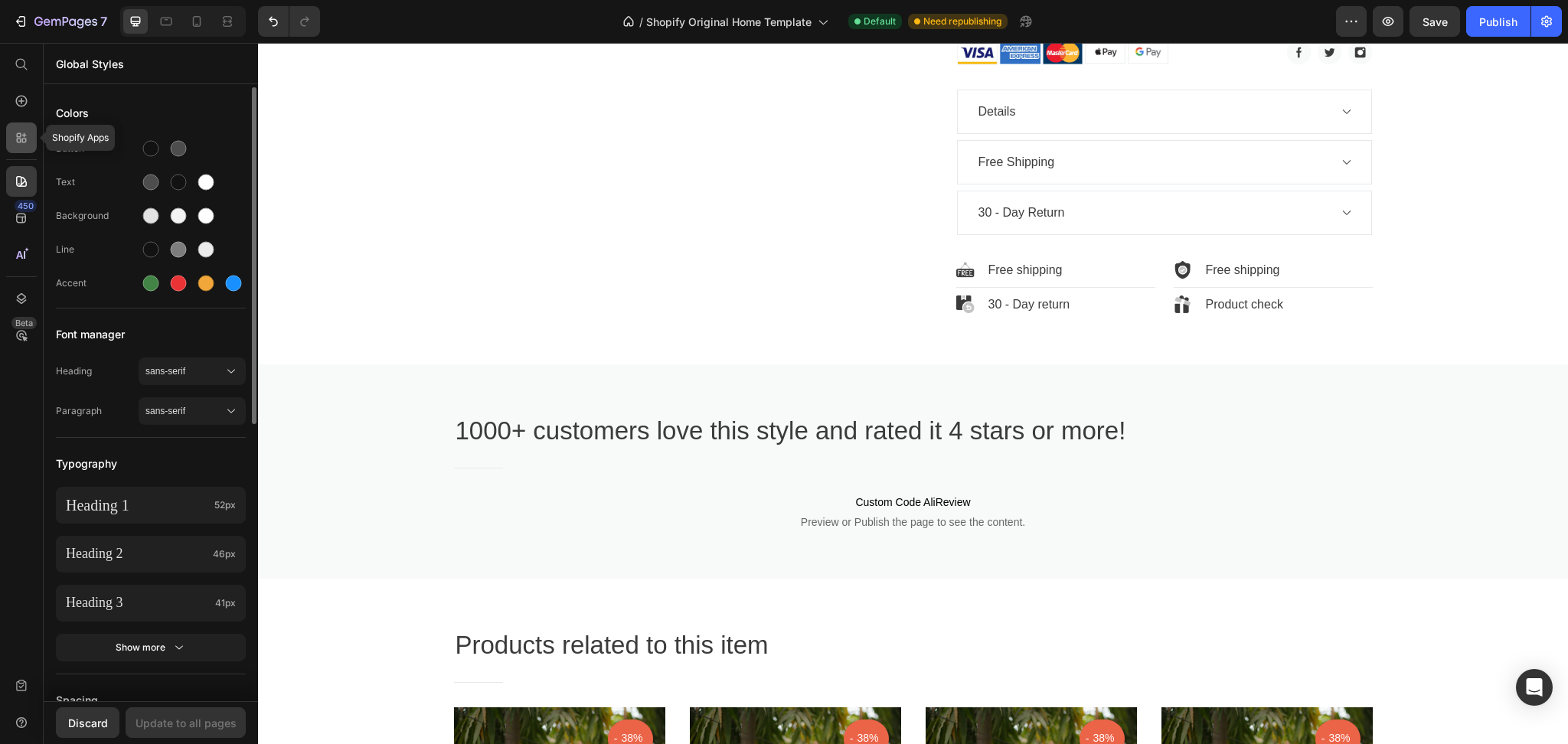 click 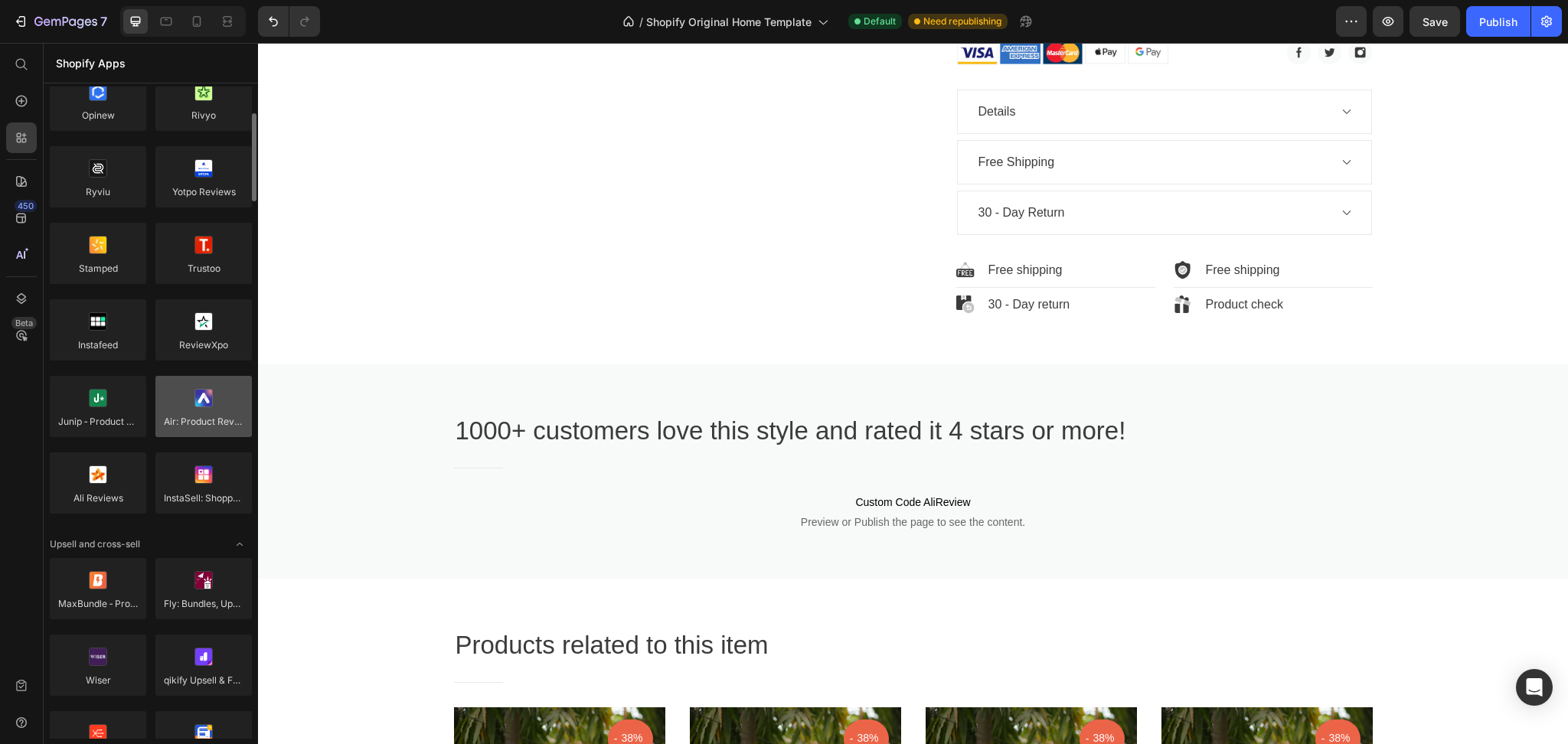 scroll, scrollTop: 0, scrollLeft: 0, axis: both 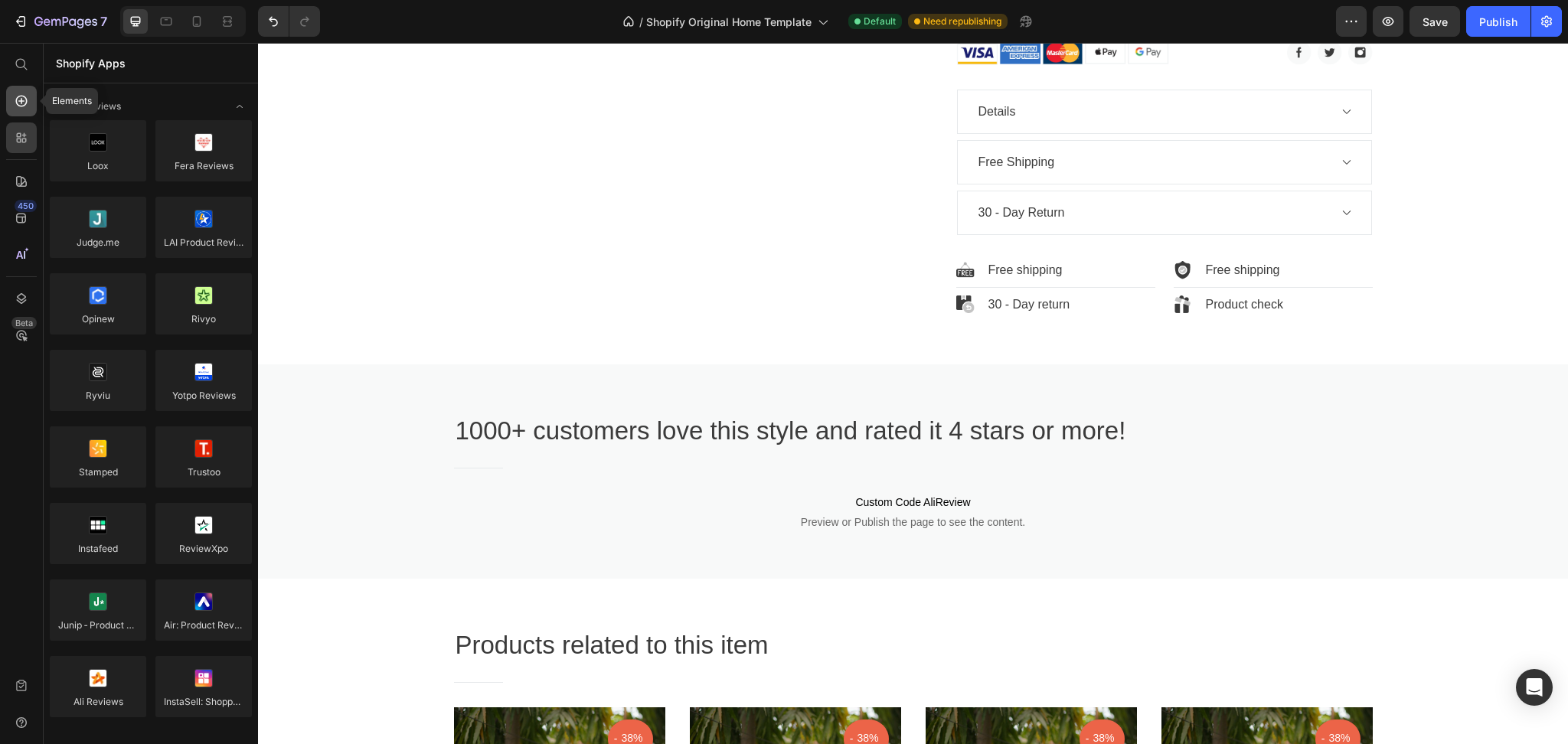 click 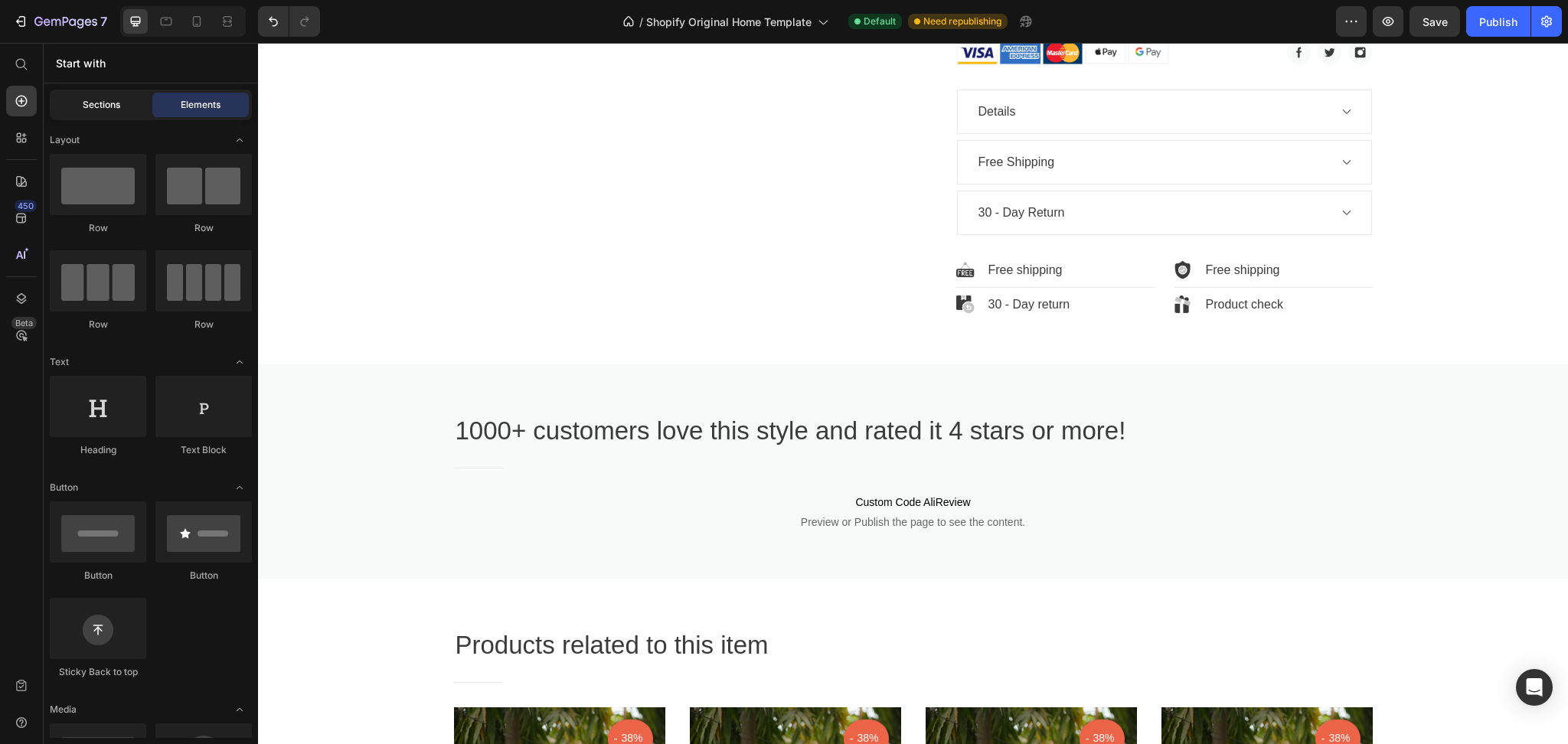 click on "Sections" at bounding box center (101, 105) 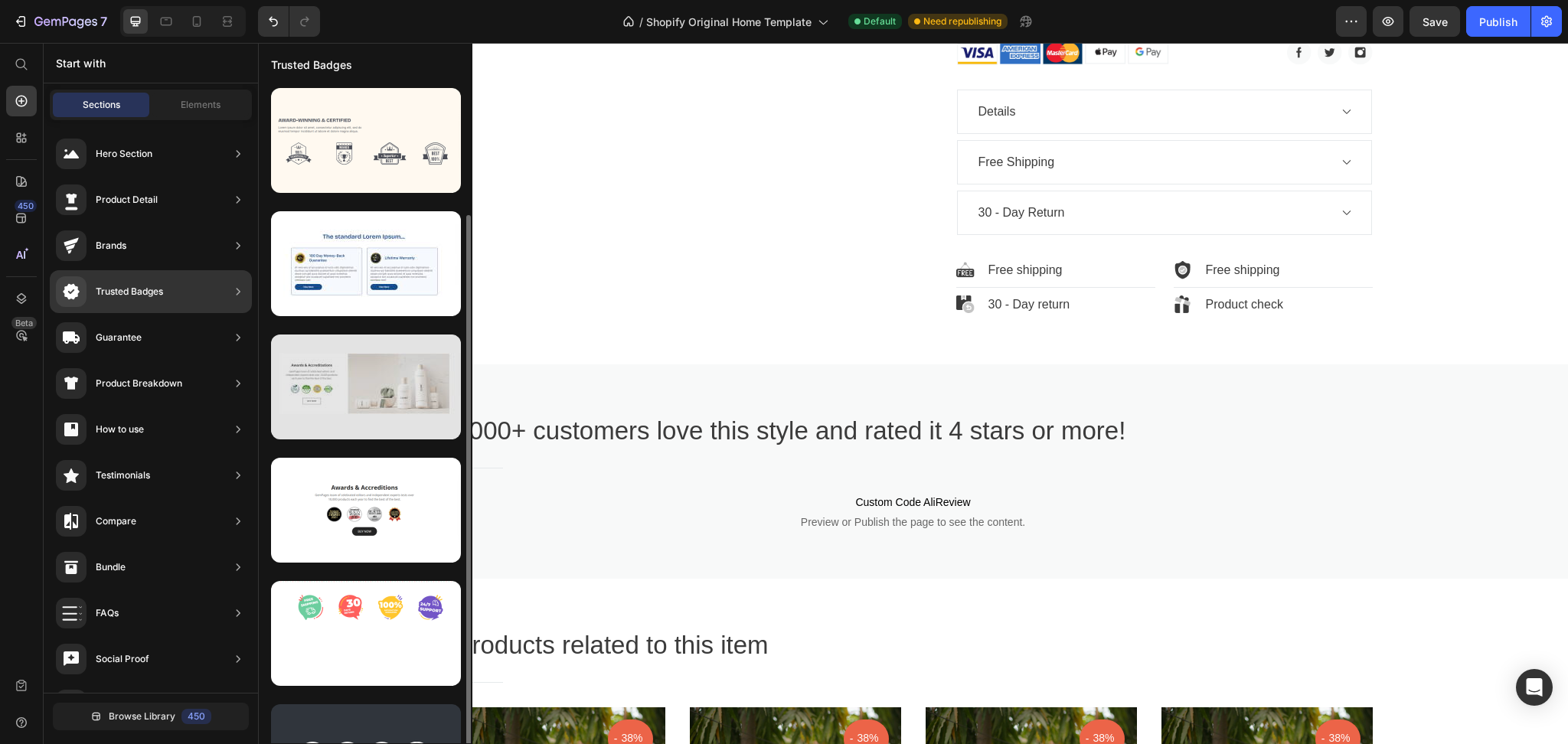 scroll, scrollTop: 69, scrollLeft: 0, axis: vertical 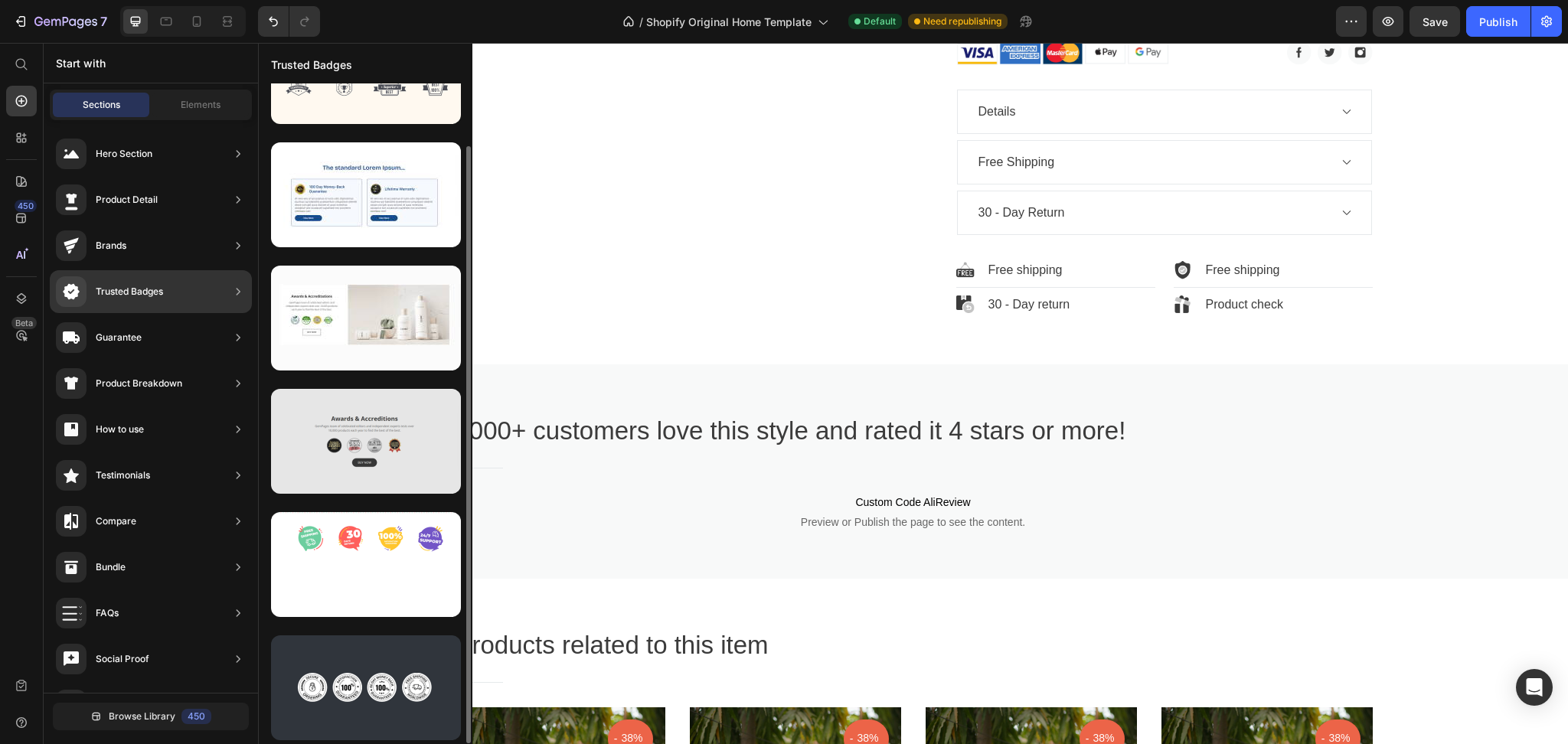 drag, startPoint x: 401, startPoint y: 439, endPoint x: 409, endPoint y: 438, distance: 8.062258 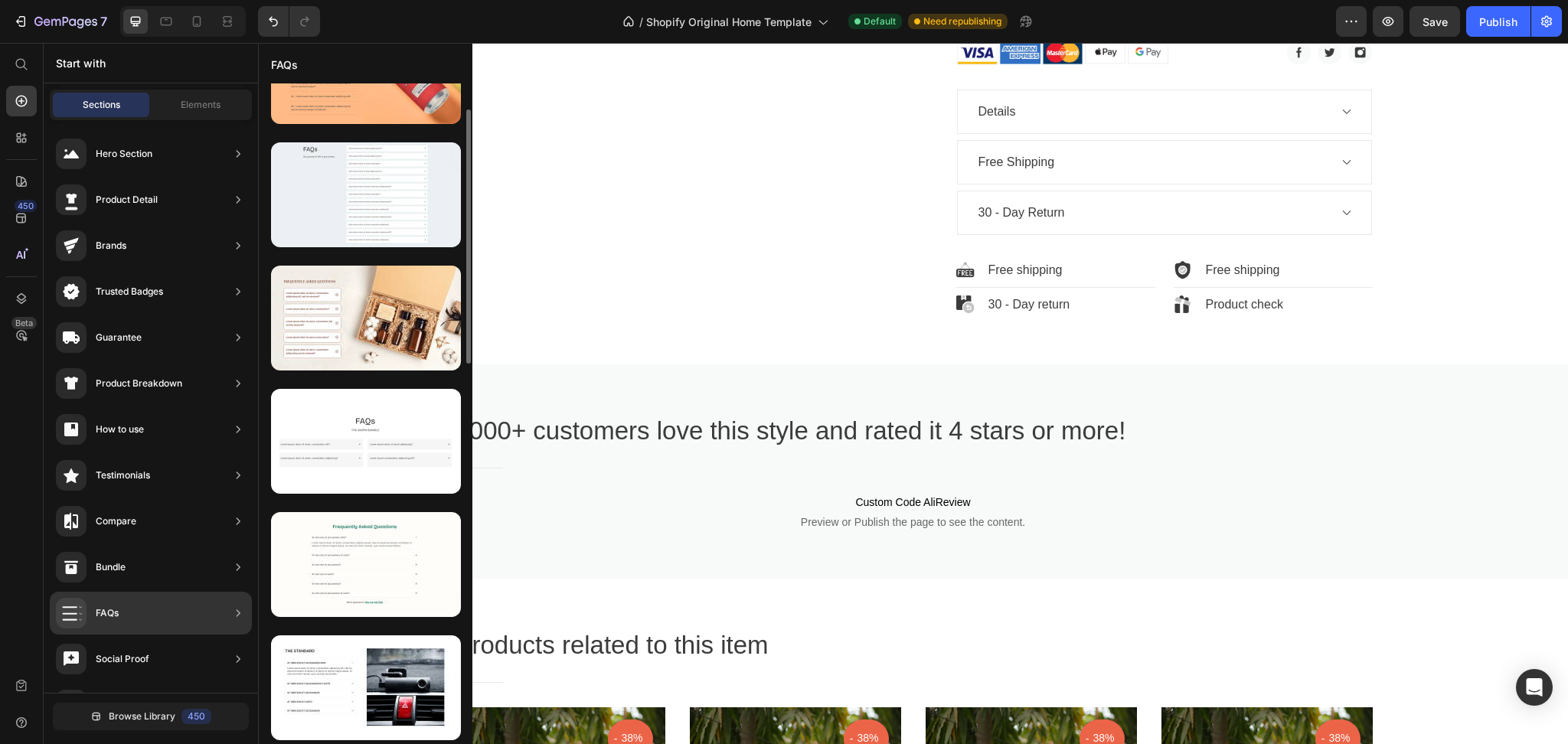 scroll, scrollTop: 315, scrollLeft: 0, axis: vertical 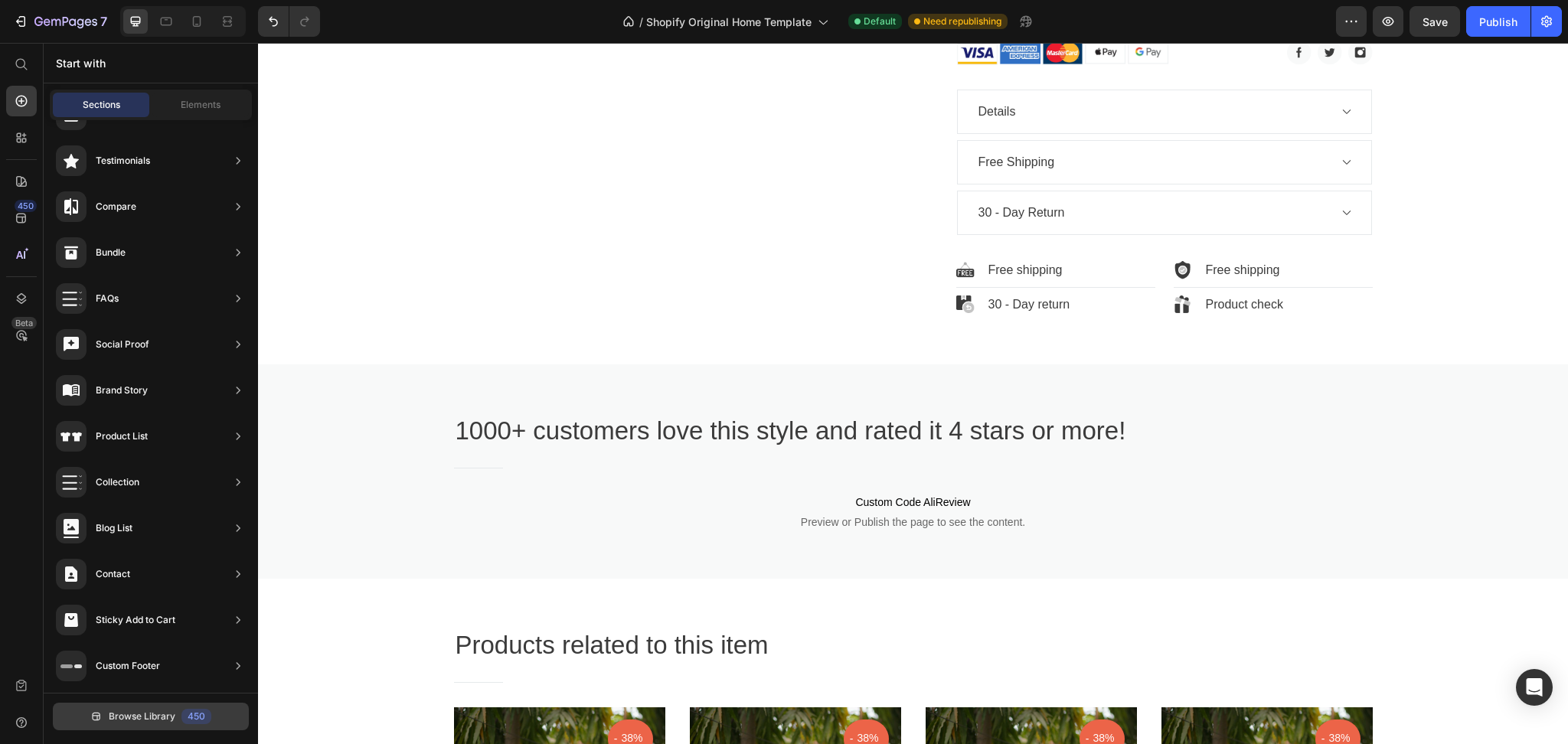 click on "Browse Library" at bounding box center (142, 716) 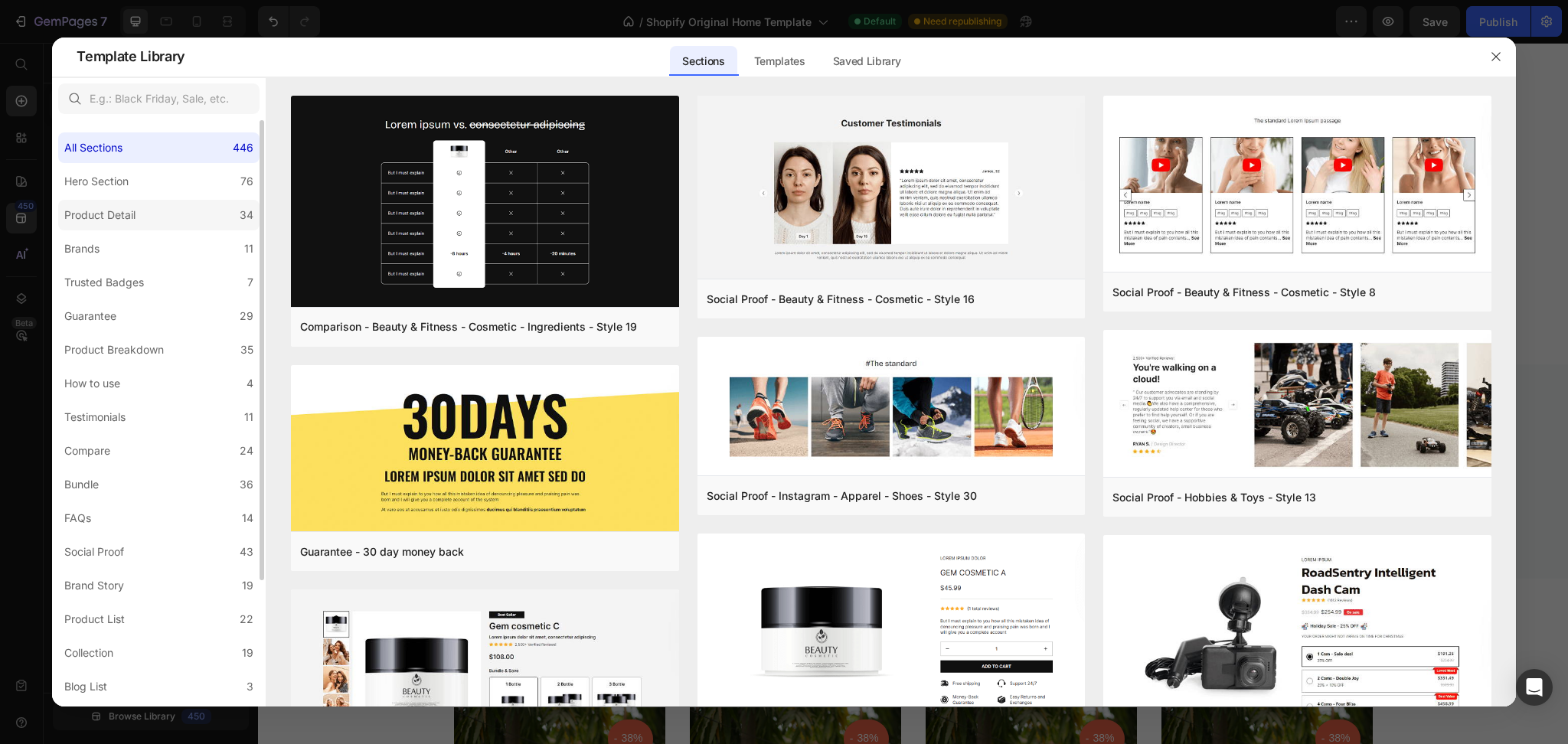 click on "Product Detail 34" 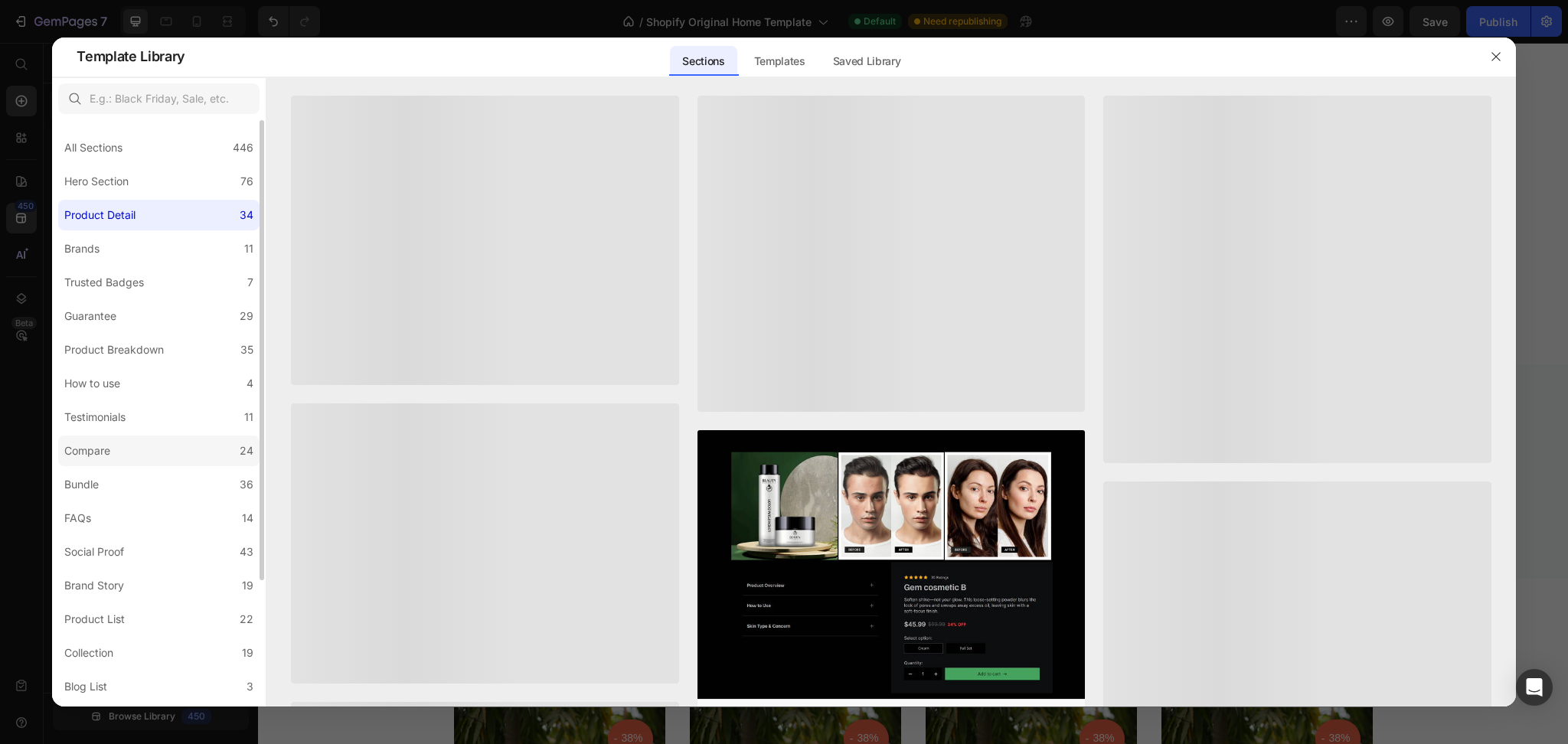 scroll, scrollTop: 162, scrollLeft: 0, axis: vertical 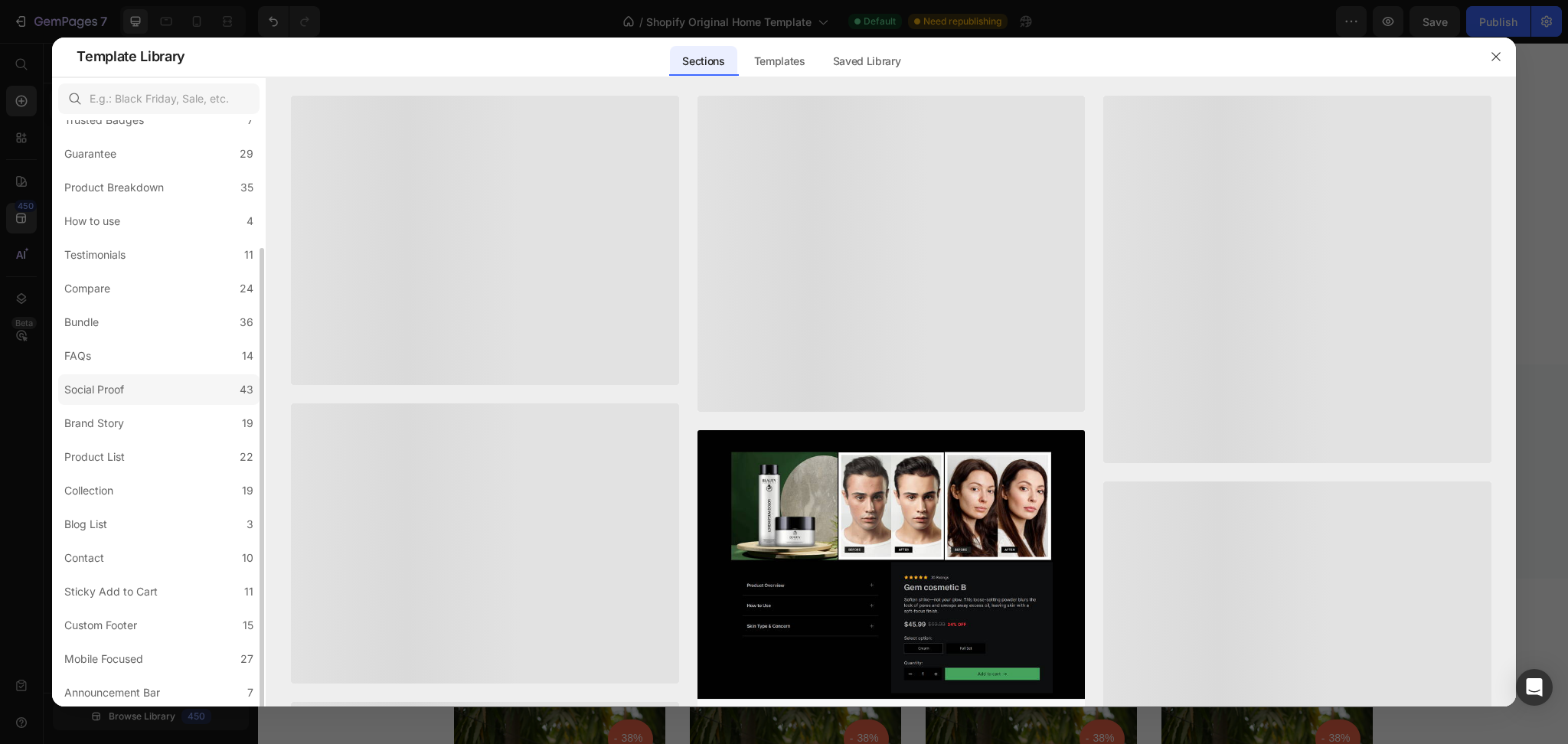 click on "Social Proof" at bounding box center (94, 390) 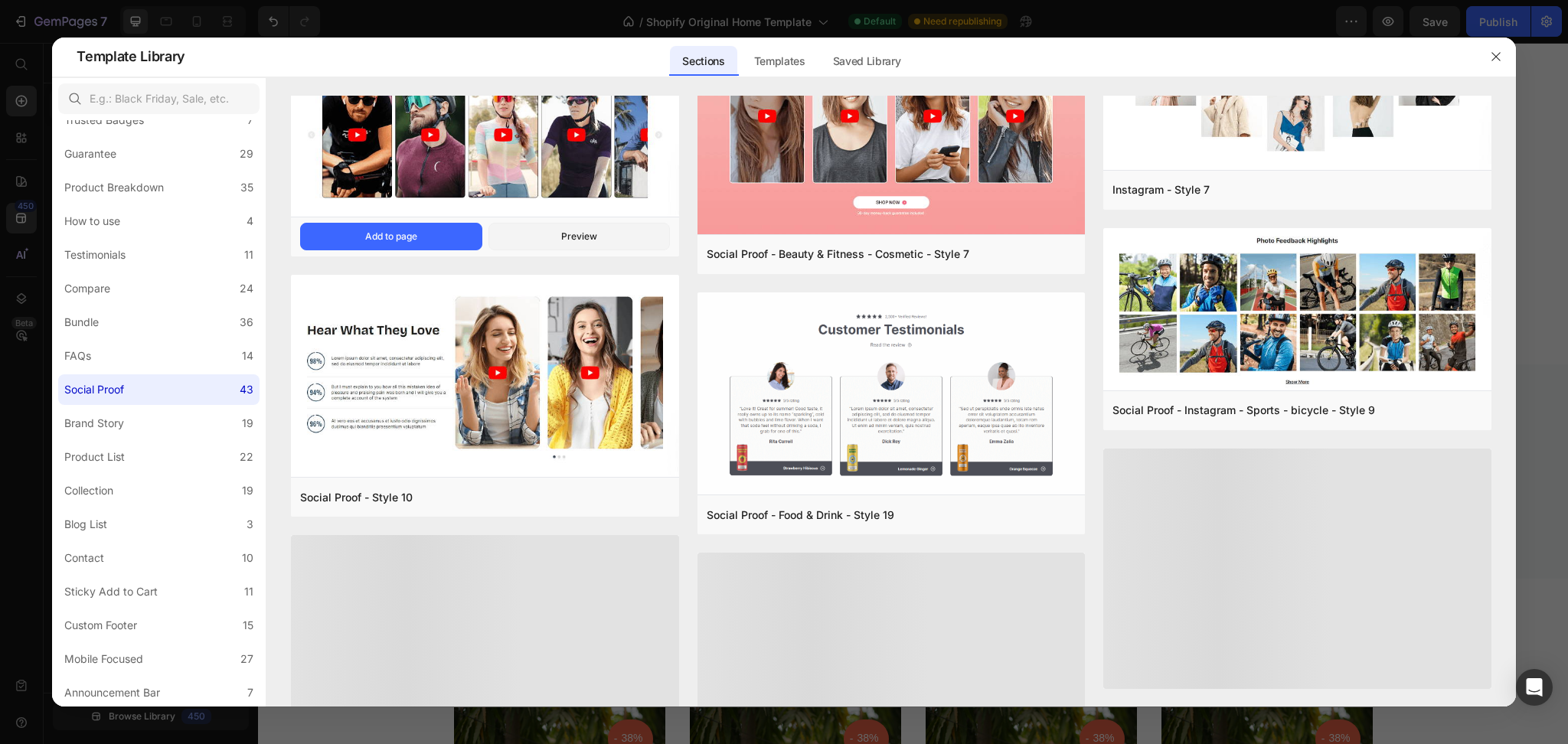 scroll, scrollTop: 735, scrollLeft: 0, axis: vertical 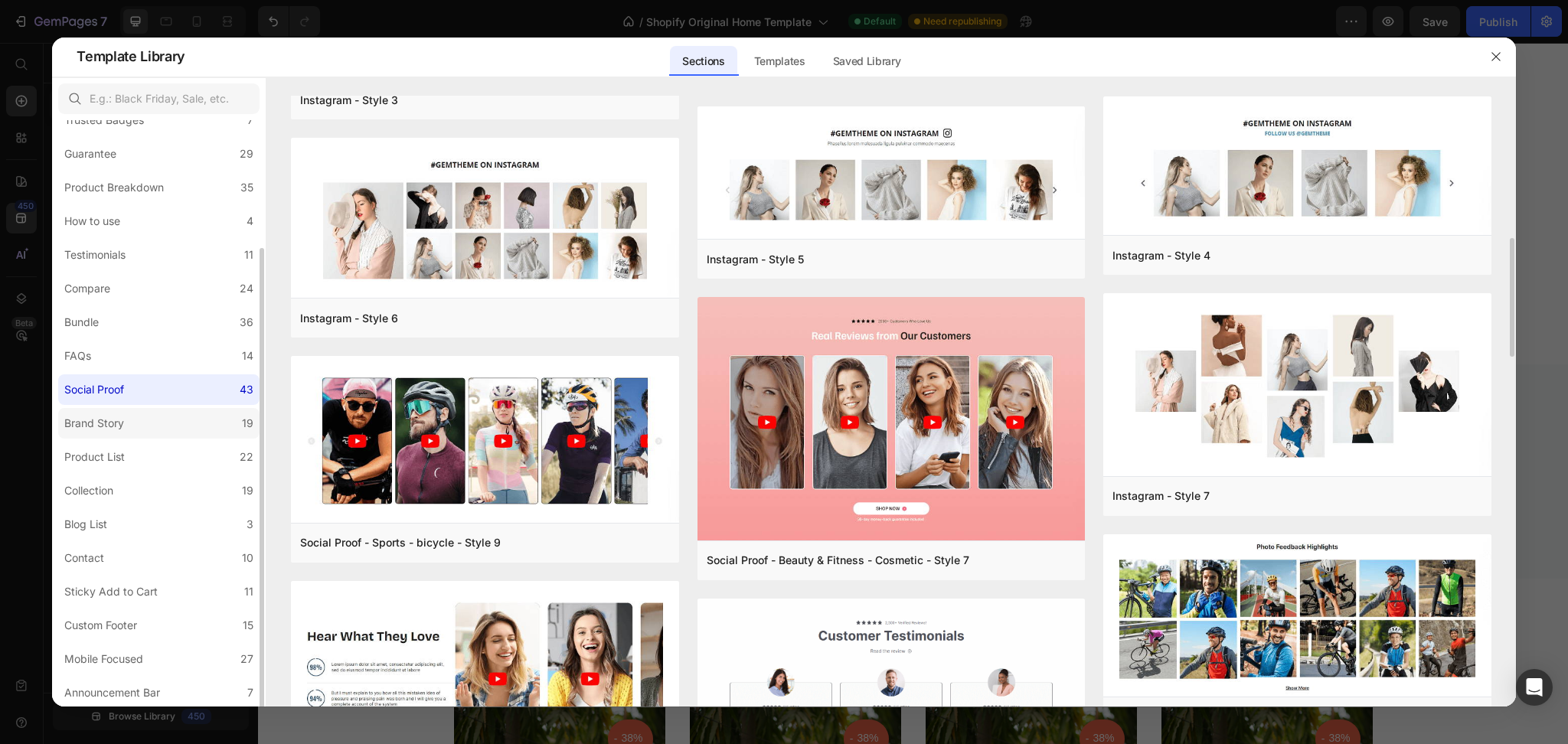 click on "Brand Story" at bounding box center [94, 423] 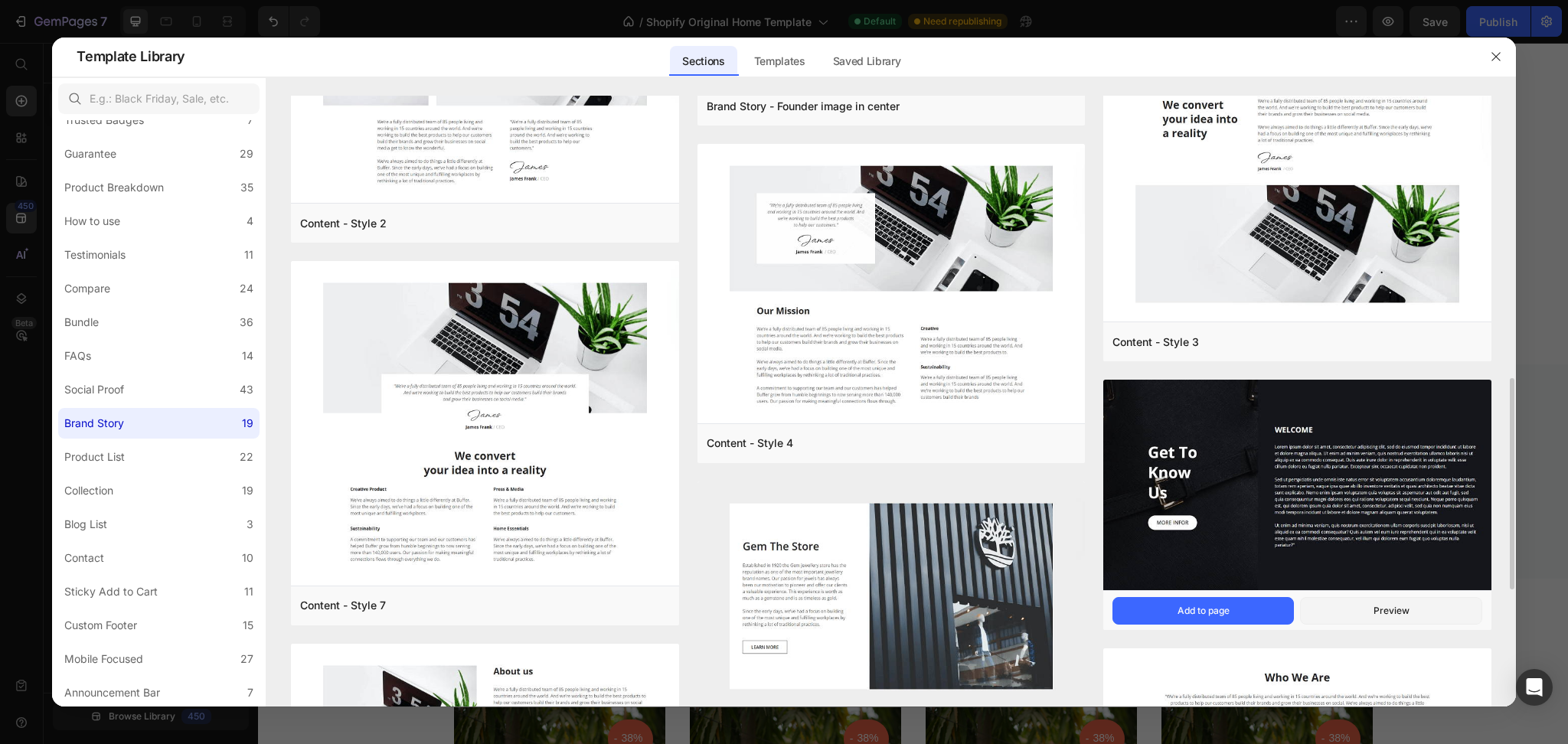 scroll, scrollTop: 1020, scrollLeft: 0, axis: vertical 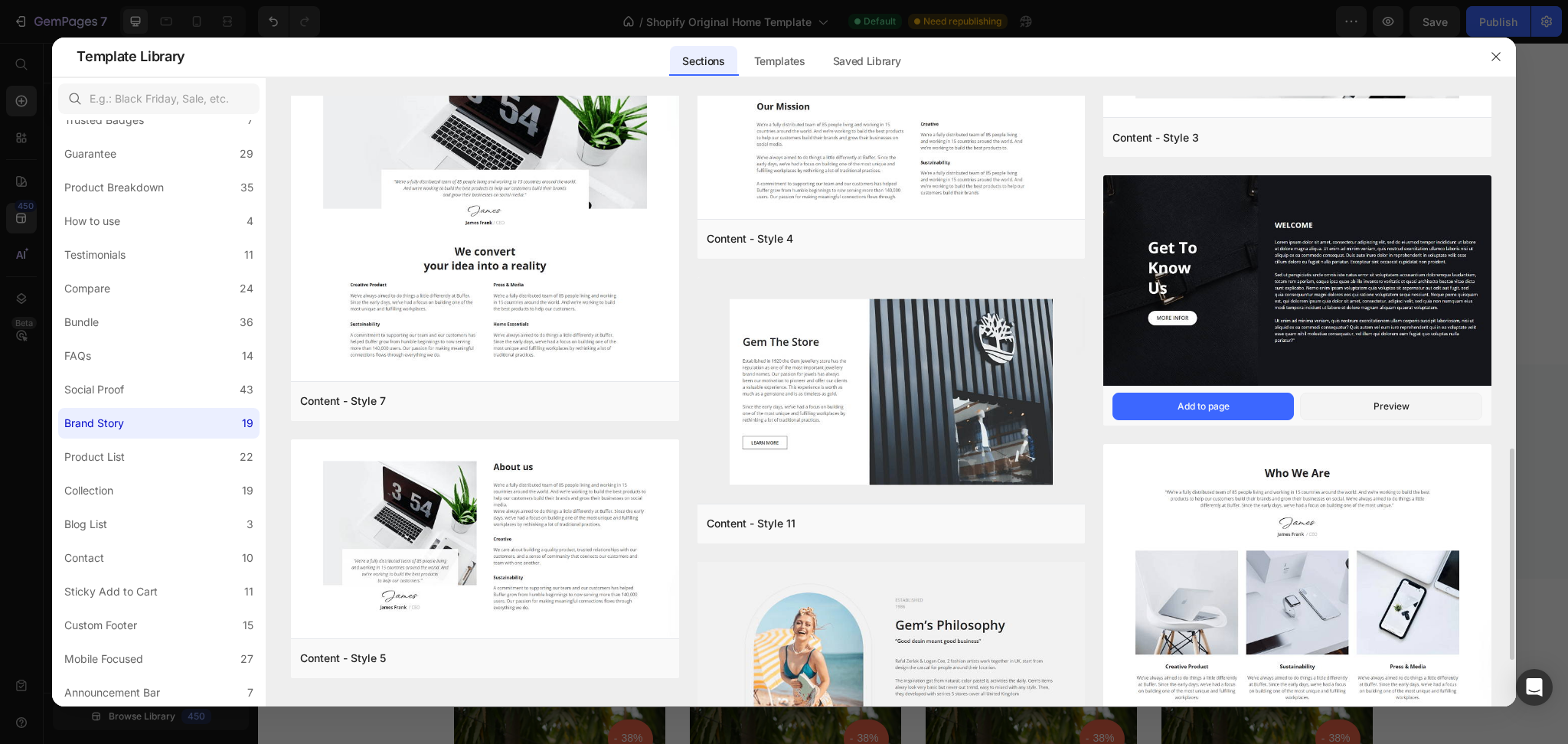 click at bounding box center [1297, 282] 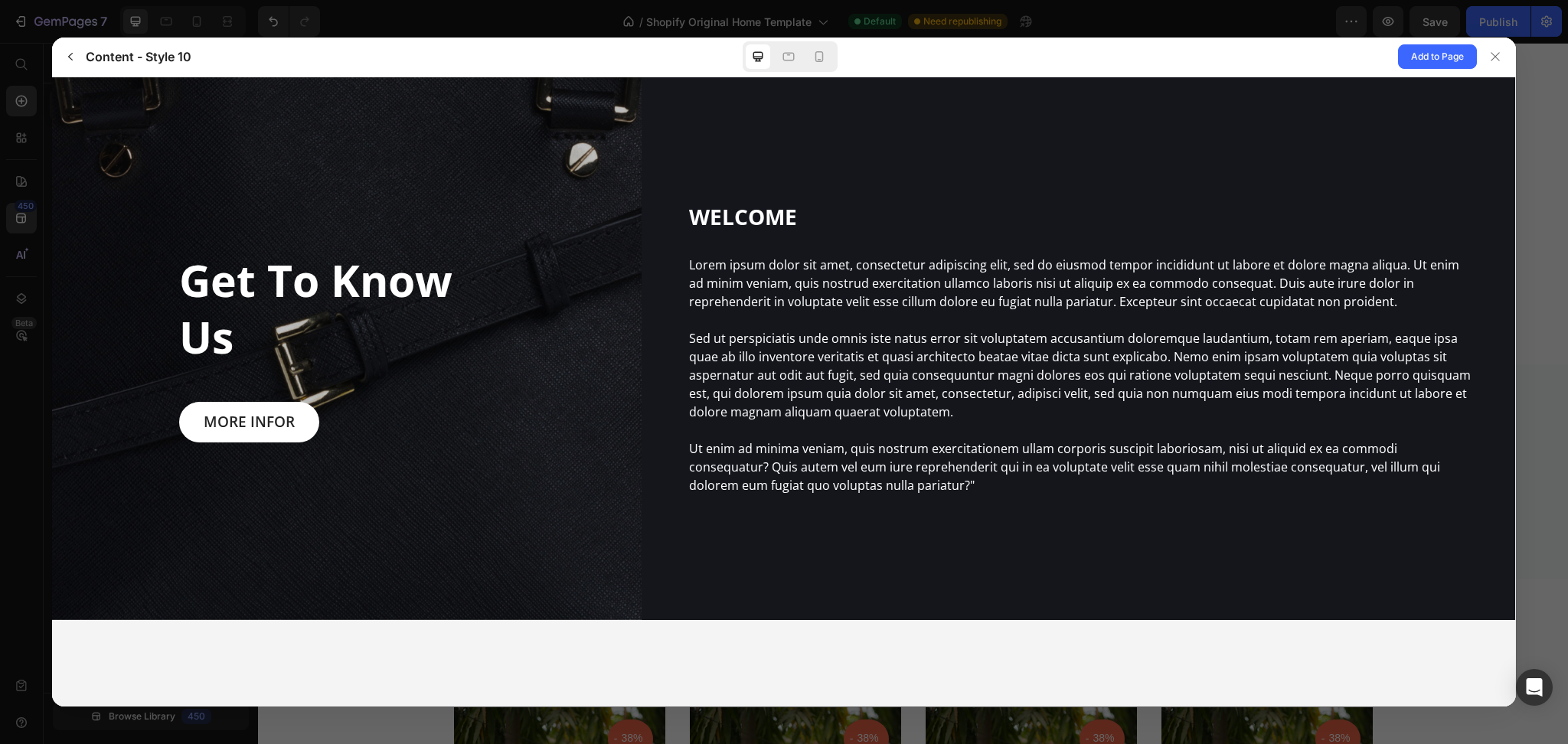 scroll, scrollTop: 0, scrollLeft: 0, axis: both 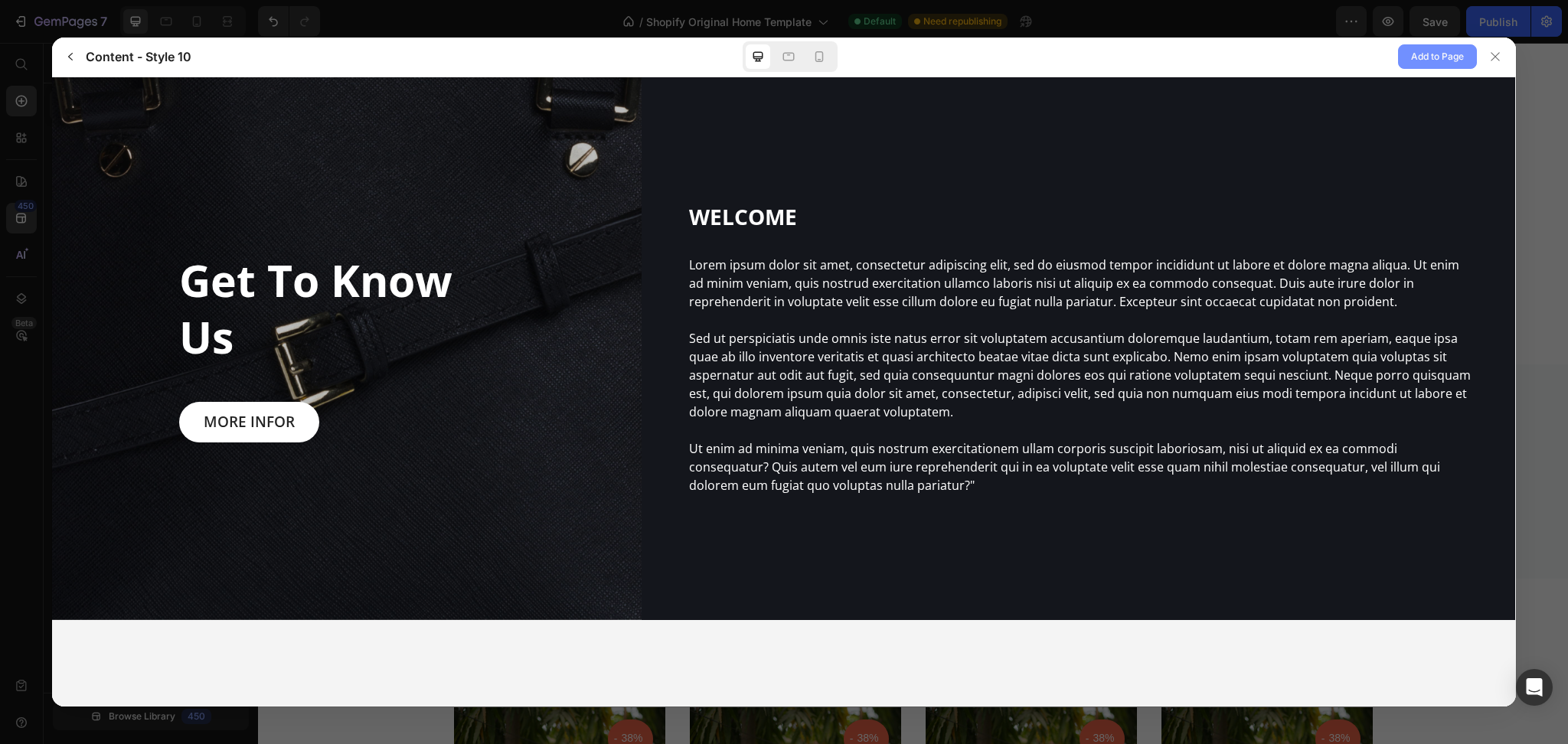 click on "Add to Page" 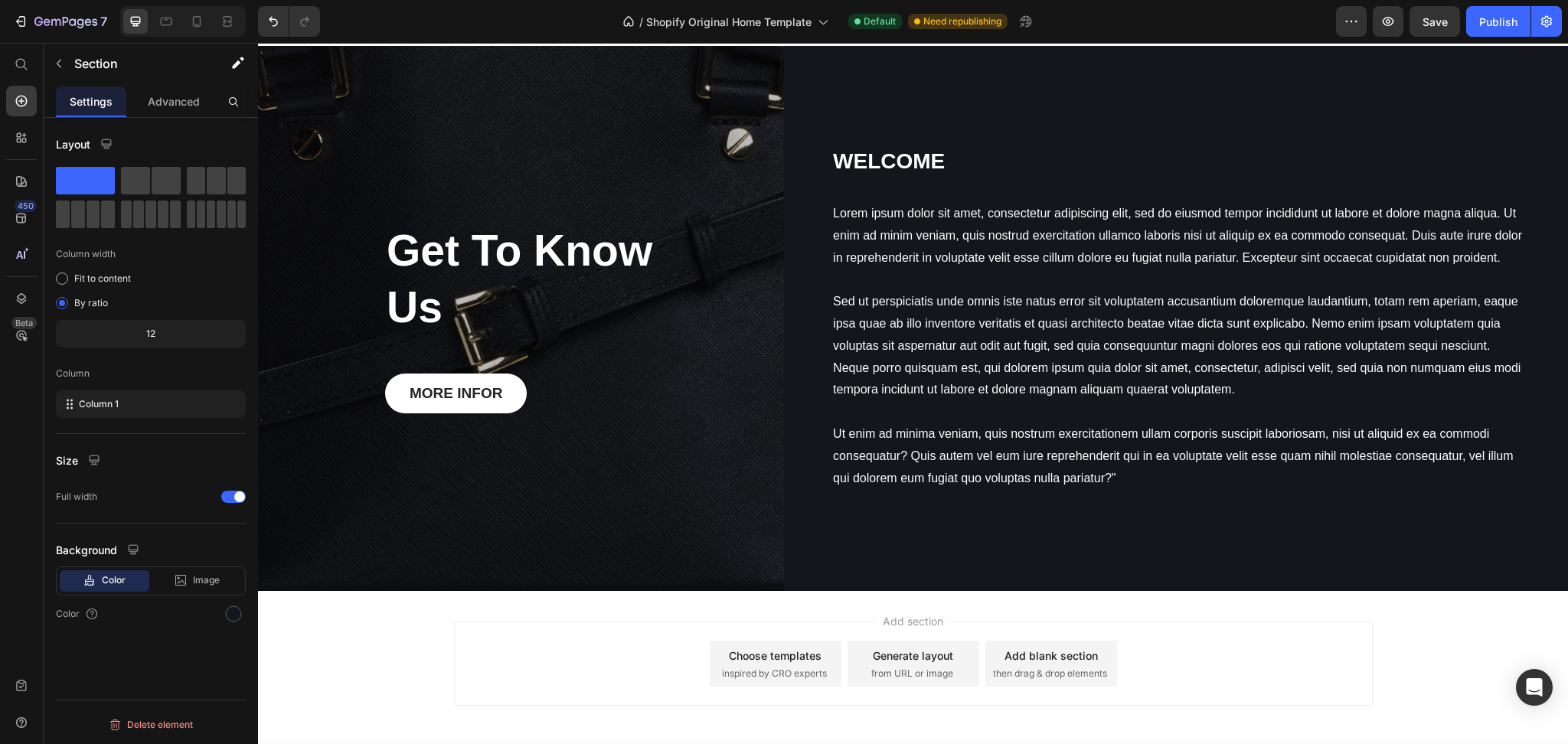 scroll, scrollTop: 3473, scrollLeft: 0, axis: vertical 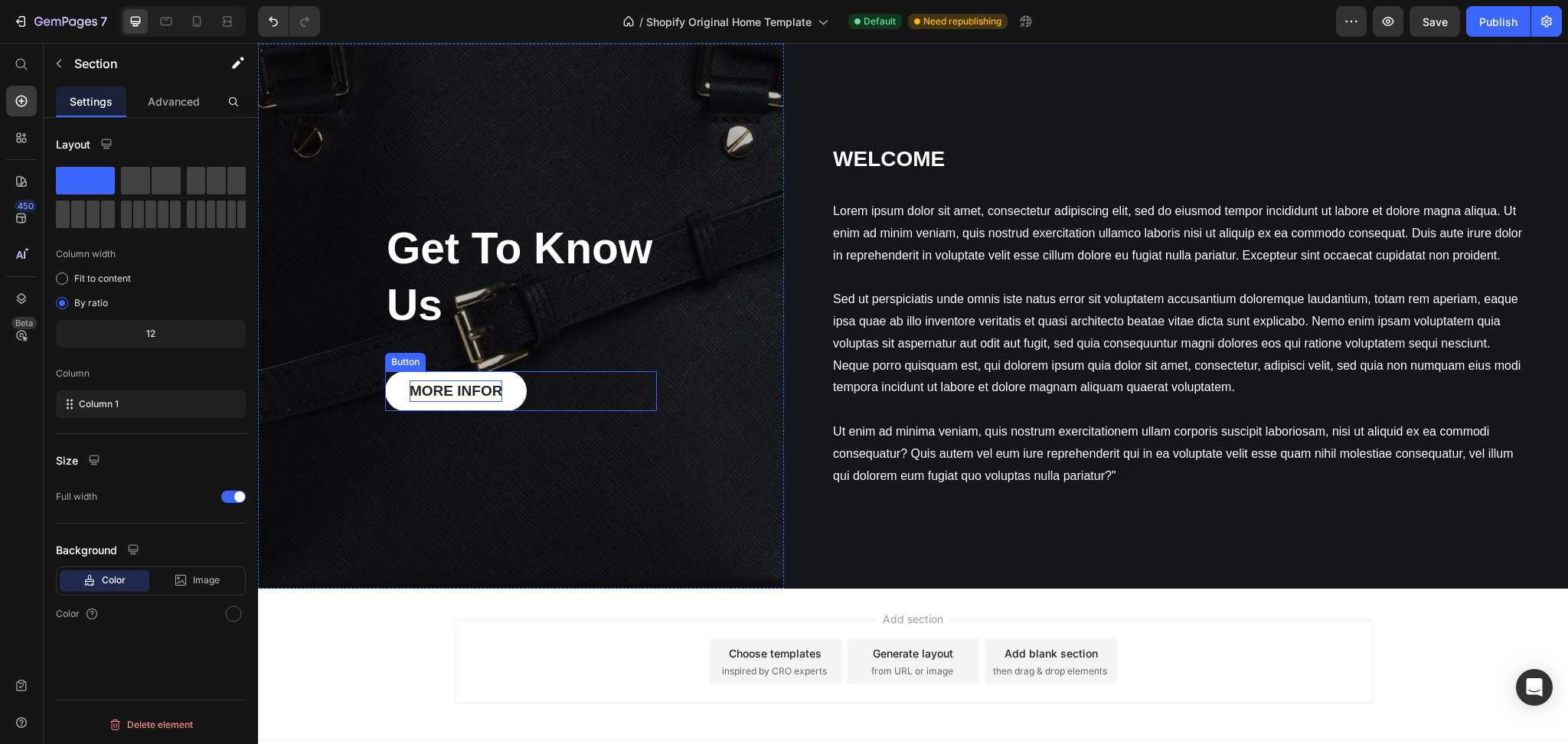 click on "MORE INFOR" at bounding box center (456, 391) 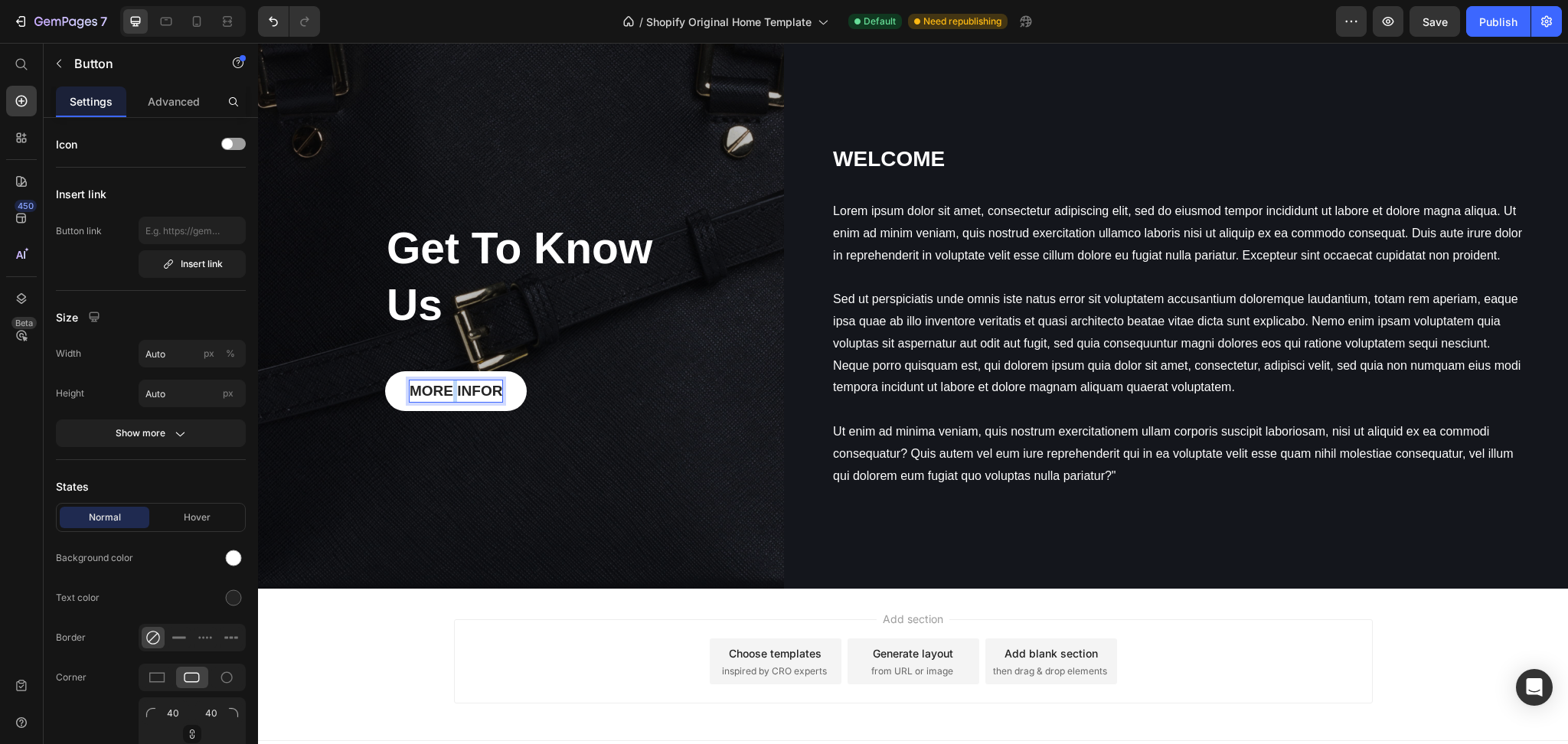 click on "MORE INFOR" at bounding box center (456, 391) 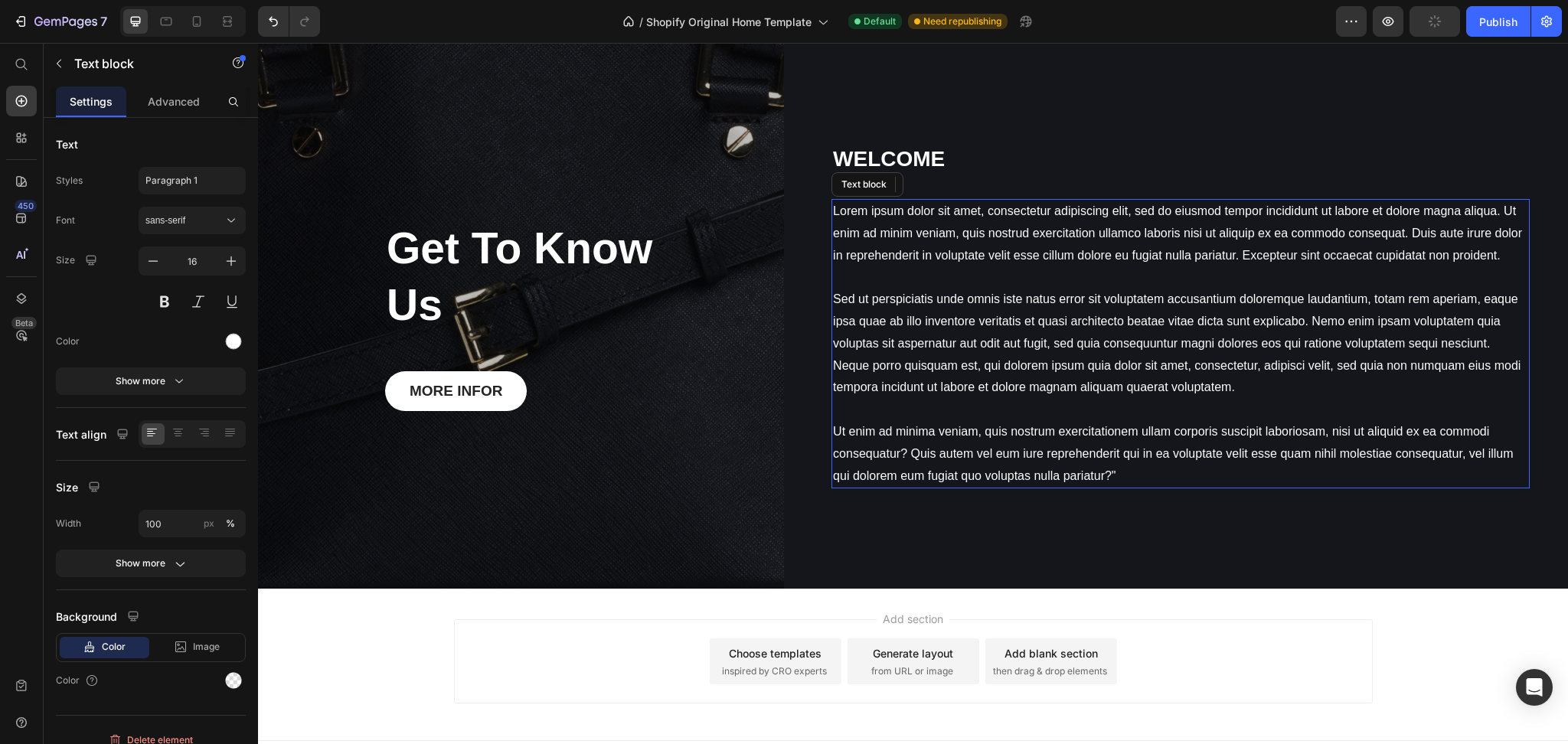 click on "Lorem ipsum dolor sit amet, consectetur adipiscing elit, sed do eiusmod tempor incididunt ut labore et dolore magna aliqua. Ut enim ad minim veniam, quis nostrud exercitation ullamco laboris nisi ut aliquip ex ea commodo consequat. Duis aute irure dolor in reprehenderit in voluptate velit esse cillum dolore eu fugiat nulla pariatur. Excepteur sint occaecat cupidatat non proident. Sed ut perspiciatis unde omnis iste natus error sit voluptatem accusantium doloremque laudantium, totam rem aperiam, eaque ipsa quae ab illo inventore veritatis et quasi architecto beatae vitae dicta sunt explicabo. Nemo enim ipsam voluptatem quia voluptas sit aspernatur aut odit aut fugit, sed quia consequuntur magni dolores eos qui ratione voluptatem sequi nesciunt. Neque porro quisquam est, qui dolorem ipsum quia dolor sit amet, consectetur, adipisci velit, sed quia non numquam eius modi tempora incidunt ut labore et dolore magnam aliquam quaerat voluptatem." at bounding box center (1181, 344) 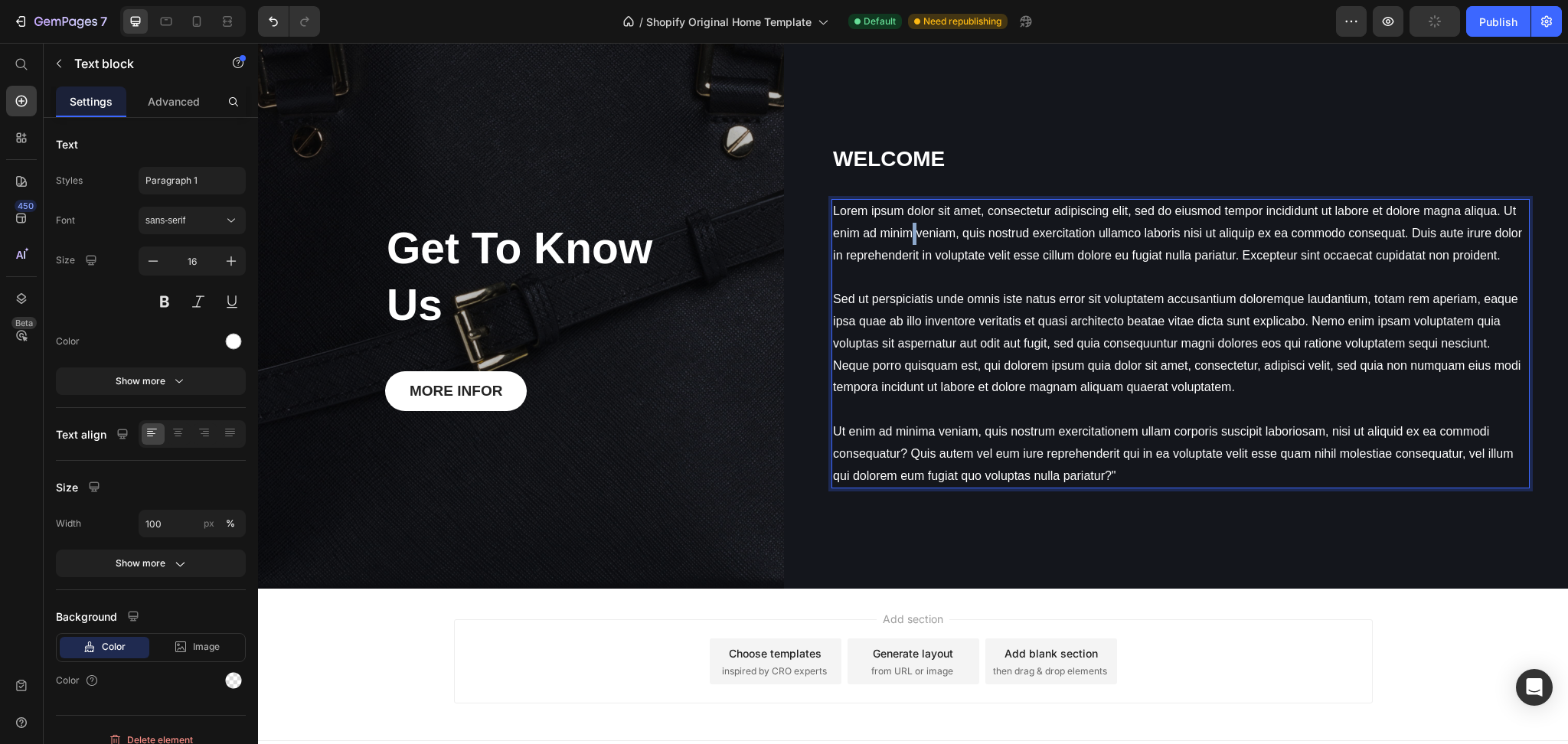 click on "Lorem ipsum dolor sit amet, consectetur adipiscing elit, sed do eiusmod tempor incididunt ut labore et dolore magna aliqua. Ut enim ad minim veniam, quis nostrud exercitation ullamco laboris nisi ut aliquip ex ea commodo consequat. Duis aute irure dolor in reprehenderit in voluptate velit esse cillum dolore eu fugiat nulla pariatur. Excepteur sint occaecat cupidatat non proident. Sed ut perspiciatis unde omnis iste natus error sit voluptatem accusantium doloremque laudantium, totam rem aperiam, eaque ipsa quae ab illo inventore veritatis et quasi architecto beatae vitae dicta sunt explicabo. Nemo enim ipsam voluptatem quia voluptas sit aspernatur aut odit aut fugit, sed quia consequuntur magni dolores eos qui ratione voluptatem sequi nesciunt. Neque porro quisquam est, qui dolorem ipsum quia dolor sit amet, consectetur, adipisci velit, sed quia non numquam eius modi tempora incidunt ut labore et dolore magnam aliquam quaerat voluptatem." at bounding box center [1181, 344] 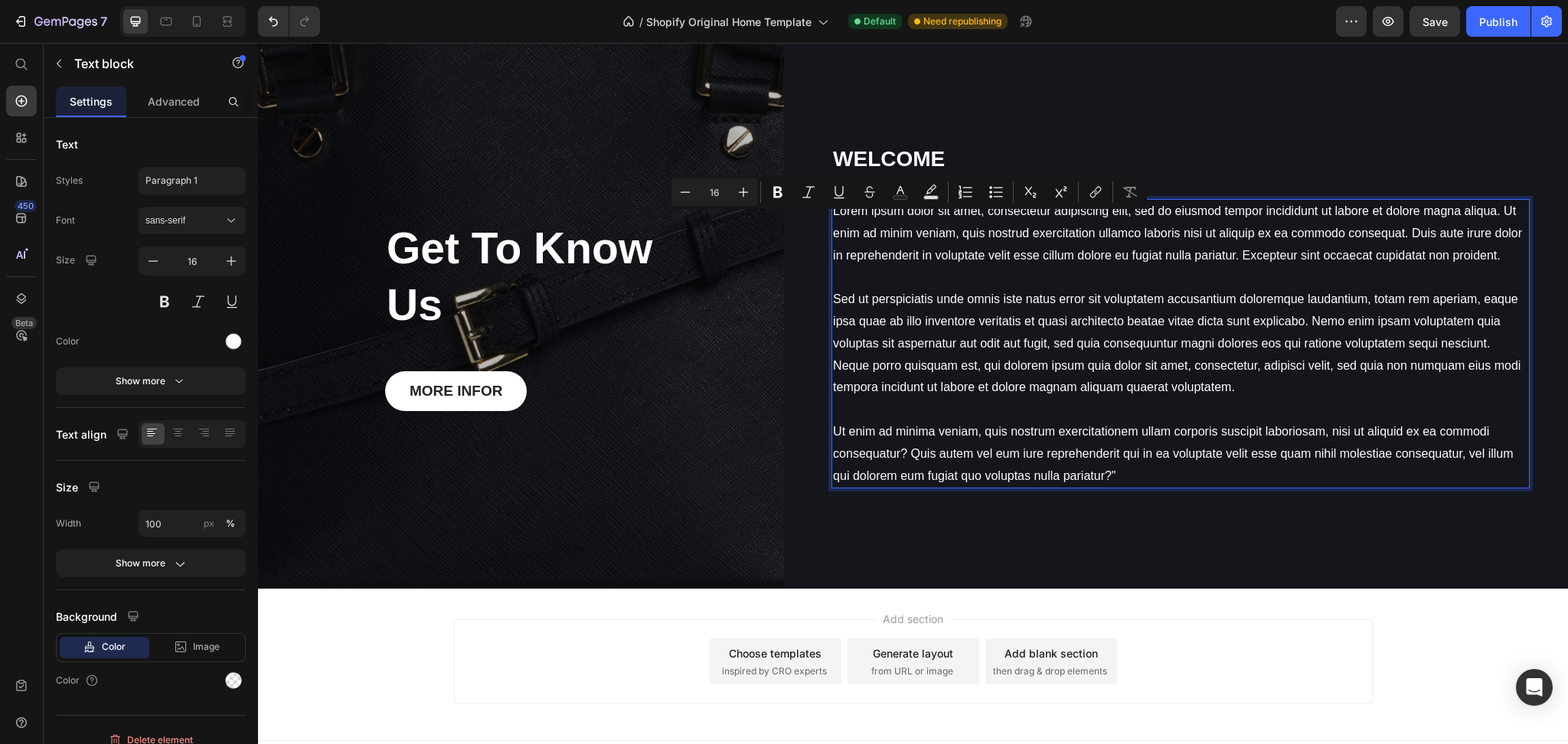 click on "Lorem ipsum dolor sit amet, consectetur adipiscing elit, sed do eiusmod tempor incididunt ut labore et dolore magna aliqua. Ut enim ad minim veniam, quis nostrud exercitation ullamco laboris nisi ut aliquip ex ea commodo consequat. Duis aute irure dolor in reprehenderit in voluptate velit esse cillum dolore eu fugiat nulla pariatur. Excepteur sint occaecat cupidatat non proident. Sed ut perspiciatis unde omnis iste natus error sit voluptatem accusantium doloremque laudantium, totam rem aperiam, eaque ipsa quae ab illo inventore veritatis et quasi architecto beatae vitae dicta sunt explicabo. Nemo enim ipsam voluptatem quia voluptas sit aspernatur aut odit aut fugit, sed quia consequuntur magni dolores eos qui ratione voluptatem sequi nesciunt. Neque porro quisquam est, qui dolorem ipsum quia dolor sit amet, consectetur, adipisci velit, sed quia non numquam eius modi tempora incidunt ut labore et dolore magnam aliquam quaerat voluptatem." at bounding box center (1181, 344) 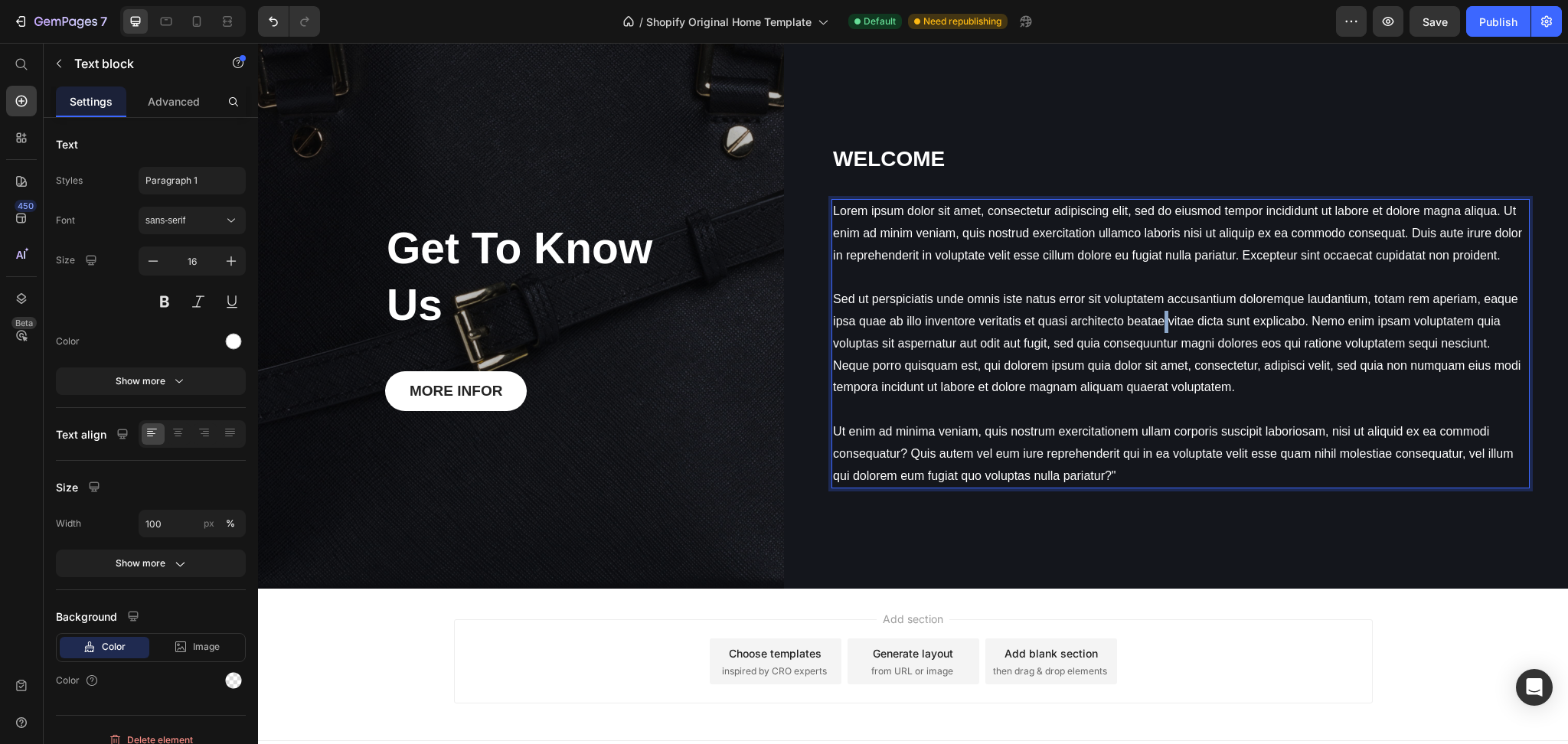 click on "Lorem ipsum dolor sit amet, consectetur adipiscing elit, sed do eiusmod tempor incididunt ut labore et dolore magna aliqua. Ut enim ad minim veniam, quis nostrud exercitation ullamco laboris nisi ut aliquip ex ea commodo consequat. Duis aute irure dolor in reprehenderit in voluptate velit esse cillum dolore eu fugiat nulla pariatur. Excepteur sint occaecat cupidatat non proident. Sed ut perspiciatis unde omnis iste natus error sit voluptatem accusantium doloremque laudantium, totam rem aperiam, eaque ipsa quae ab illo inventore veritatis et quasi architecto beatae vitae dicta sunt explicabo. Nemo enim ipsam voluptatem quia voluptas sit aspernatur aut odit aut fugit, sed quia consequuntur magni dolores eos qui ratione voluptatem sequi nesciunt. Neque porro quisquam est, qui dolorem ipsum quia dolor sit amet, consectetur, adipisci velit, sed quia non numquam eius modi tempora incidunt ut labore et dolore magnam aliquam quaerat voluptatem." at bounding box center (1181, 344) 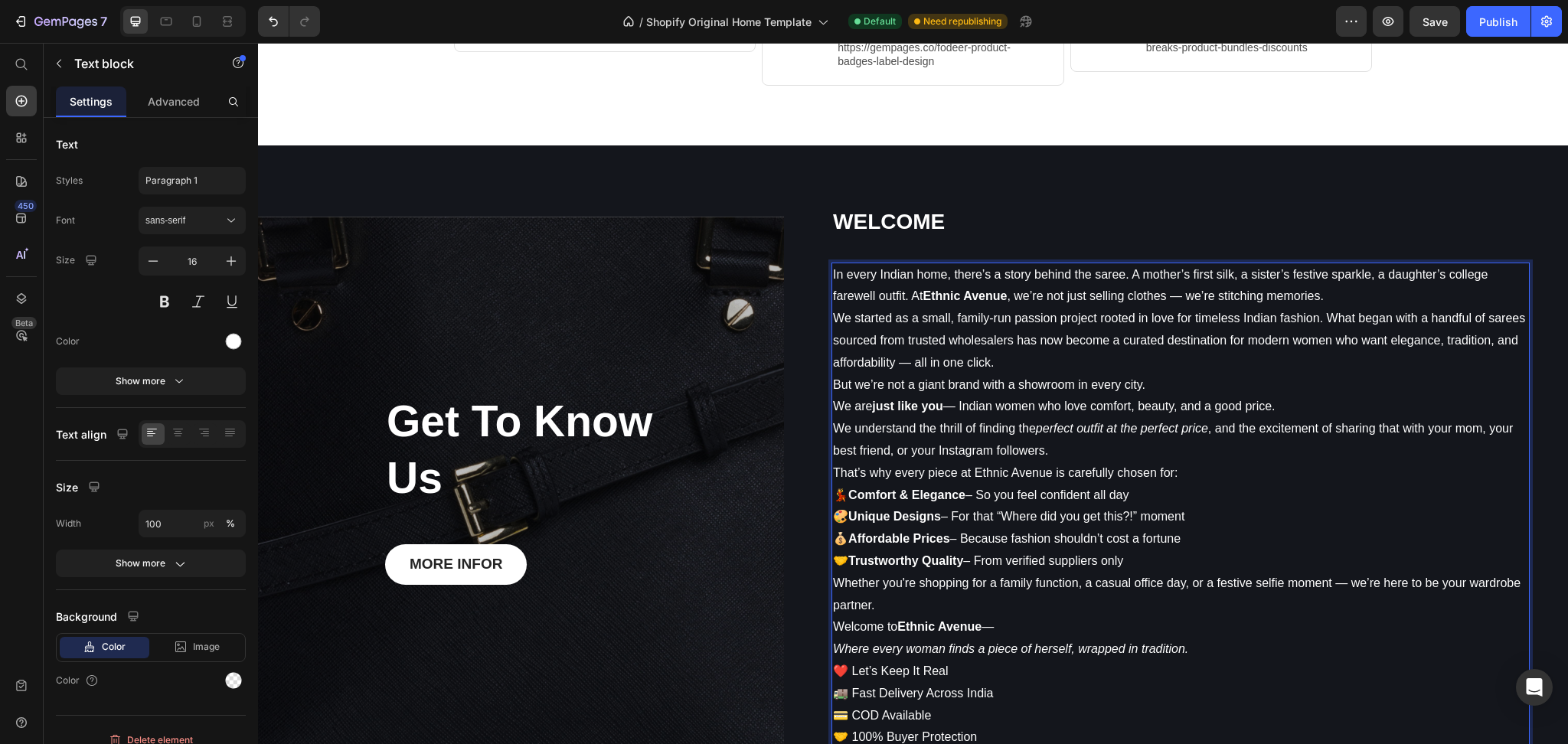 scroll, scrollTop: 3337, scrollLeft: 0, axis: vertical 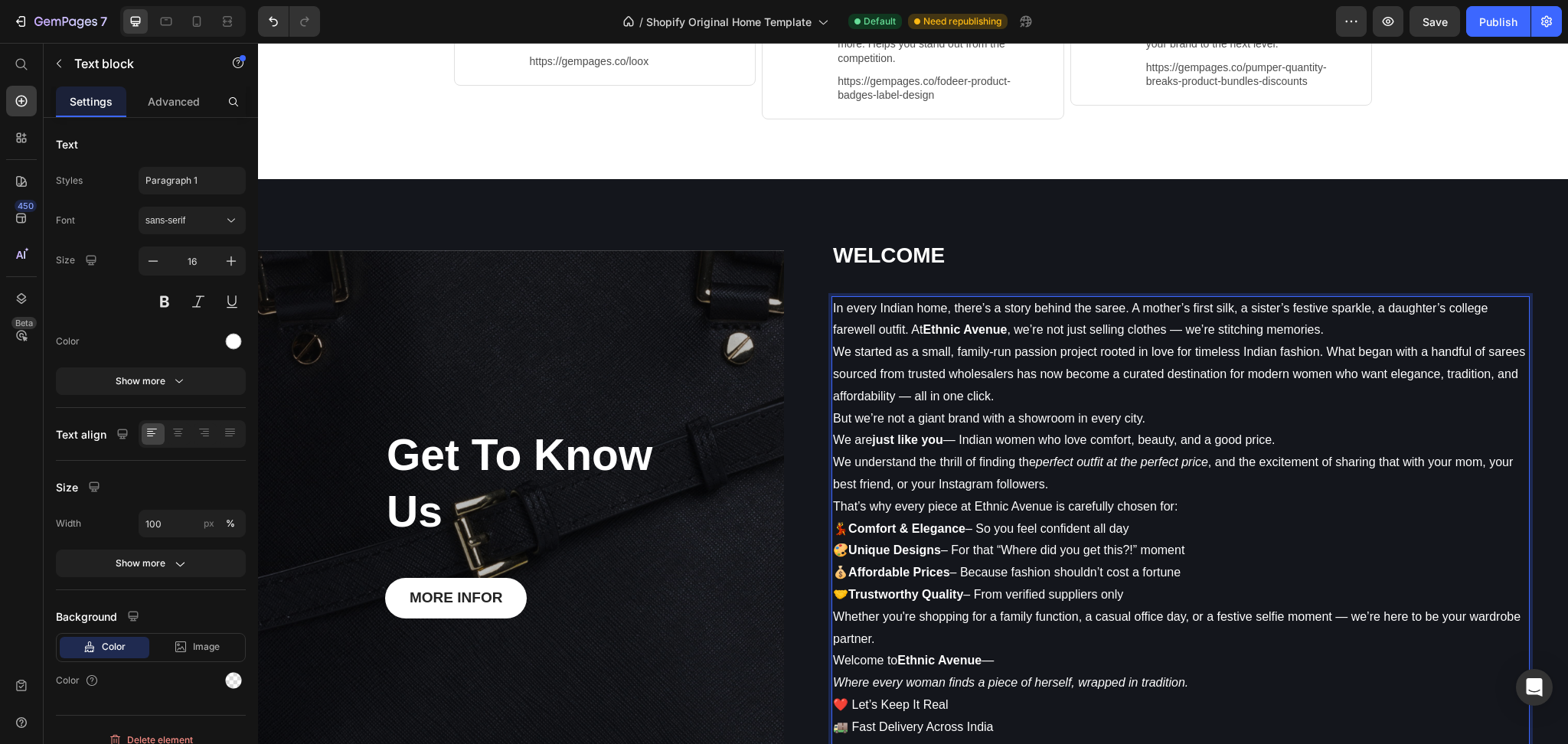 click on "But we’re not a giant brand with a showroom in every city. We are  just like you  — Indian women who love comfort, beauty, and a good price. We understand the thrill of finding the  perfect outfit at the perfect price , and the excitement of sharing that with your mom, your best friend, or your Instagram followers." at bounding box center [1181, 452] 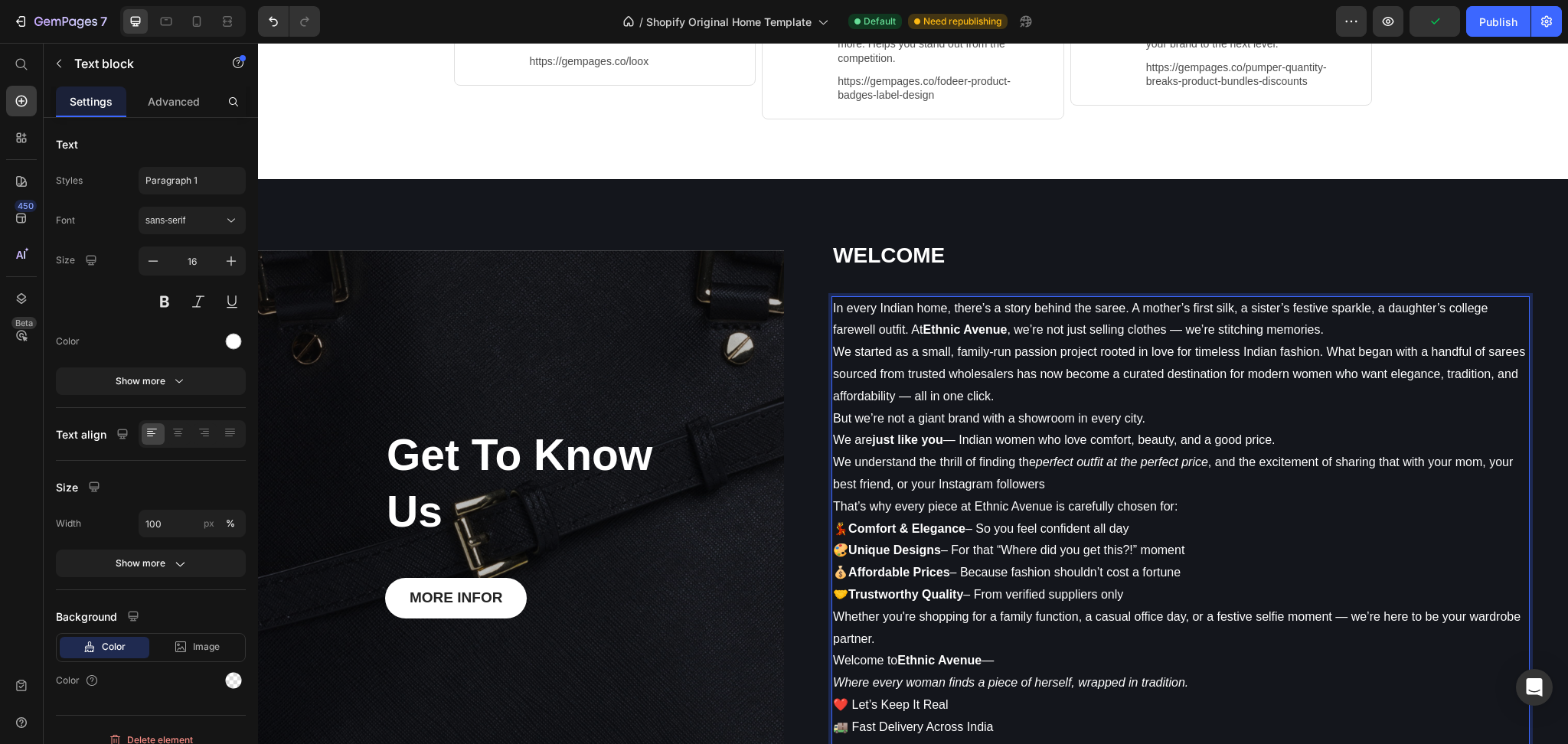 click on "But we’re not a giant brand with a showroom in every city. We are  just like you  — Indian women who love comfort, beauty, and a good price. We understand the thrill of finding the  perfect outfit at the perfect price , and the excitement of sharing that with your mom, your best friend, or your Instagram followers" at bounding box center [1181, 452] 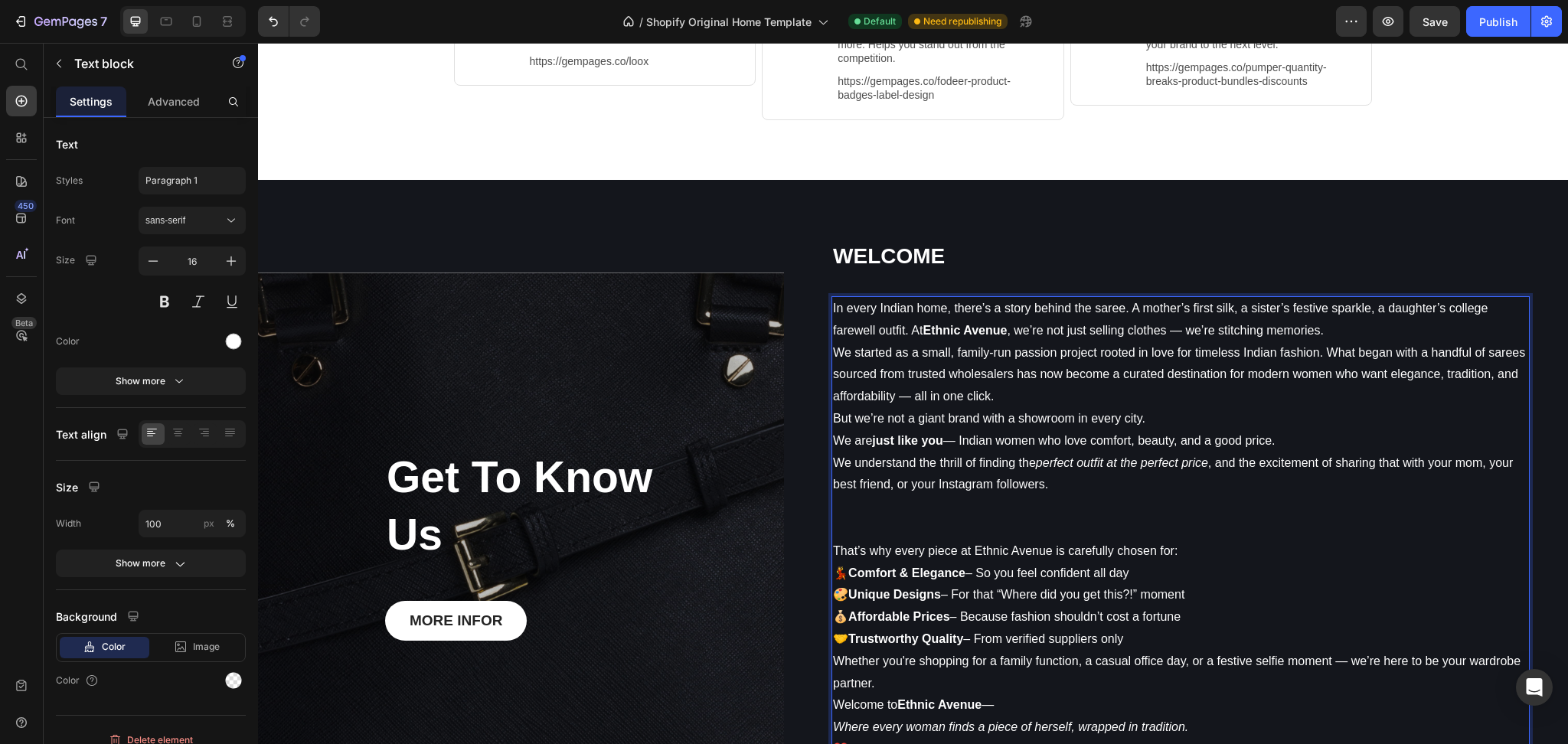 scroll, scrollTop: 3541, scrollLeft: 0, axis: vertical 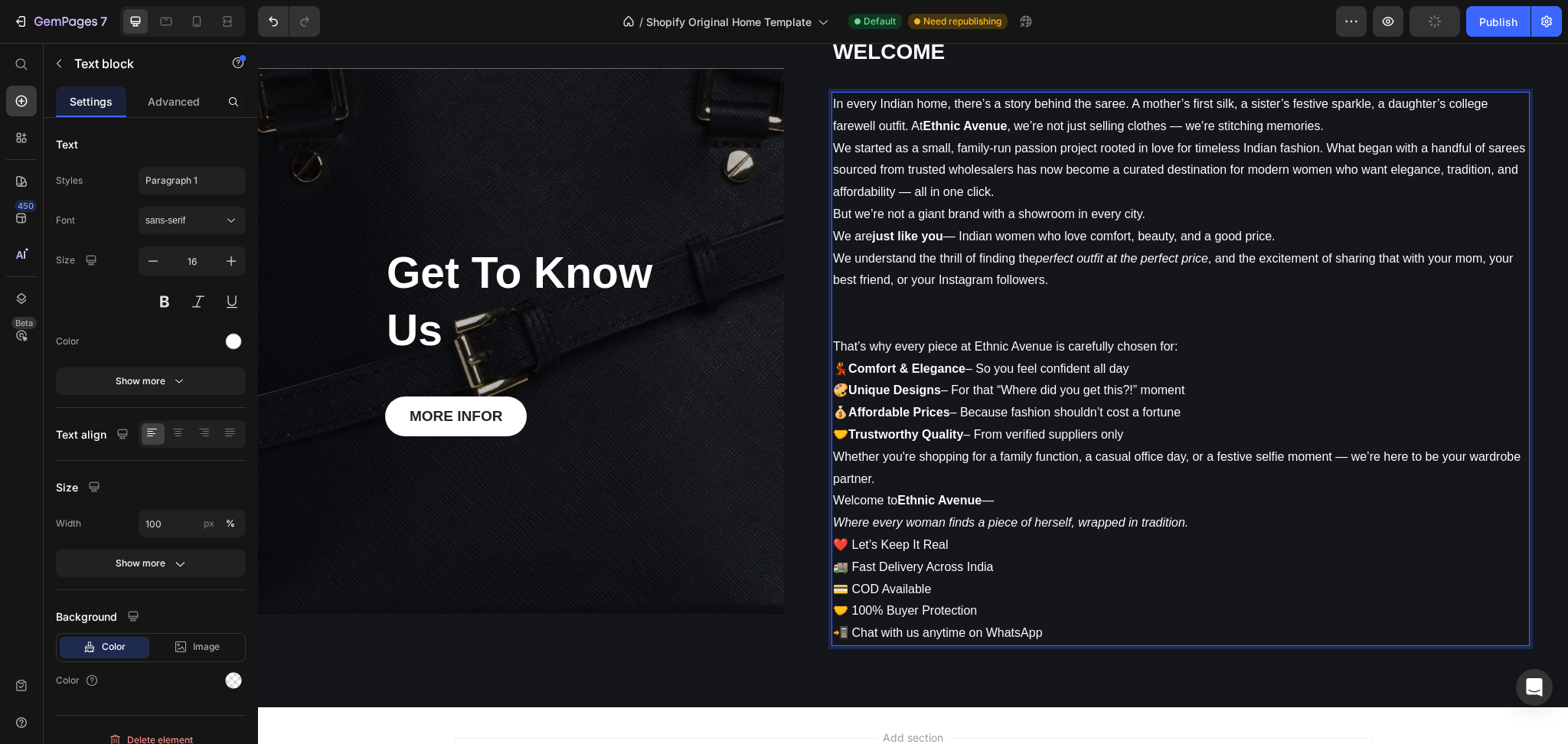 click on "Welcome to  Ethnic Avenue  — Where every woman finds a piece of herself, wrapped in tradition." at bounding box center [1181, 512] 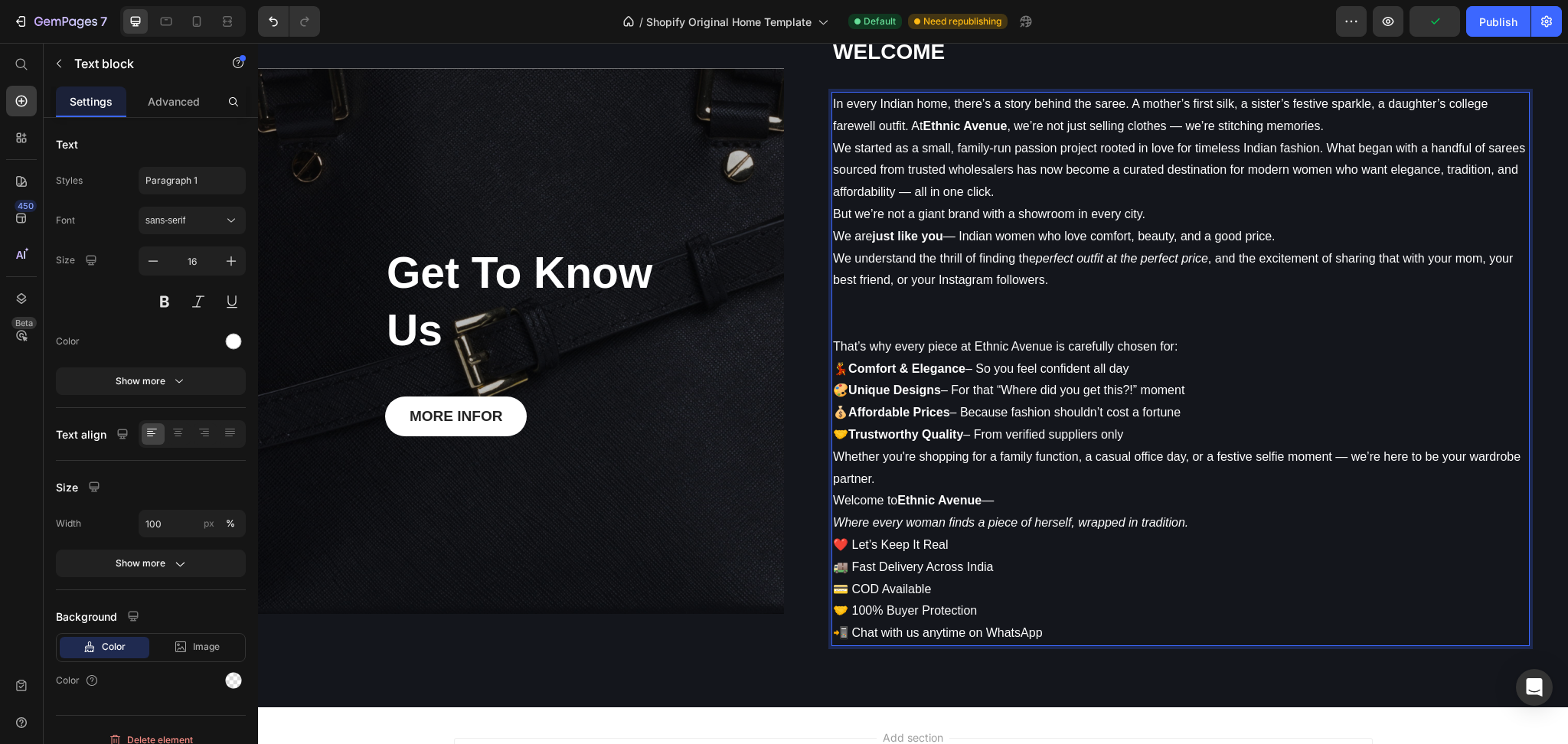 click on "Welcome to  Ethnic Avenue  — Where every woman finds a piece of herself, wrapped in tradition." at bounding box center [1181, 512] 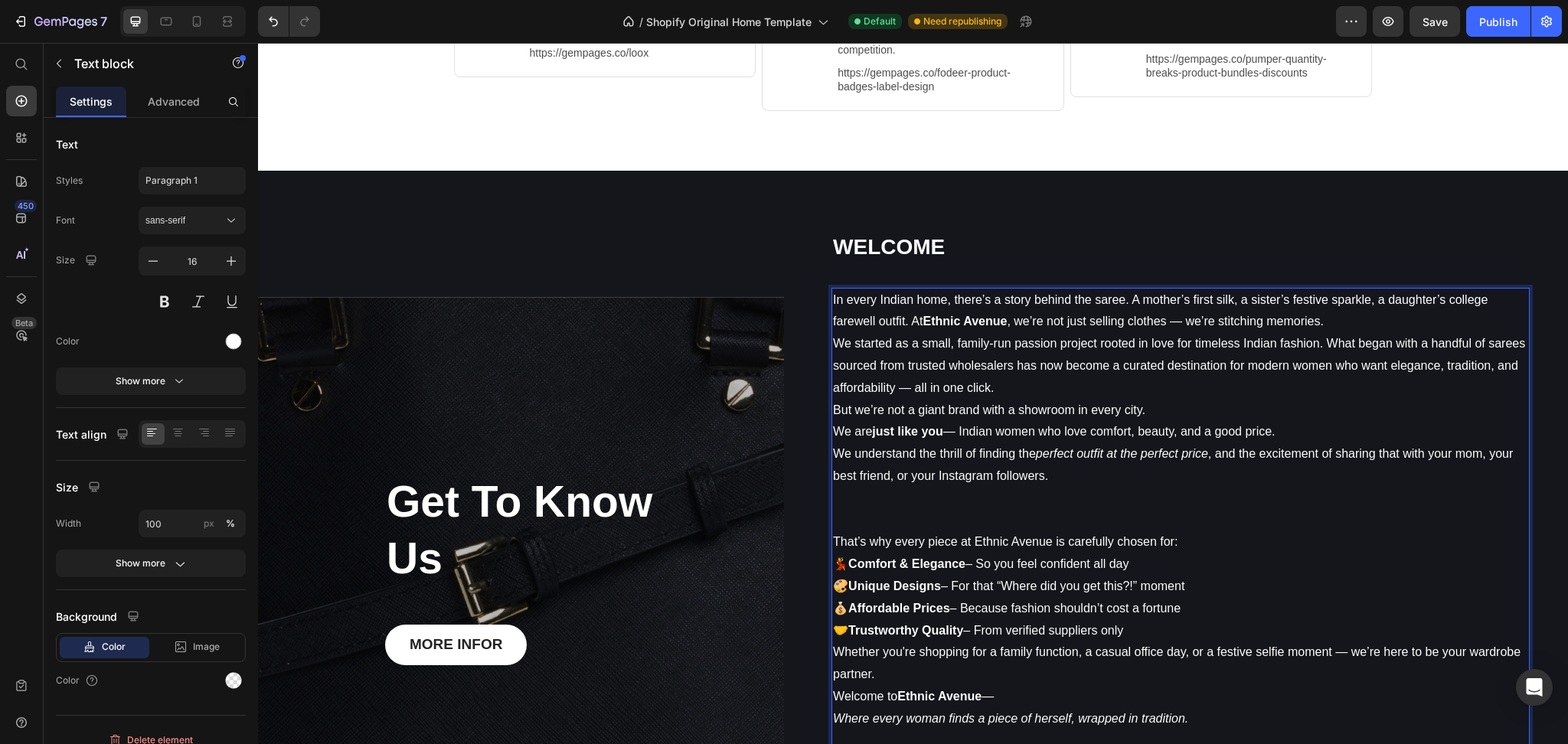 scroll, scrollTop: 3141, scrollLeft: 0, axis: vertical 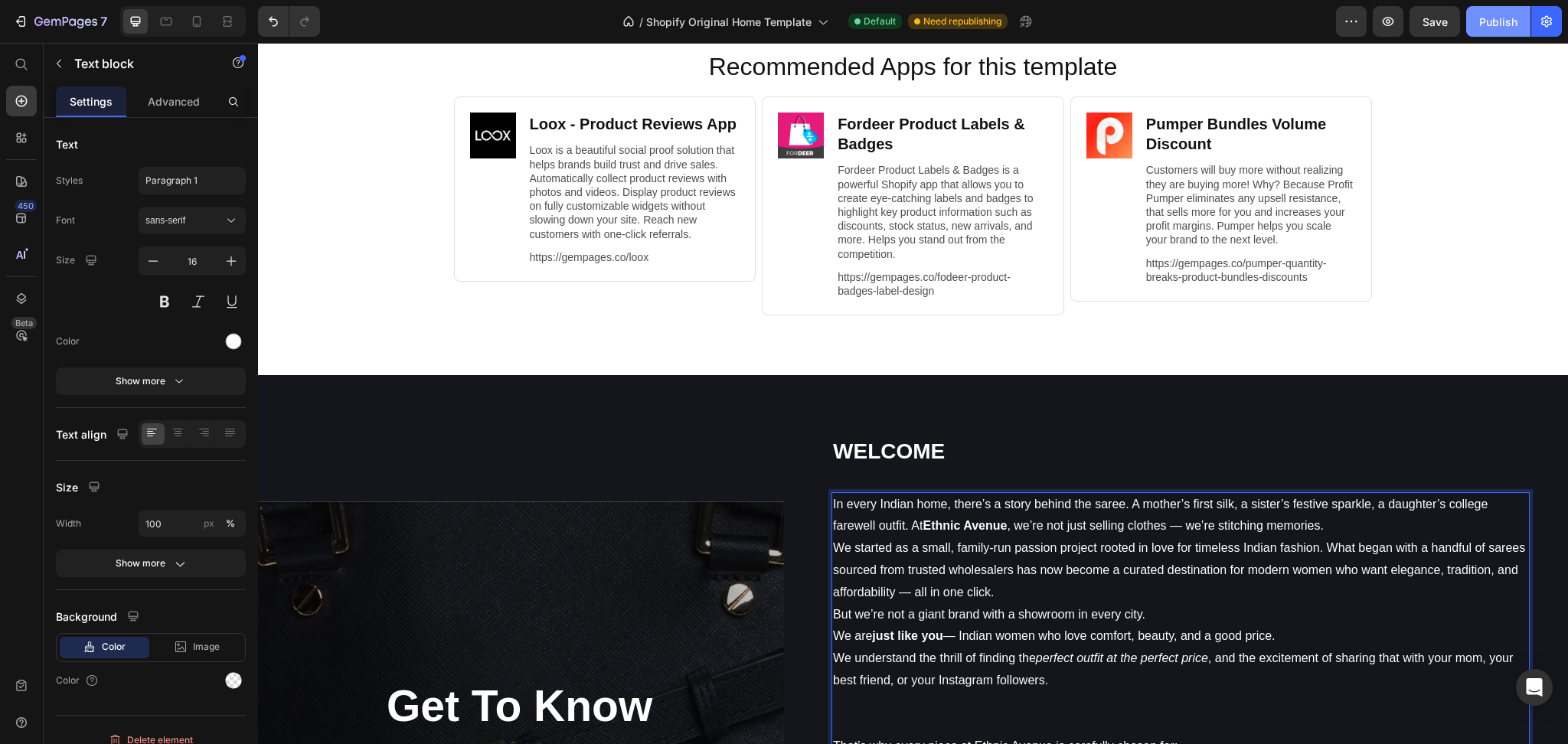 click on "Publish" at bounding box center (1498, 21) 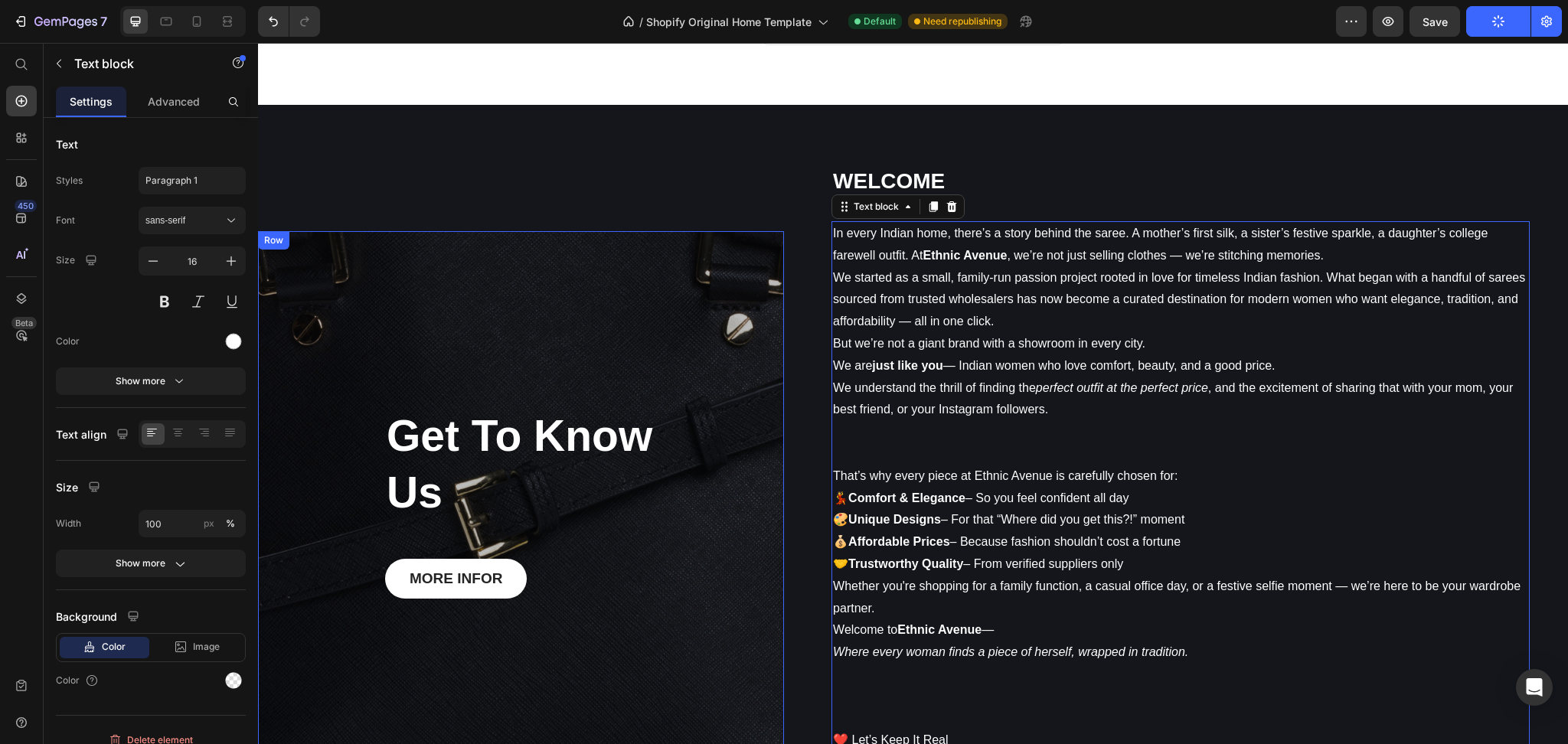 scroll, scrollTop: 3447, scrollLeft: 0, axis: vertical 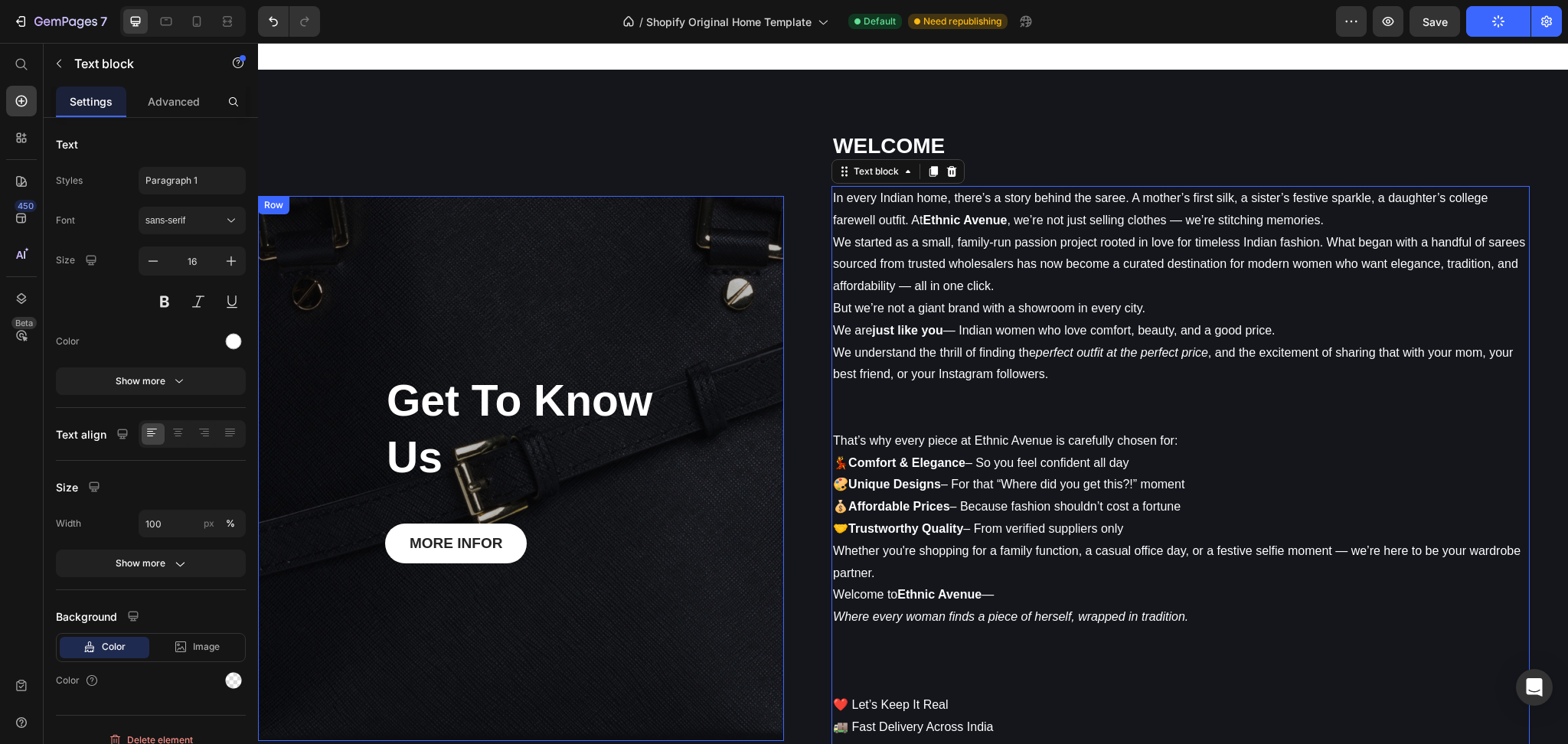 click on "Get To Know Us Heading MORE INFOR Button Row" at bounding box center (521, 468) 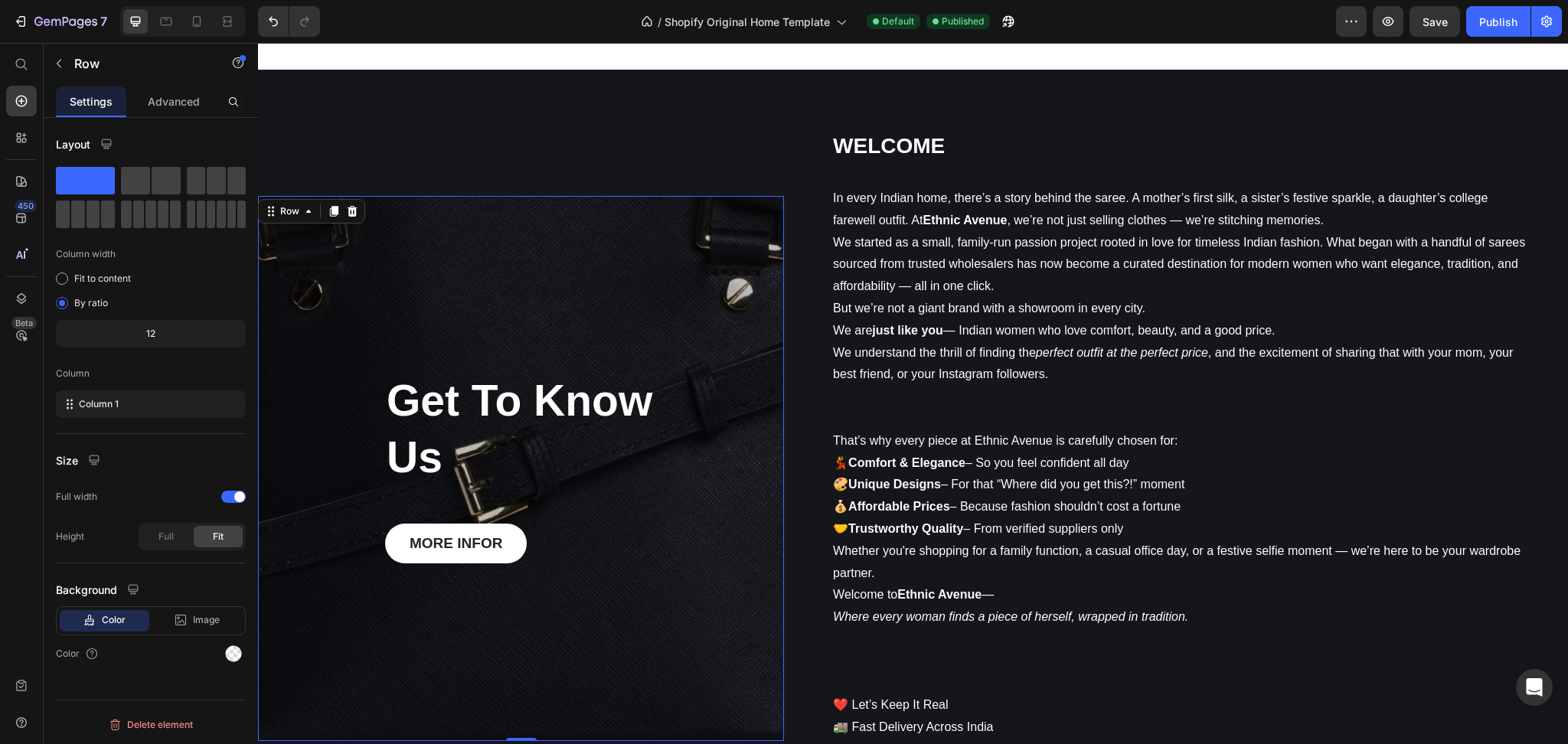 click on "Get To Know Us Heading MORE INFOR Button Row   0" at bounding box center (521, 468) 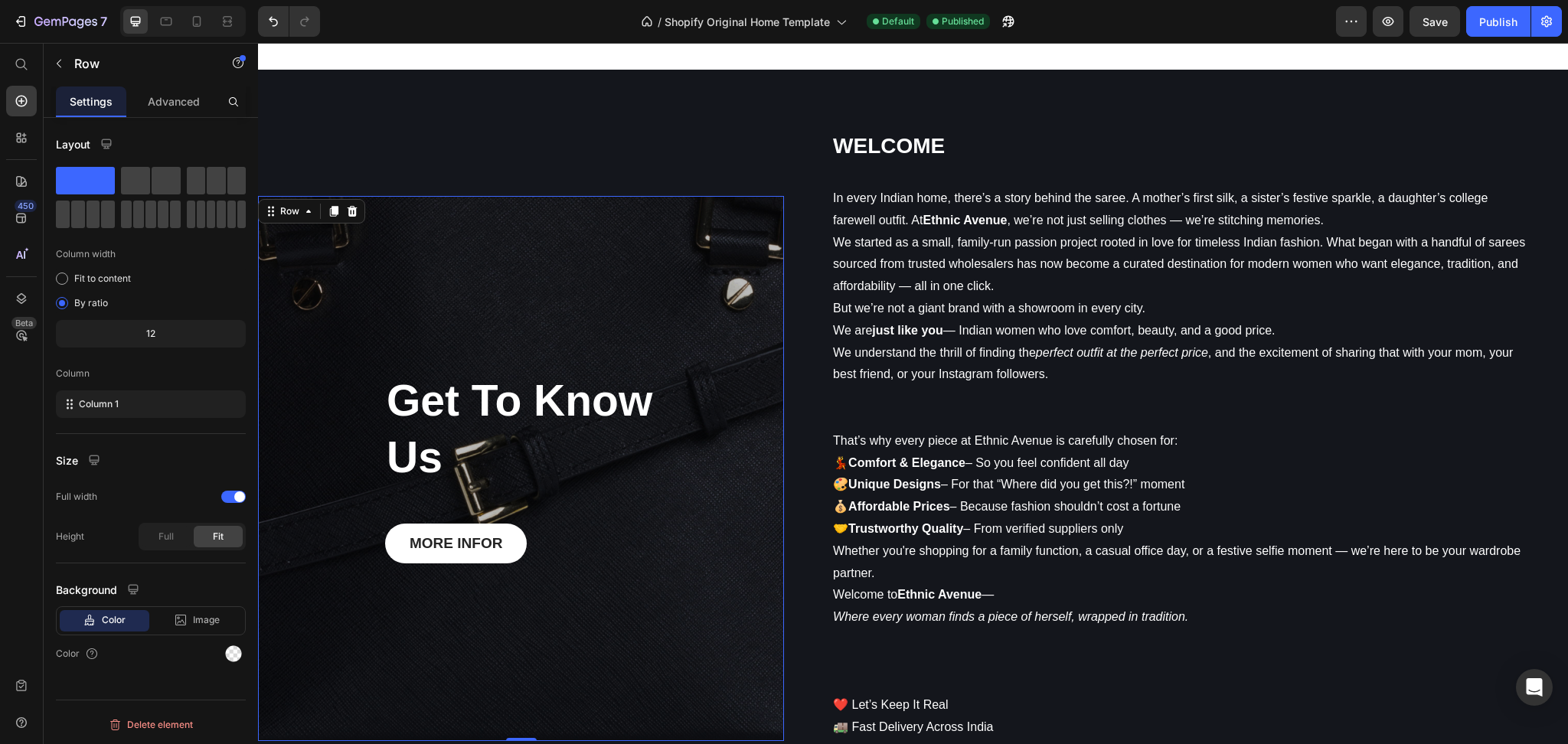 click on "Get To Know Us Heading MORE INFOR Button Row   0" at bounding box center (521, 468) 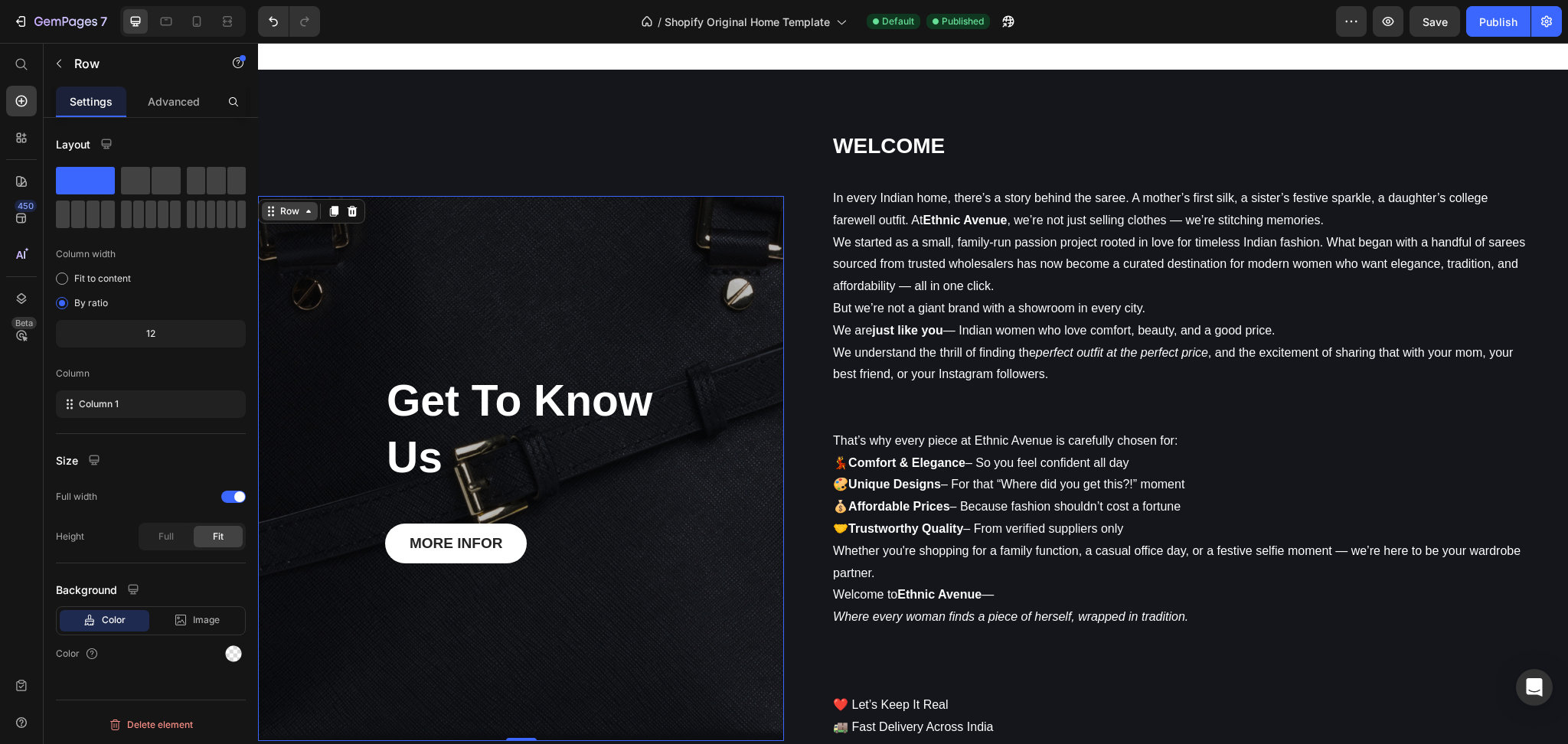 click 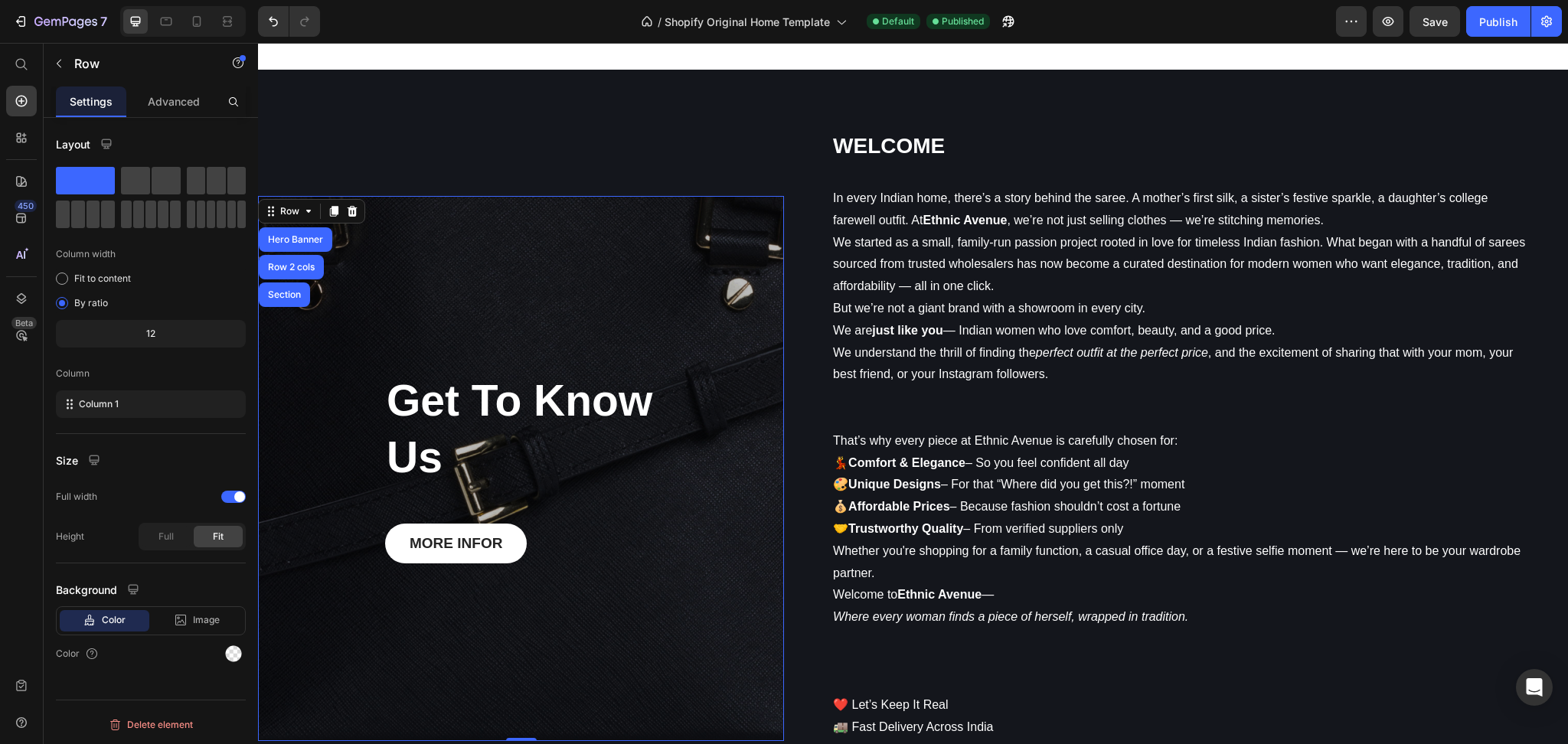 click on "Get To Know Us Heading MORE INFOR Button Row Hero Banner Row 2 cols Section   0" at bounding box center (521, 468) 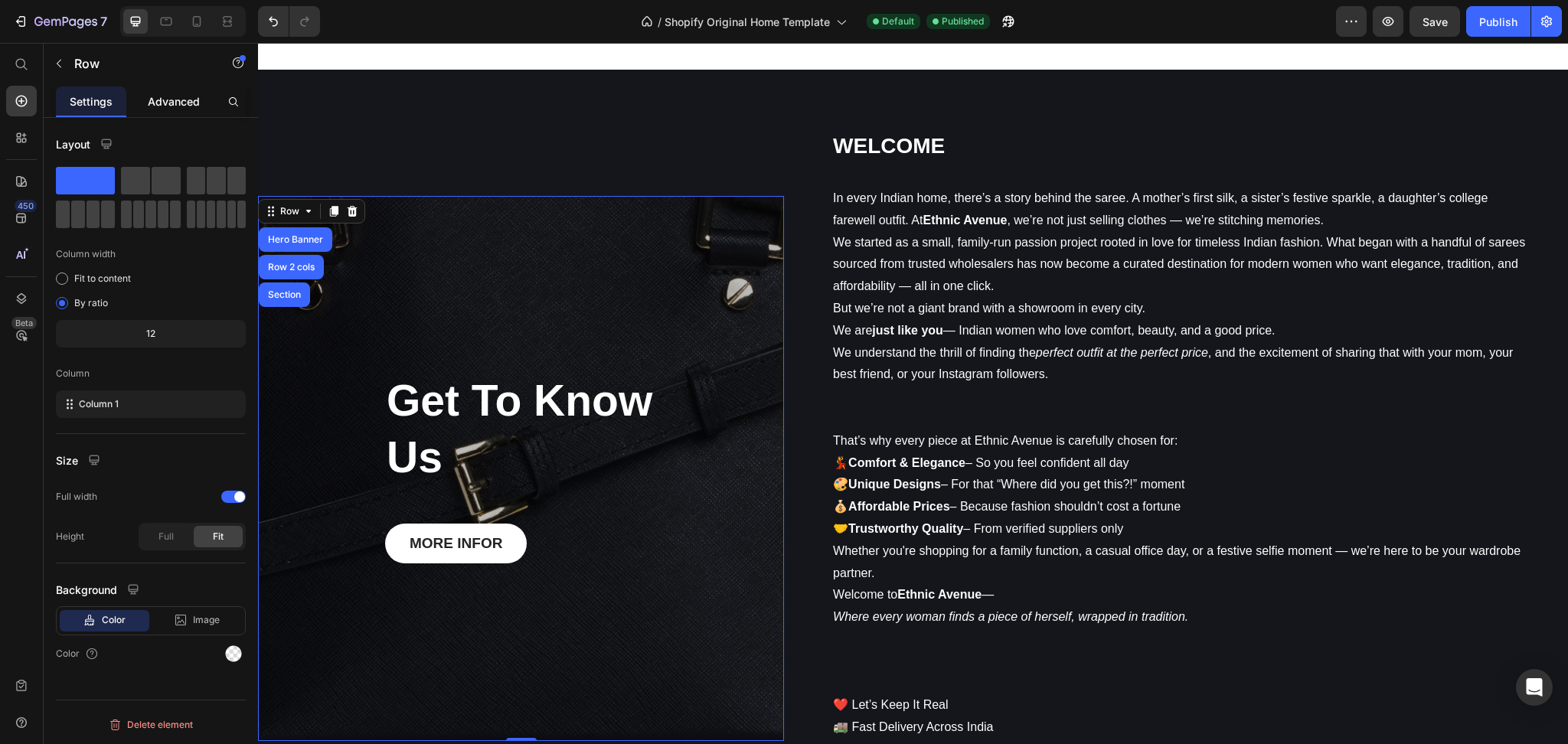 click on "Advanced" at bounding box center (174, 101) 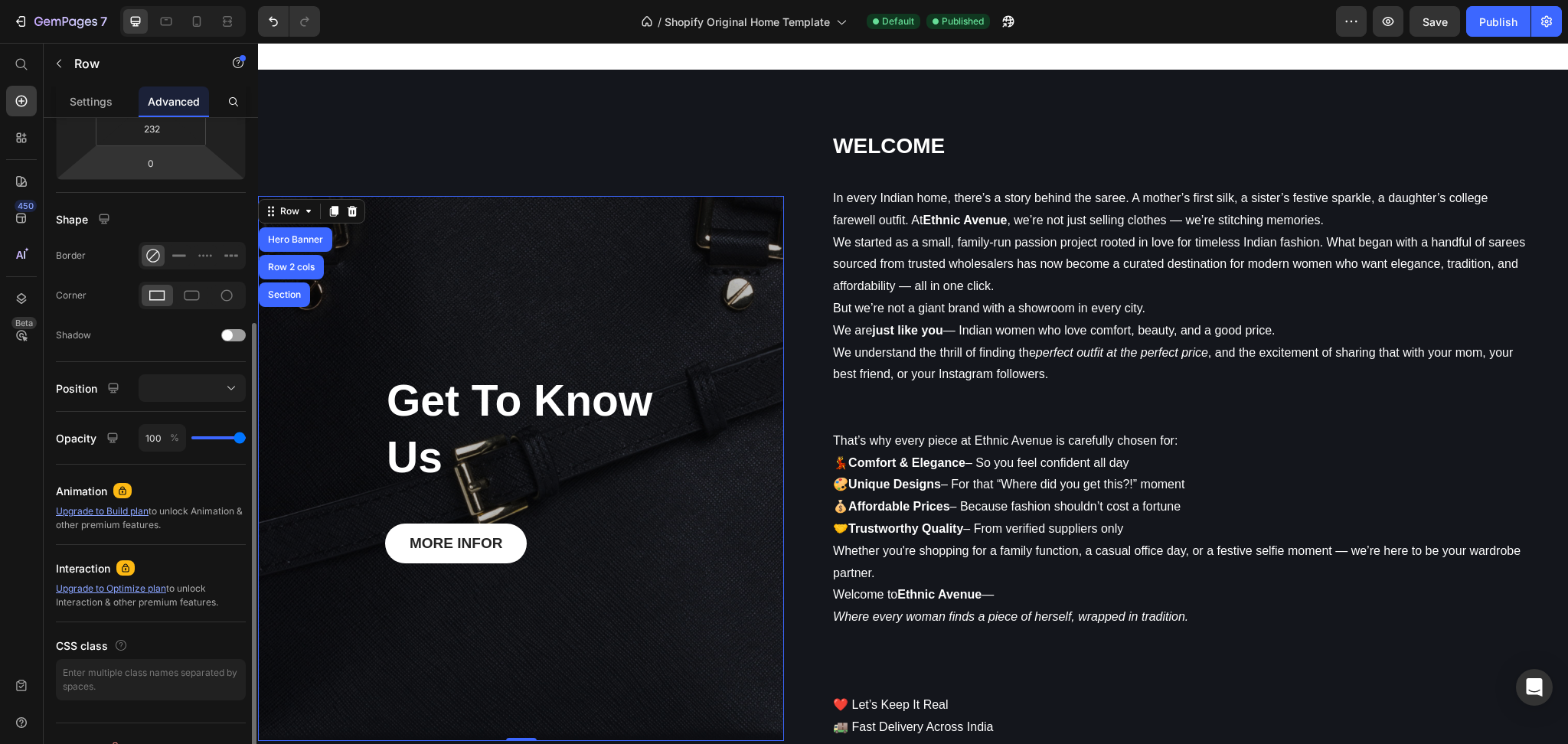scroll, scrollTop: 328, scrollLeft: 0, axis: vertical 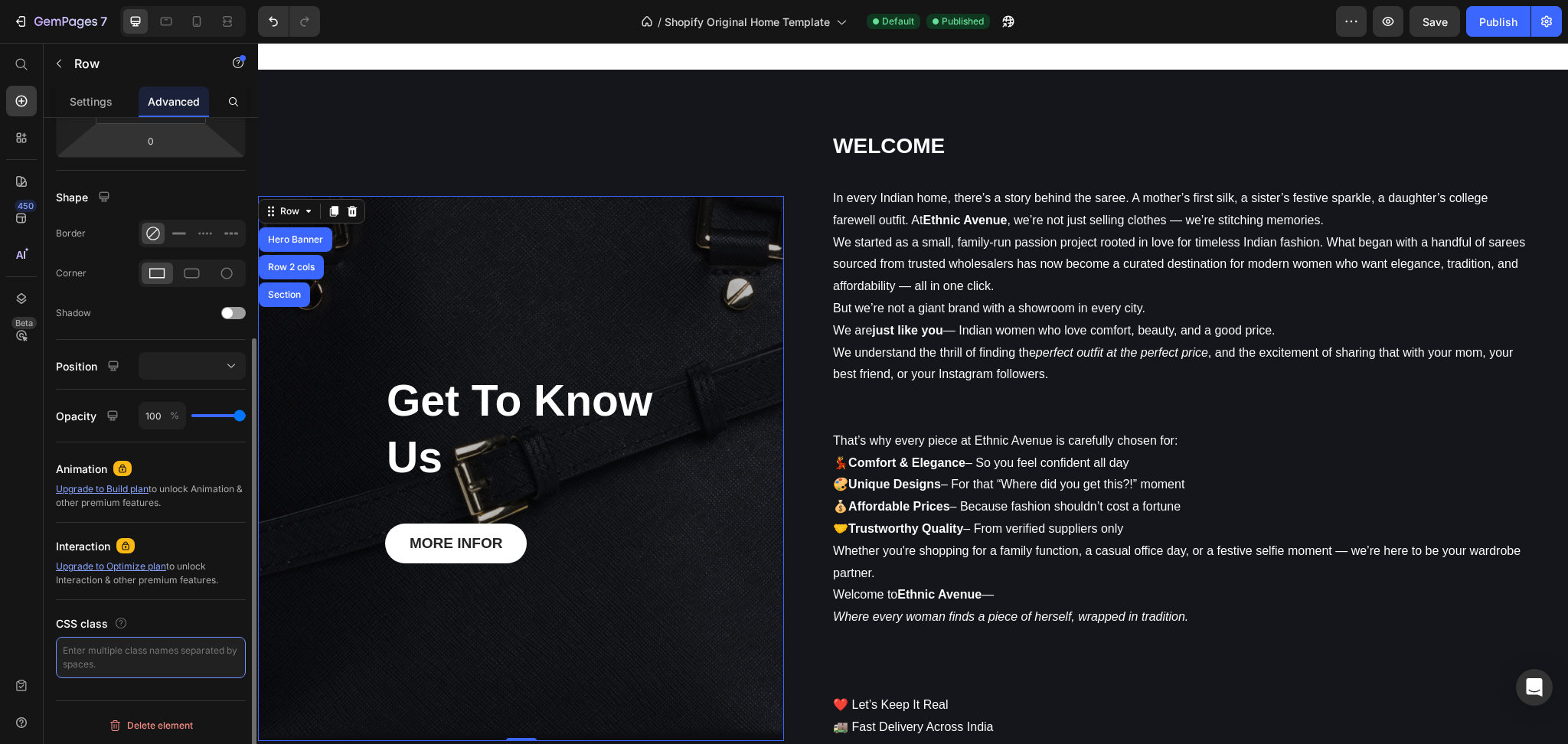 drag, startPoint x: 150, startPoint y: 667, endPoint x: 223, endPoint y: 611, distance: 92.00543 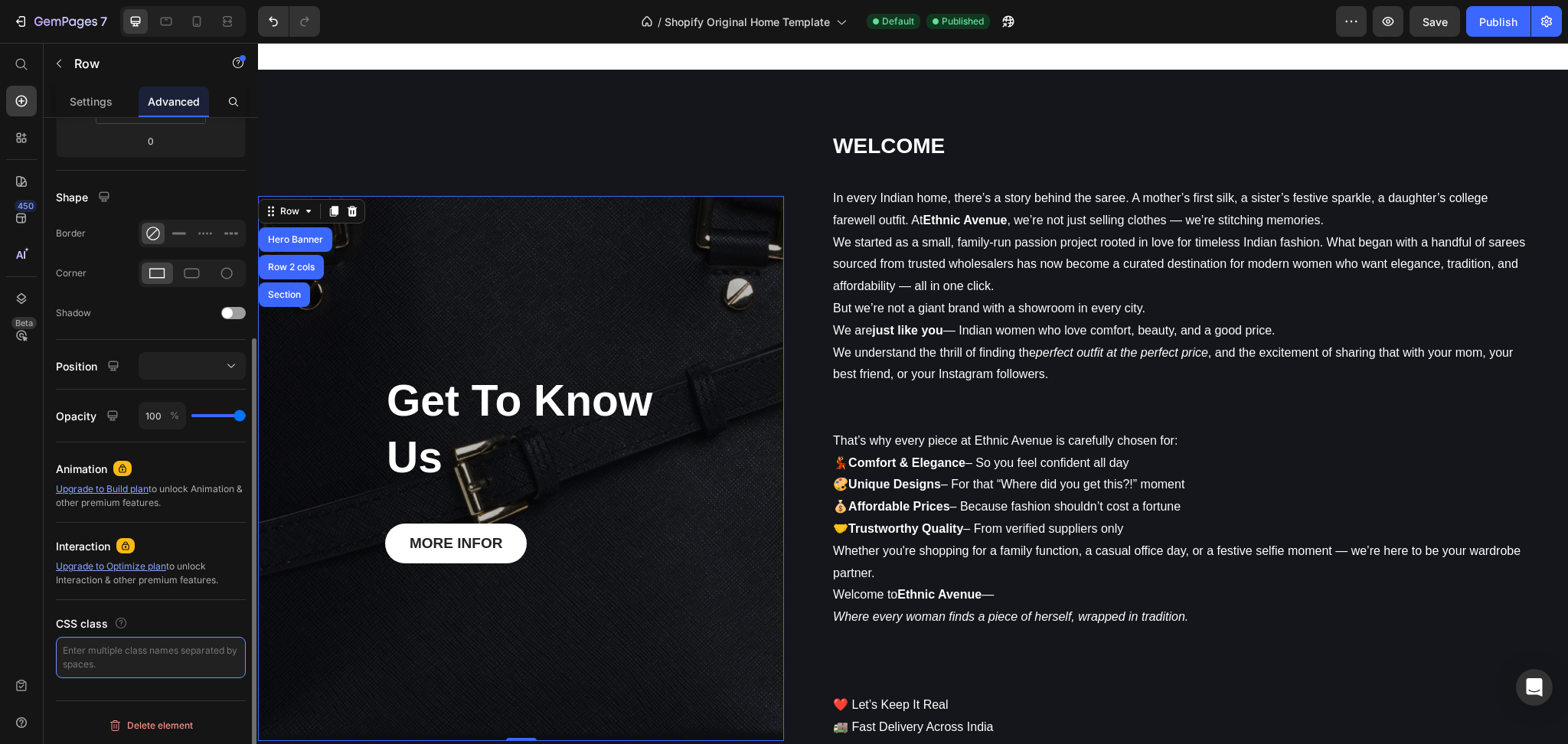 scroll, scrollTop: 0, scrollLeft: 0, axis: both 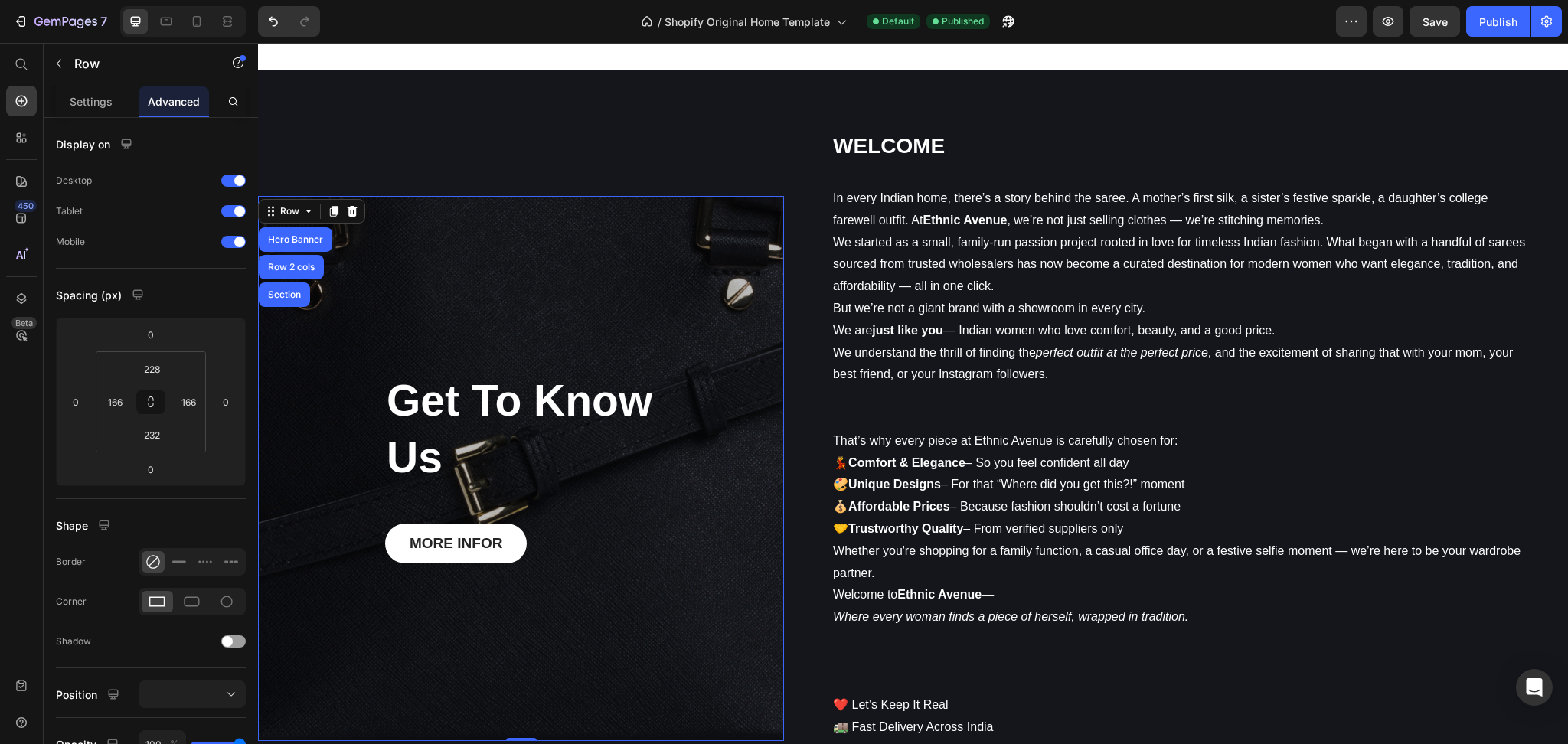 click on "Get To Know Us Heading MORE INFOR Button Row Hero Banner Row 2 cols Section   0" at bounding box center (521, 468) 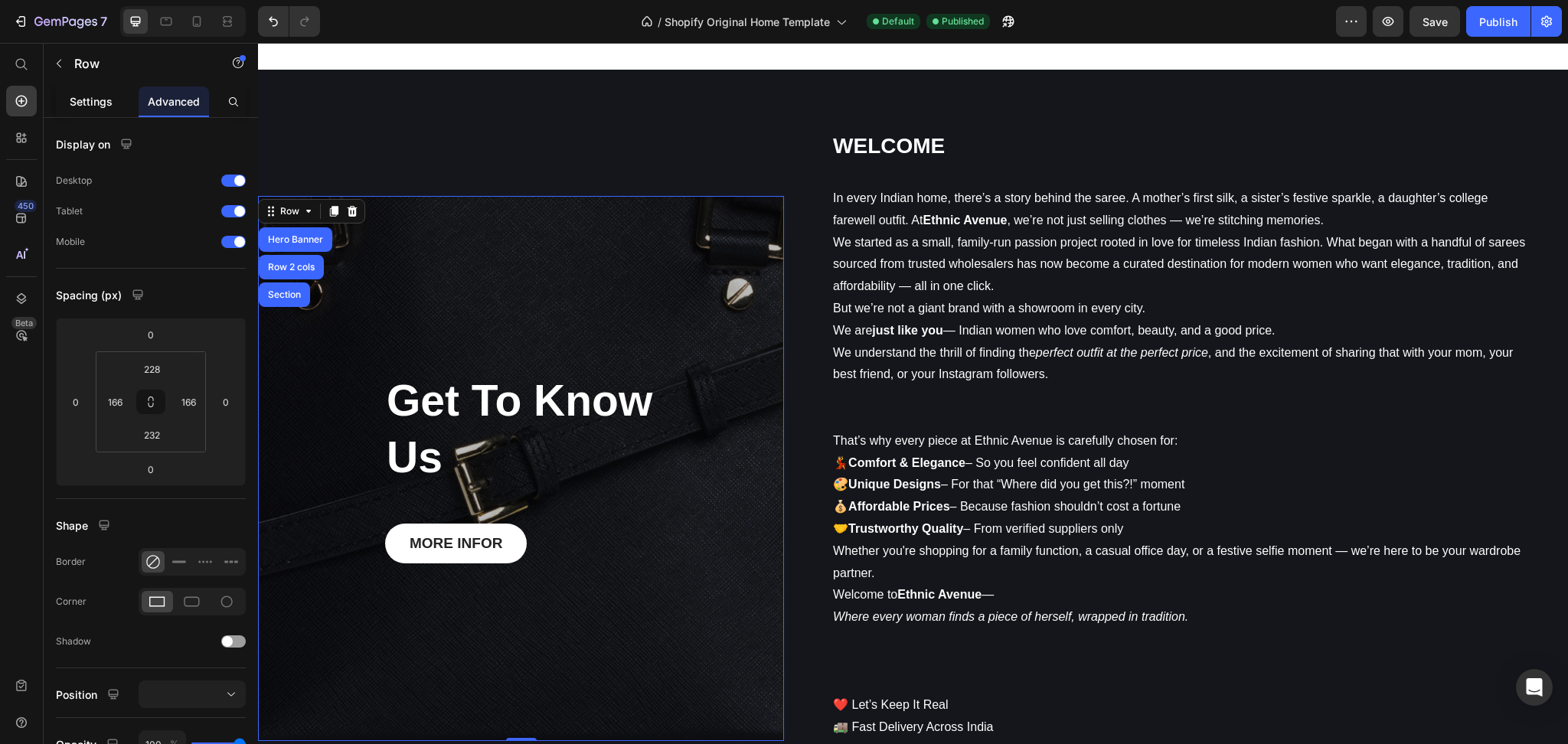 click on "Settings" at bounding box center (91, 101) 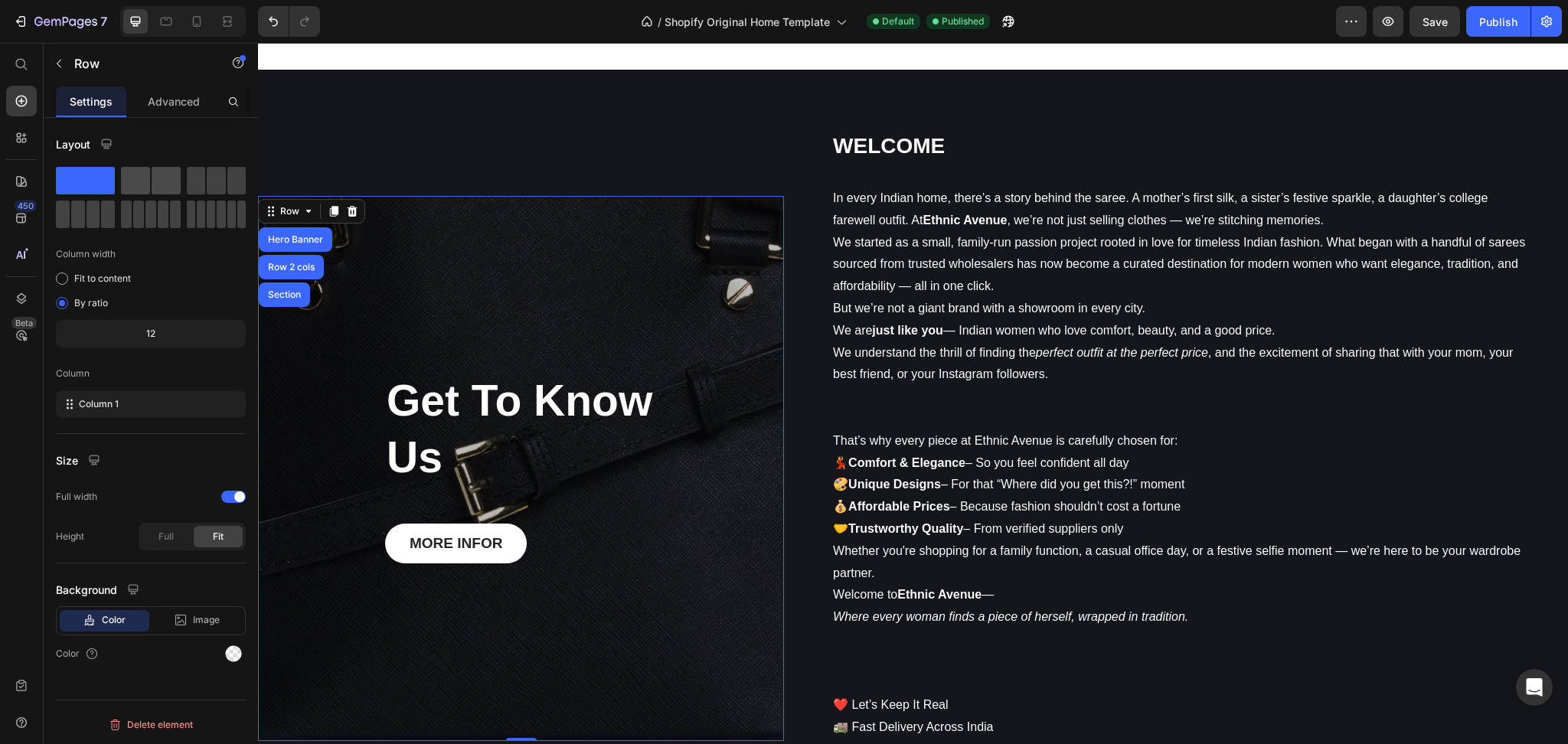 click 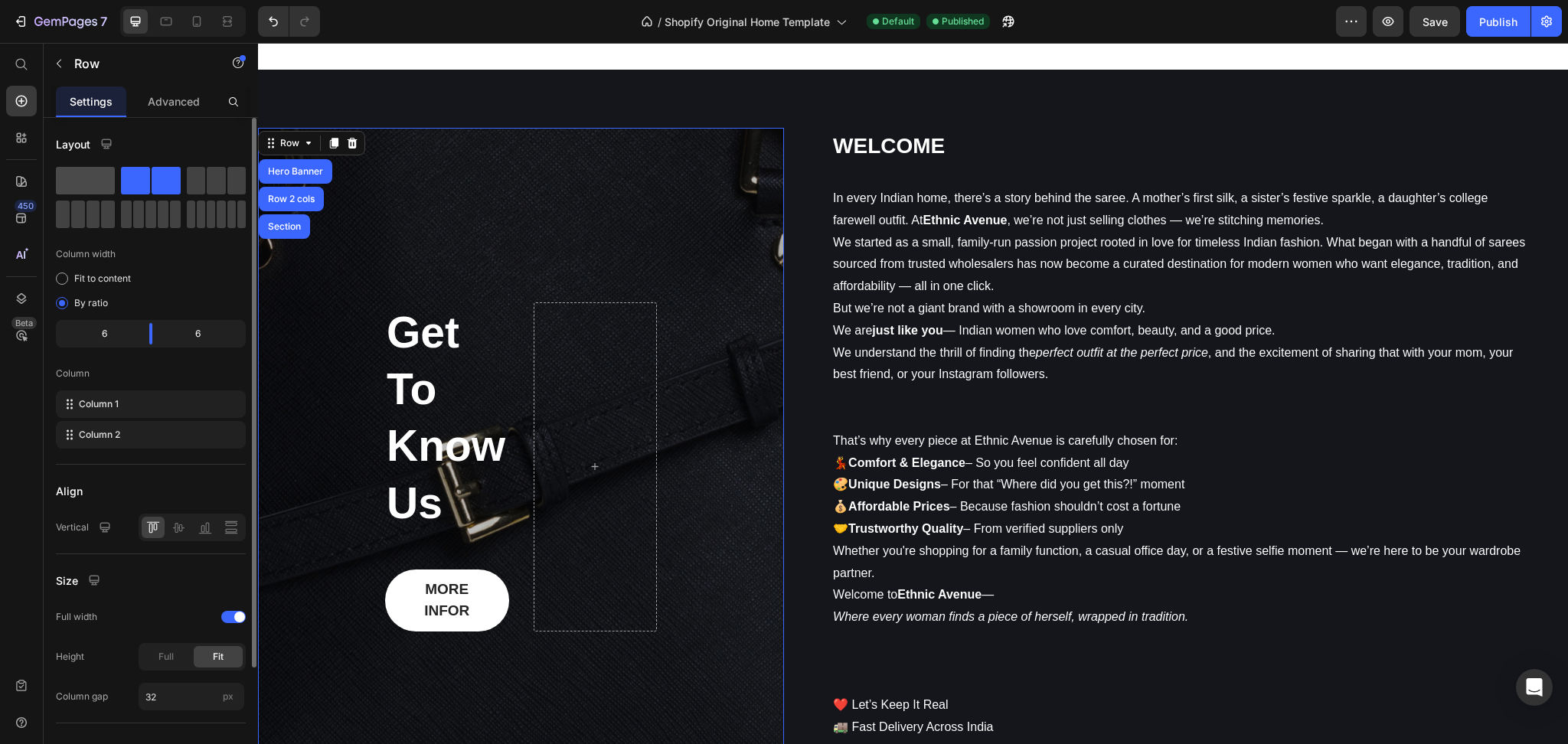 click 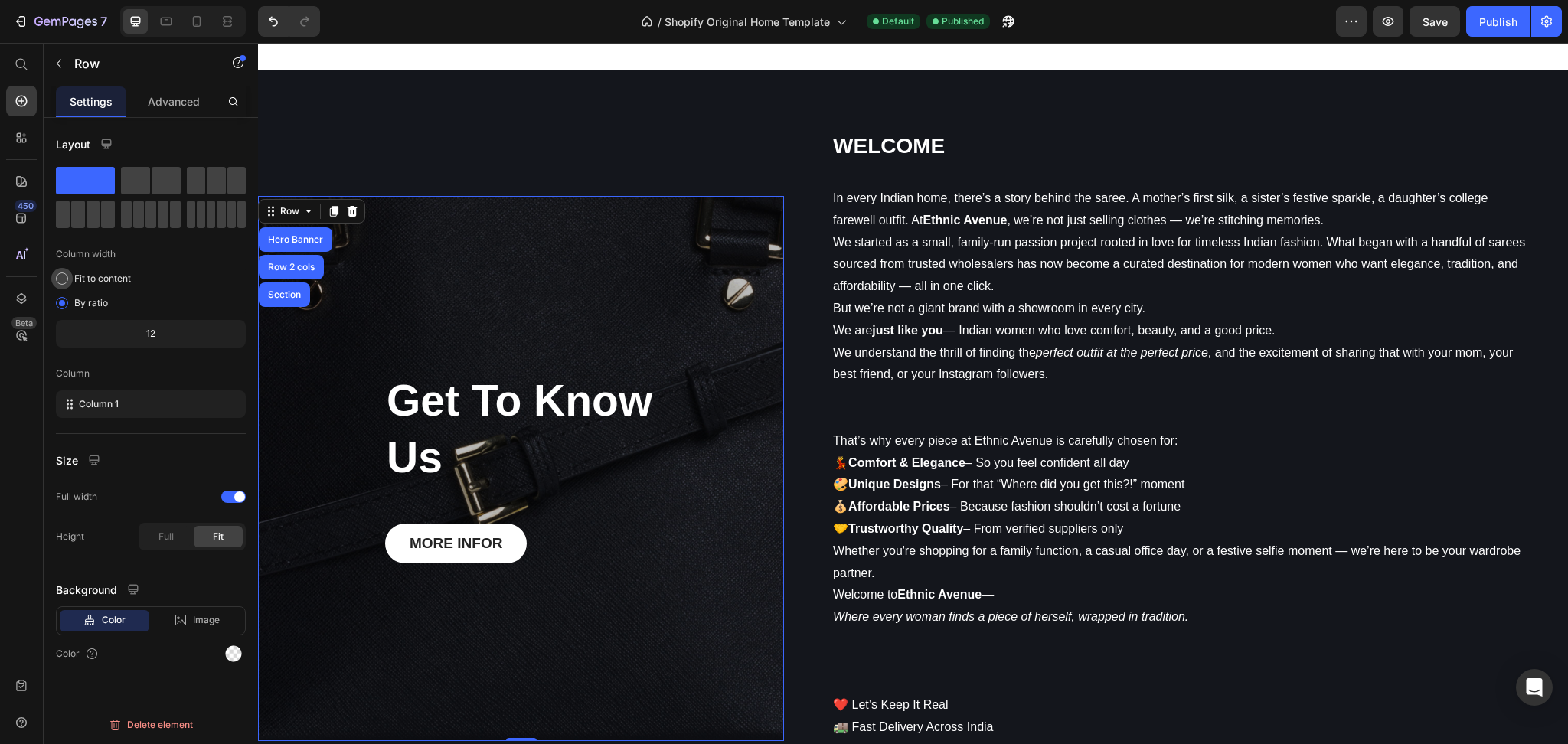 click on "Fit to content" 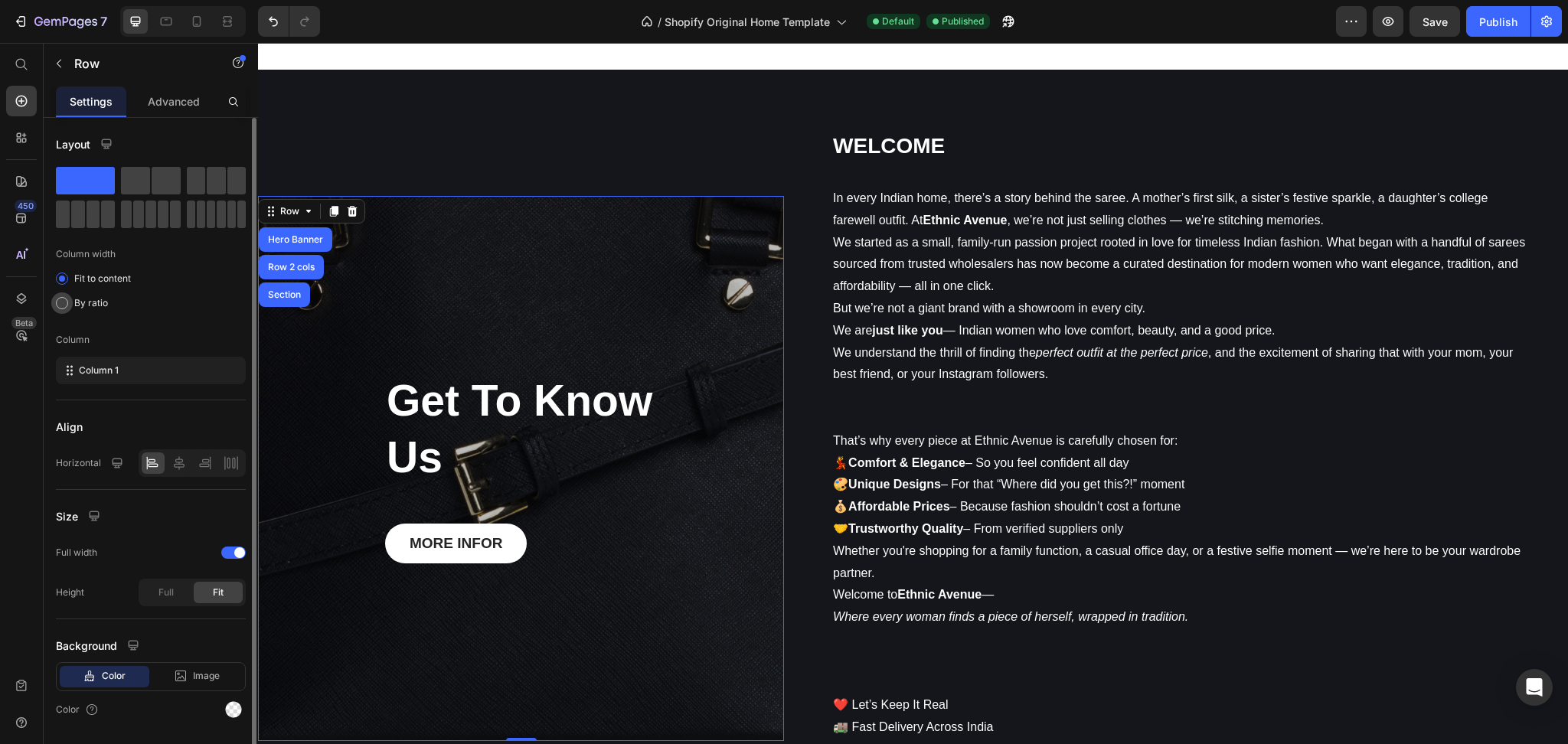 click on "By ratio" at bounding box center [91, 303] 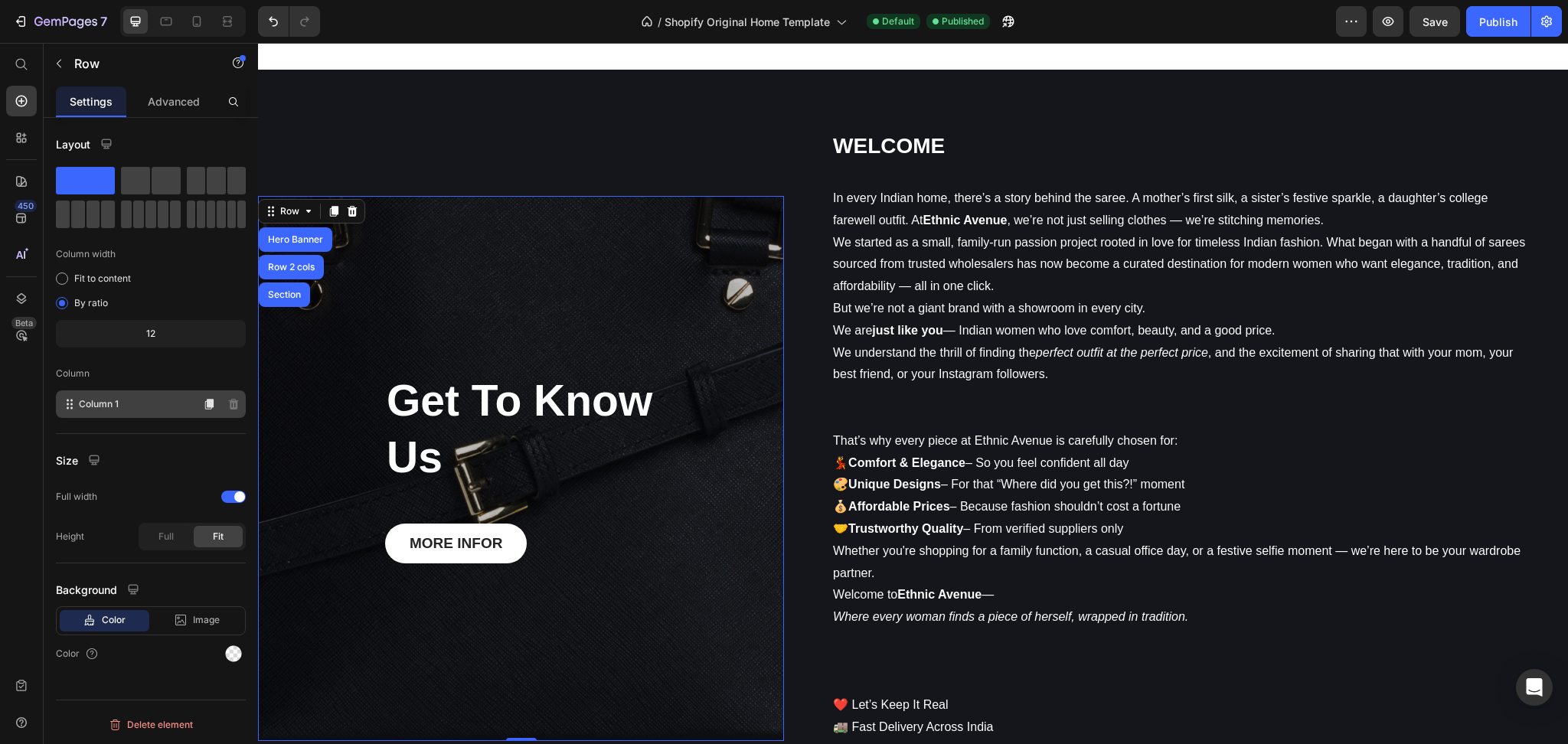 click on "Column 1" 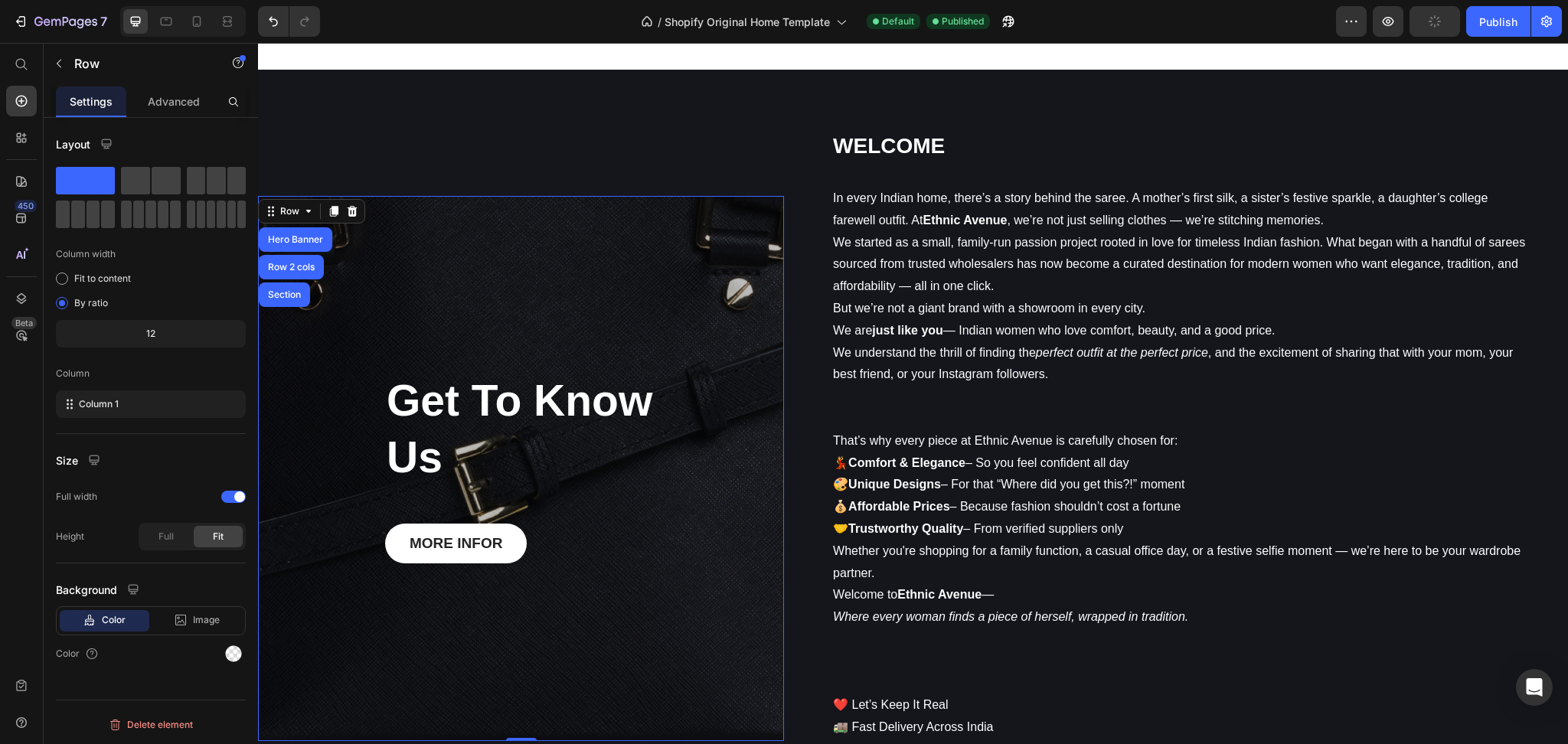 click on "12" 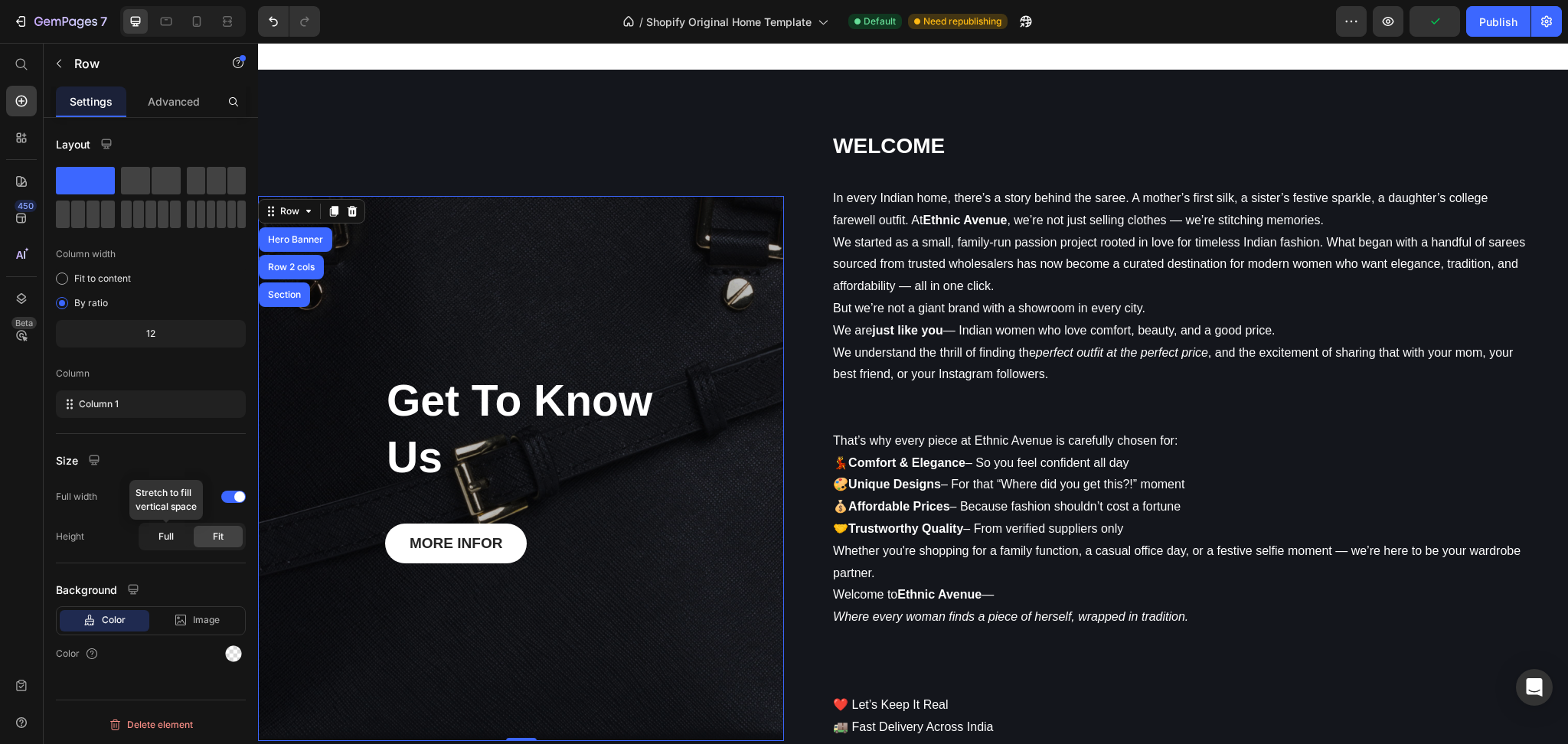 click on "Full" 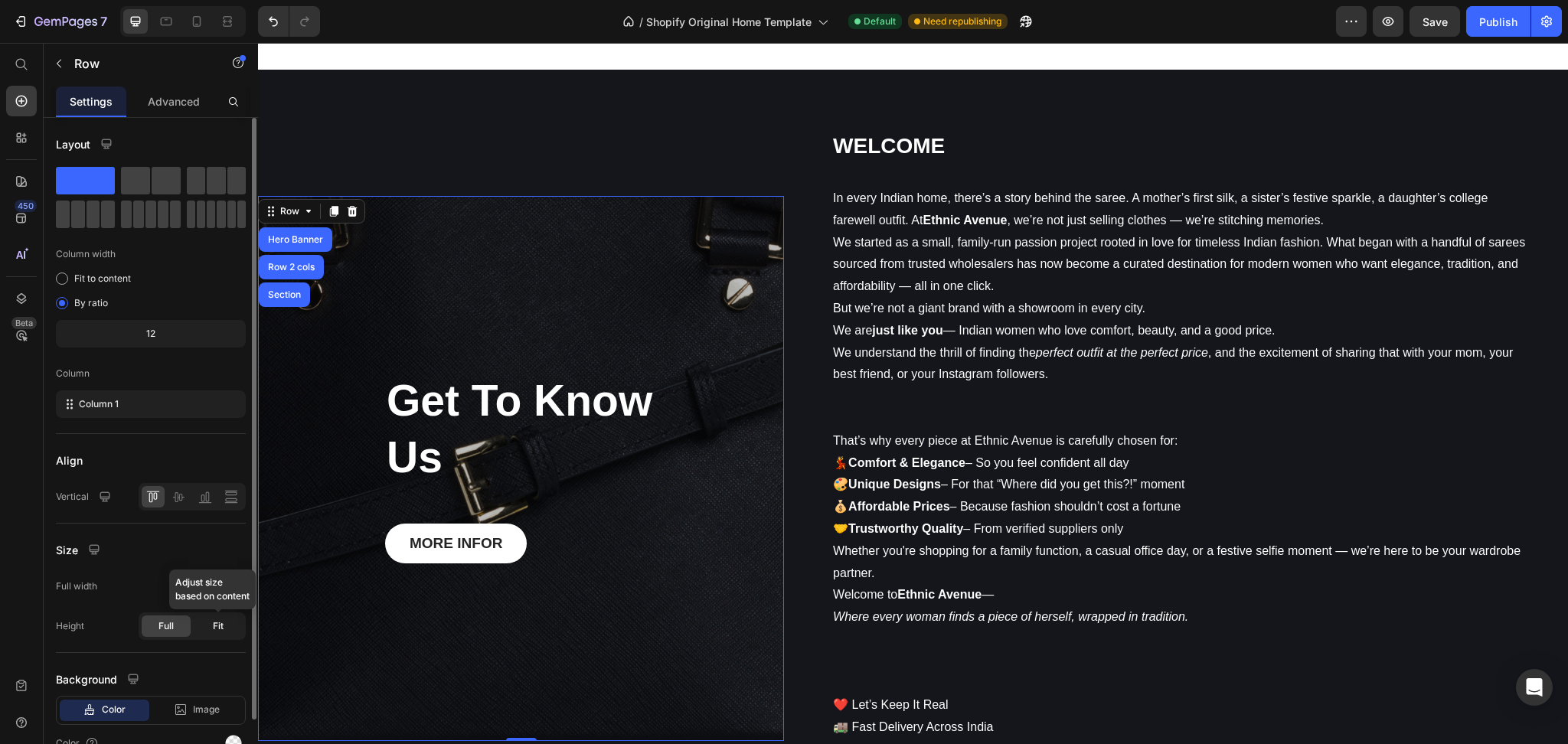 click on "Fit" 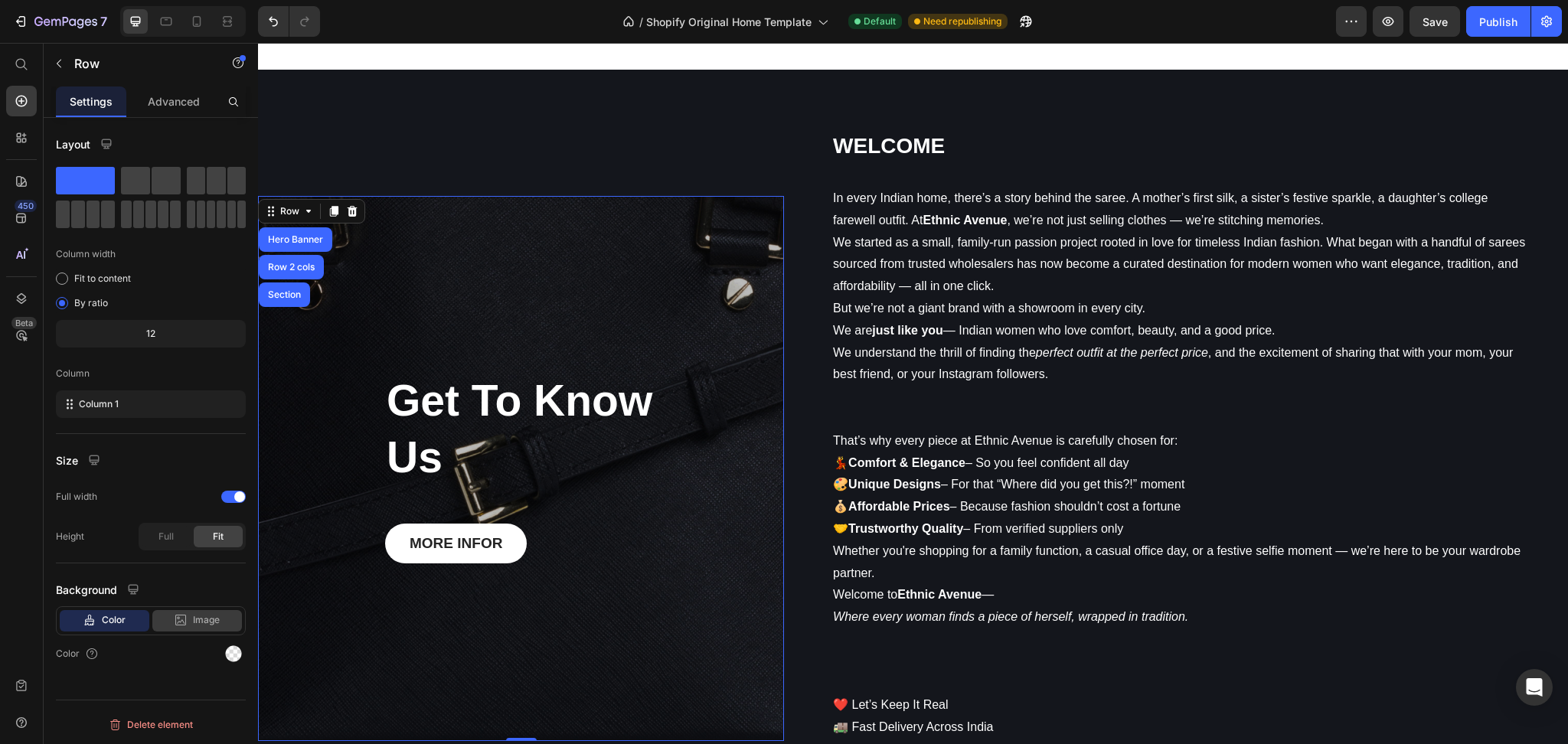 drag, startPoint x: 218, startPoint y: 622, endPoint x: 213, endPoint y: 629, distance: 8.602325 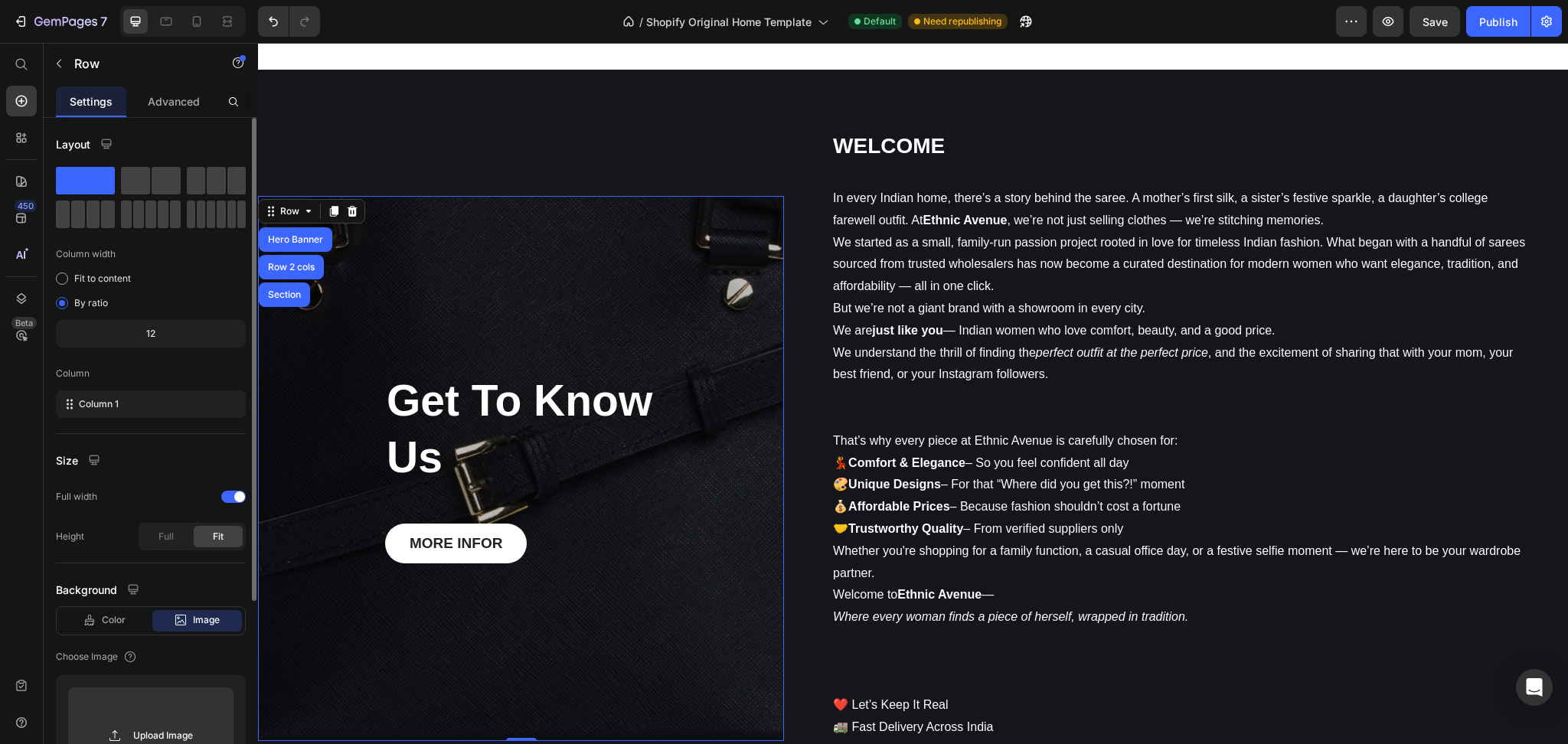 scroll, scrollTop: 259, scrollLeft: 0, axis: vertical 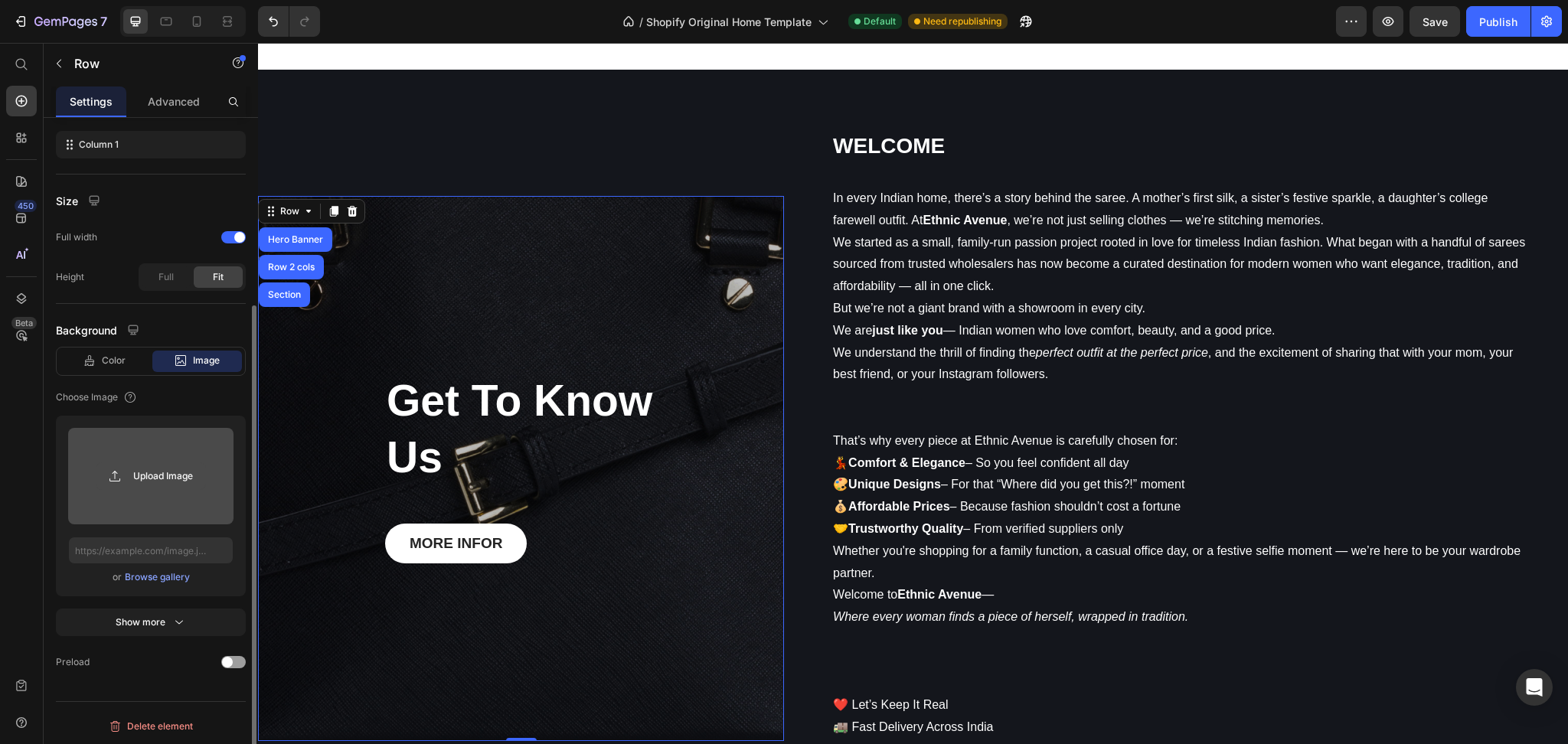 click 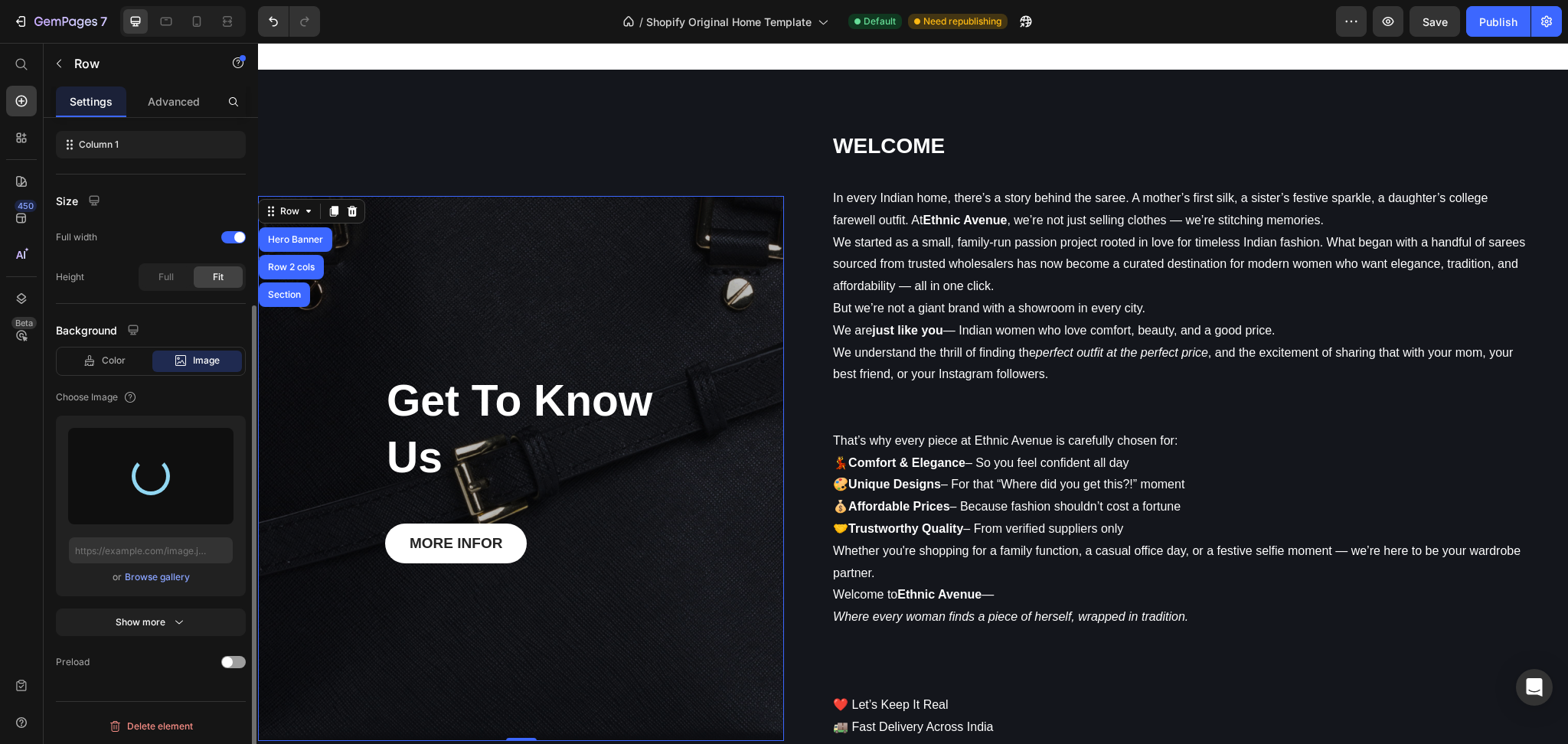type on "https://cdn.shopify.com/s/files/1/0718/0799/1966/files/gempages_575249853567730250-d6f23905-f931-4f77-8c1e-0ea26def794a.webp" 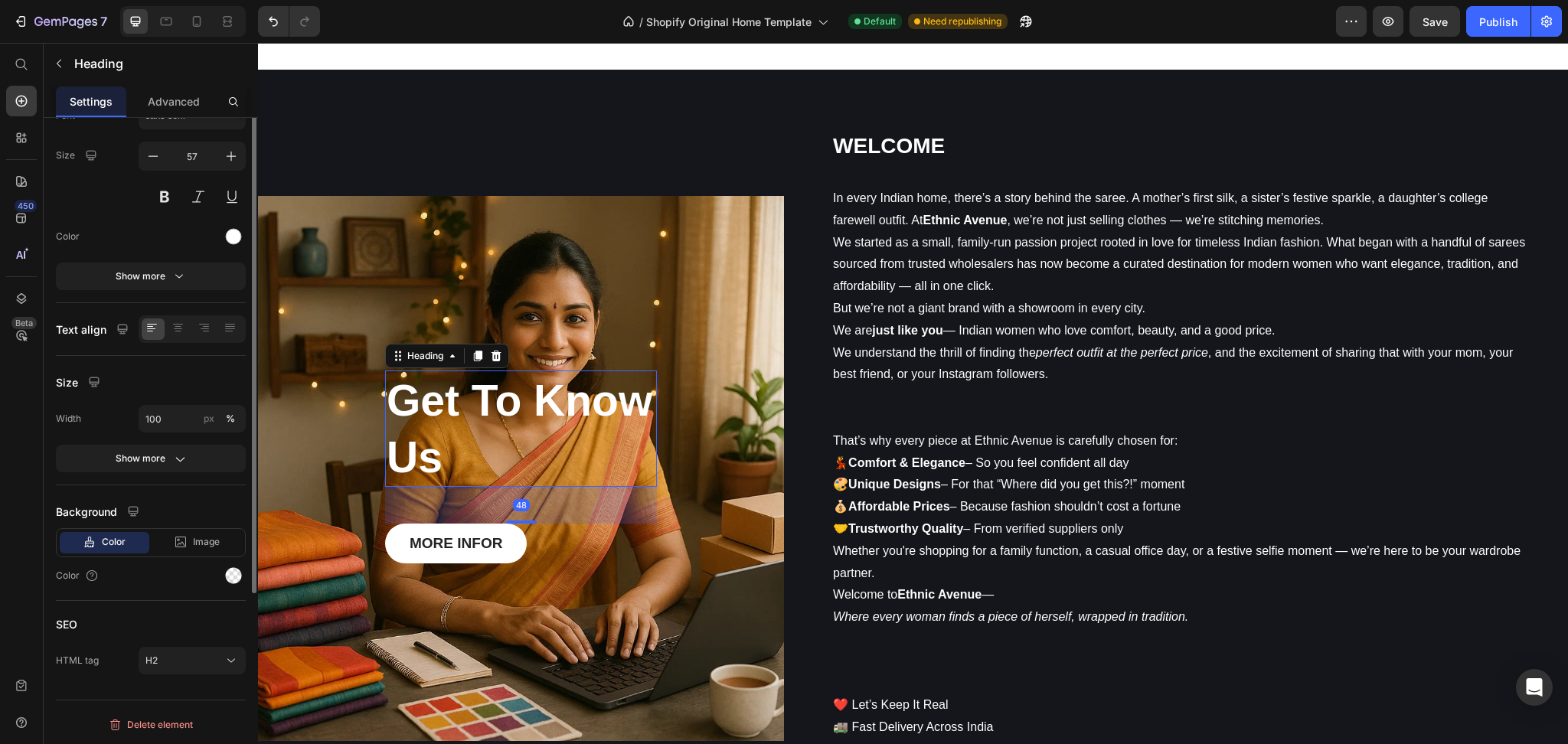scroll, scrollTop: 0, scrollLeft: 0, axis: both 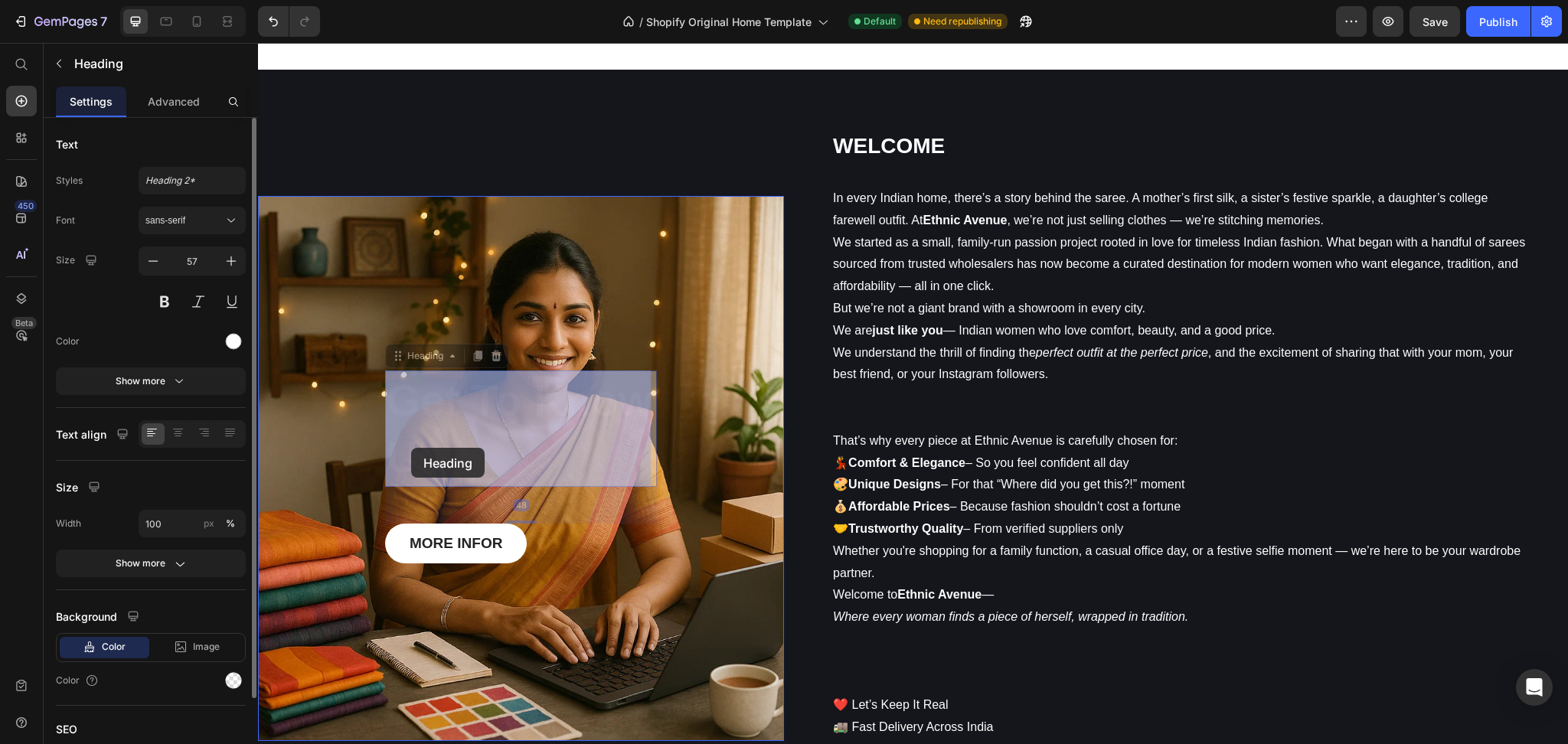 drag, startPoint x: 528, startPoint y: 430, endPoint x: 449, endPoint y: 442, distance: 79.9062 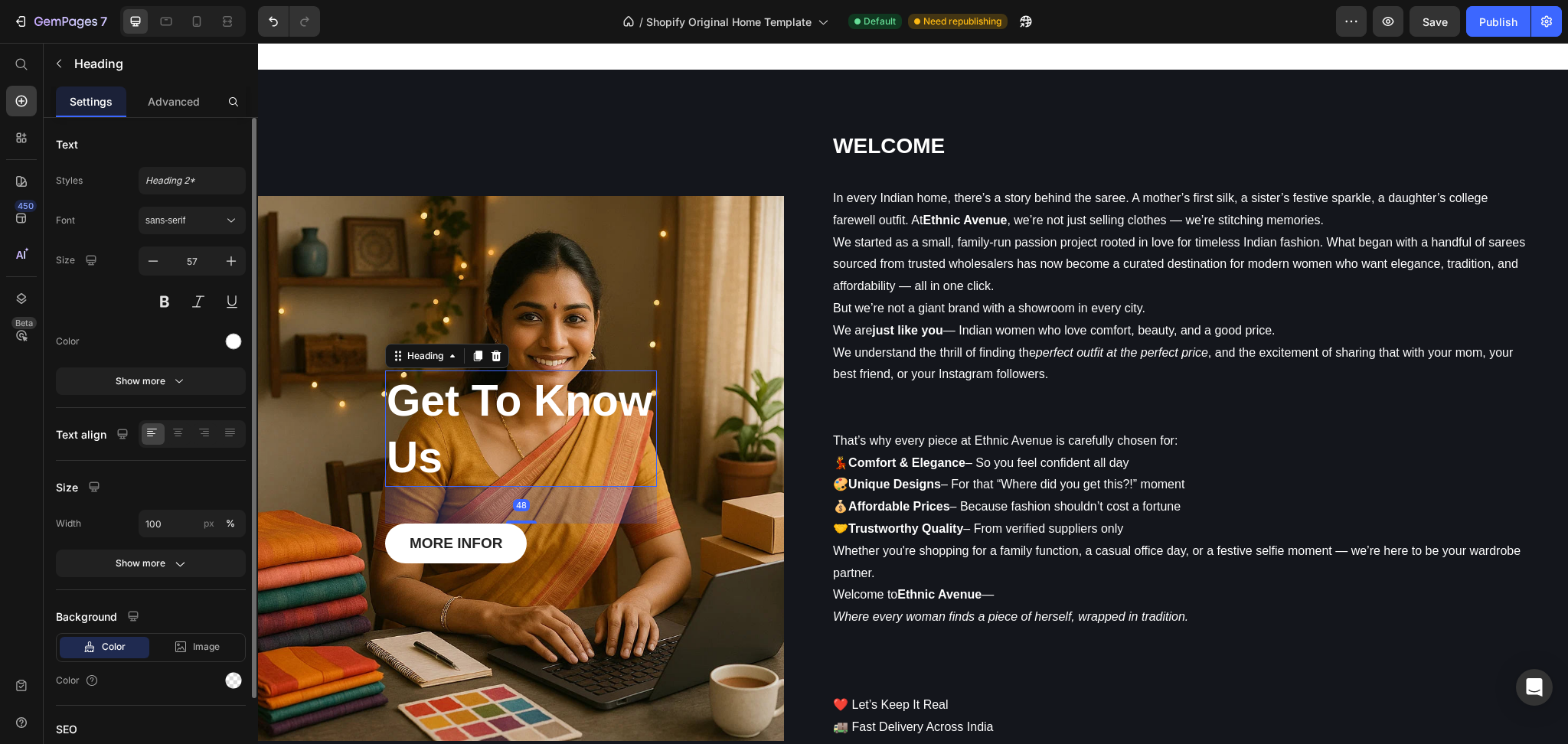 click on "Get To Know Us" at bounding box center [521, 429] 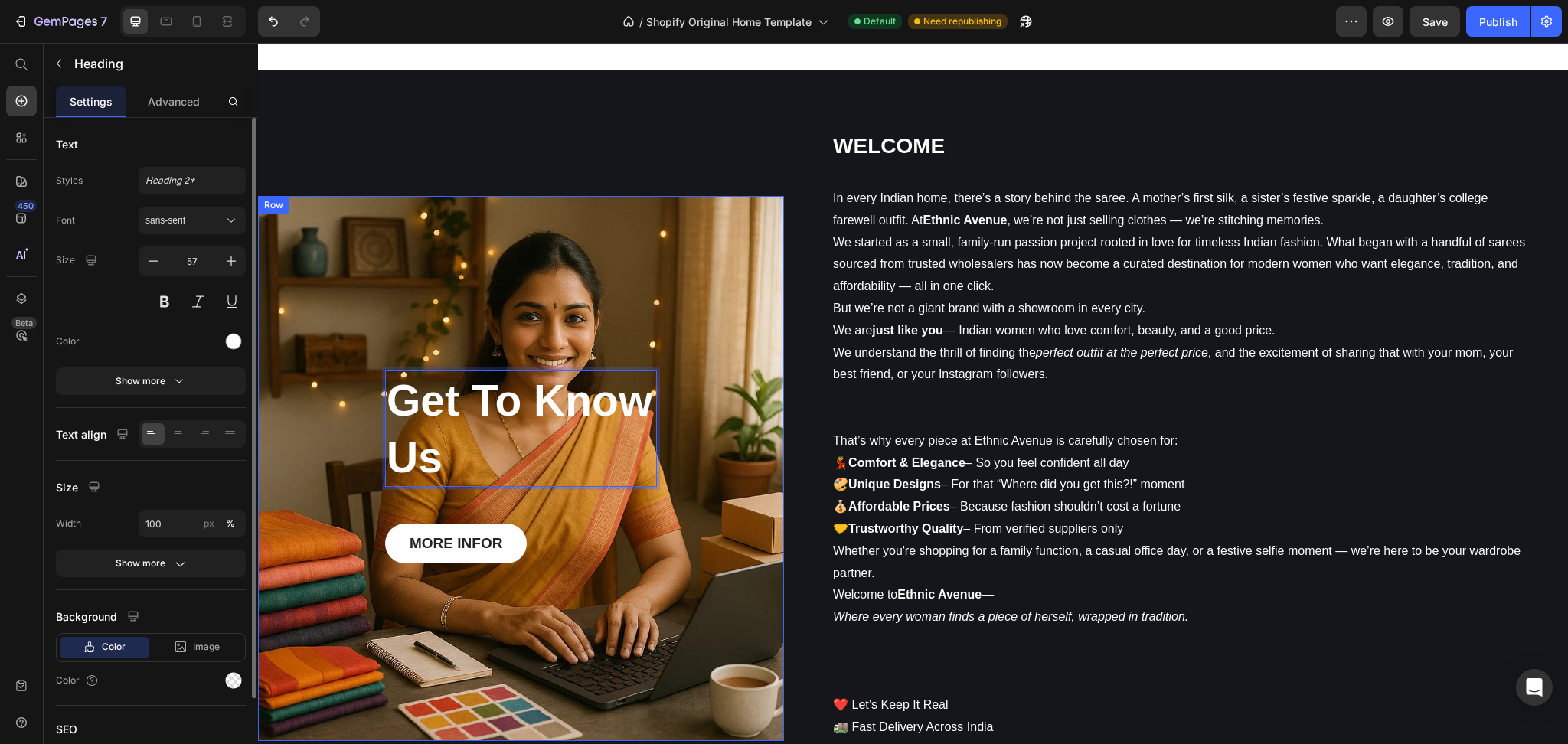 click on "Get To Know Us Heading   48 MORE INFOR Button Row" at bounding box center (521, 468) 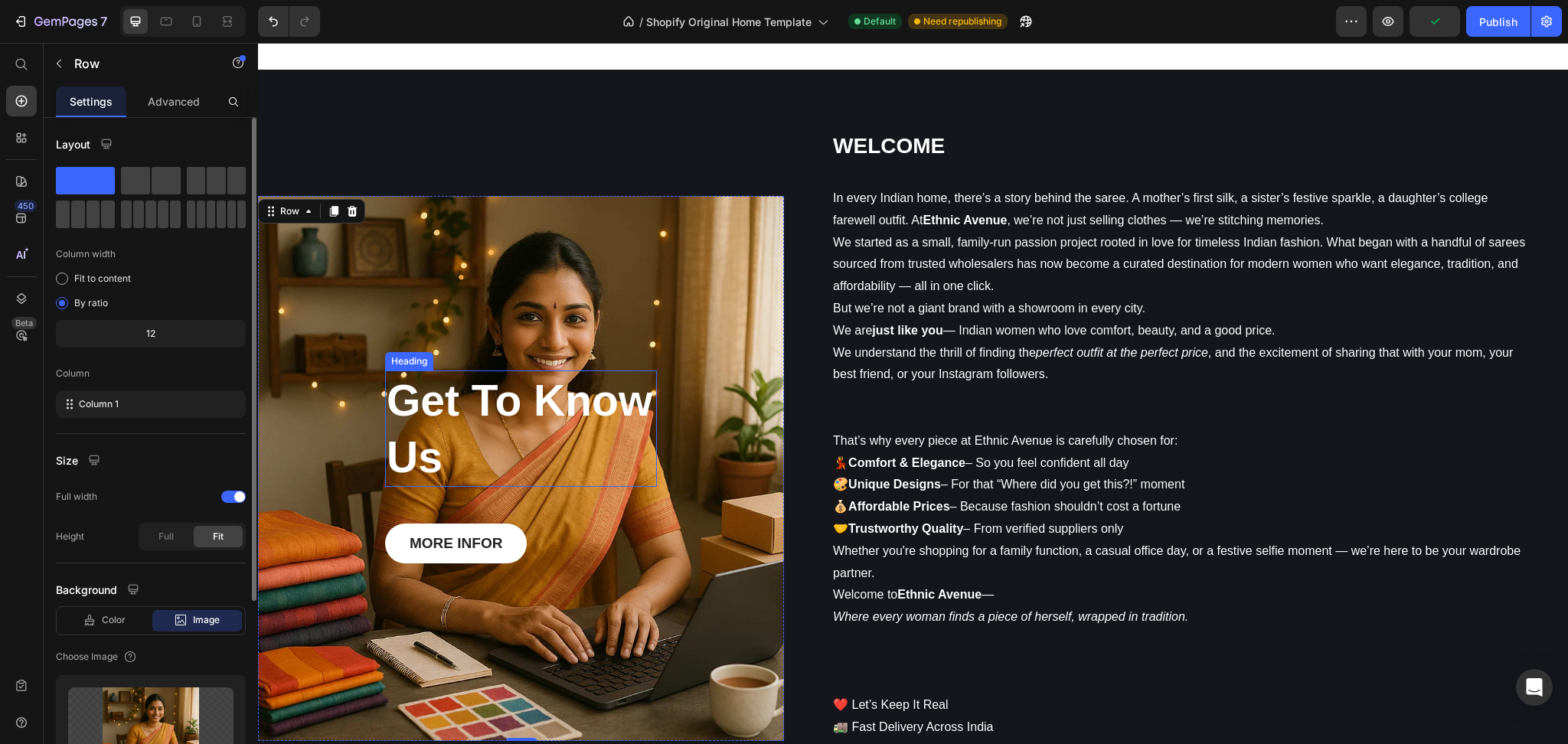 click on "Get To Know Us" at bounding box center [521, 429] 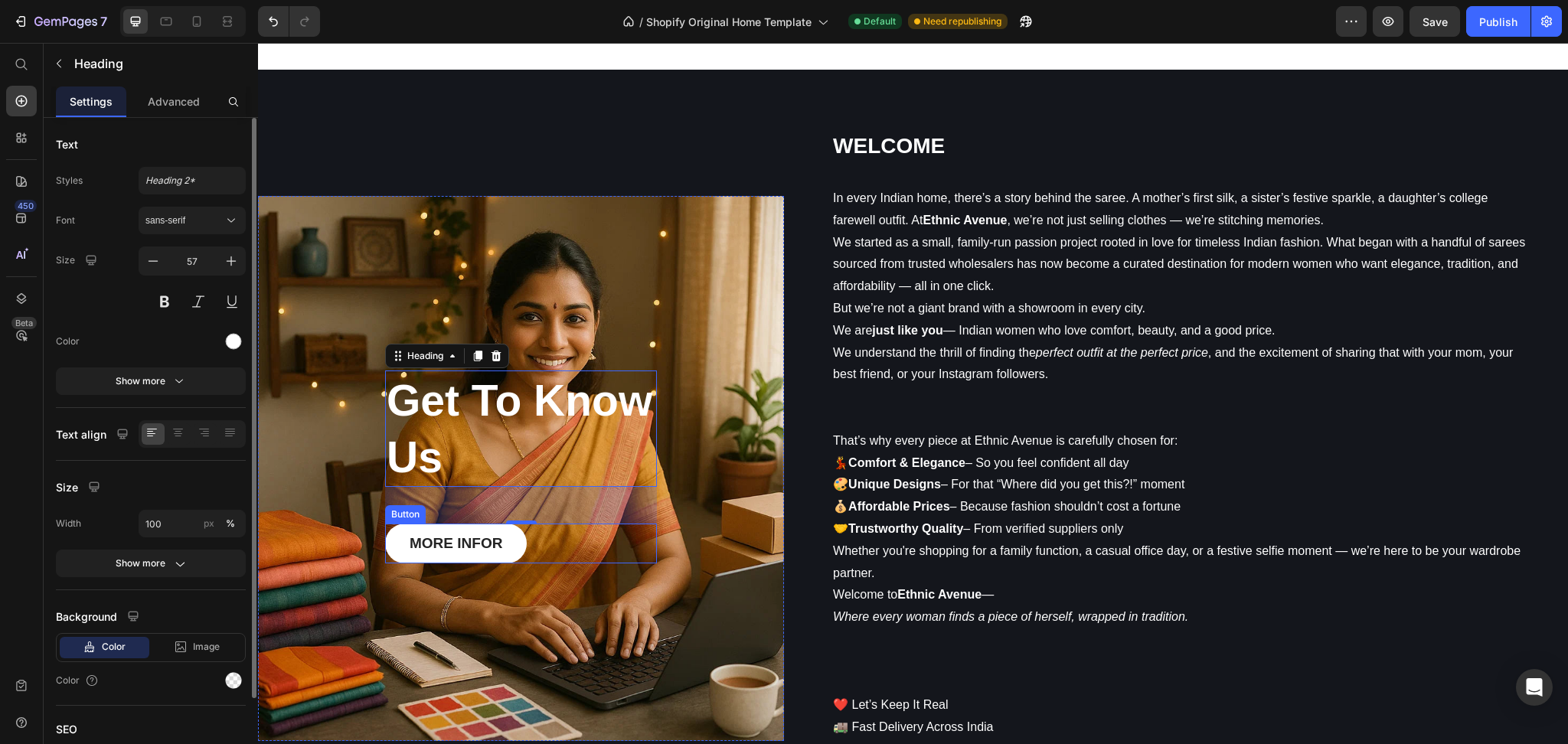 click on "MORE INFOR Button" at bounding box center (521, 543) 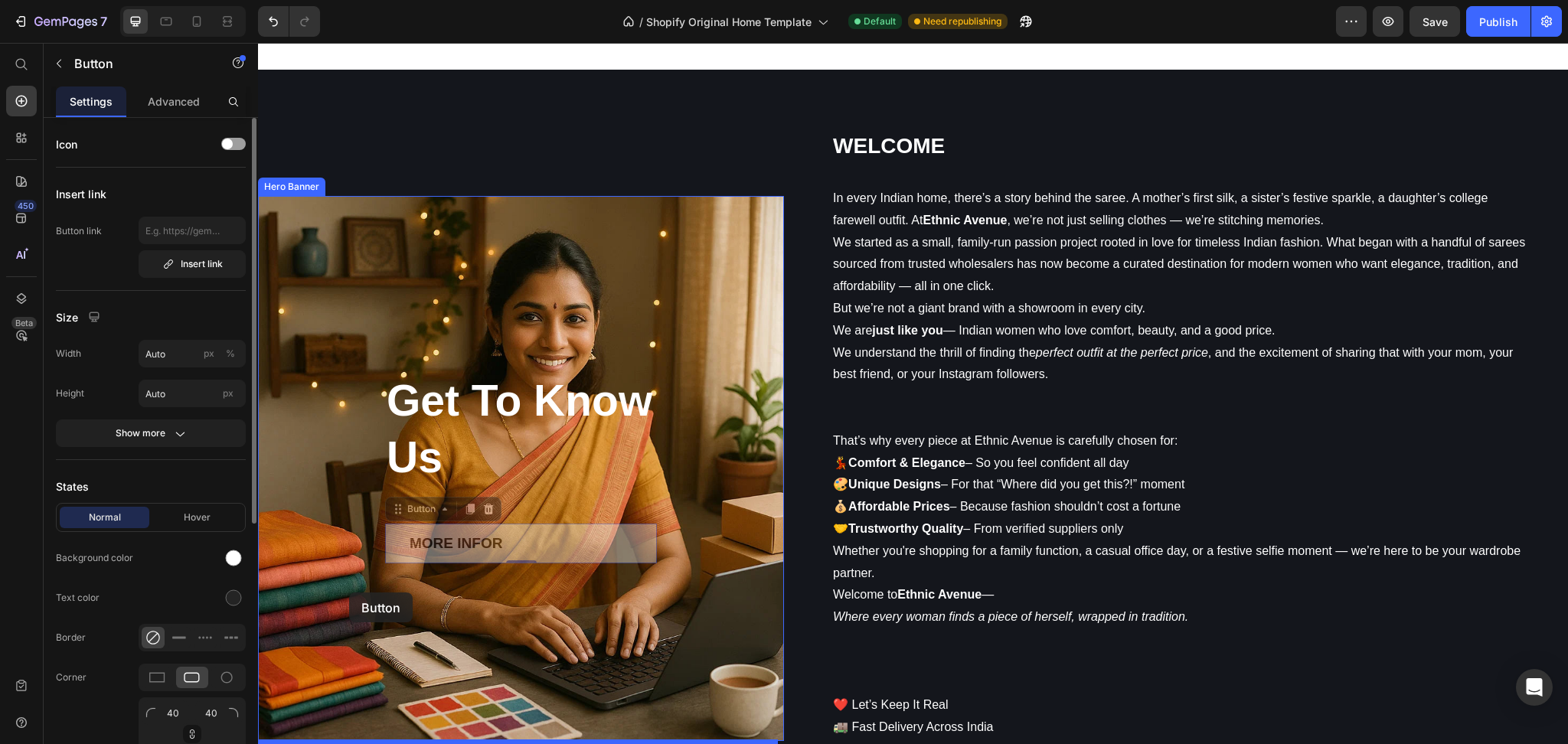 drag, startPoint x: 504, startPoint y: 537, endPoint x: 349, endPoint y: 592, distance: 164.46884 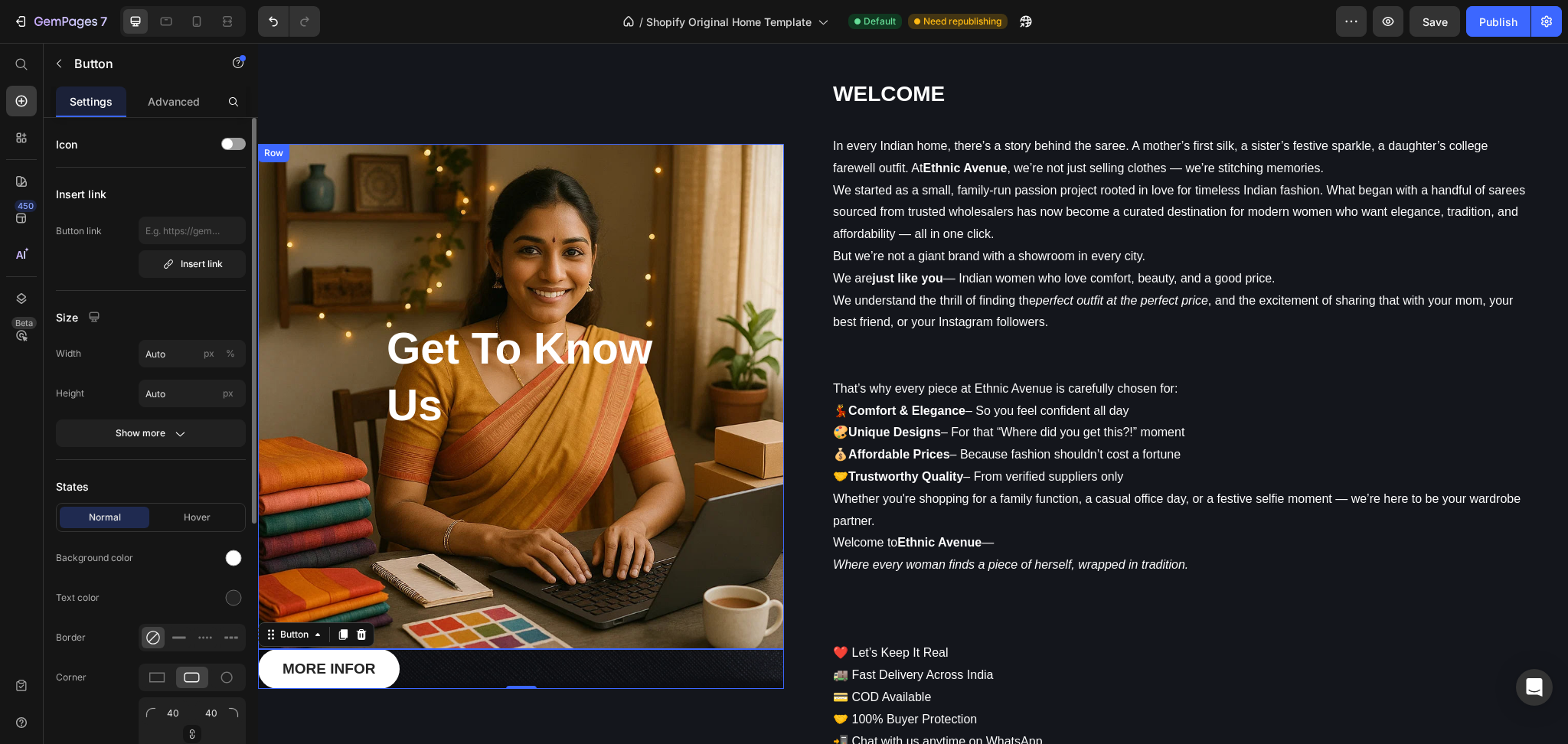 scroll, scrollTop: 3549, scrollLeft: 0, axis: vertical 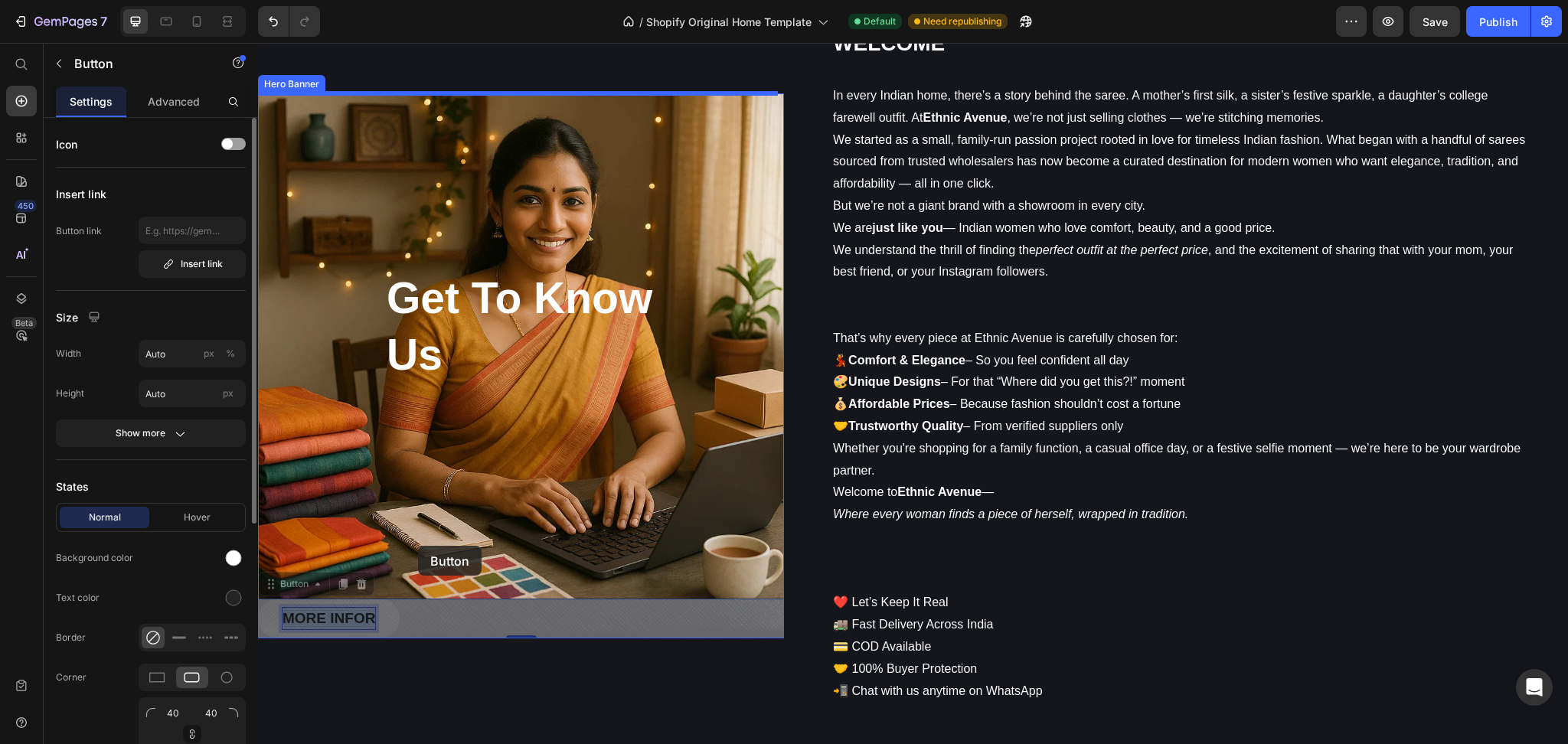 drag, startPoint x: 349, startPoint y: 619, endPoint x: 418, endPoint y: 546, distance: 100.44899 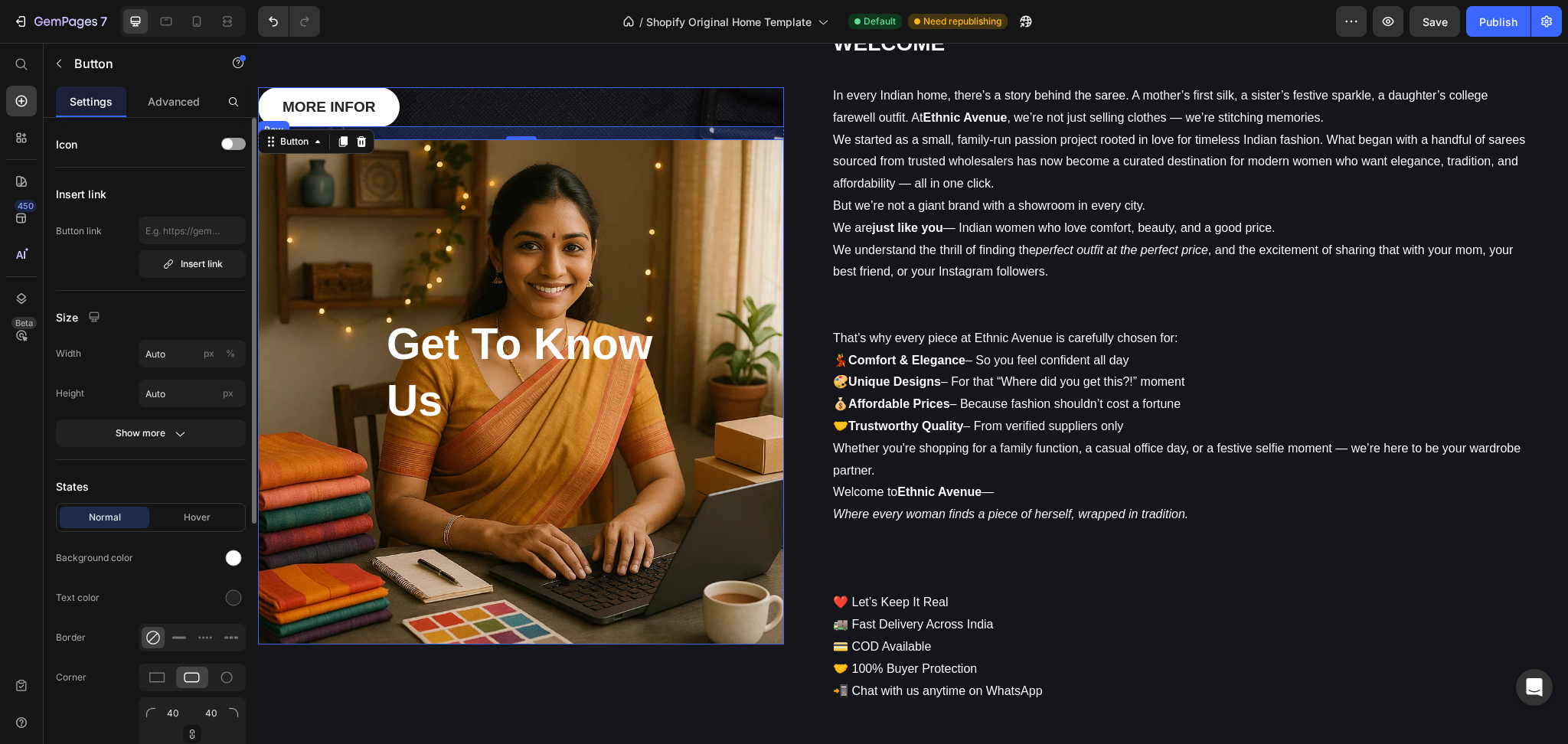 scroll, scrollTop: 3543, scrollLeft: 0, axis: vertical 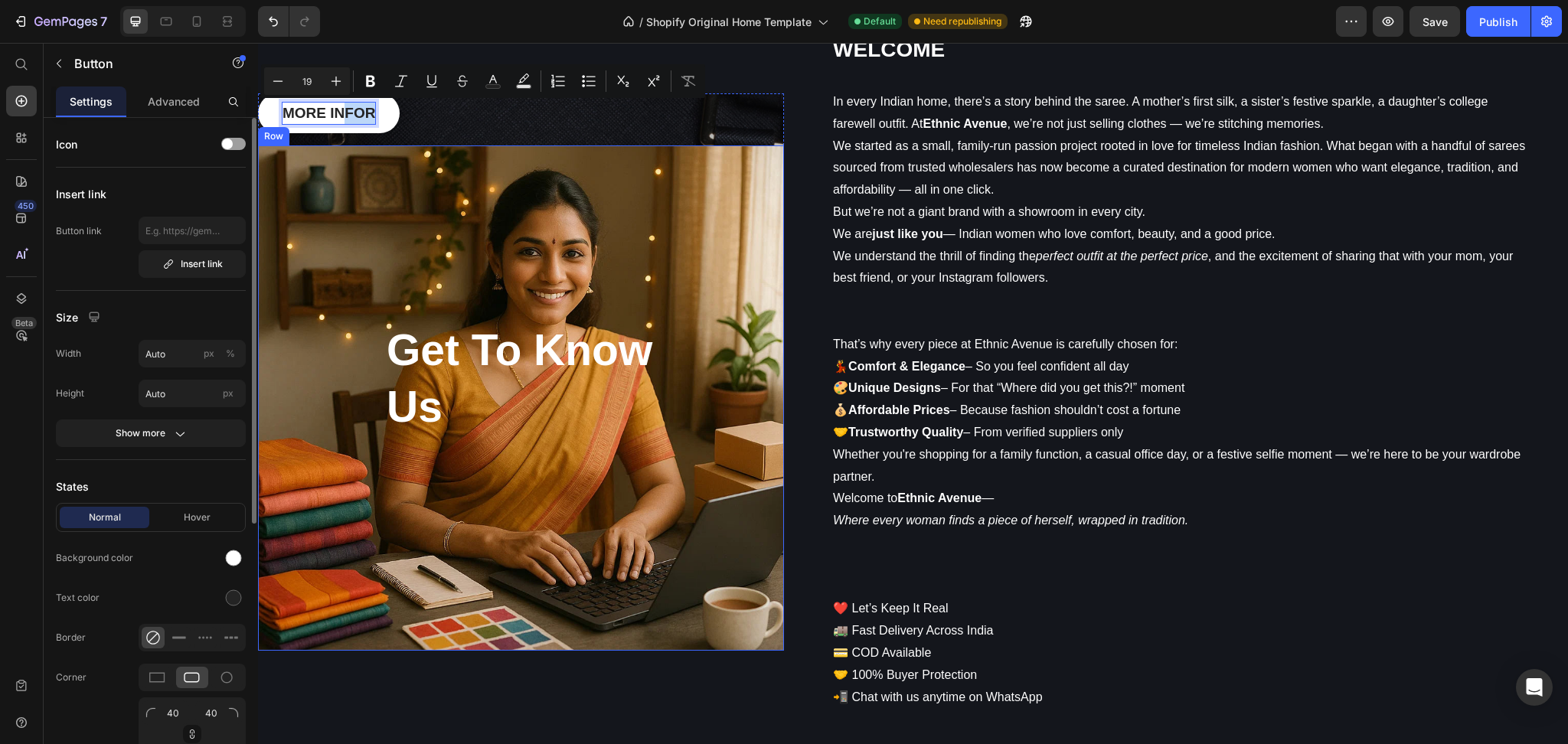 drag, startPoint x: 344, startPoint y: 122, endPoint x: 425, endPoint y: 249, distance: 150.632 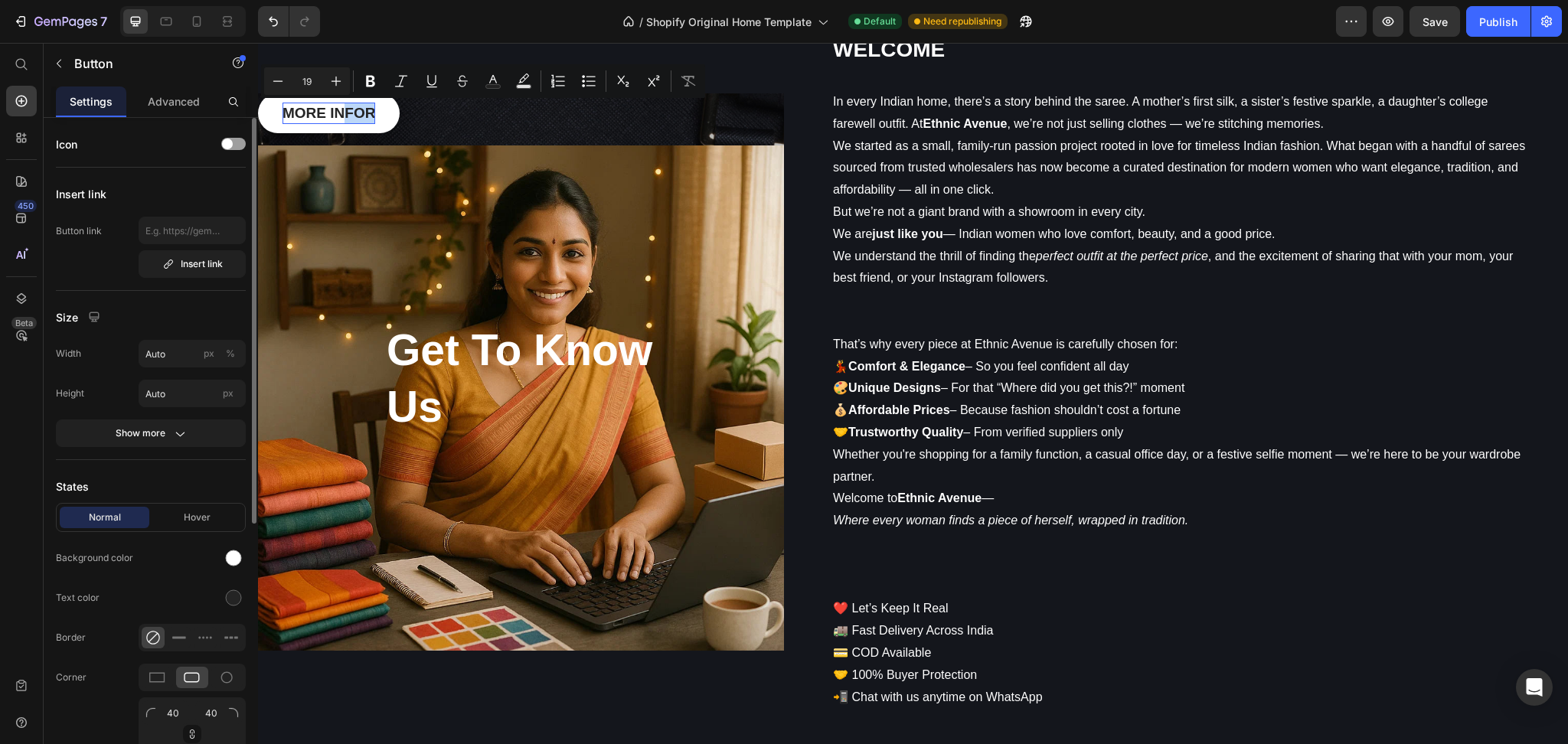 click on "MORE INFOR" at bounding box center [328, 113] 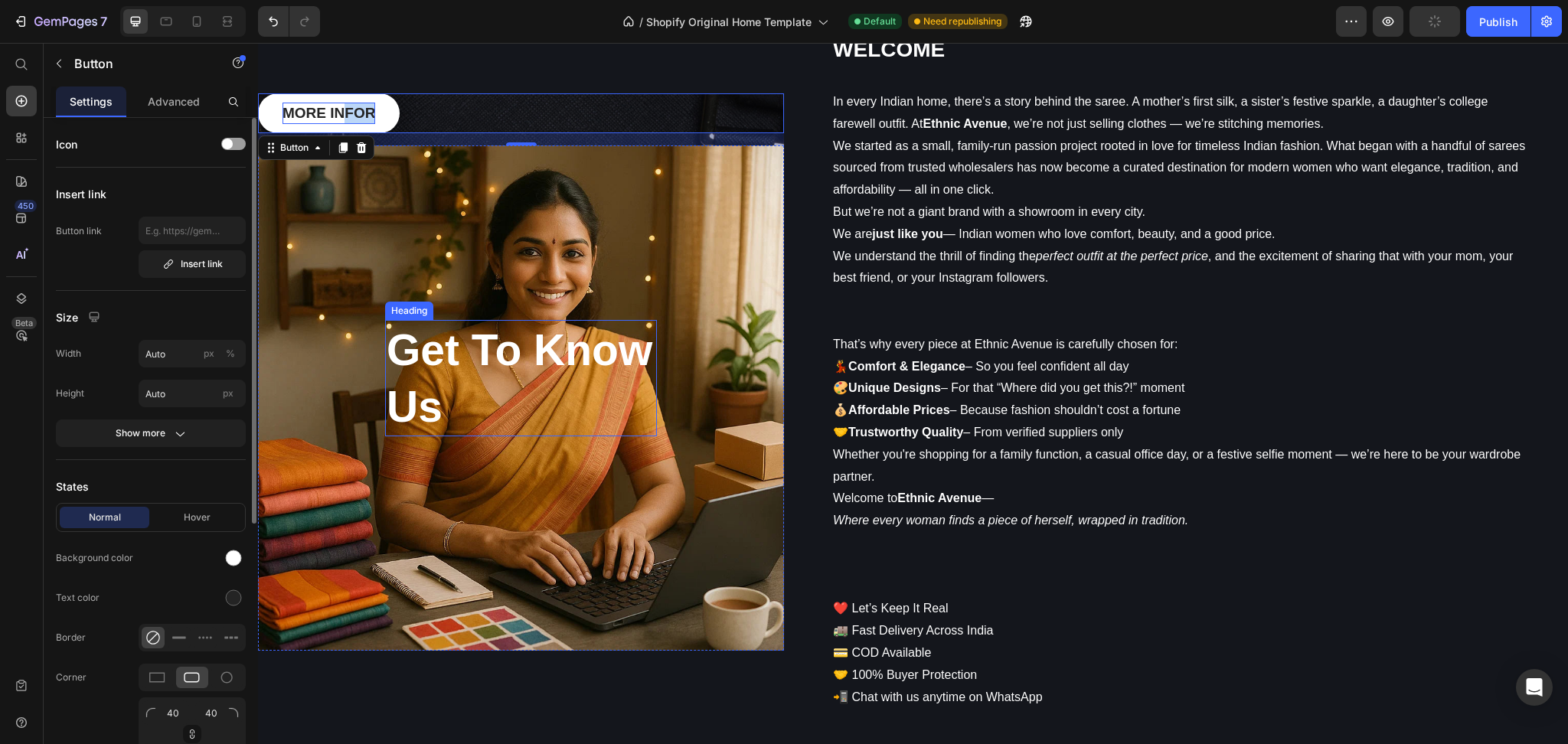 drag, startPoint x: 423, startPoint y: 116, endPoint x: 449, endPoint y: 416, distance: 301.12456 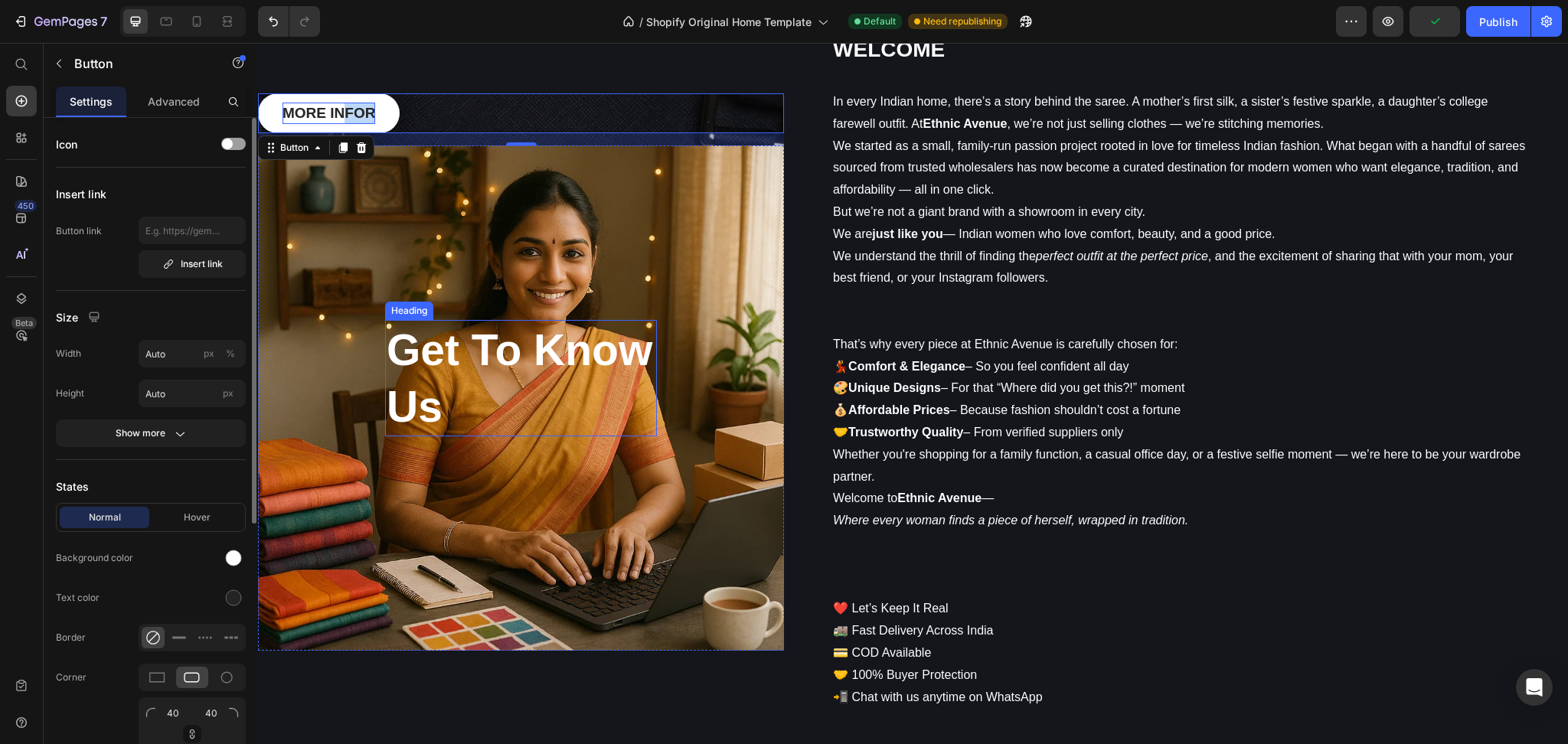 click on "Get To Know Us" at bounding box center [521, 378] 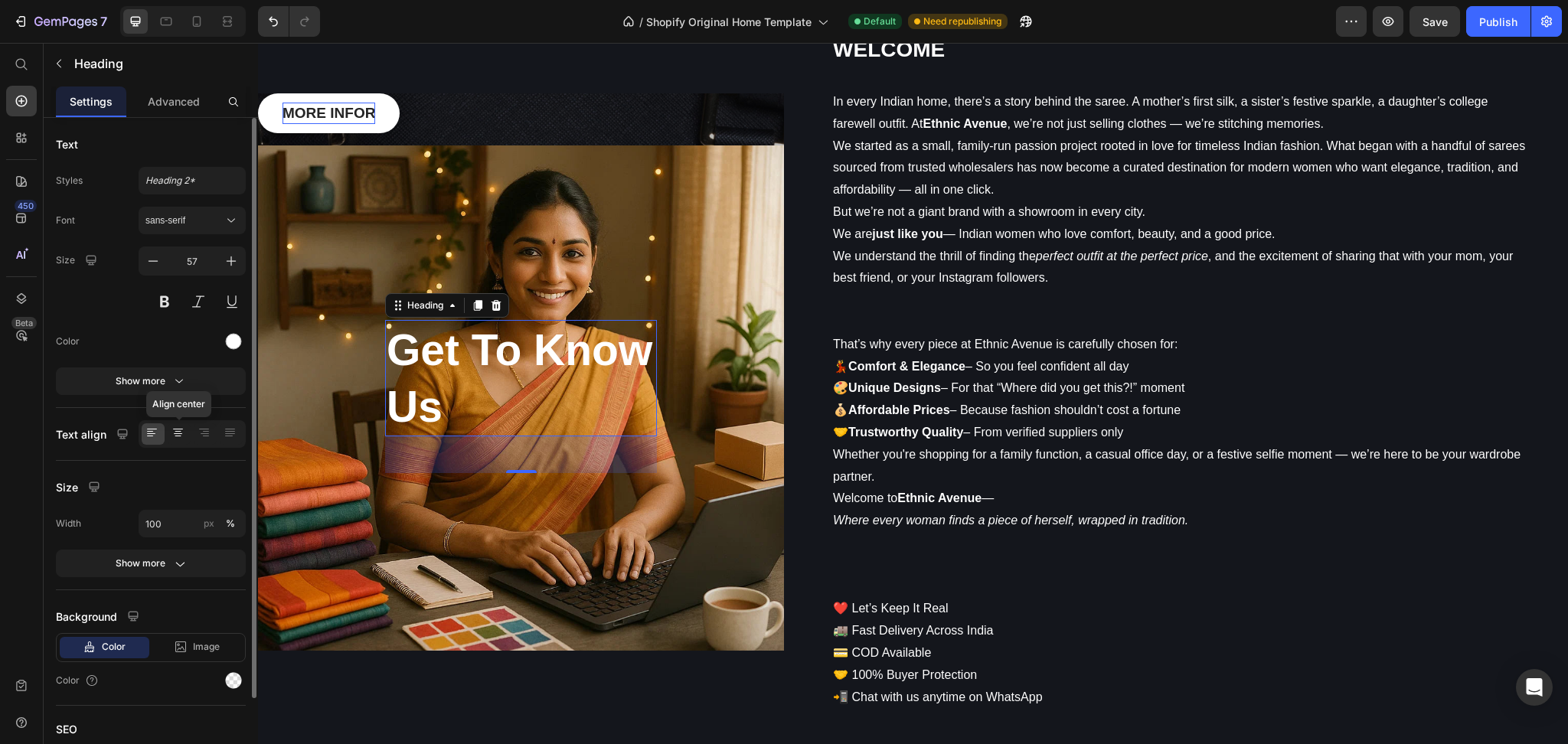 click 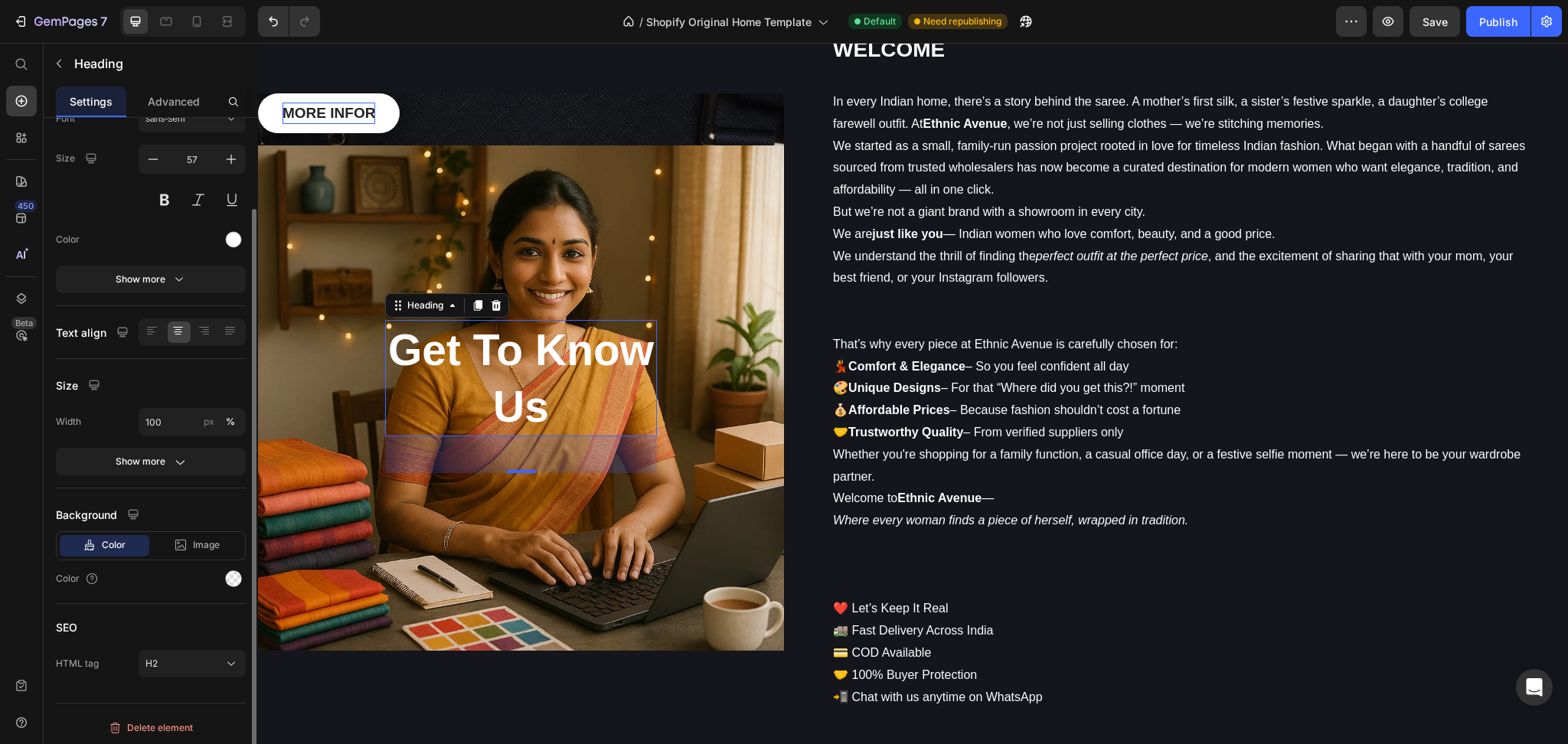 scroll, scrollTop: 103, scrollLeft: 0, axis: vertical 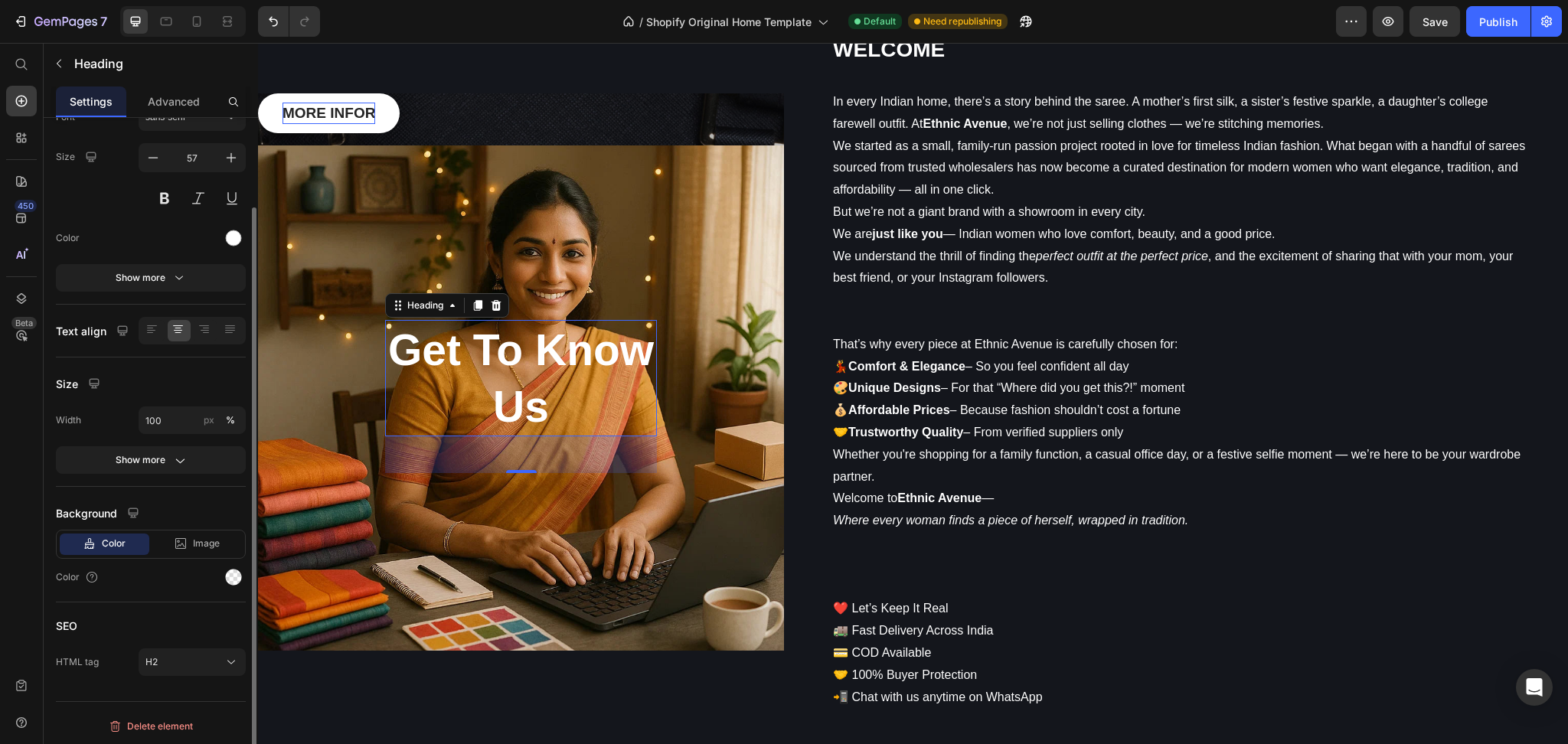 click on "SEO" at bounding box center [151, 625] 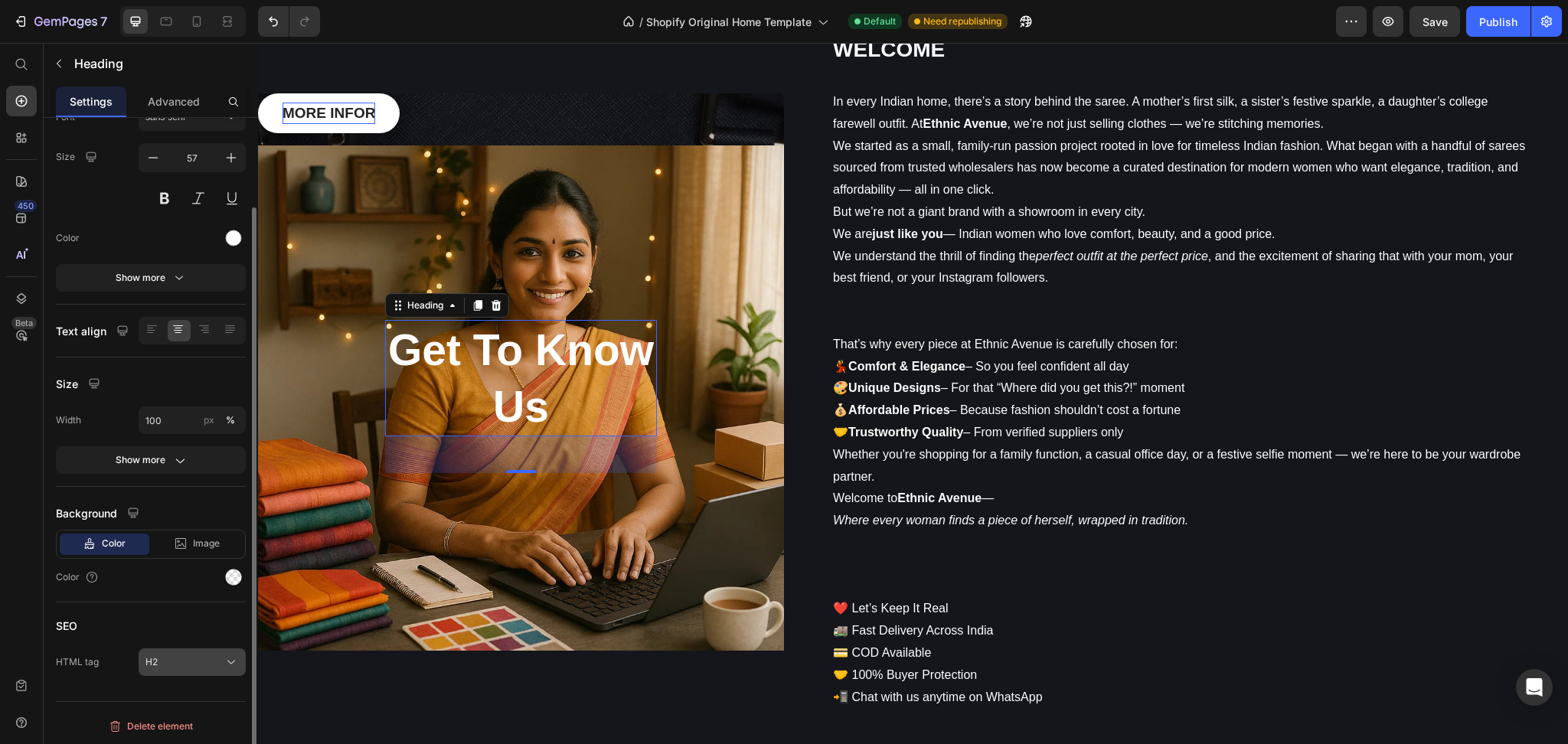 click on "H2" 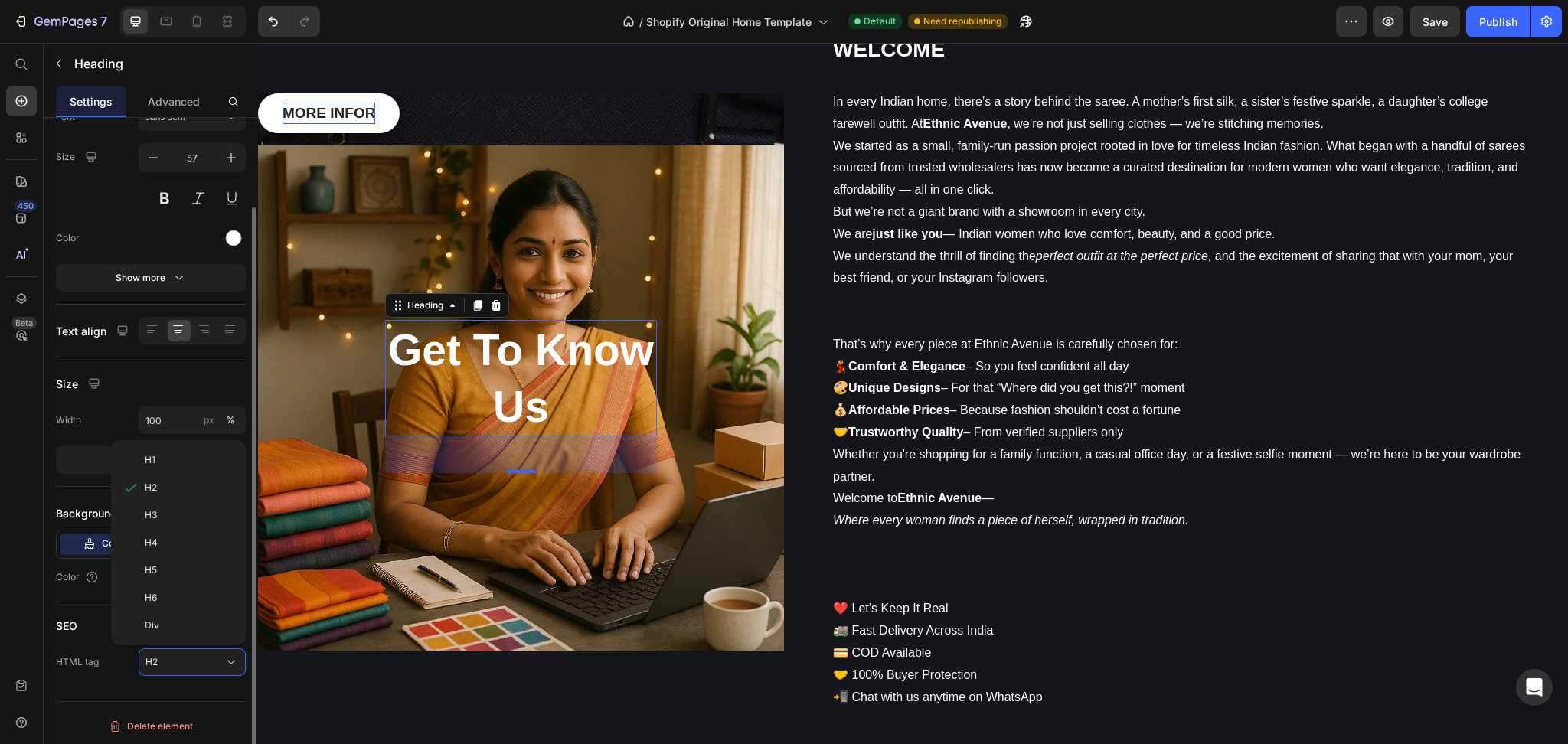 click on "SEO" at bounding box center [67, 625] 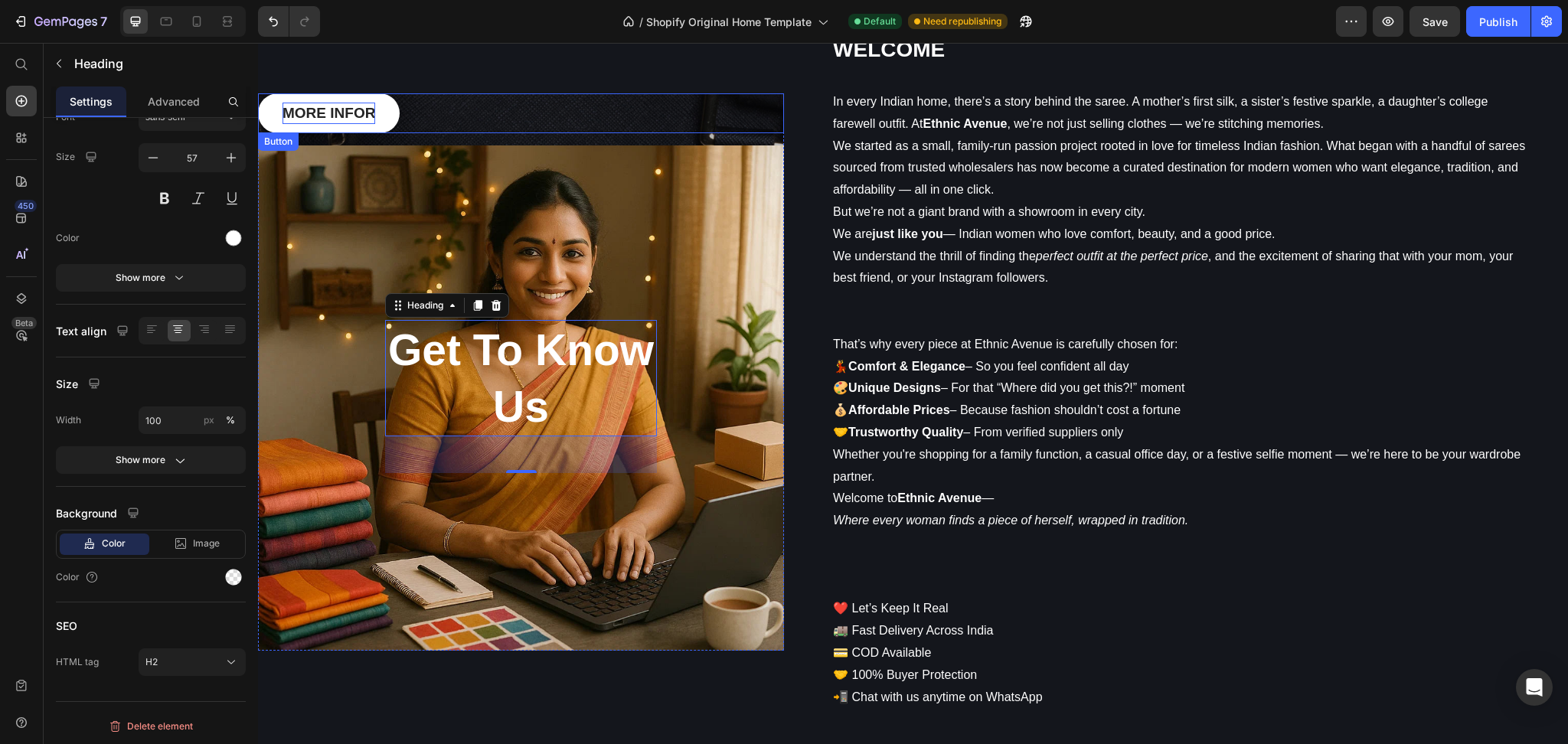 click on "MORE INFOR Button" at bounding box center [521, 113] 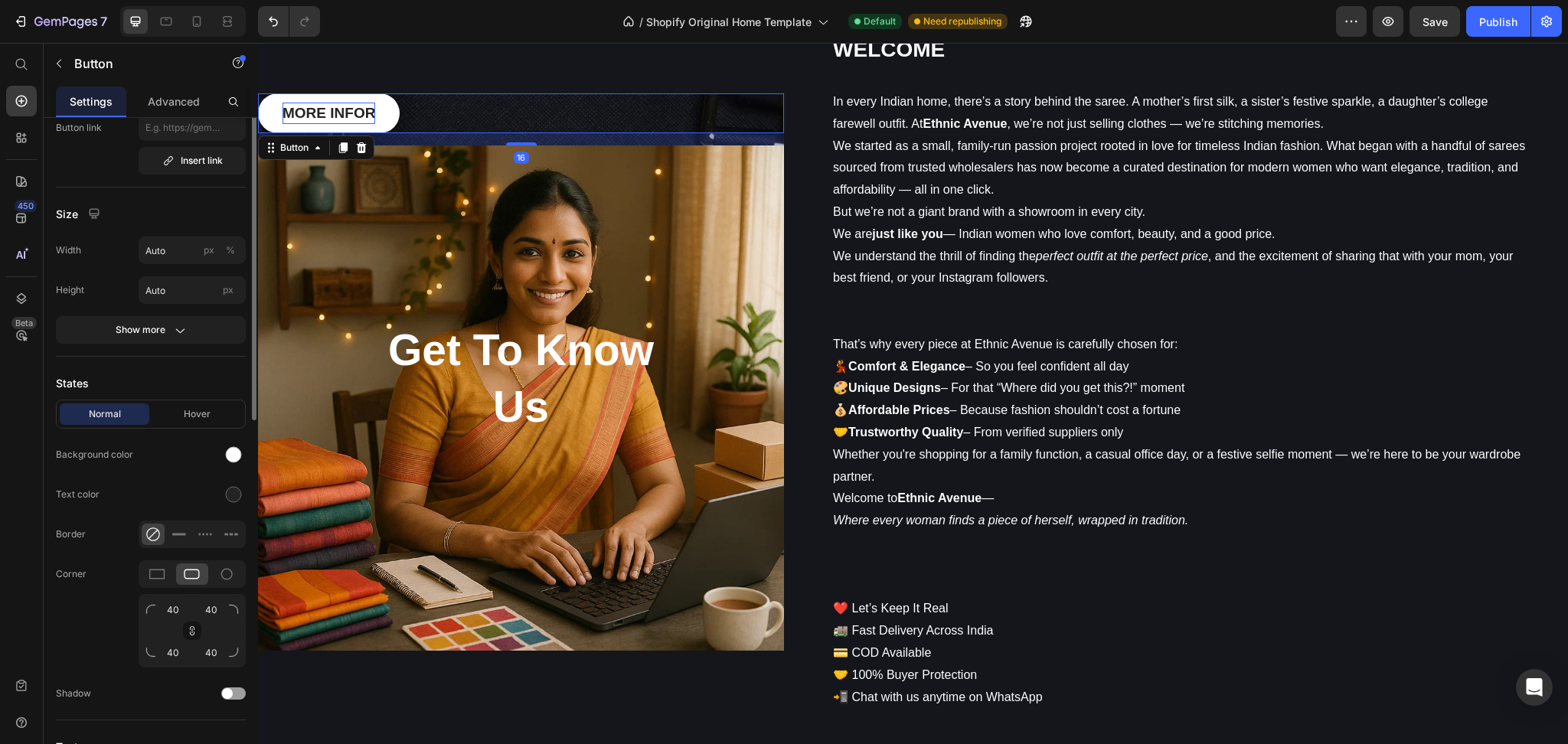 scroll, scrollTop: 0, scrollLeft: 0, axis: both 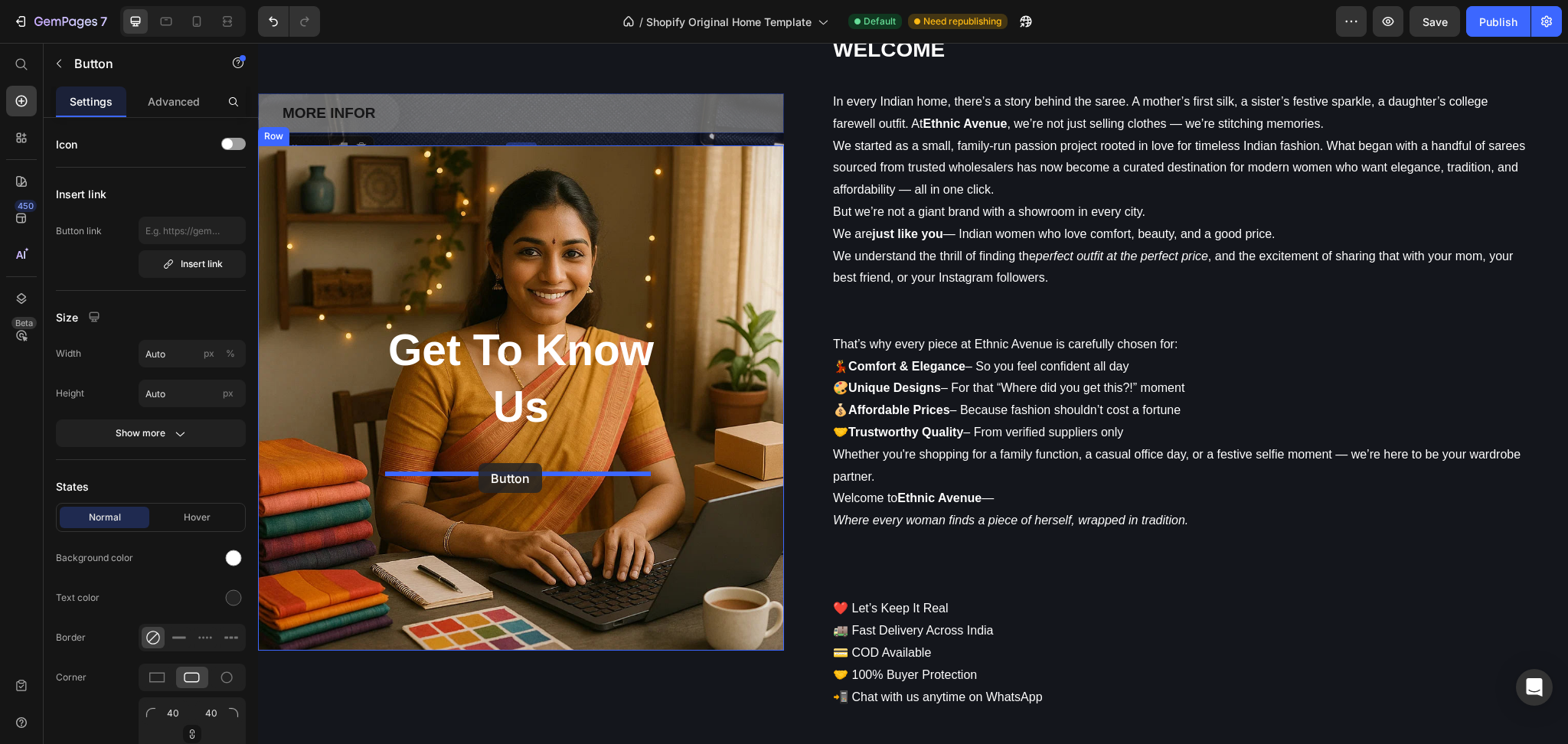 drag, startPoint x: 435, startPoint y: 113, endPoint x: 479, endPoint y: 463, distance: 352.755 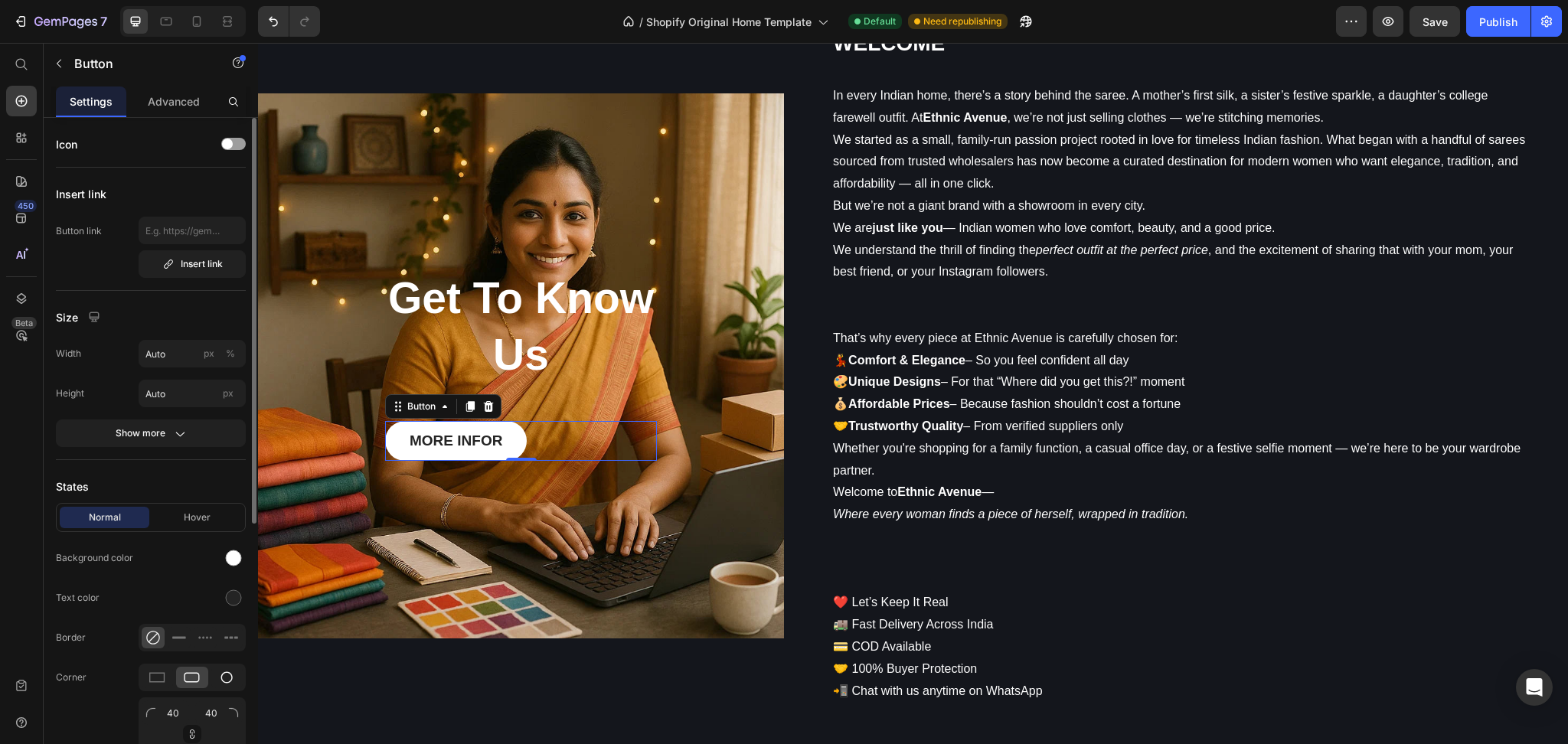 click 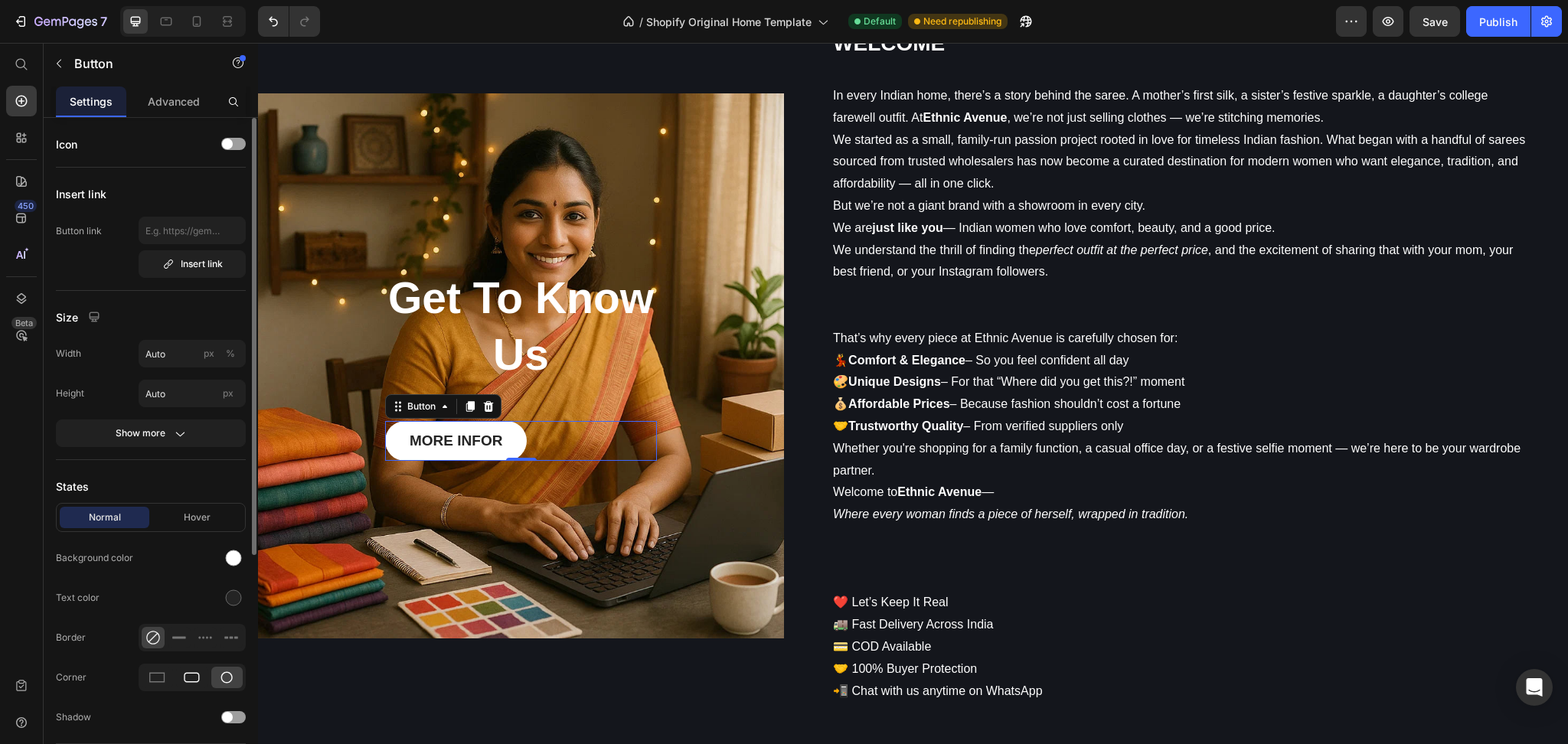 click 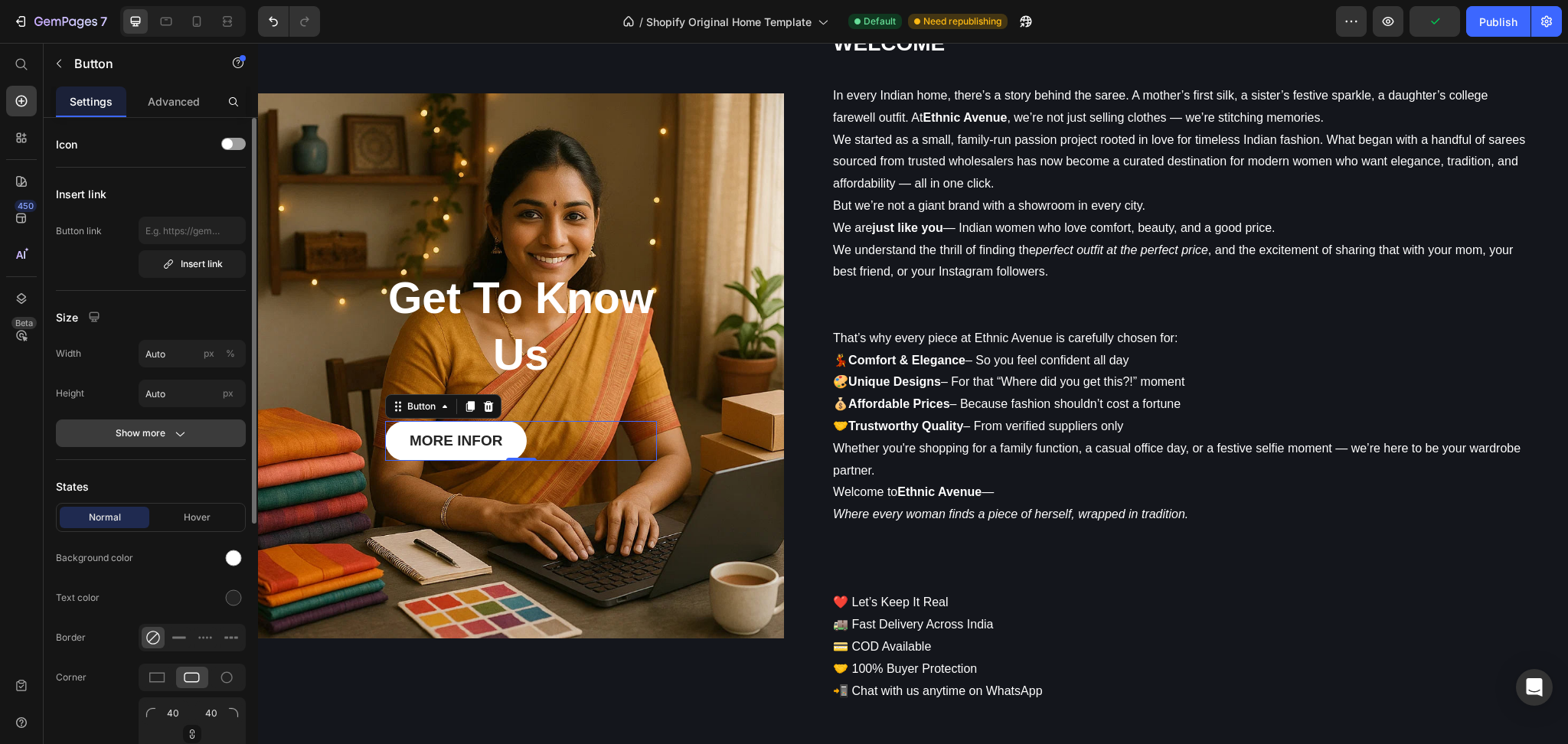 click on "Show more" 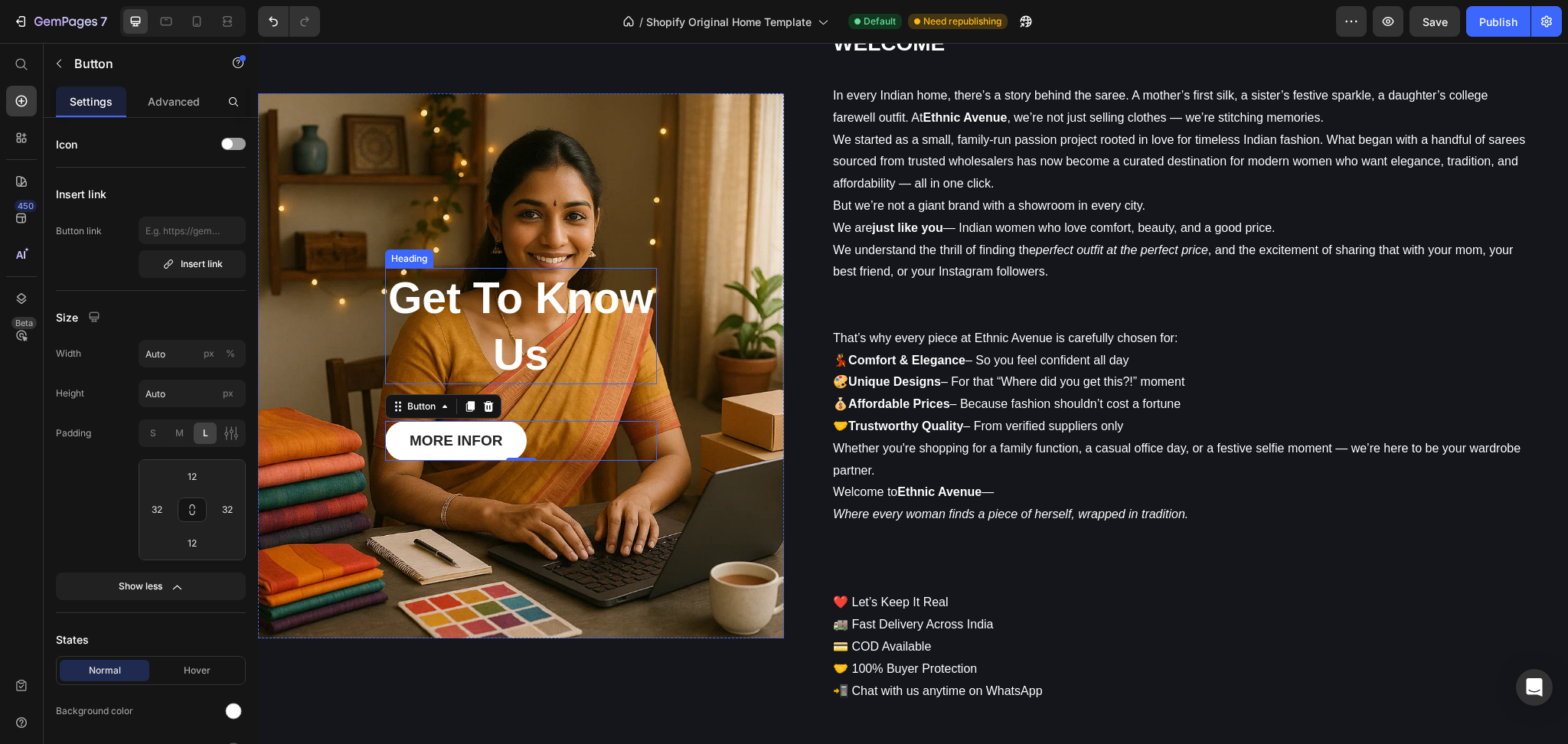 click on "Get To Know Us" at bounding box center (521, 326) 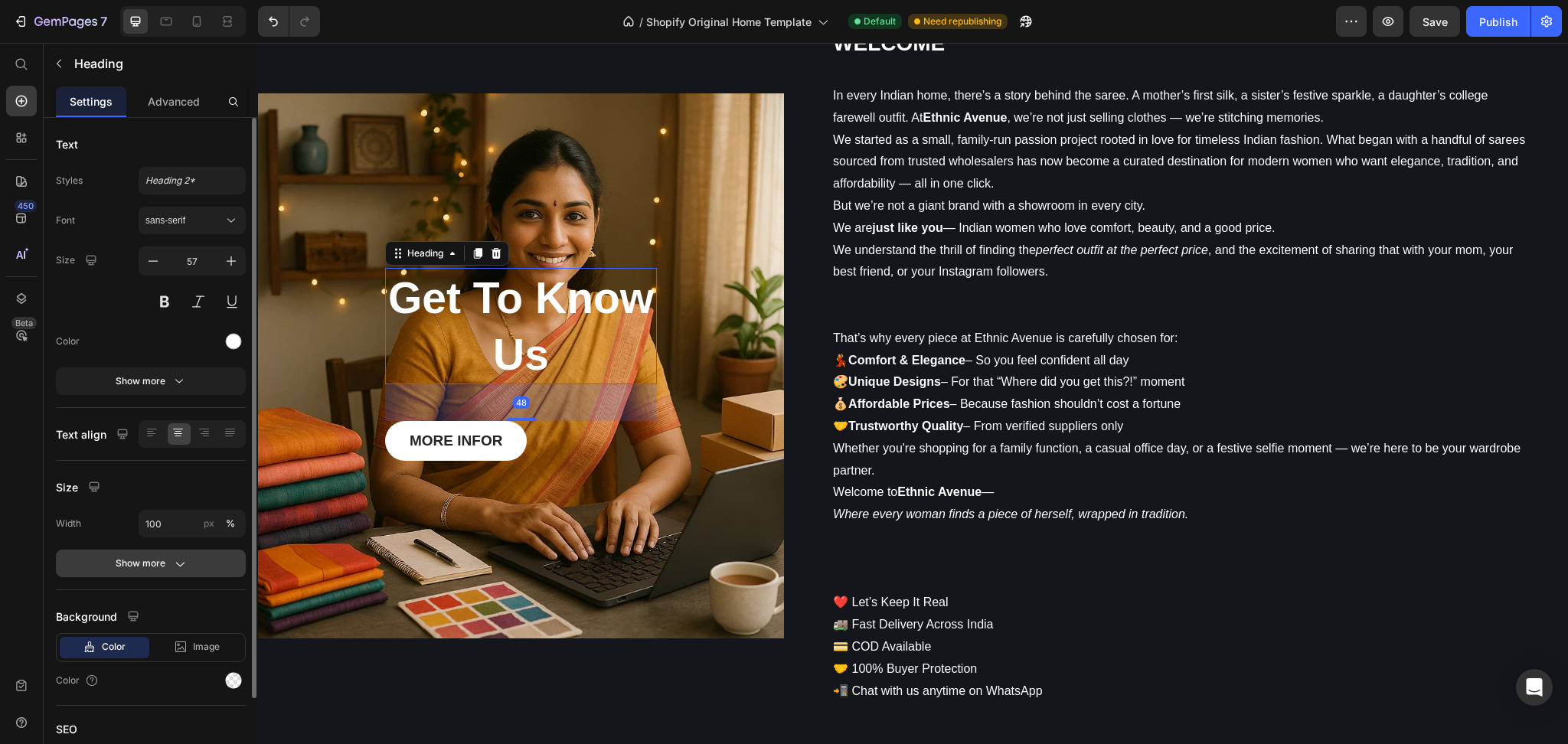 click on "Show more" at bounding box center [151, 563] 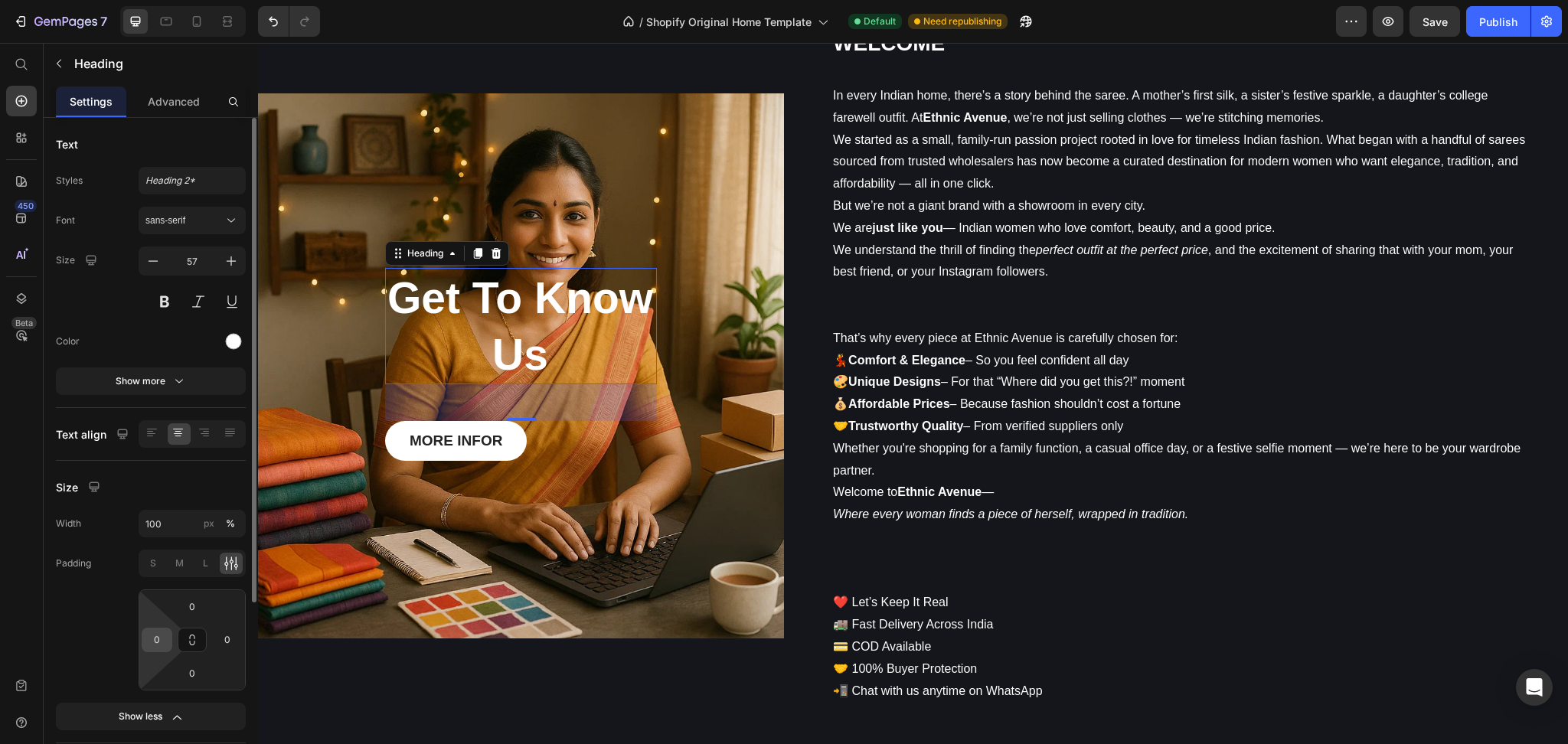 drag, startPoint x: 193, startPoint y: 638, endPoint x: 153, endPoint y: 638, distance: 40 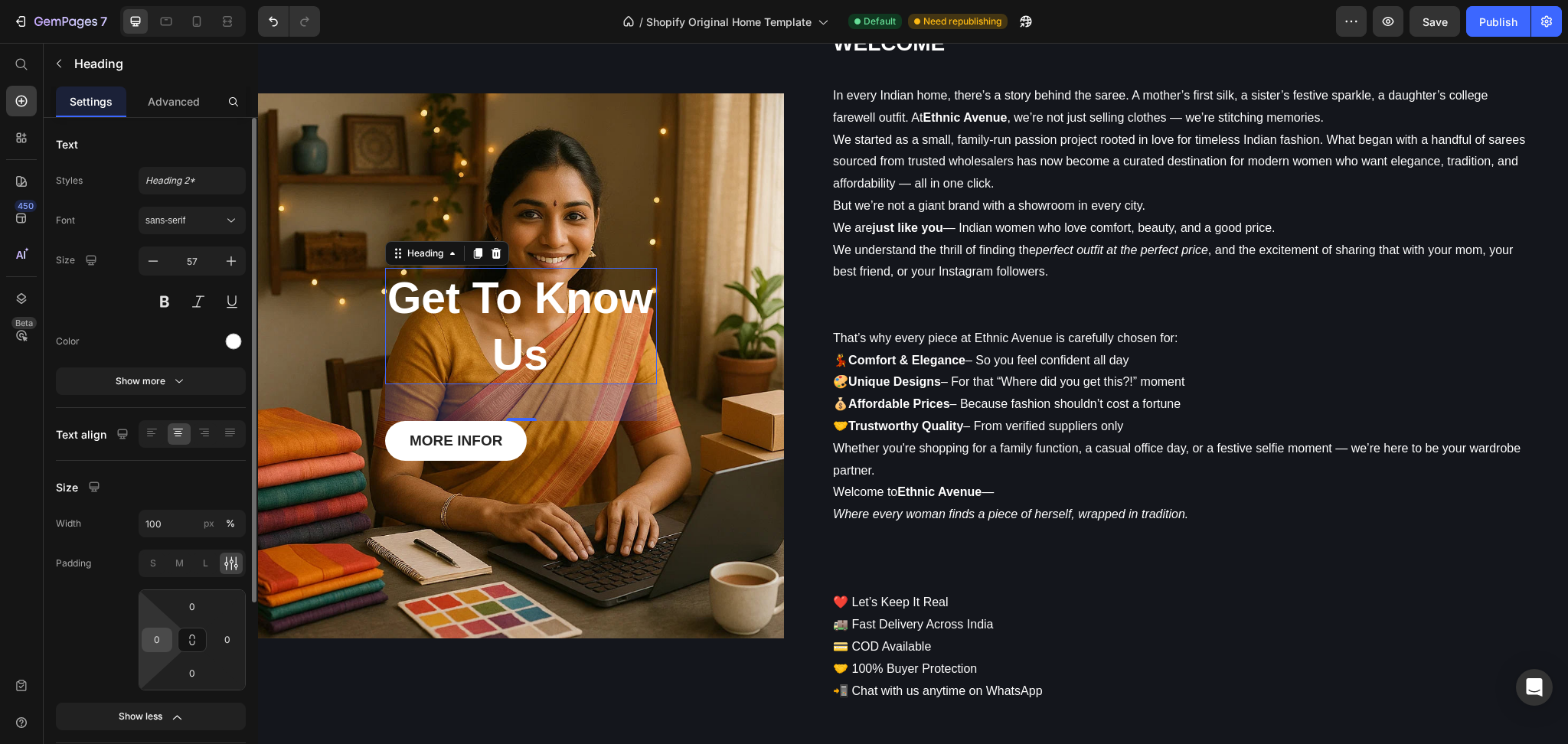 click on "0 0 0 0" 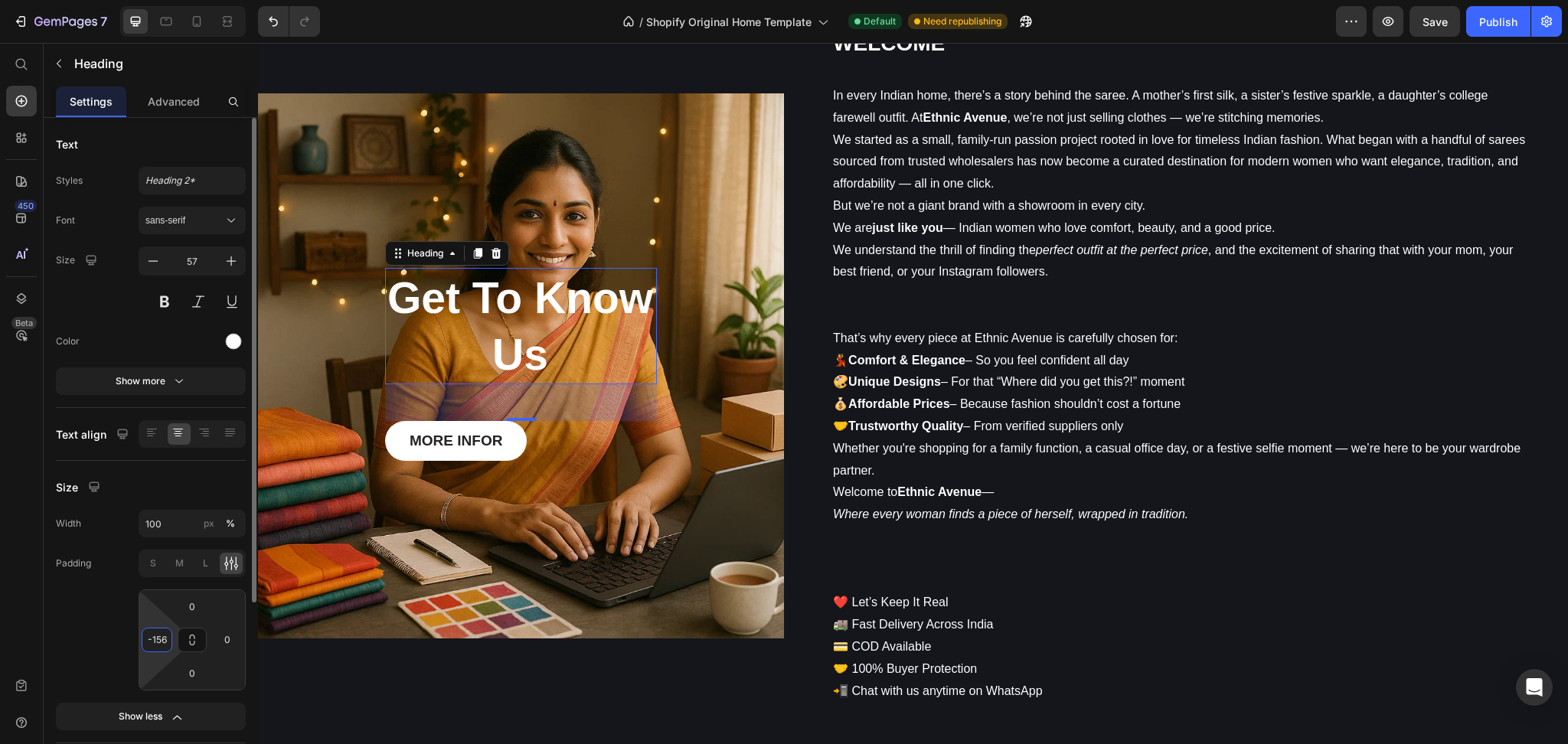 type on "-157" 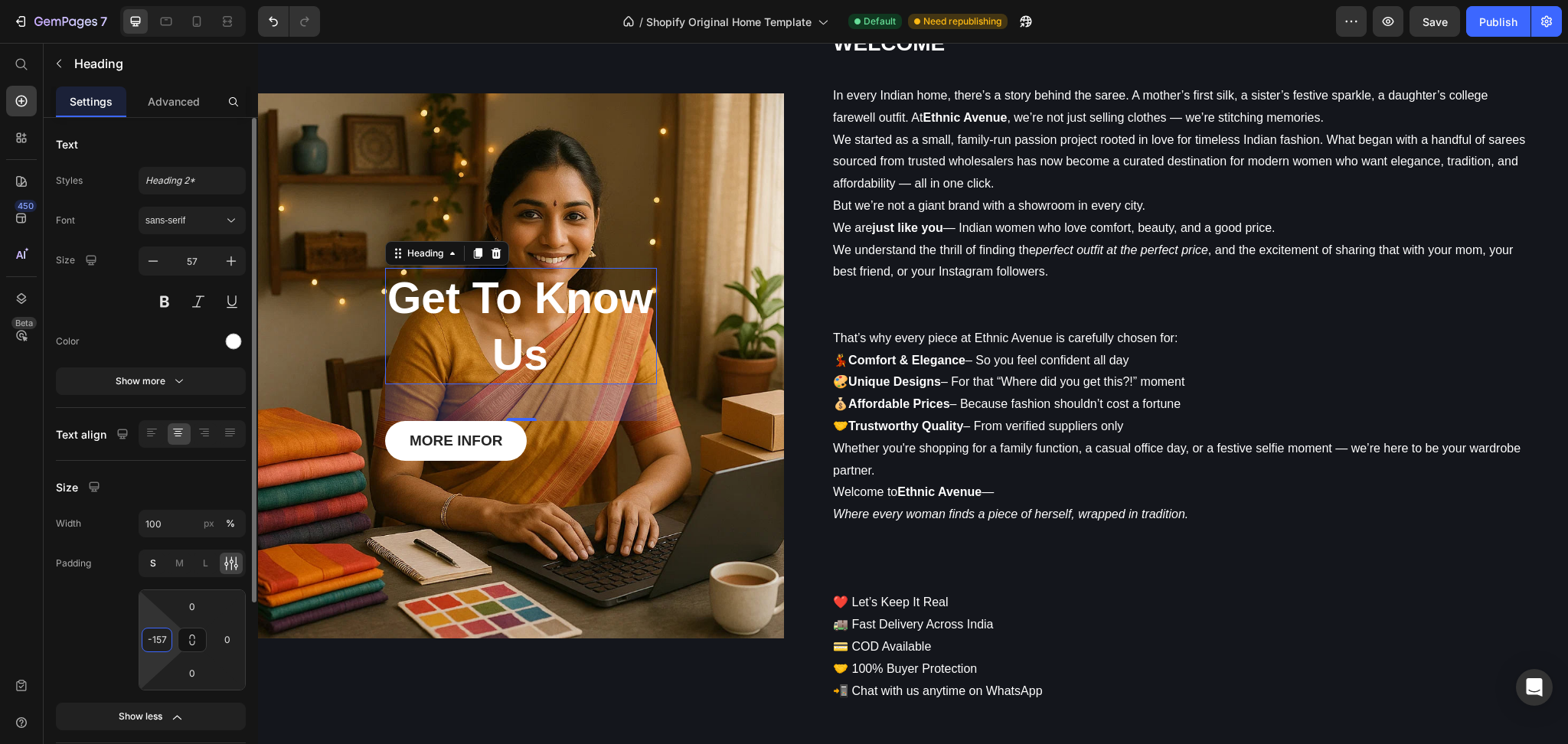 click on "S" 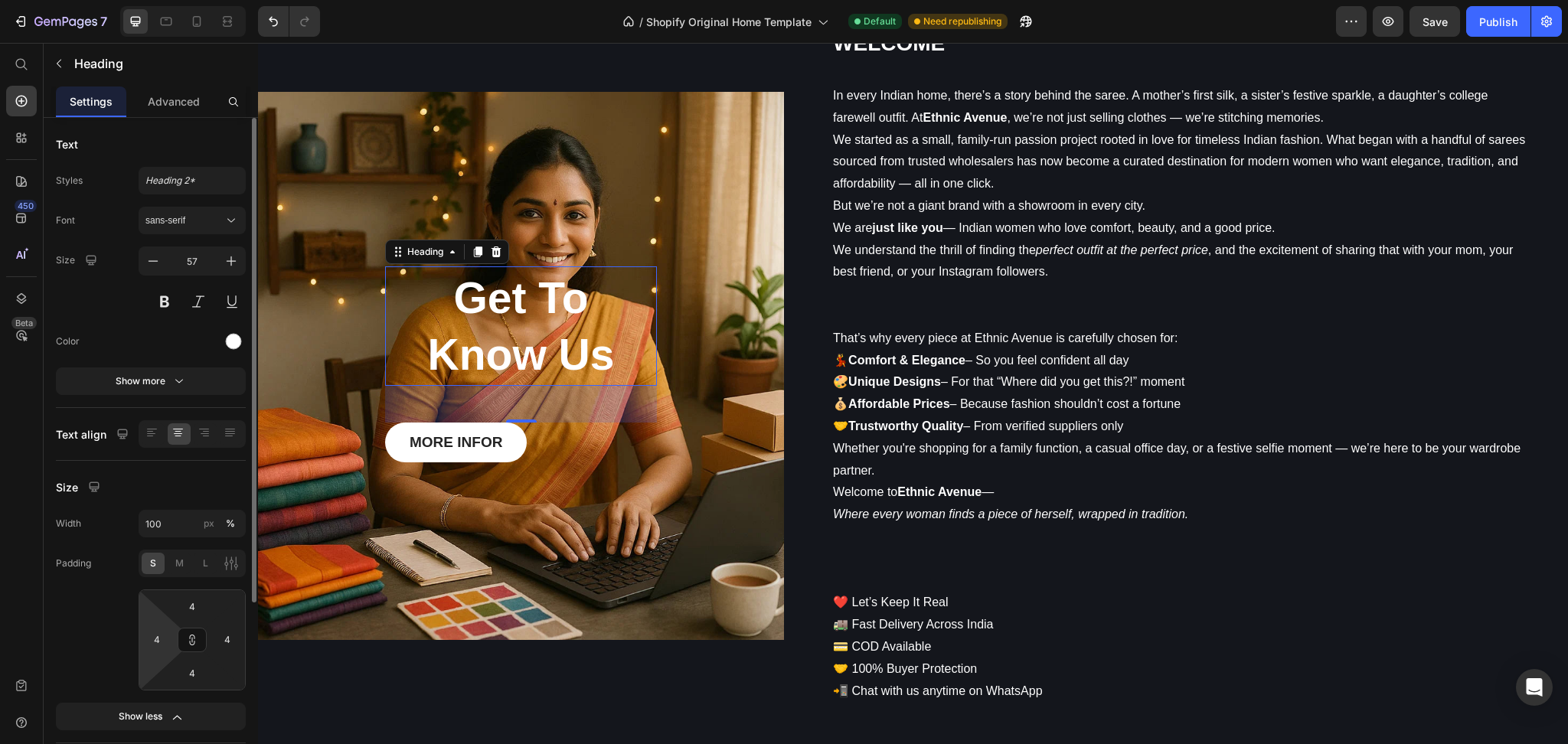 scroll, scrollTop: 3548, scrollLeft: 0, axis: vertical 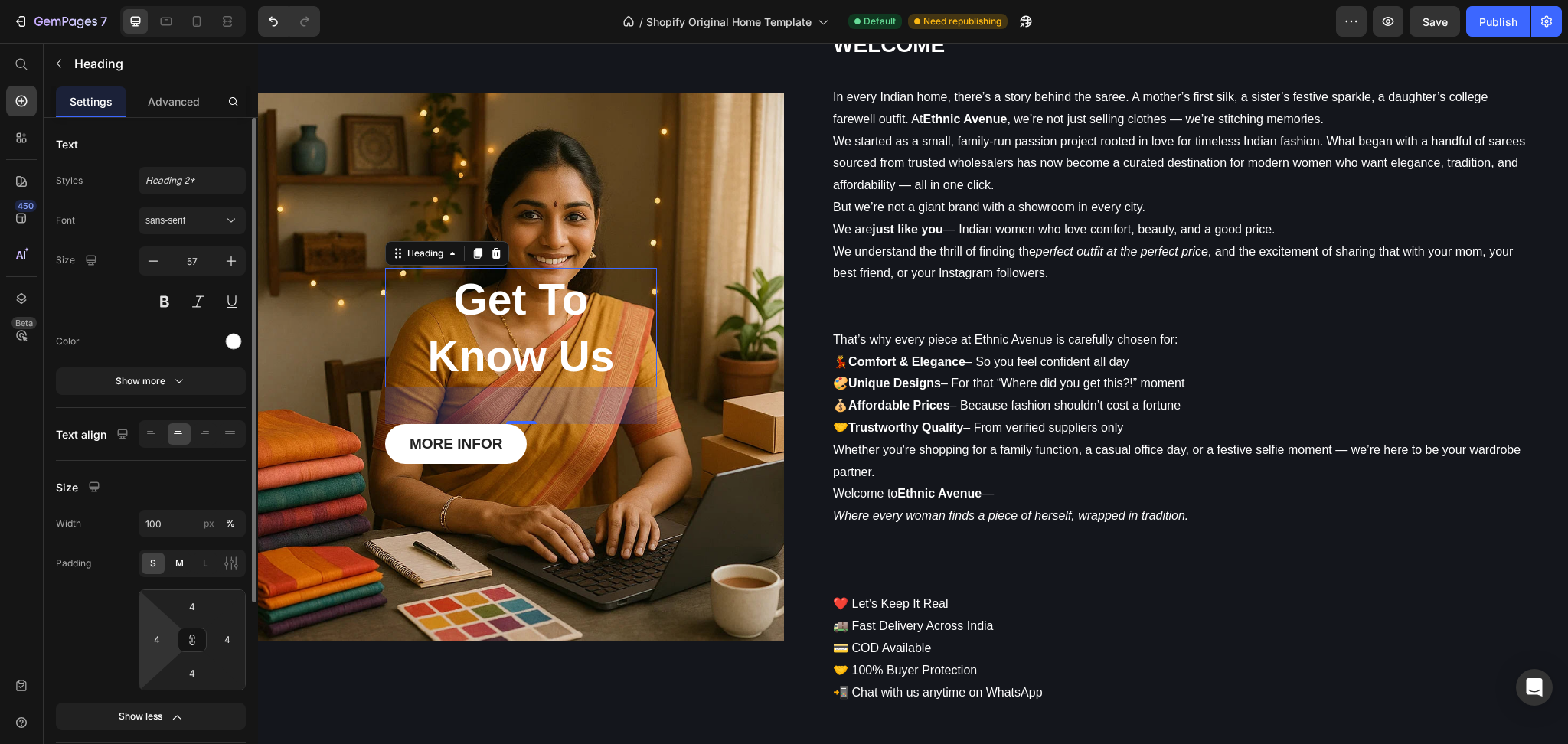 click on "M" 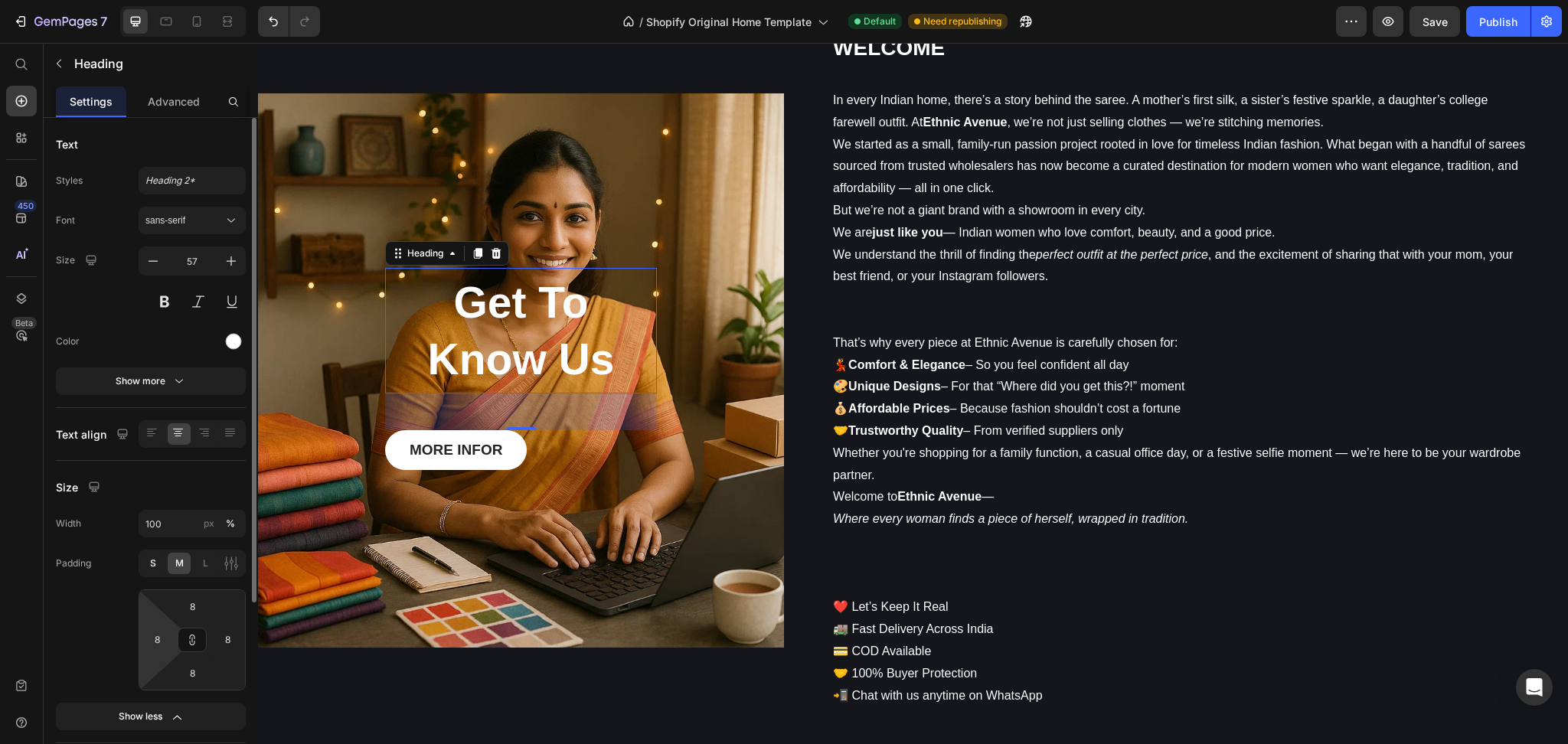 click on "S" 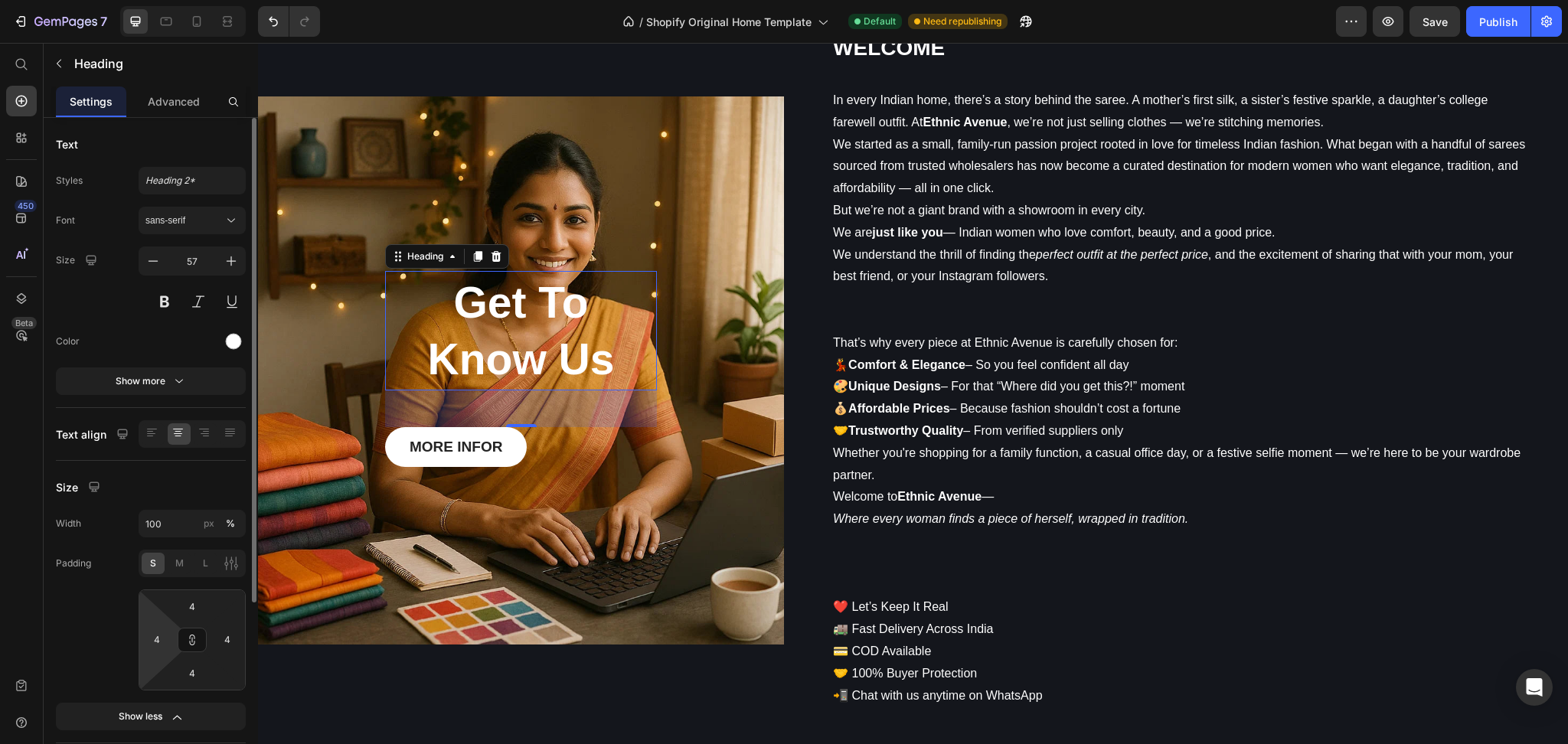 scroll, scrollTop: 3548, scrollLeft: 0, axis: vertical 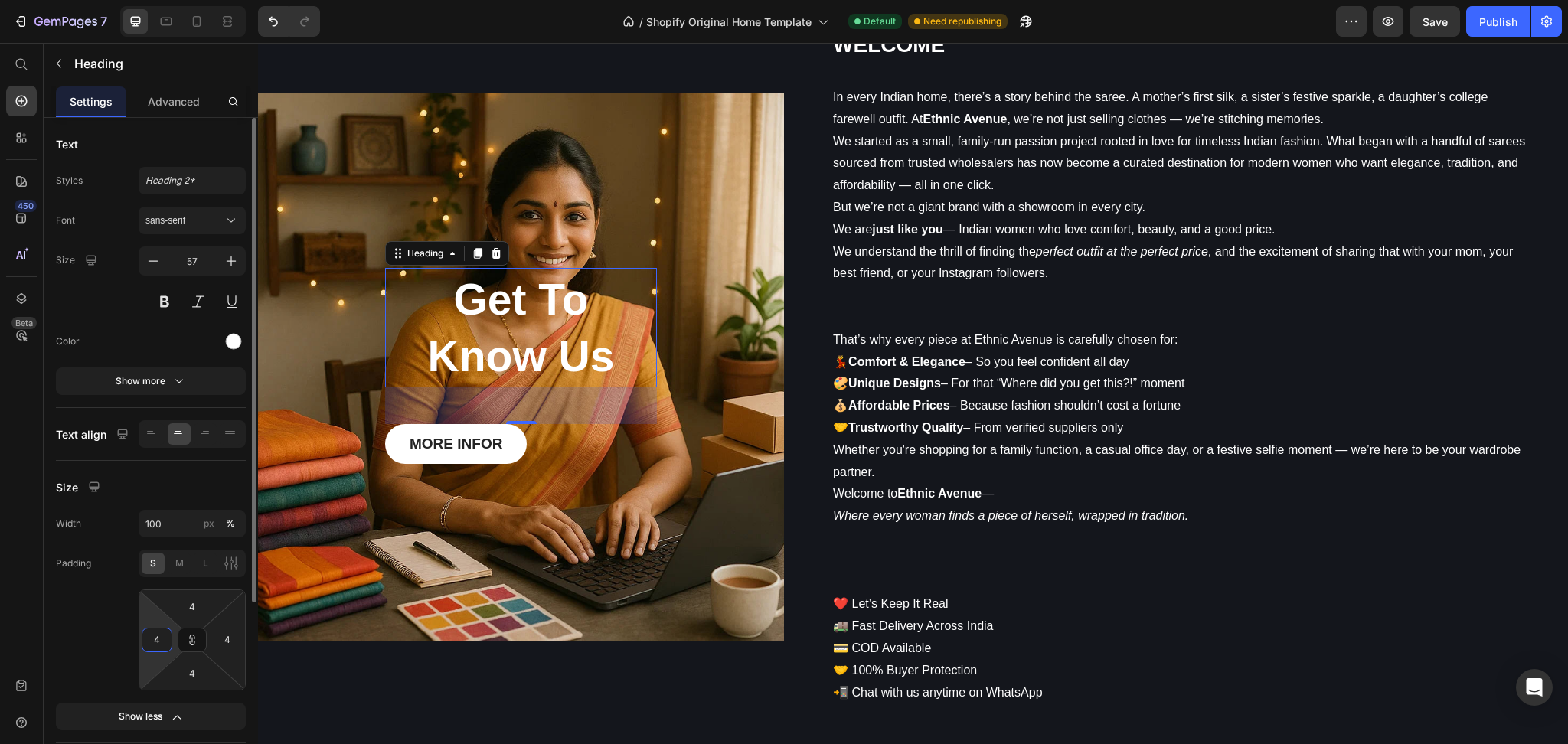 click on "4" at bounding box center (157, 640) 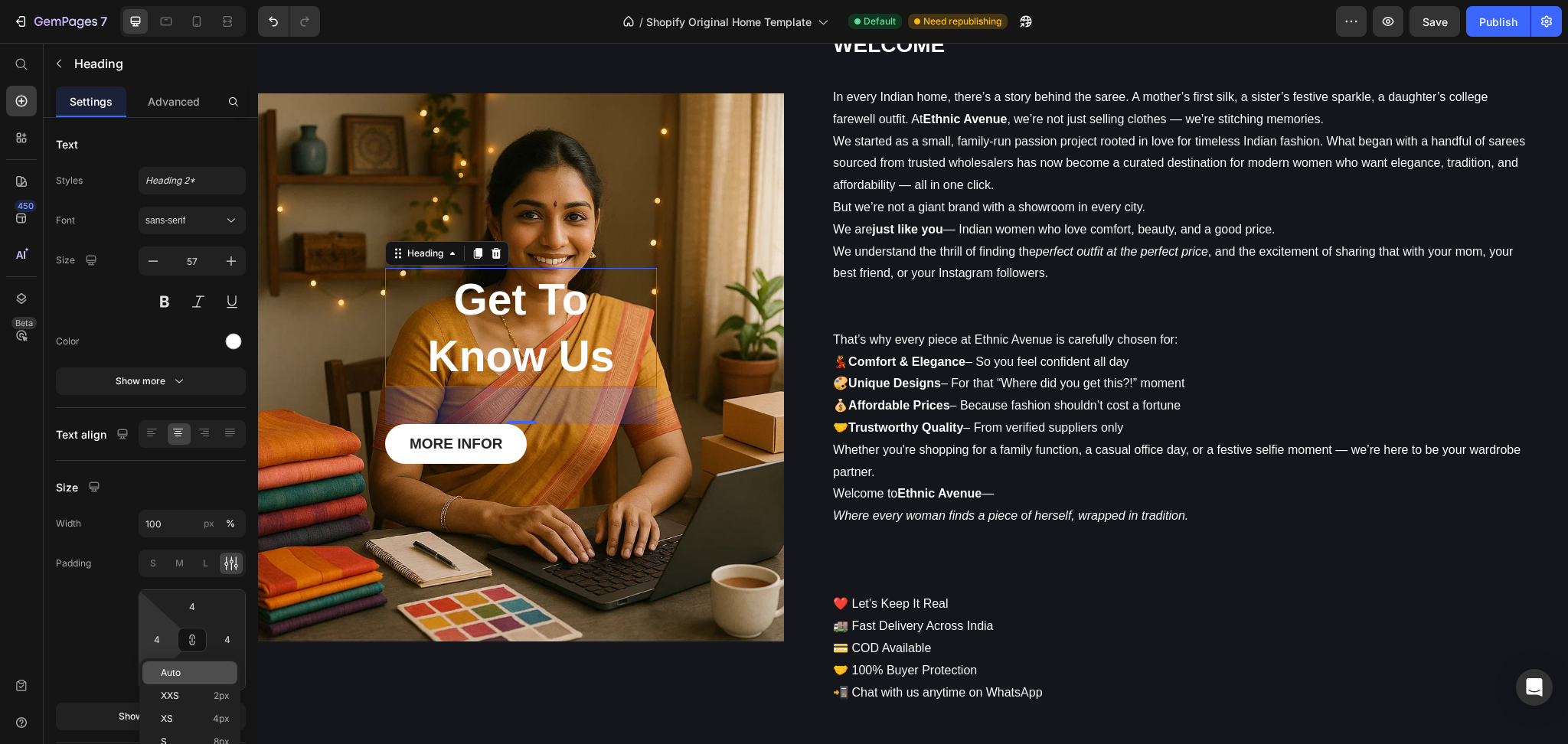 click on "Auto" 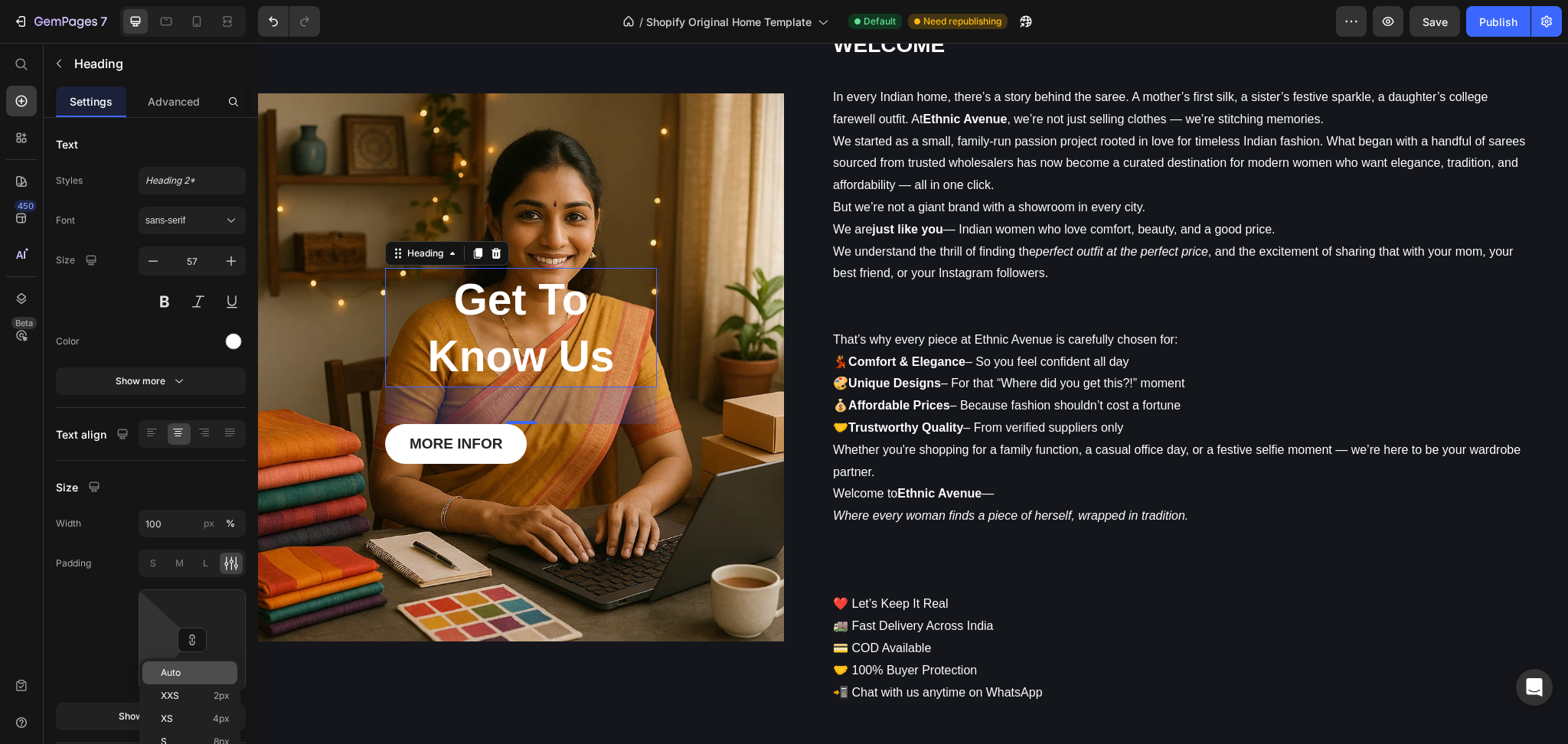 scroll, scrollTop: 3552, scrollLeft: 0, axis: vertical 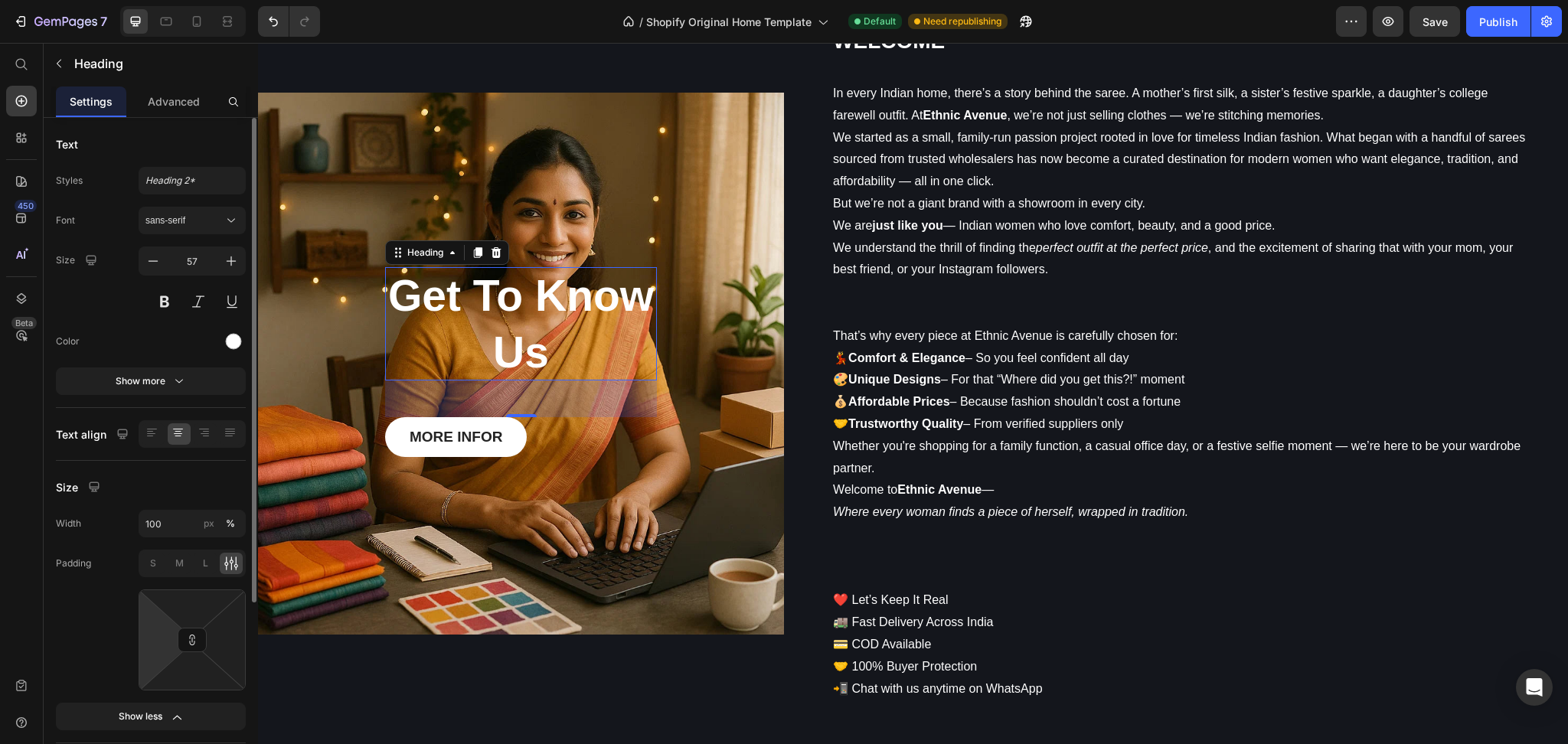 click on "7   /  Shopify Original Home Template Default Need republishing Preview  Save   Publish  450 Beta Start with Sections Elements Hero Section Product Detail Brands Trusted Badges Guarantee Product Breakdown How to use Testimonials Compare Bundle FAQs Social Proof Brand Story Product List Collection Blog List Contact Sticky Add to Cart Custom Footer Browse Library 450 Layout
Row
Row
Row
Row Text
Heading
Text Block Button
Button
Button
Sticky Back to top Media
Image" at bounding box center [784, 0] 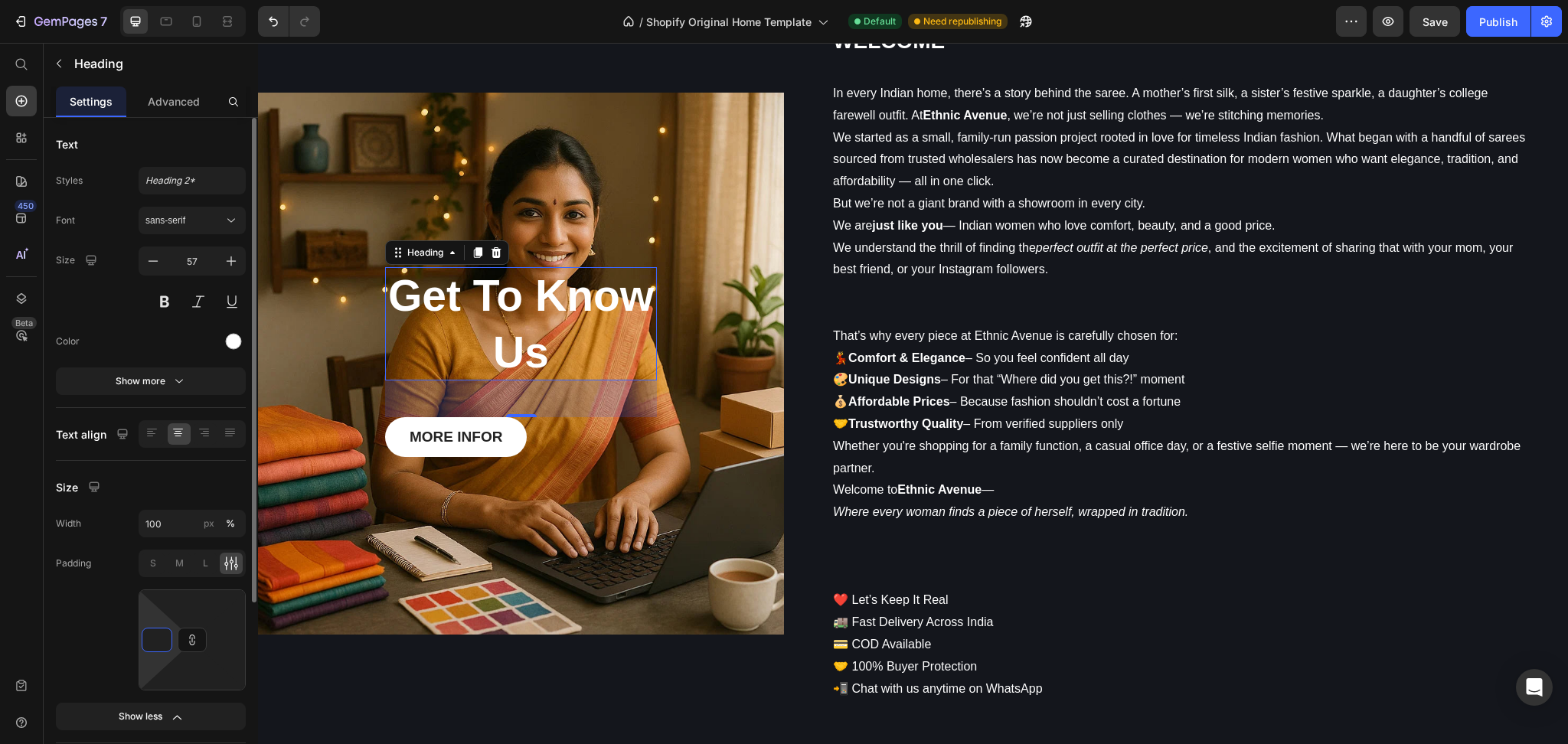 click on "7   /  Shopify Original Home Template Default Need republishing Preview  Save   Publish  450 Beta Start with Sections Elements Hero Section Product Detail Brands Trusted Badges Guarantee Product Breakdown How to use Testimonials Compare Bundle FAQs Social Proof Brand Story Product List Collection Blog List Contact Sticky Add to Cart Custom Footer Browse Library 450 Layout
Row
Row
Row
Row Text
Heading
Text Block Button
Button
Button
Sticky Back to top Media
Image" at bounding box center [784, 0] 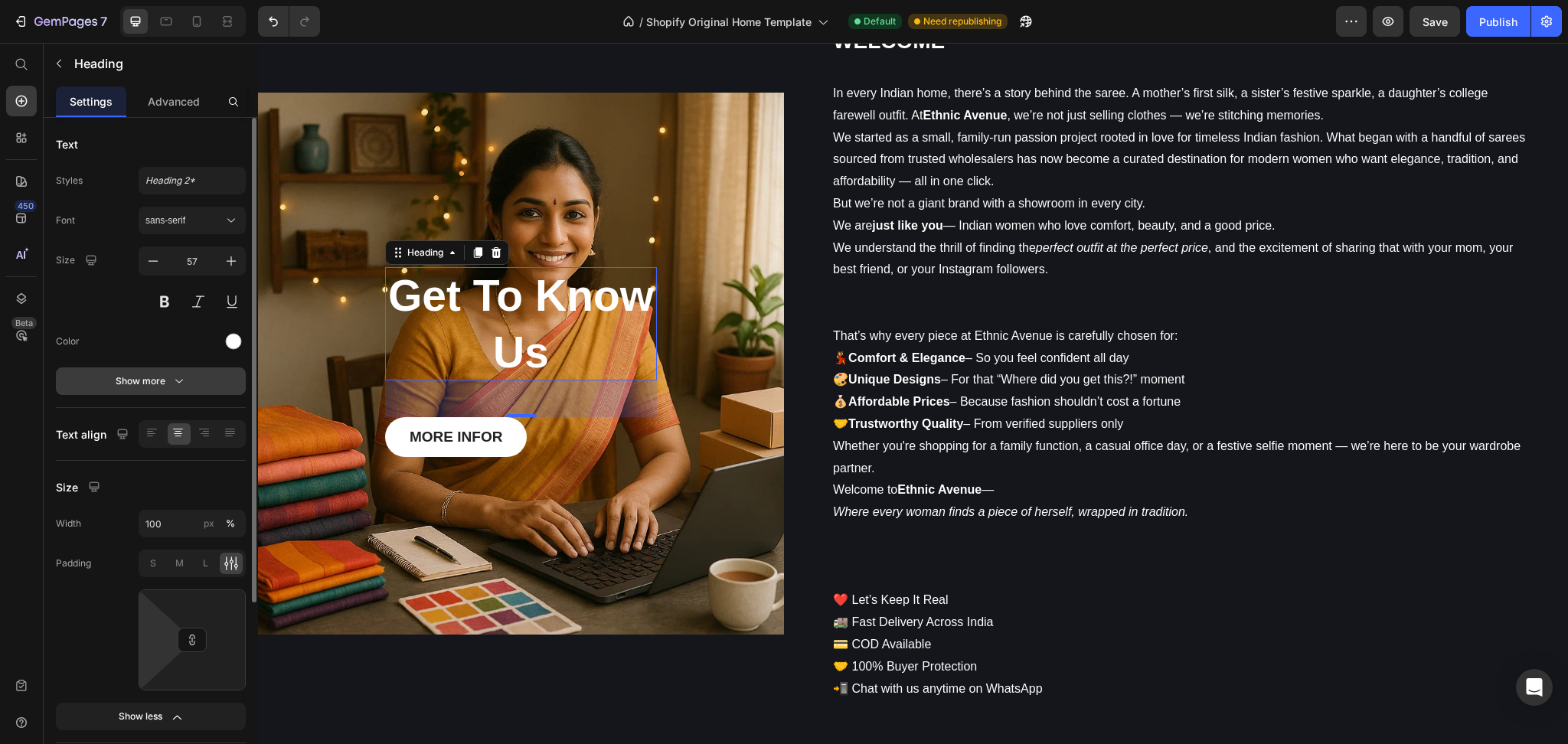 click on "Show more" at bounding box center [151, 381] 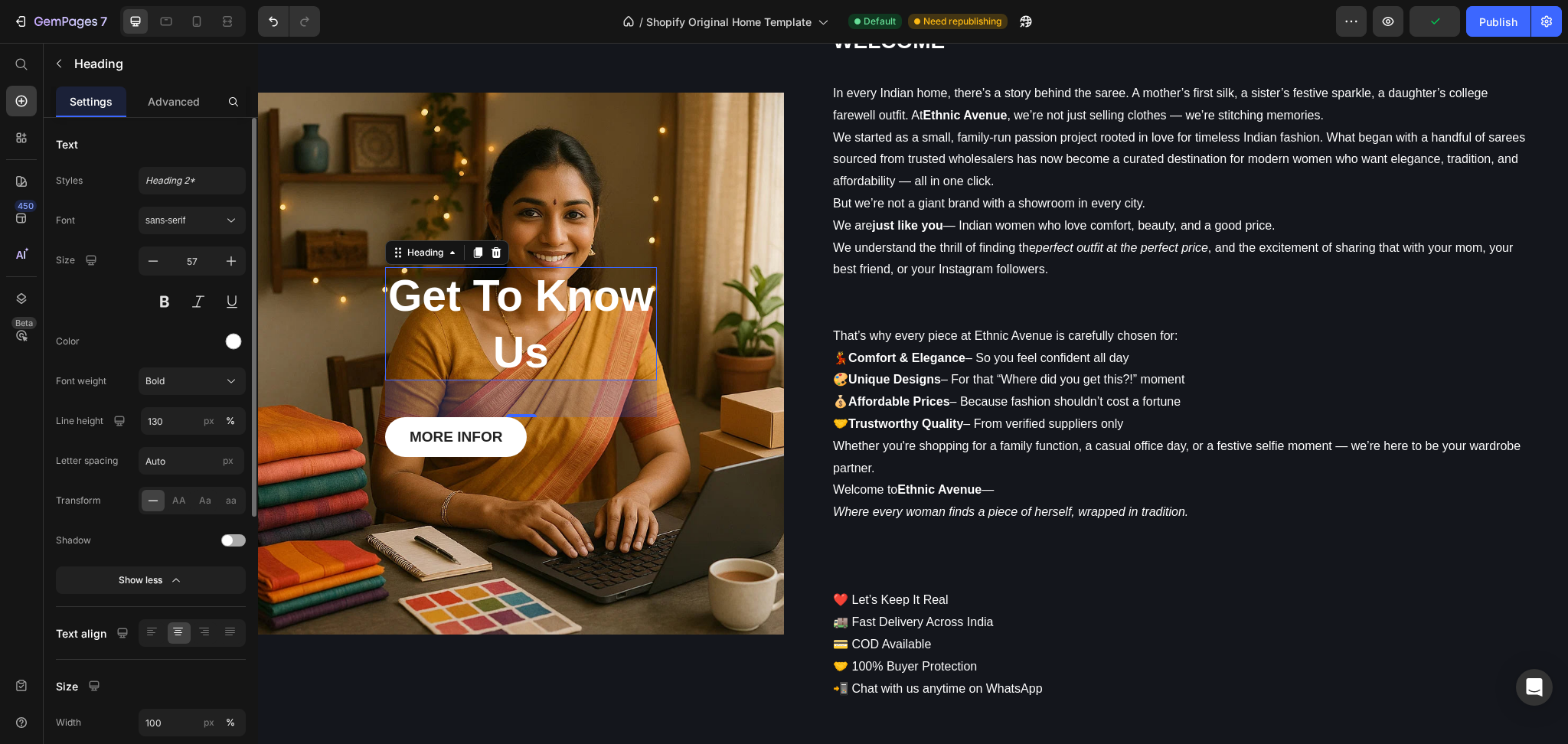 click on "Letter spacing" at bounding box center (87, 461) 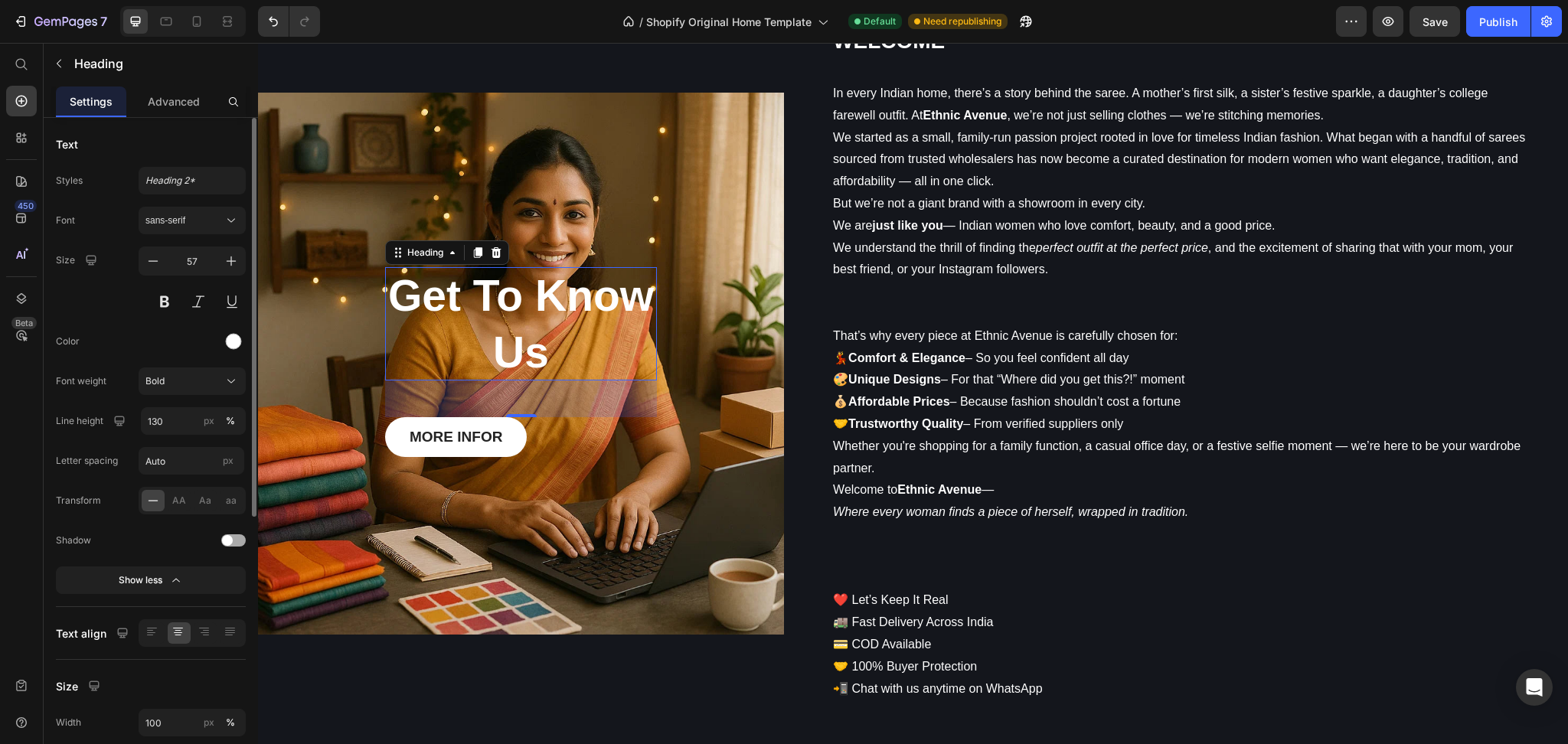 click on "Shadow" at bounding box center [74, 540] 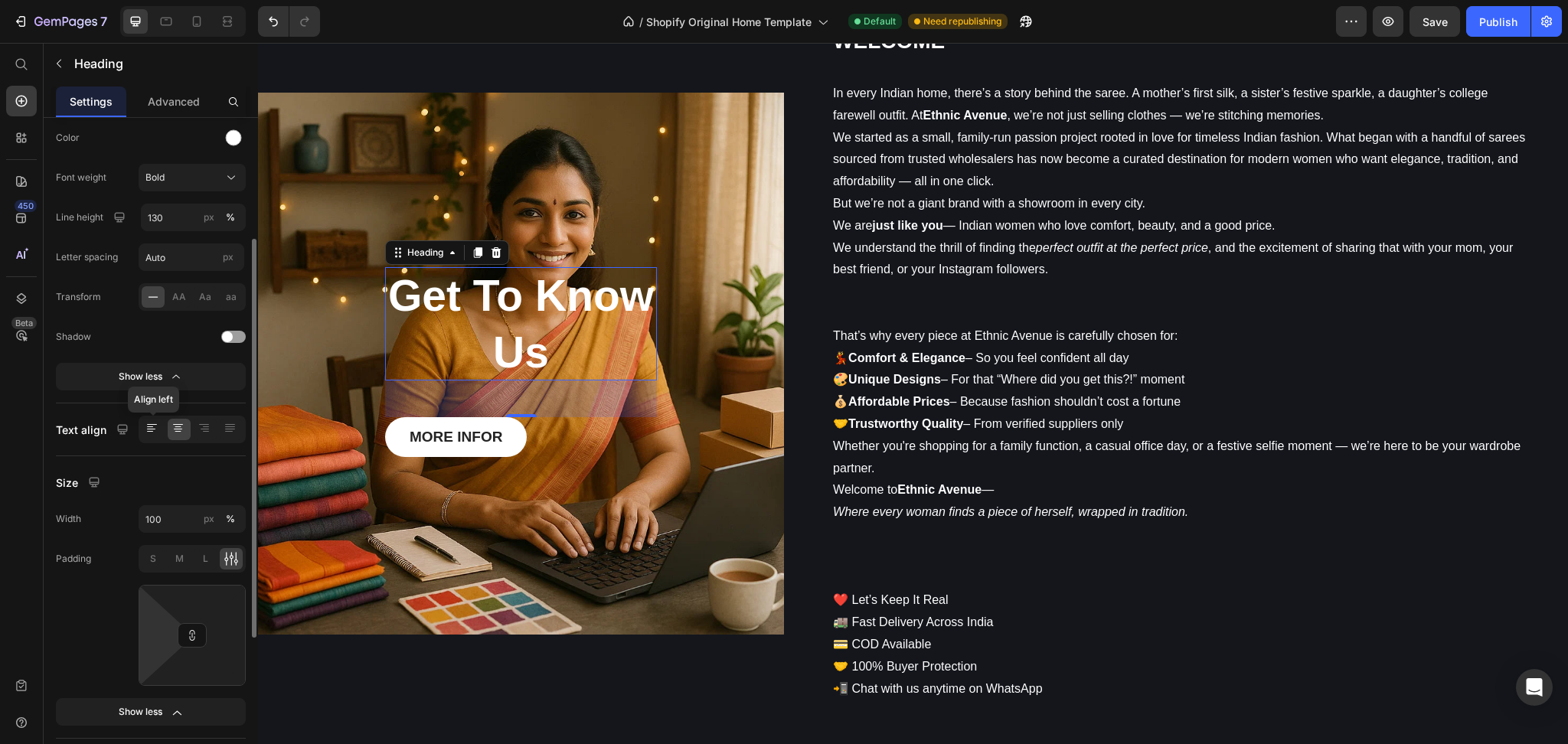 click 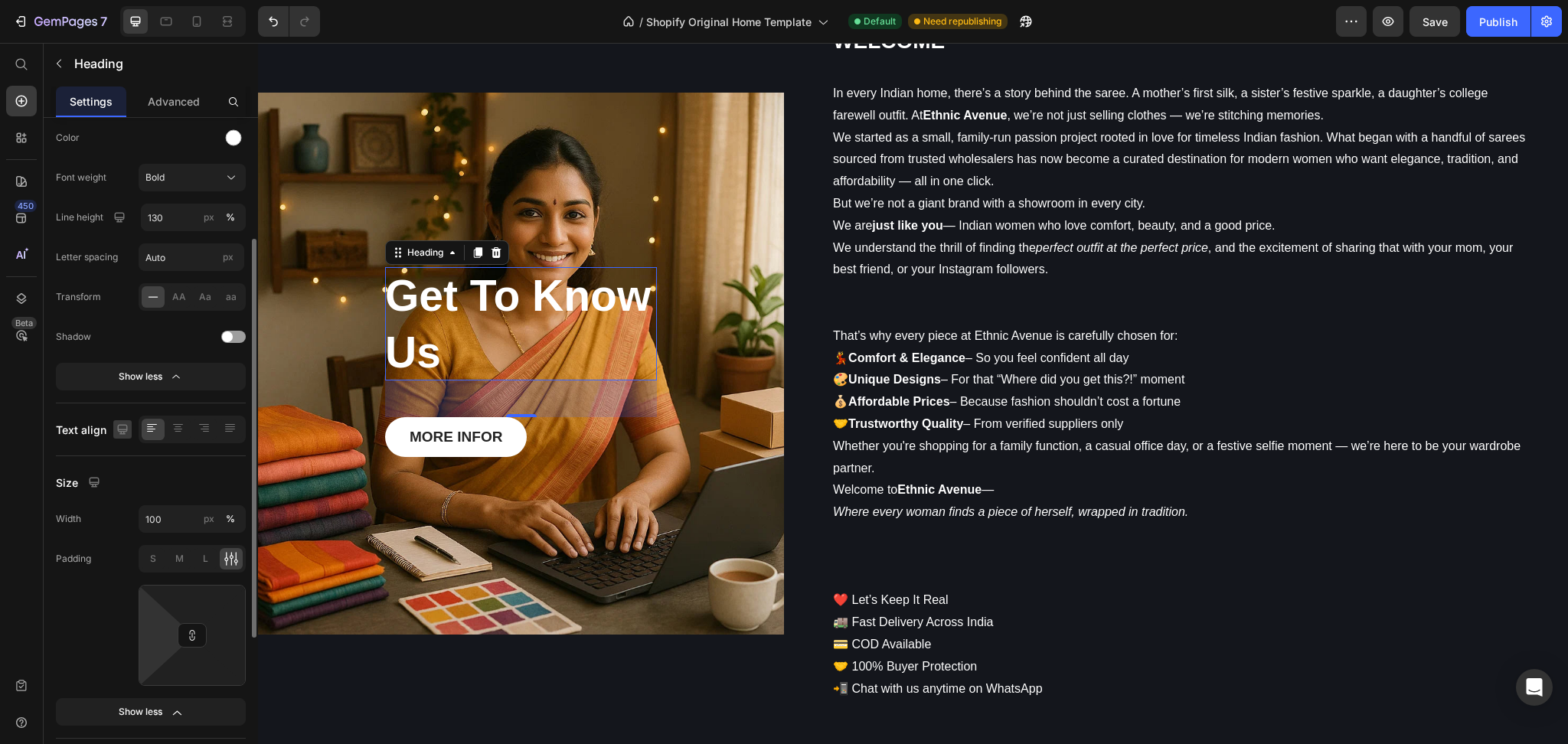 click 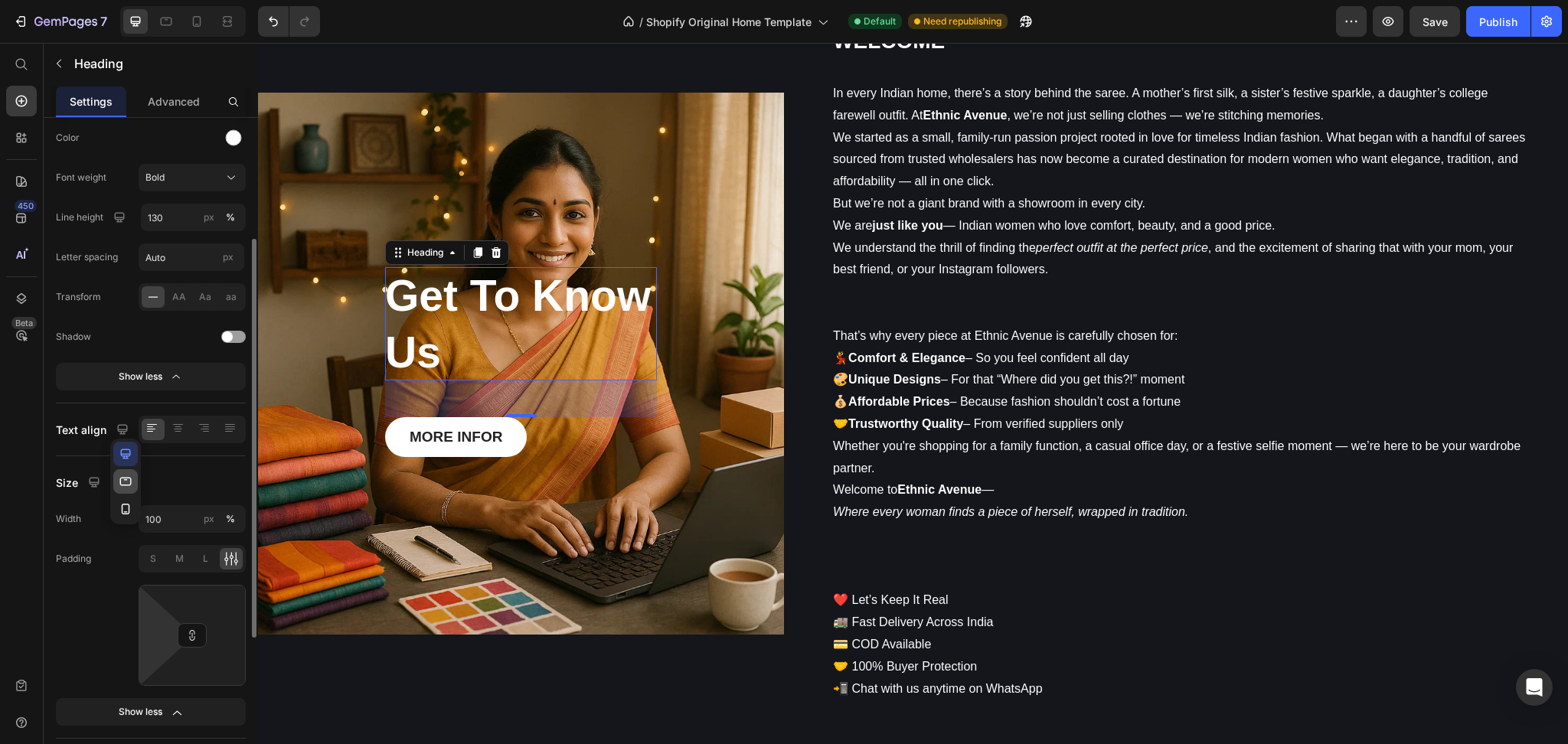 click 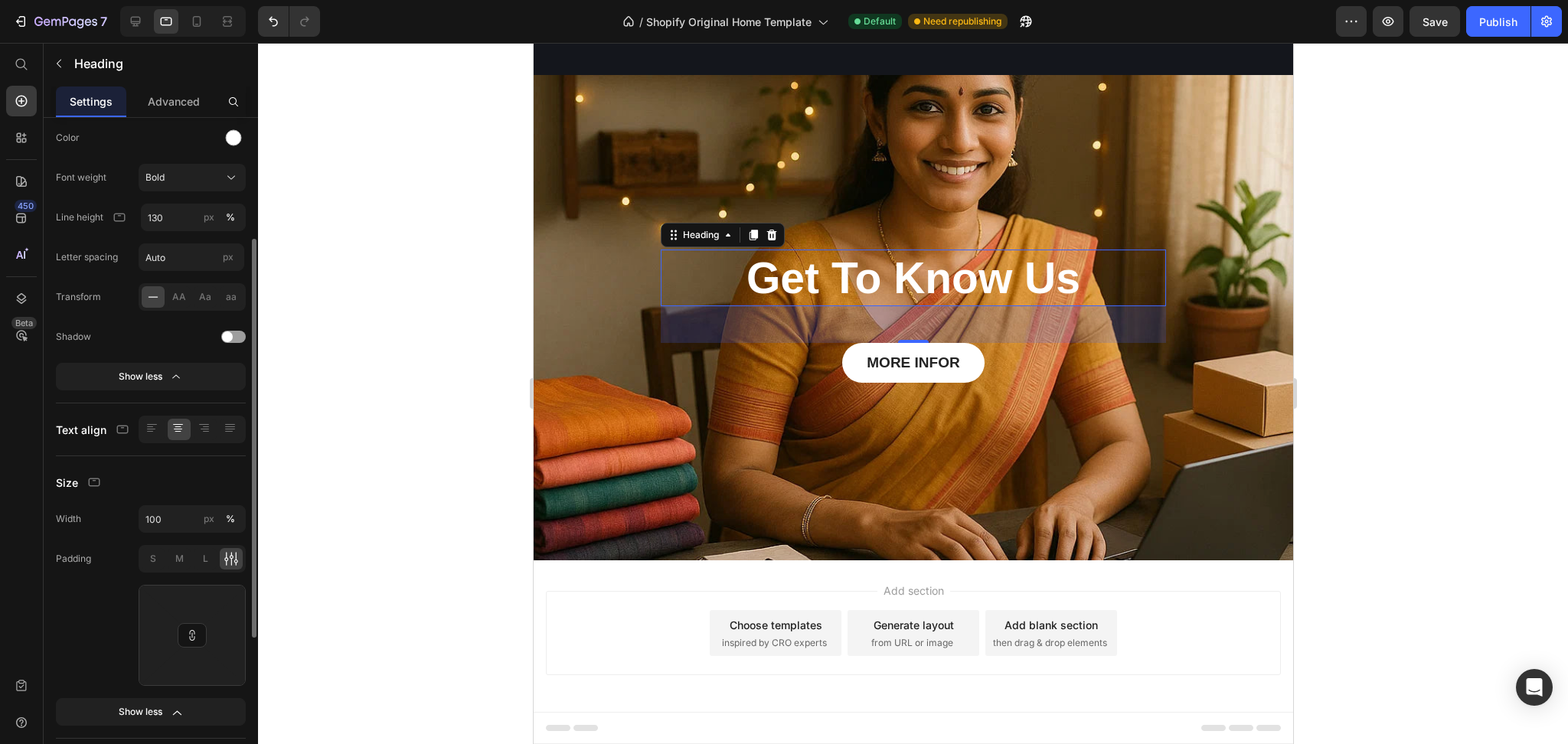 scroll, scrollTop: 4378, scrollLeft: 0, axis: vertical 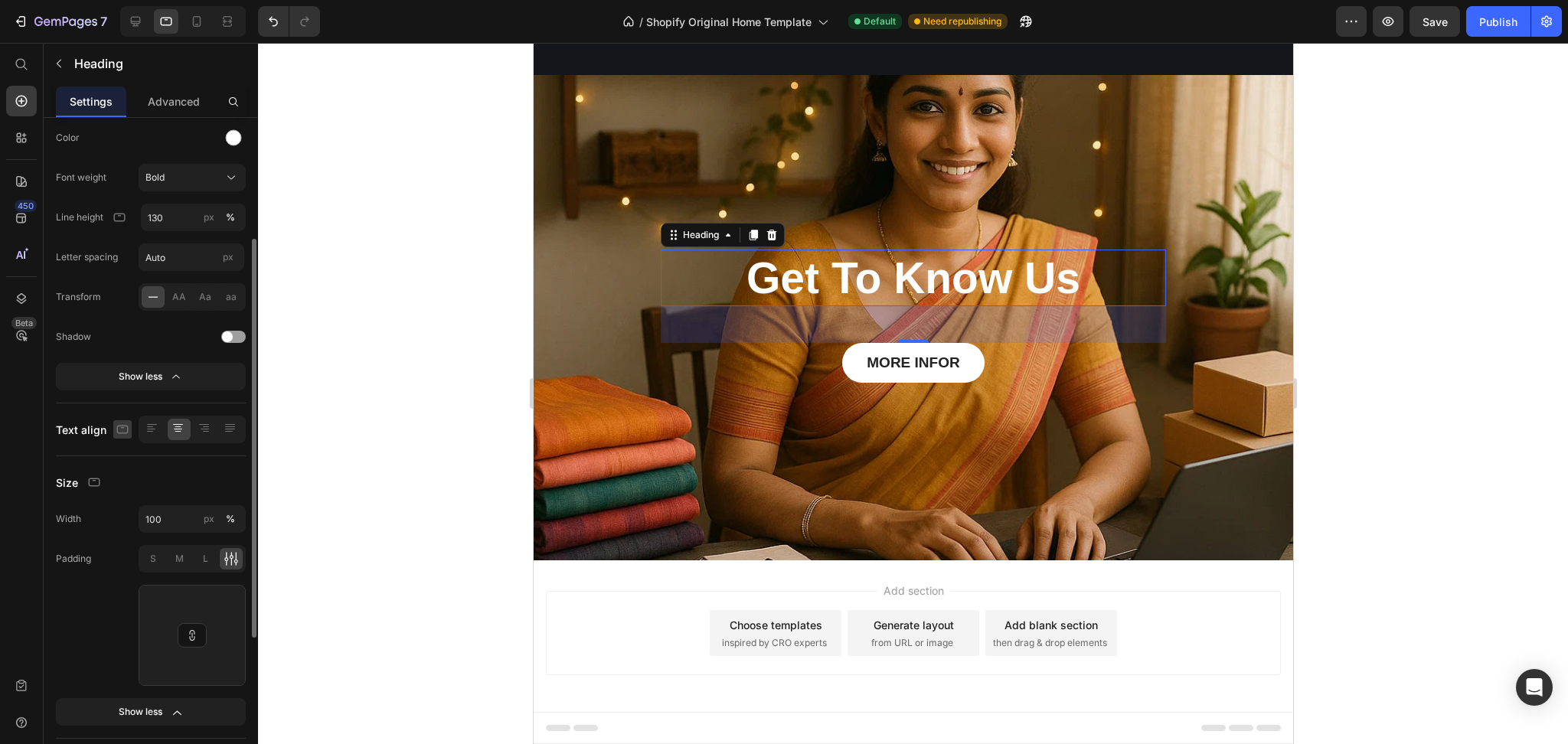 click 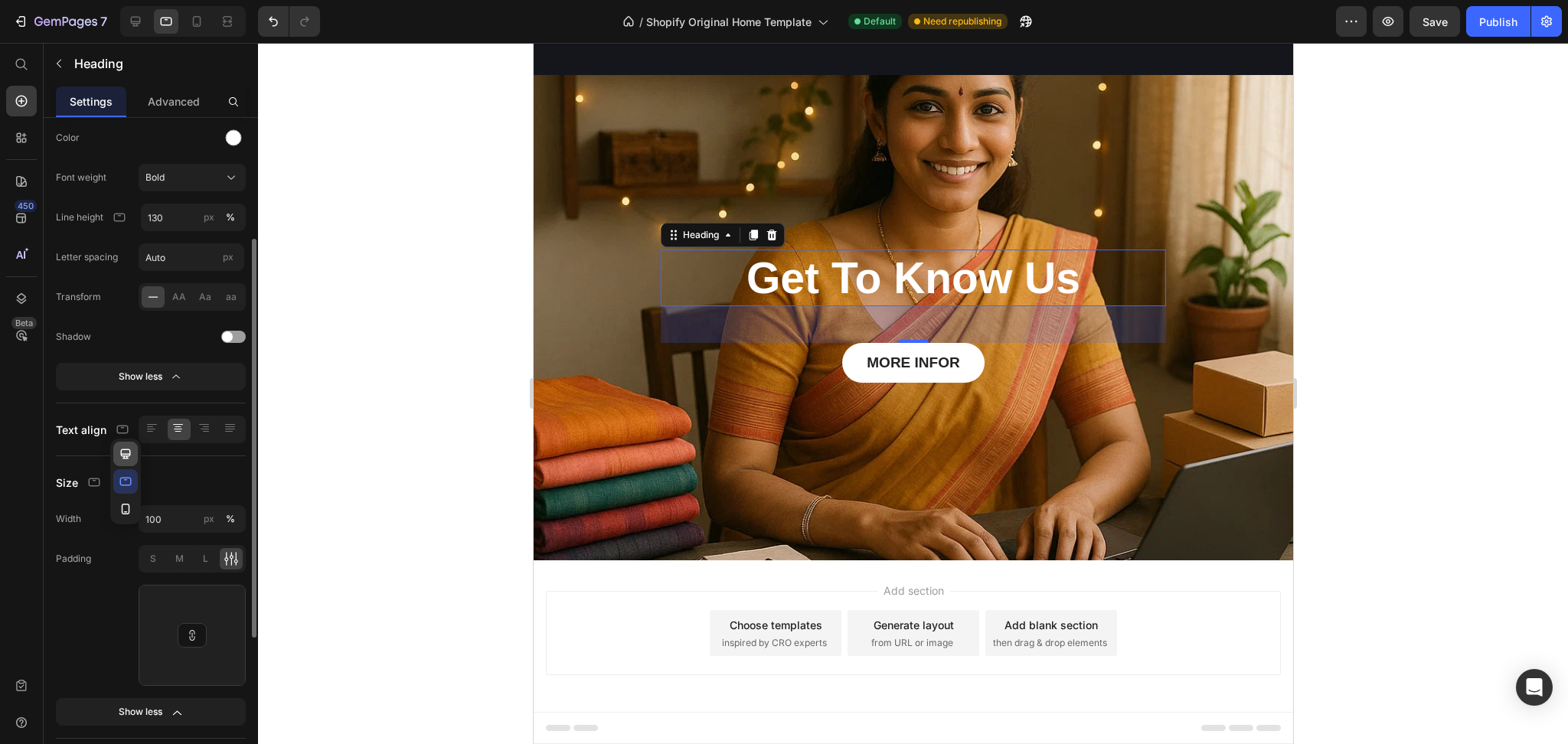 click 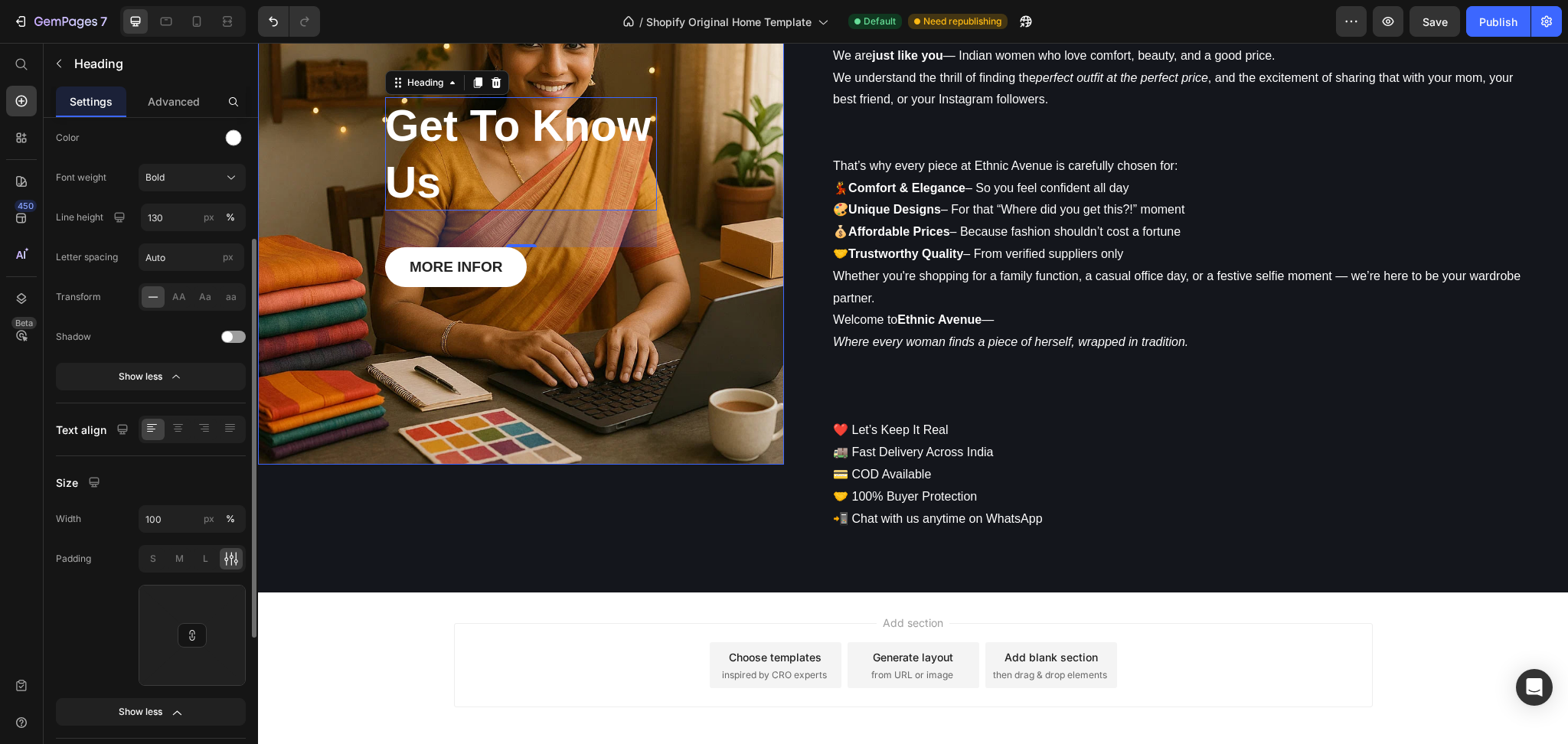 scroll, scrollTop: 3620, scrollLeft: 0, axis: vertical 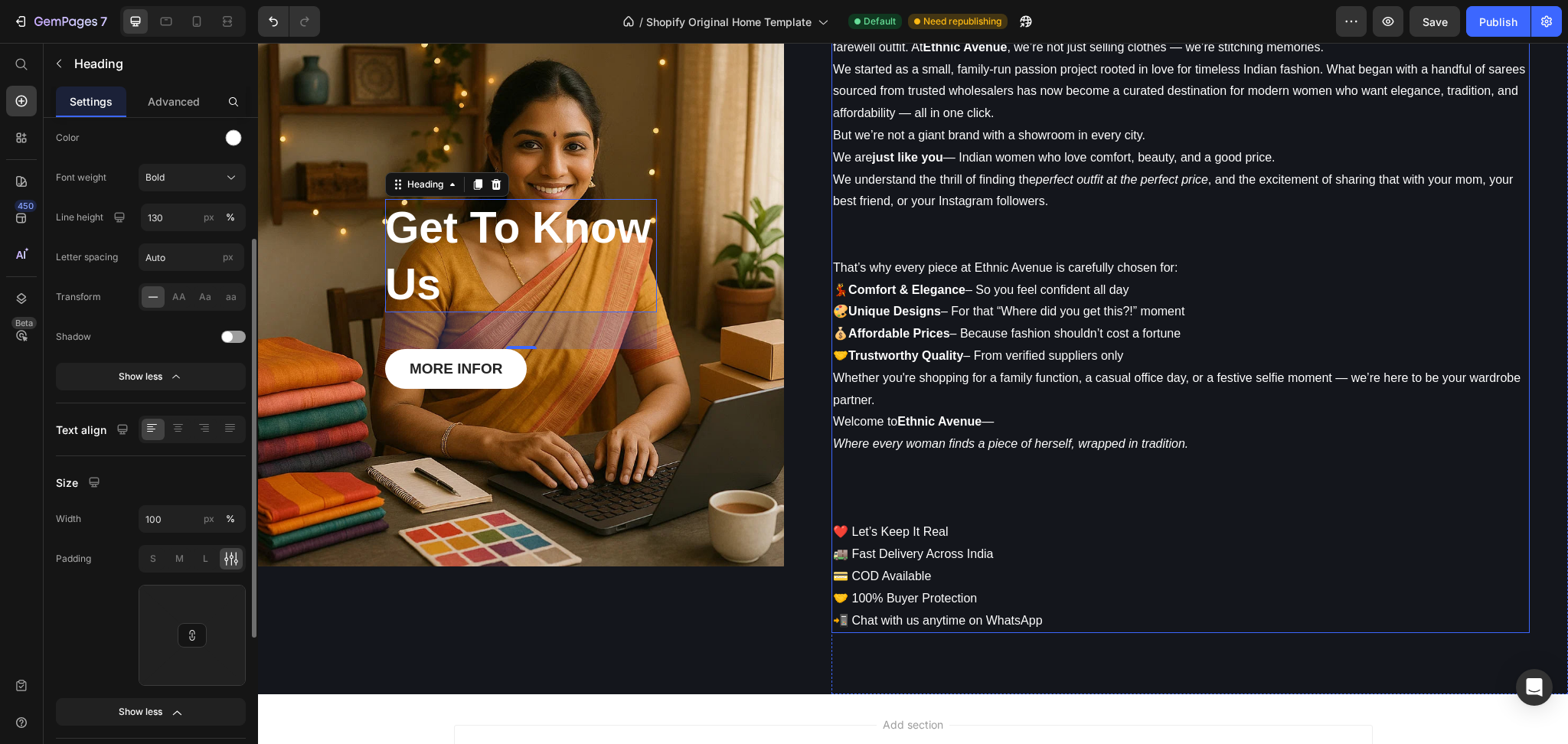 click at bounding box center [1181, 511] 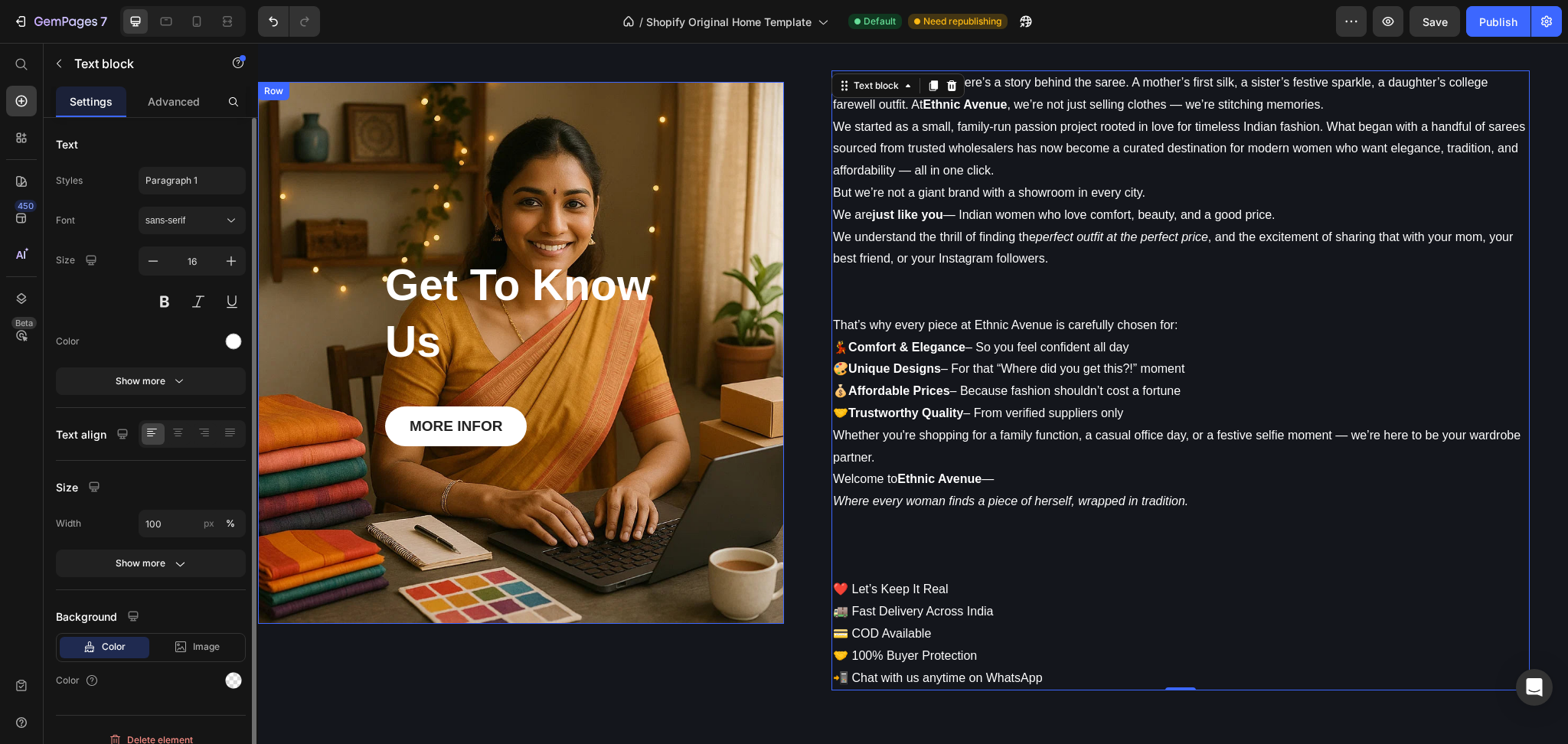 scroll, scrollTop: 3518, scrollLeft: 0, axis: vertical 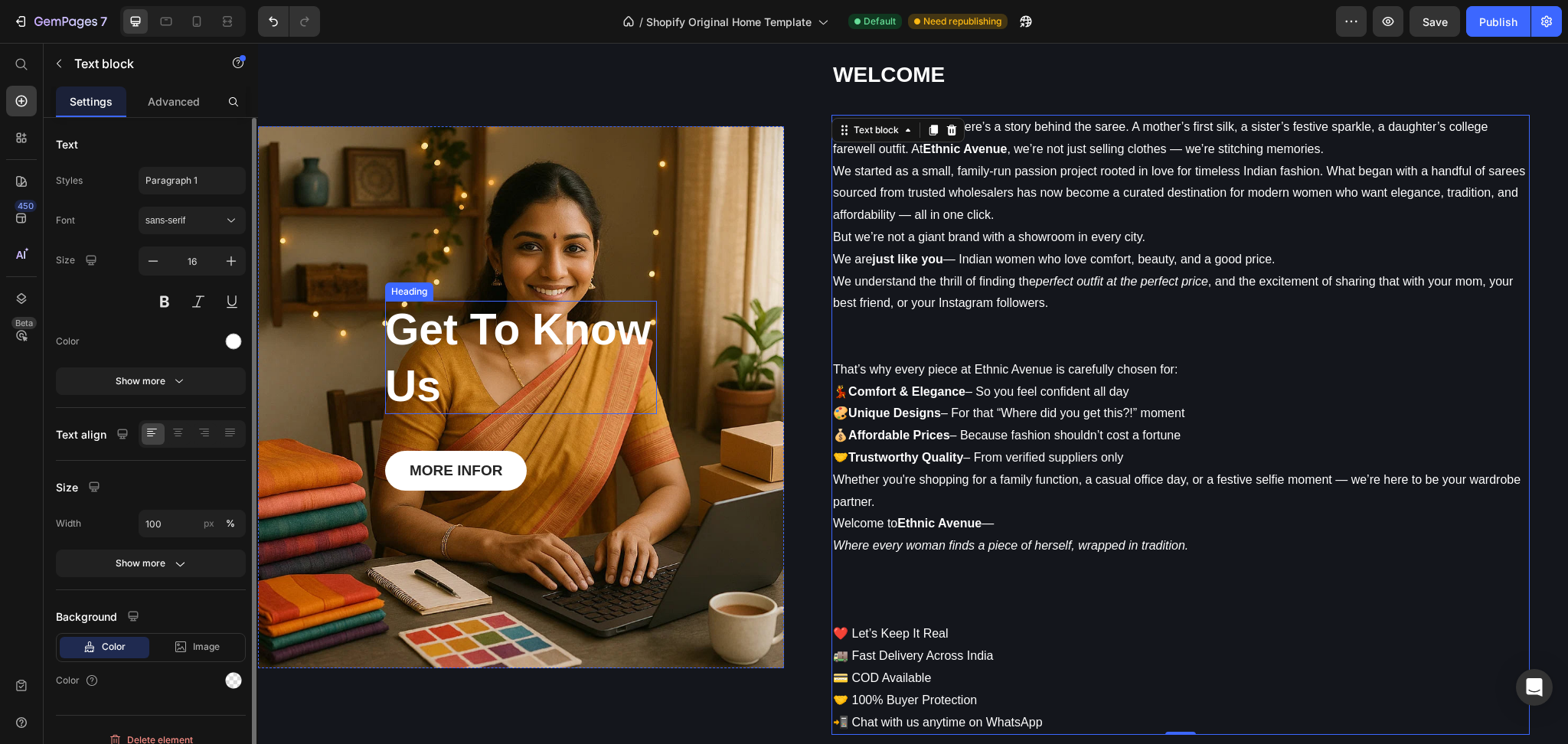 click on "Get To Know Us" at bounding box center (521, 357) 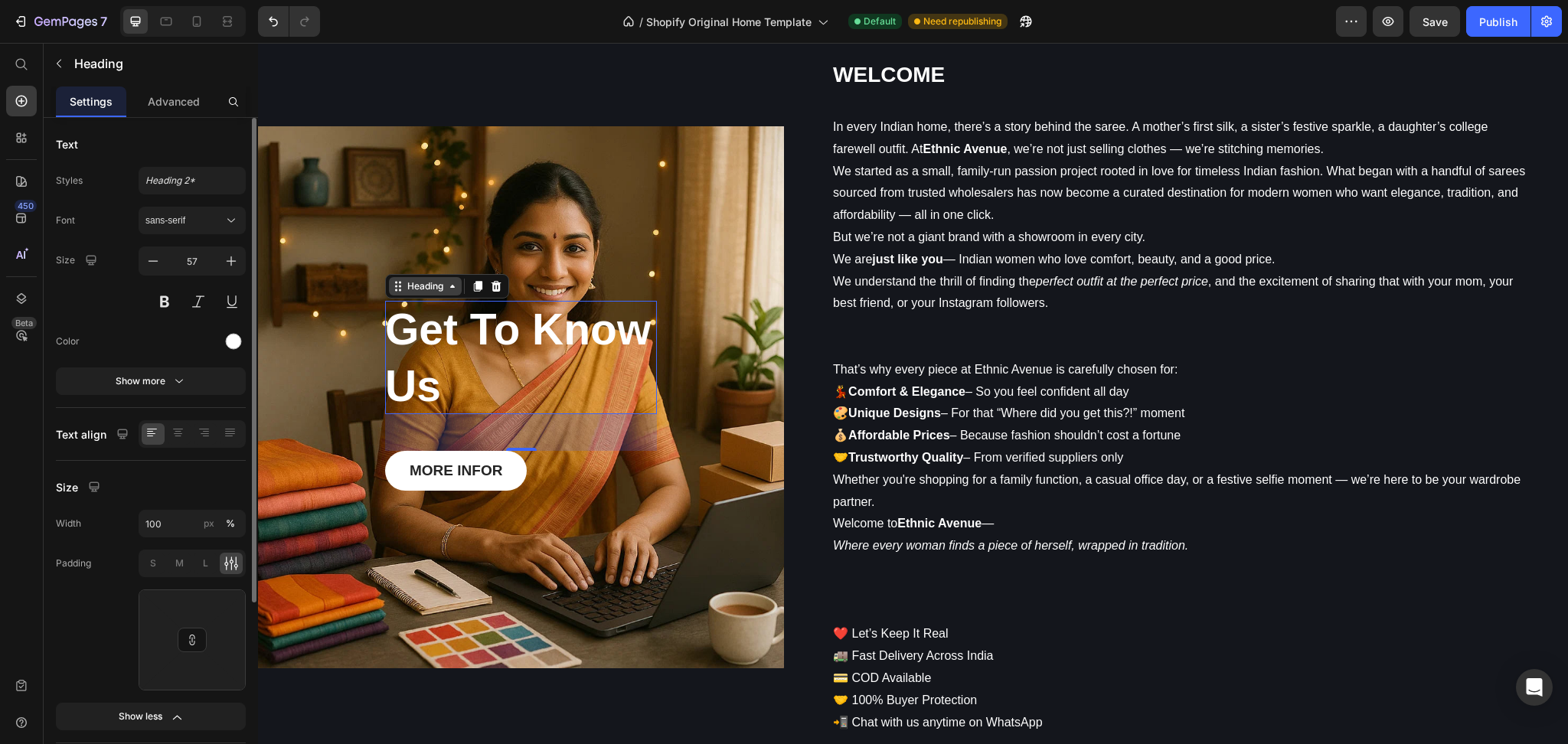click 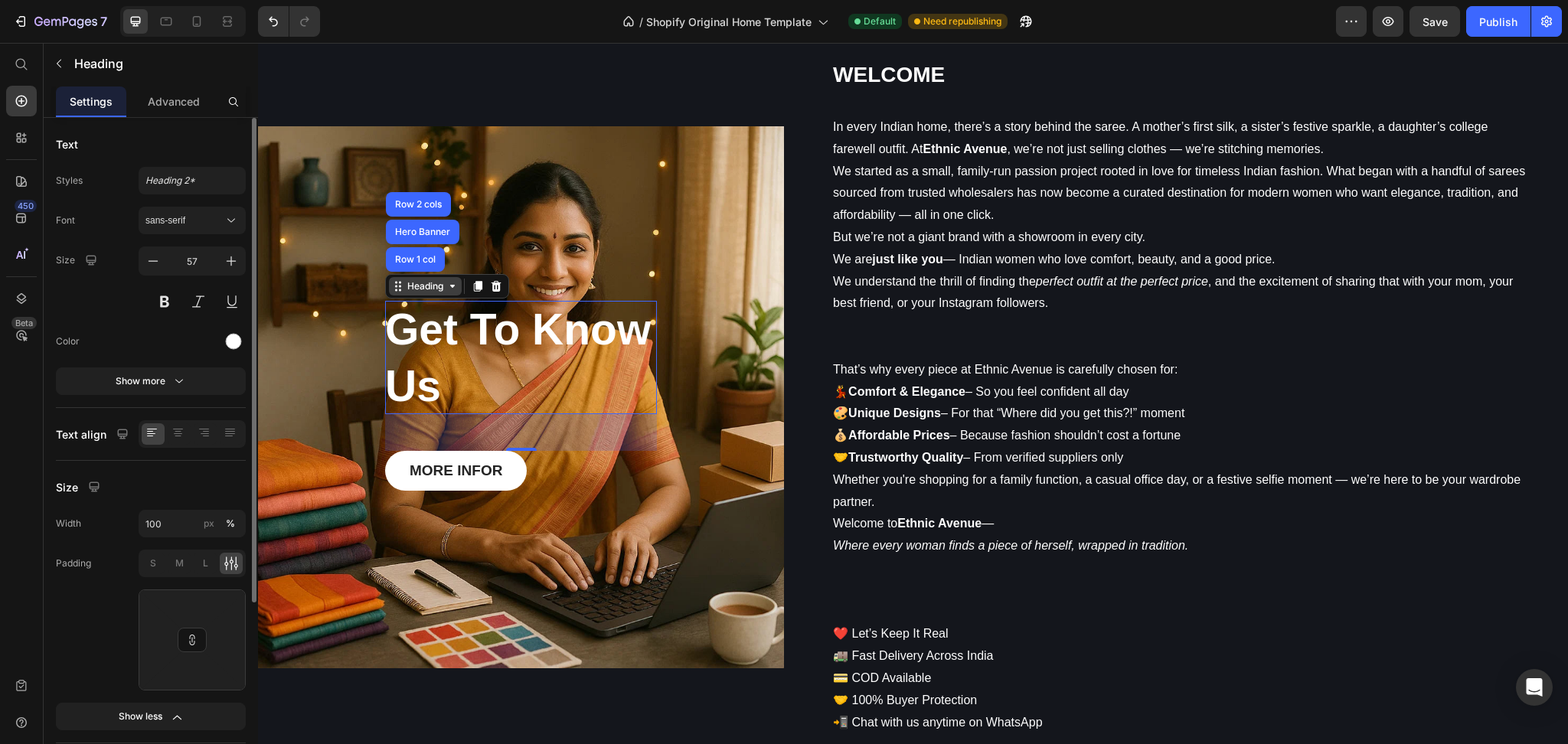 click 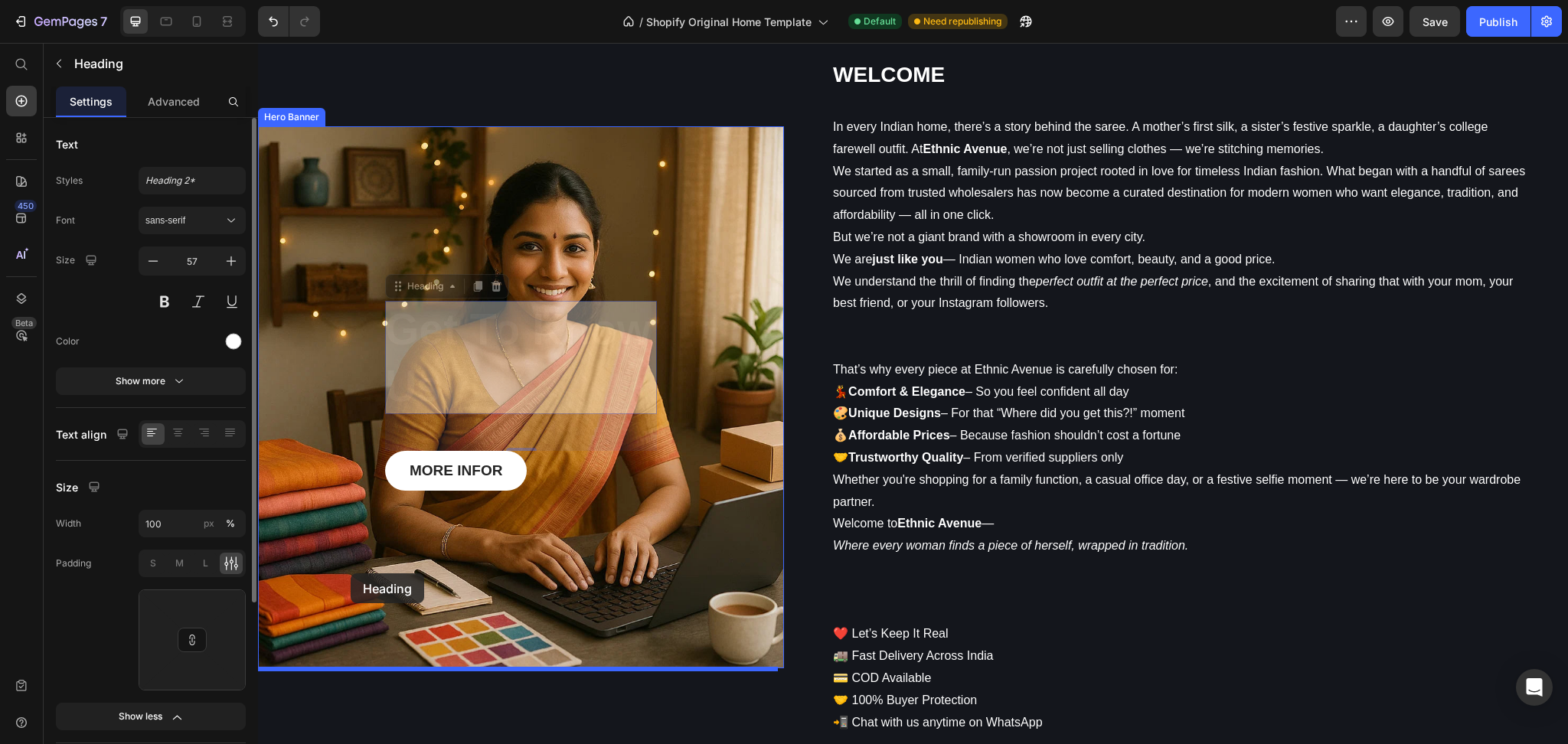 drag, startPoint x: 396, startPoint y: 285, endPoint x: 351, endPoint y: 574, distance: 292.48248 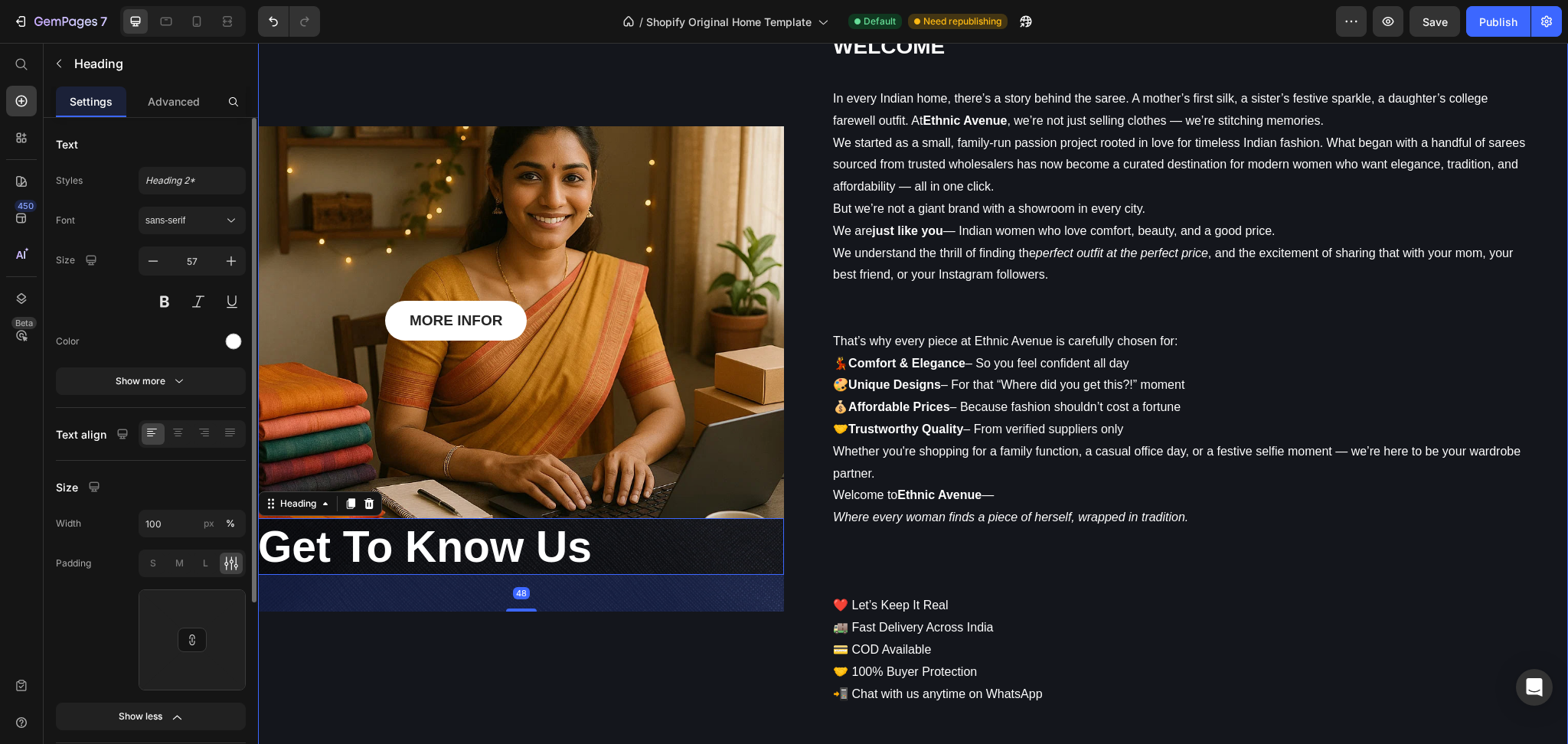 click on "MORE INFOR Button Row Get To Know Us Heading   48 Hero Banner" at bounding box center (521, 369) 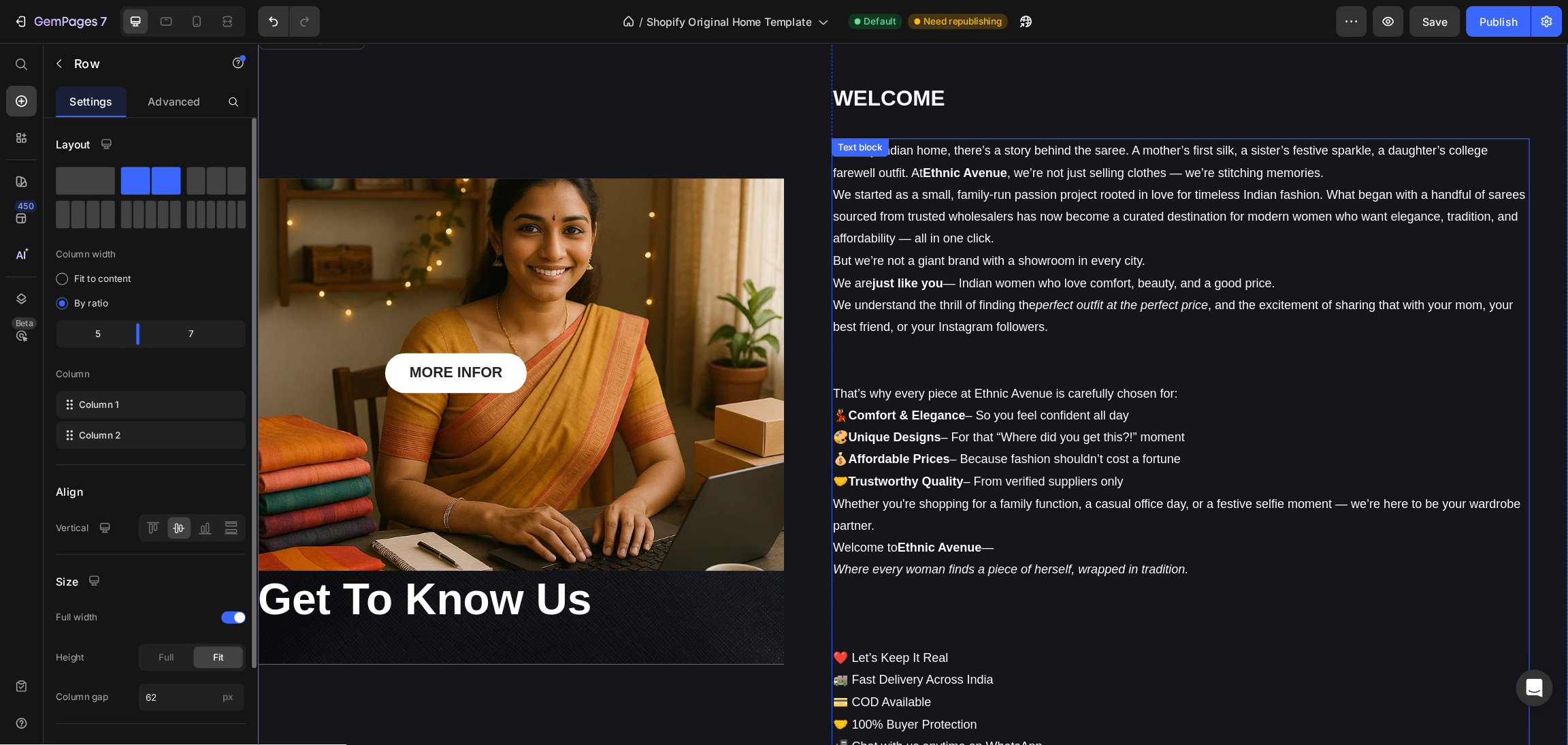 scroll, scrollTop: 3064, scrollLeft: 0, axis: vertical 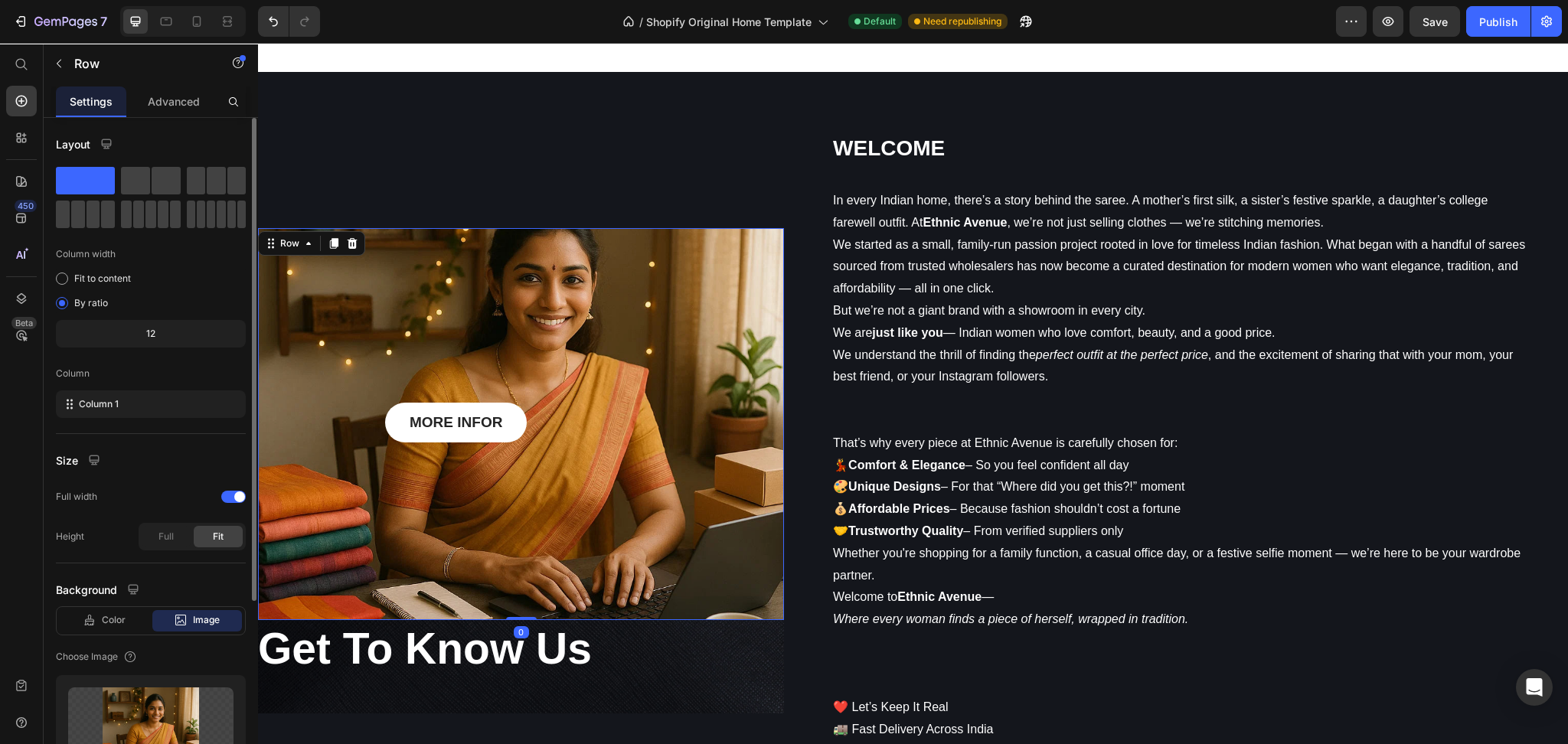 click on "MORE INFOR Button Row   0" at bounding box center [521, 424] 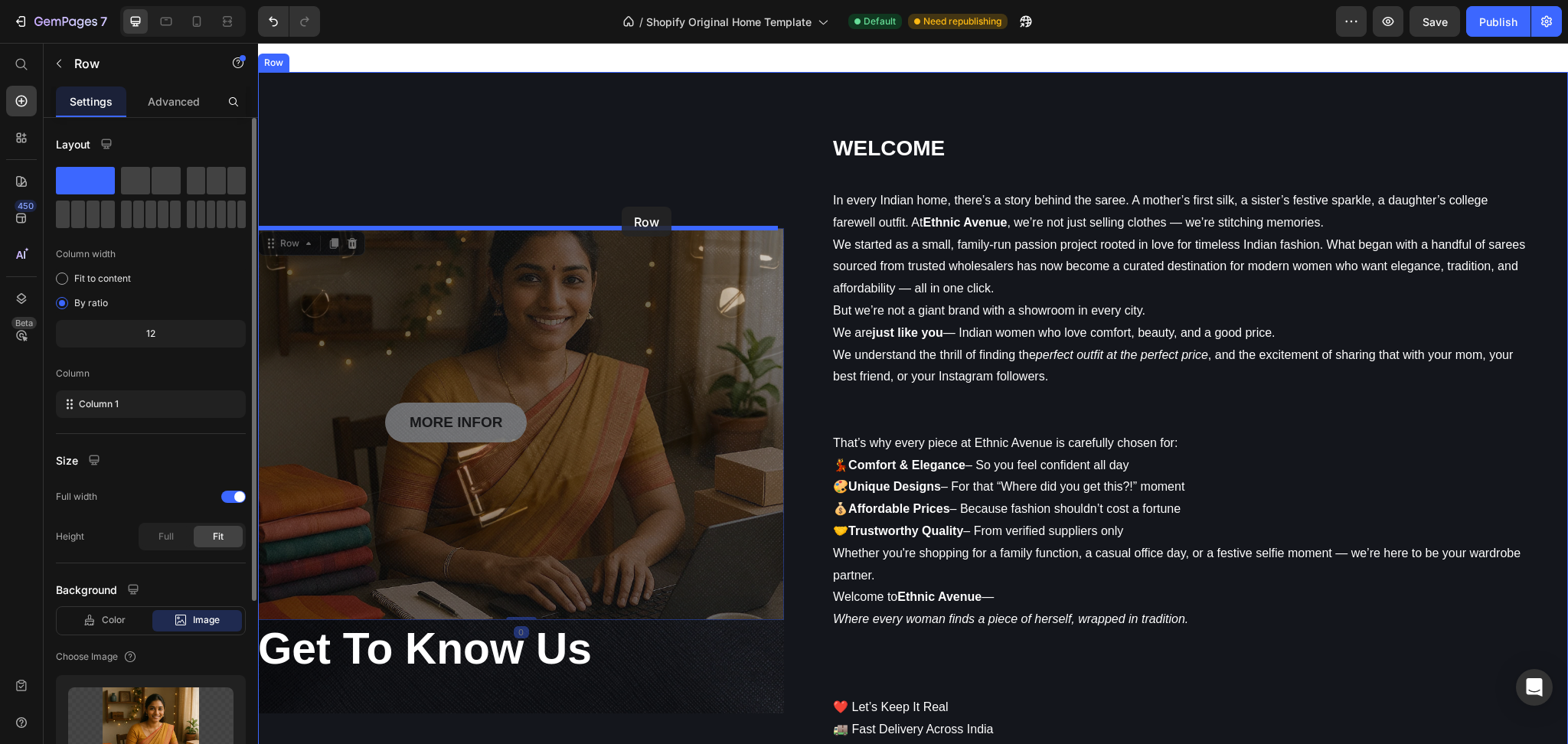 drag, startPoint x: 622, startPoint y: 227, endPoint x: 622, endPoint y: 207, distance: 20 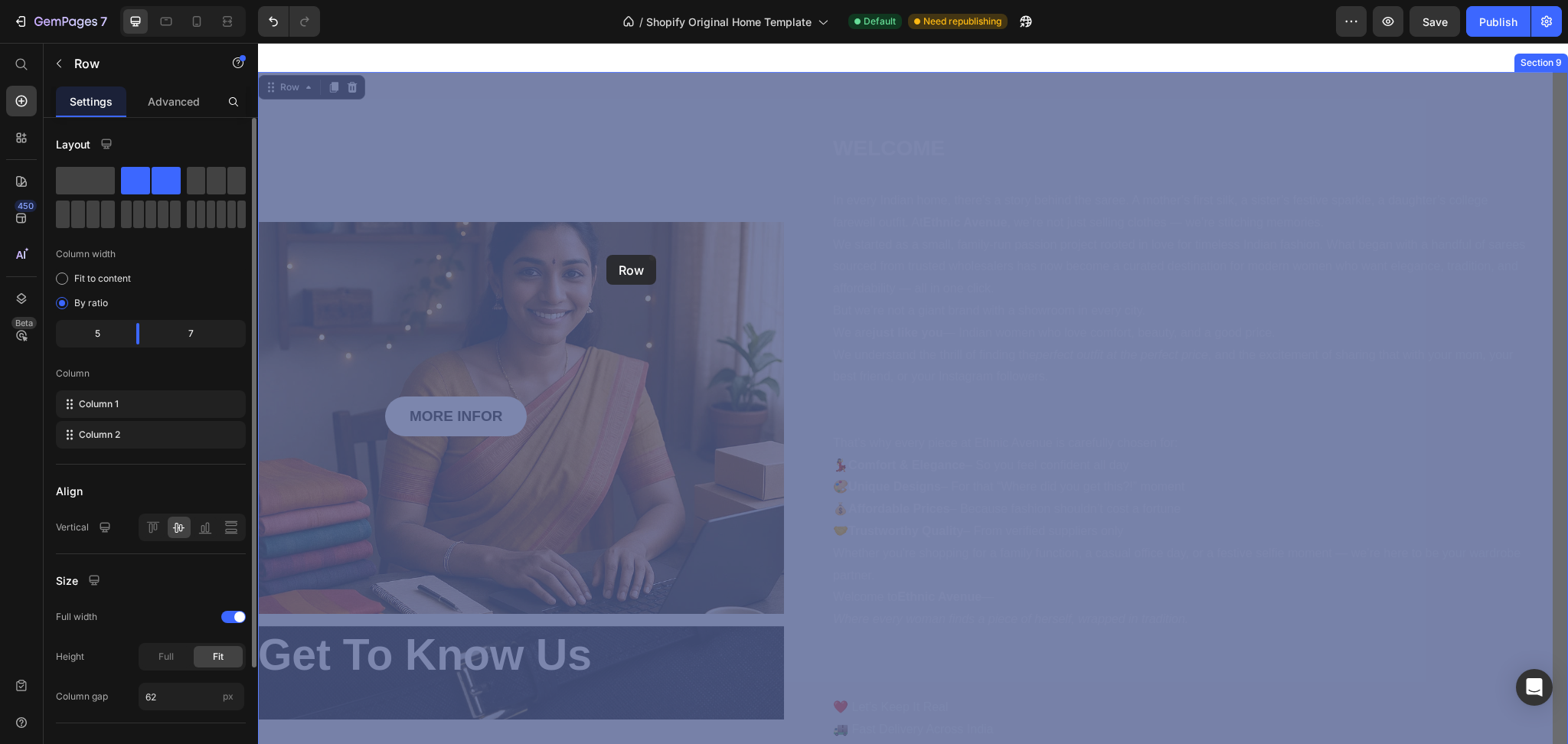 drag, startPoint x: 617, startPoint y: 220, endPoint x: 603, endPoint y: 268, distance: 50 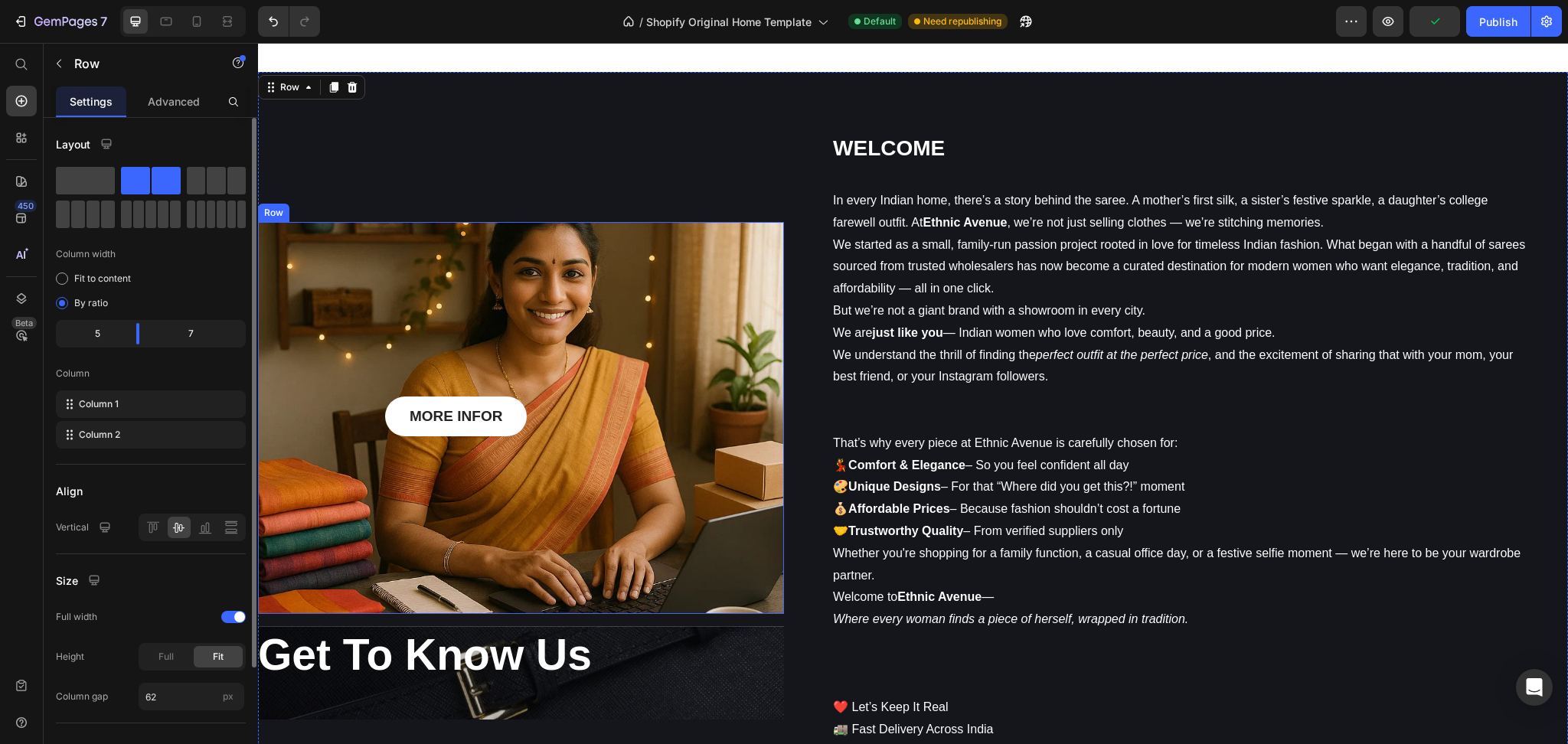 click on "MORE INFOR Button Row" at bounding box center [521, 418] 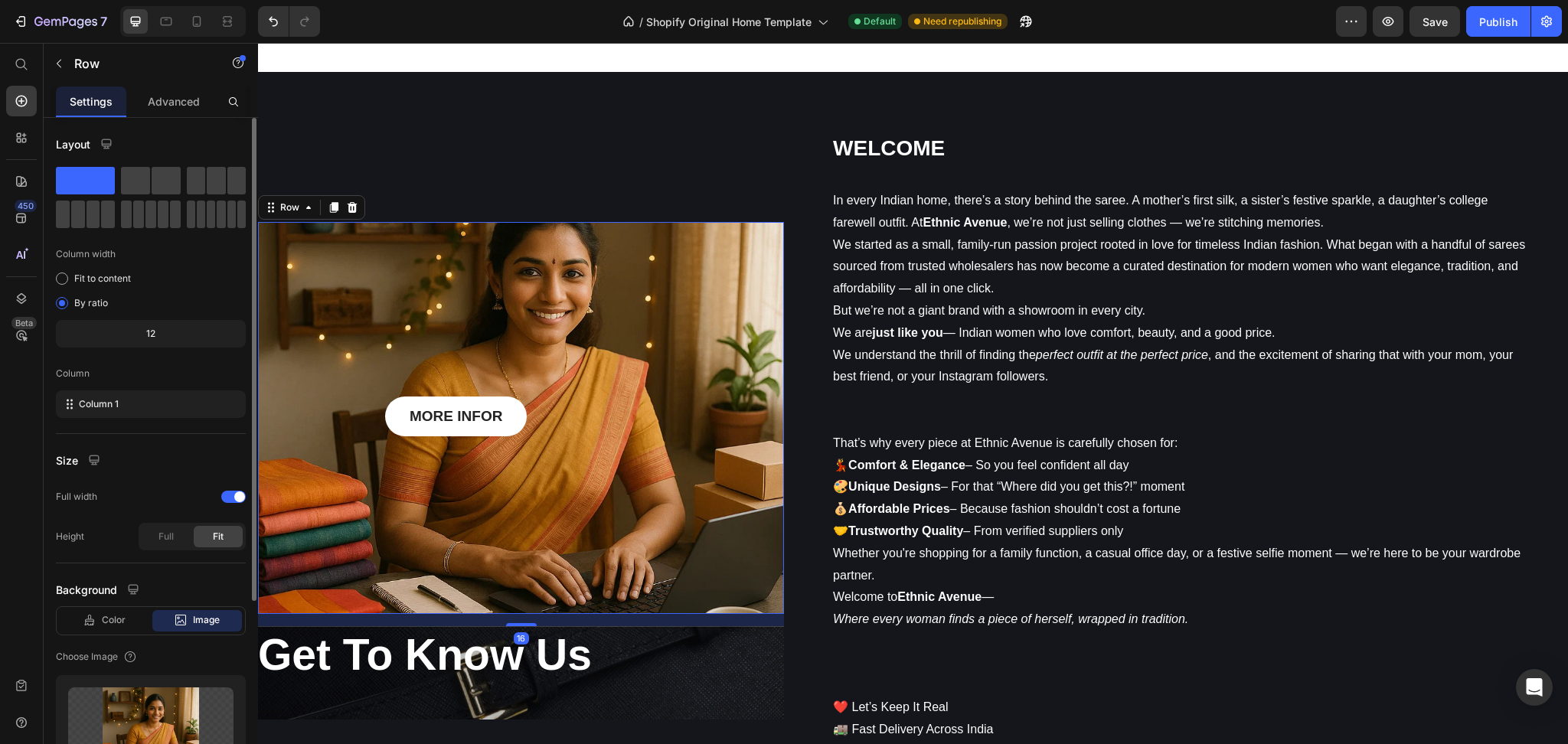 click on "MORE INFOR Button Row   16" at bounding box center [521, 418] 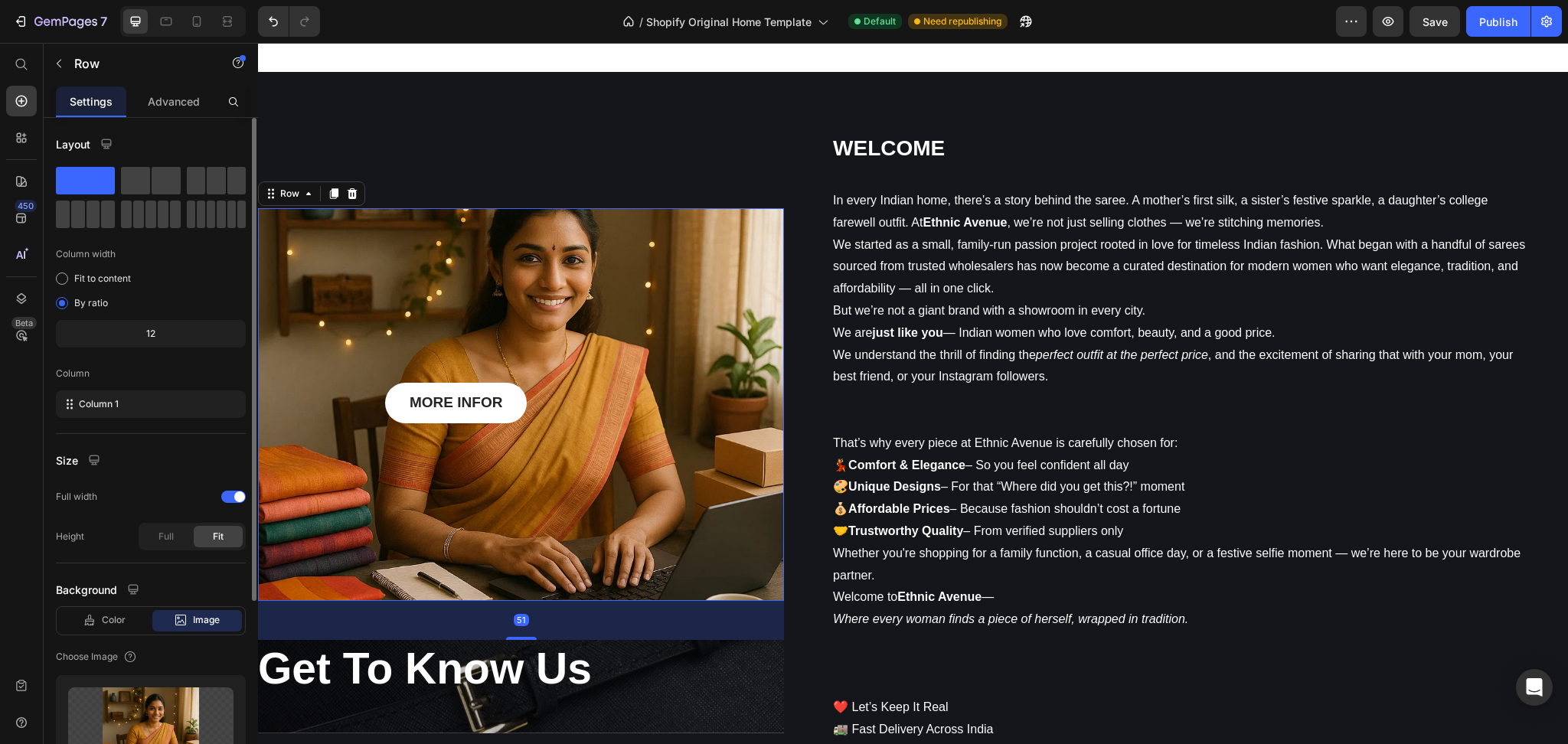 drag, startPoint x: 517, startPoint y: 625, endPoint x: 512, endPoint y: 652, distance: 27.45906 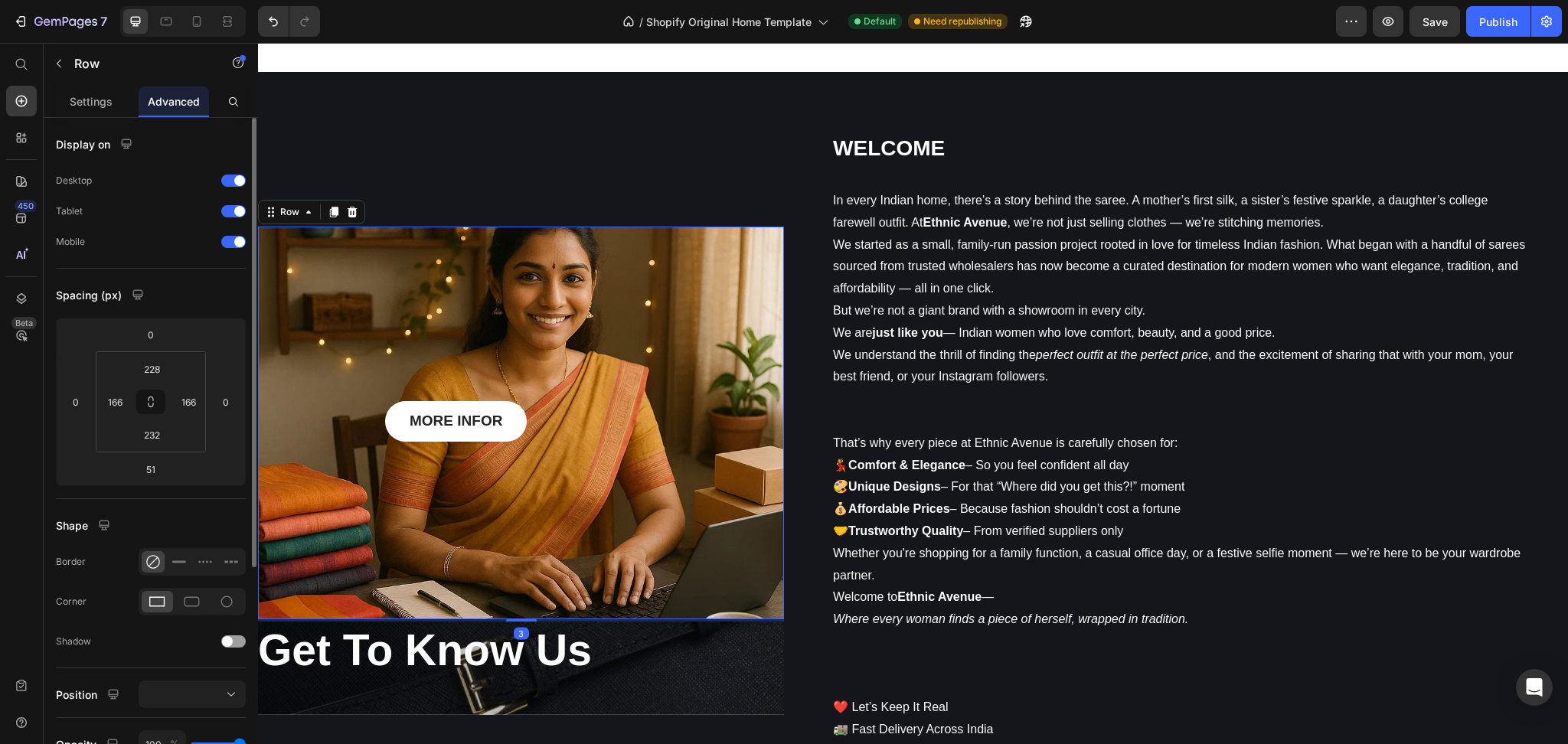 drag, startPoint x: 521, startPoint y: 635, endPoint x: 529, endPoint y: 597, distance: 38.833 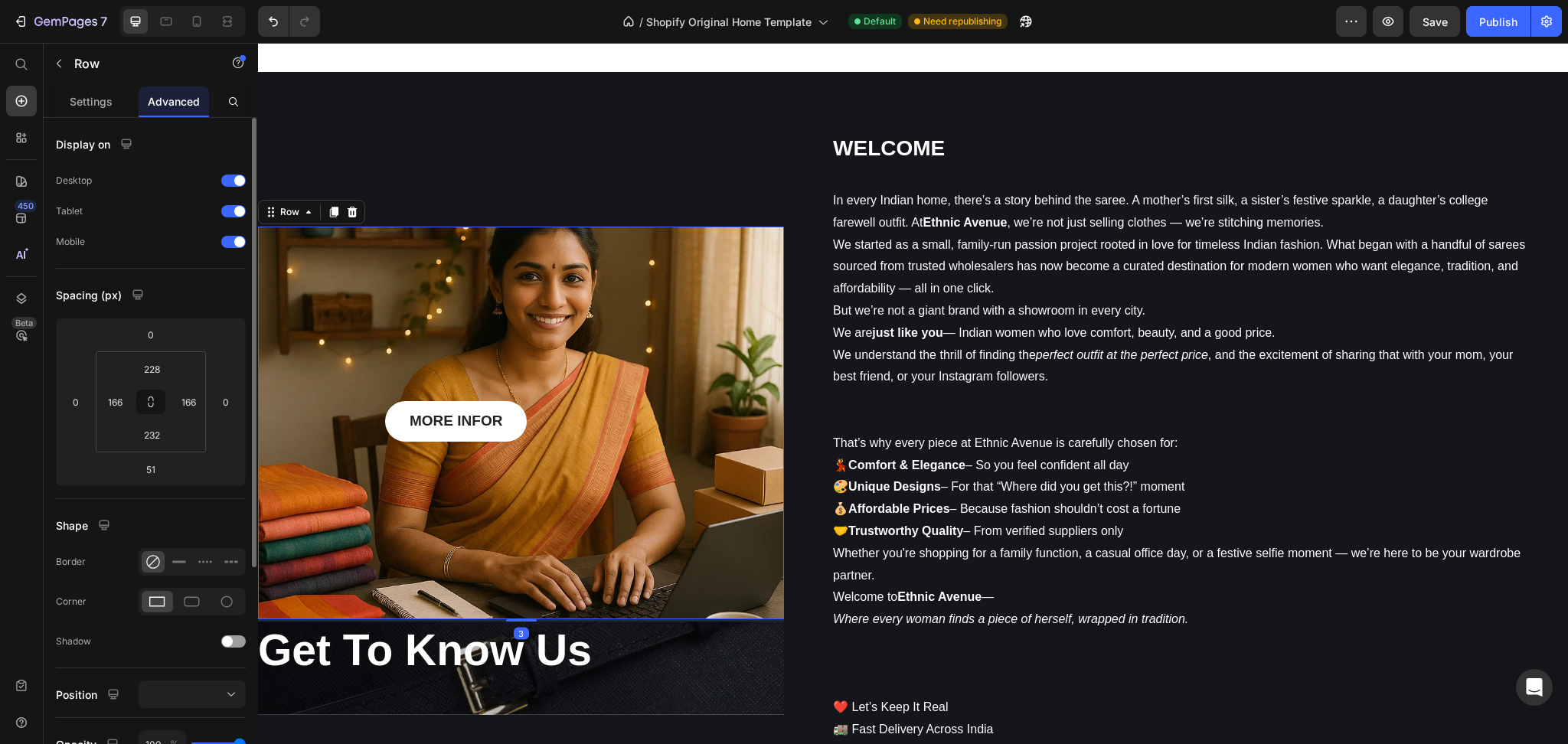 click on "MORE INFOR Button Row   3" at bounding box center [521, 423] 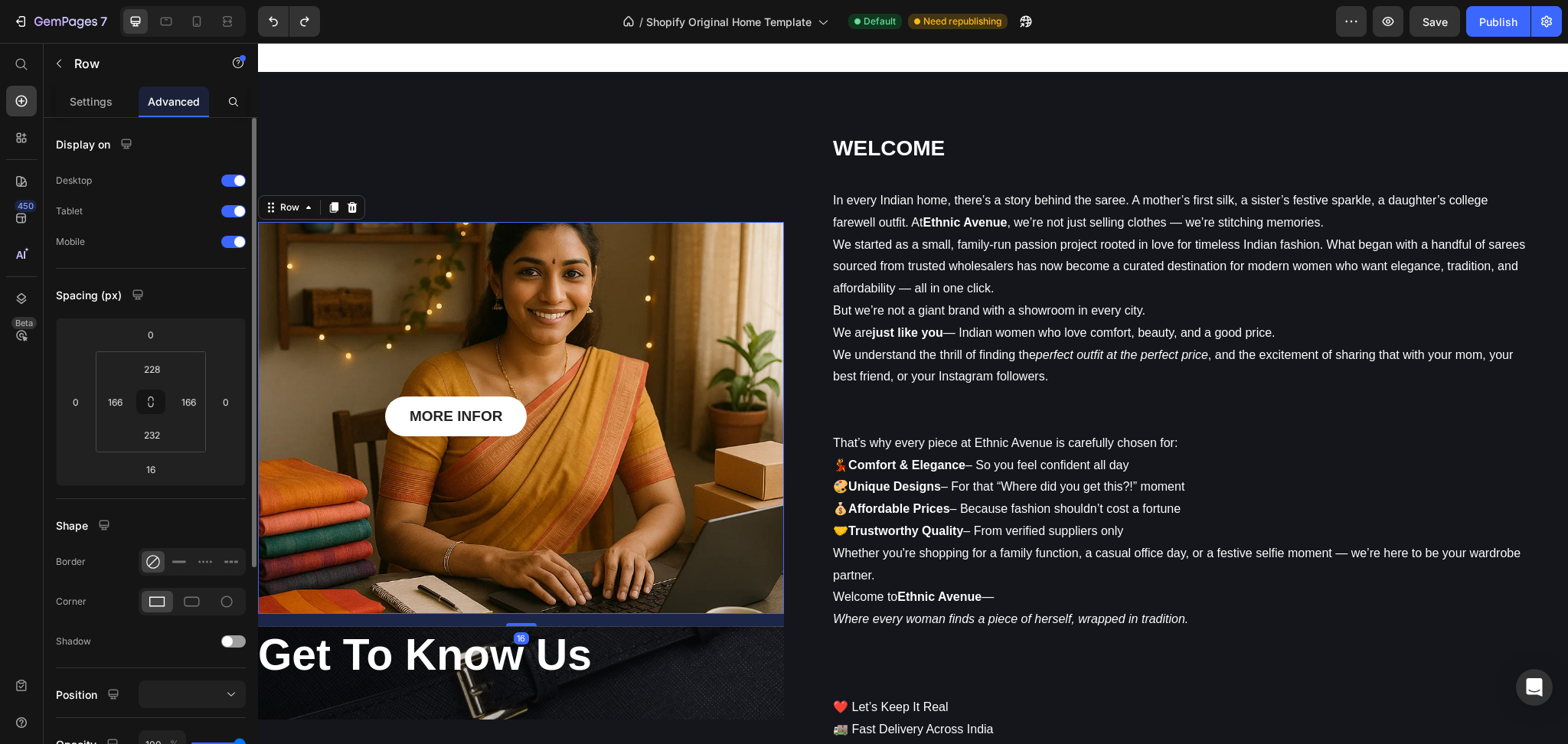 type on "0" 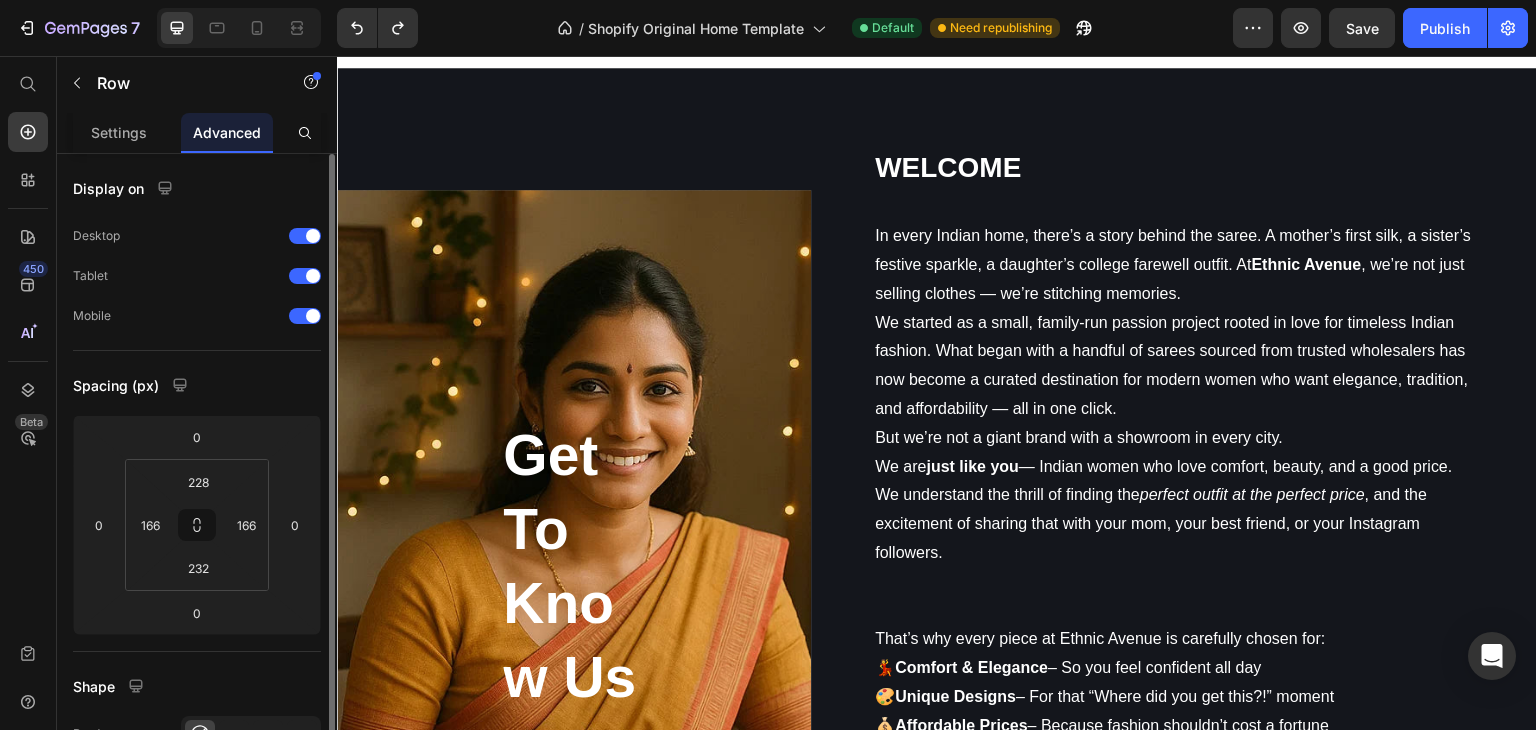 scroll, scrollTop: 4744, scrollLeft: 0, axis: vertical 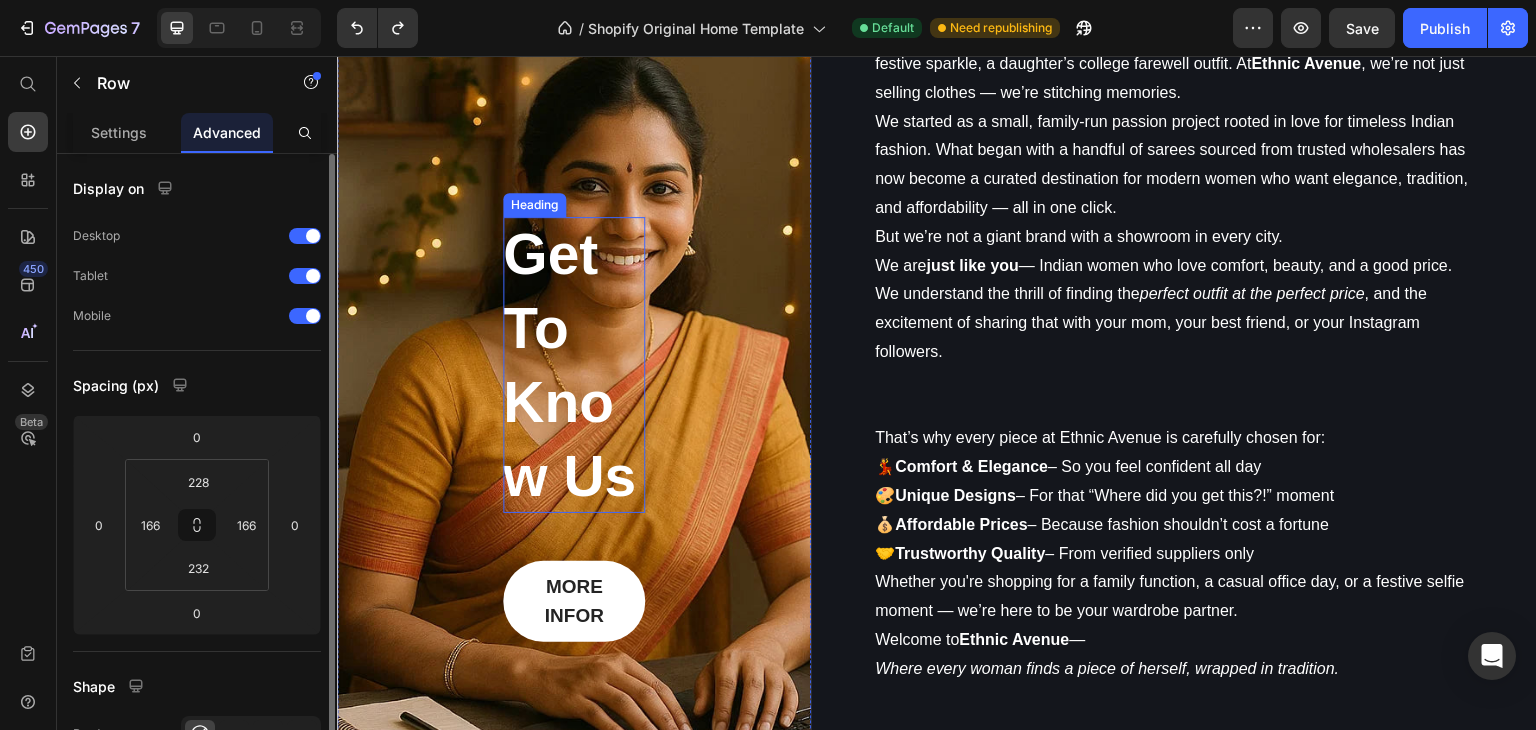 click on "Get To Know Us" at bounding box center (574, 365) 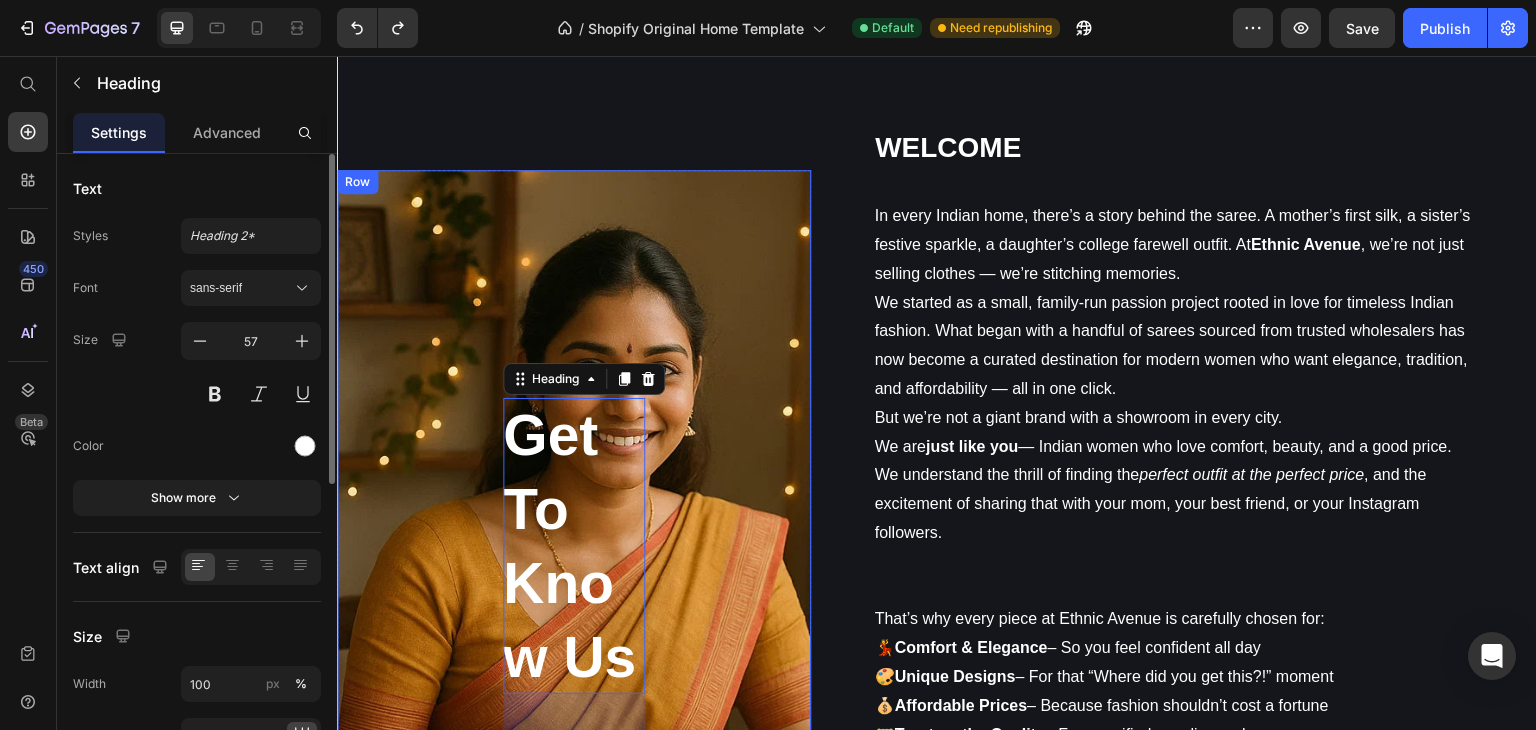 scroll, scrollTop: 4563, scrollLeft: 0, axis: vertical 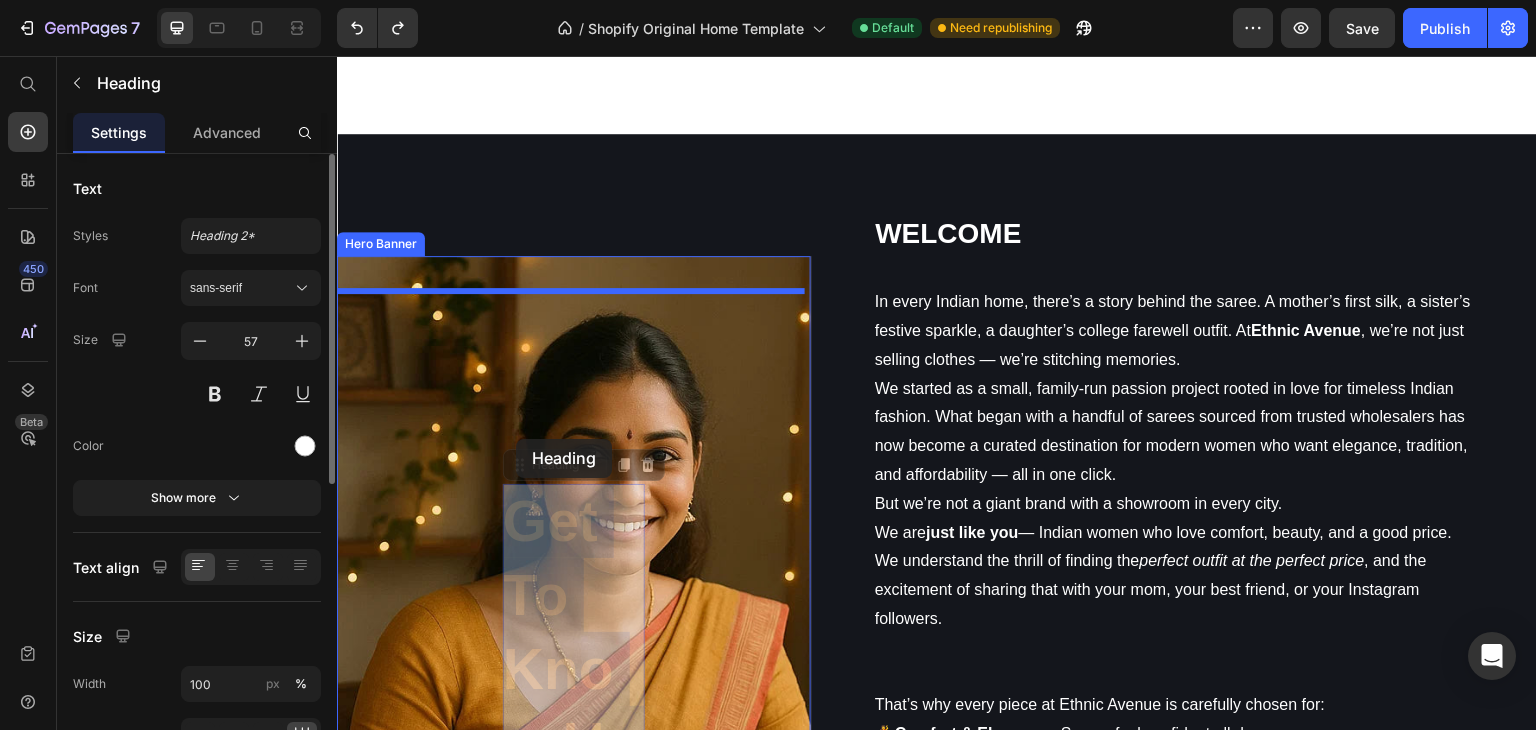 drag, startPoint x: 564, startPoint y: 435, endPoint x: 516, endPoint y: 439, distance: 48.166378 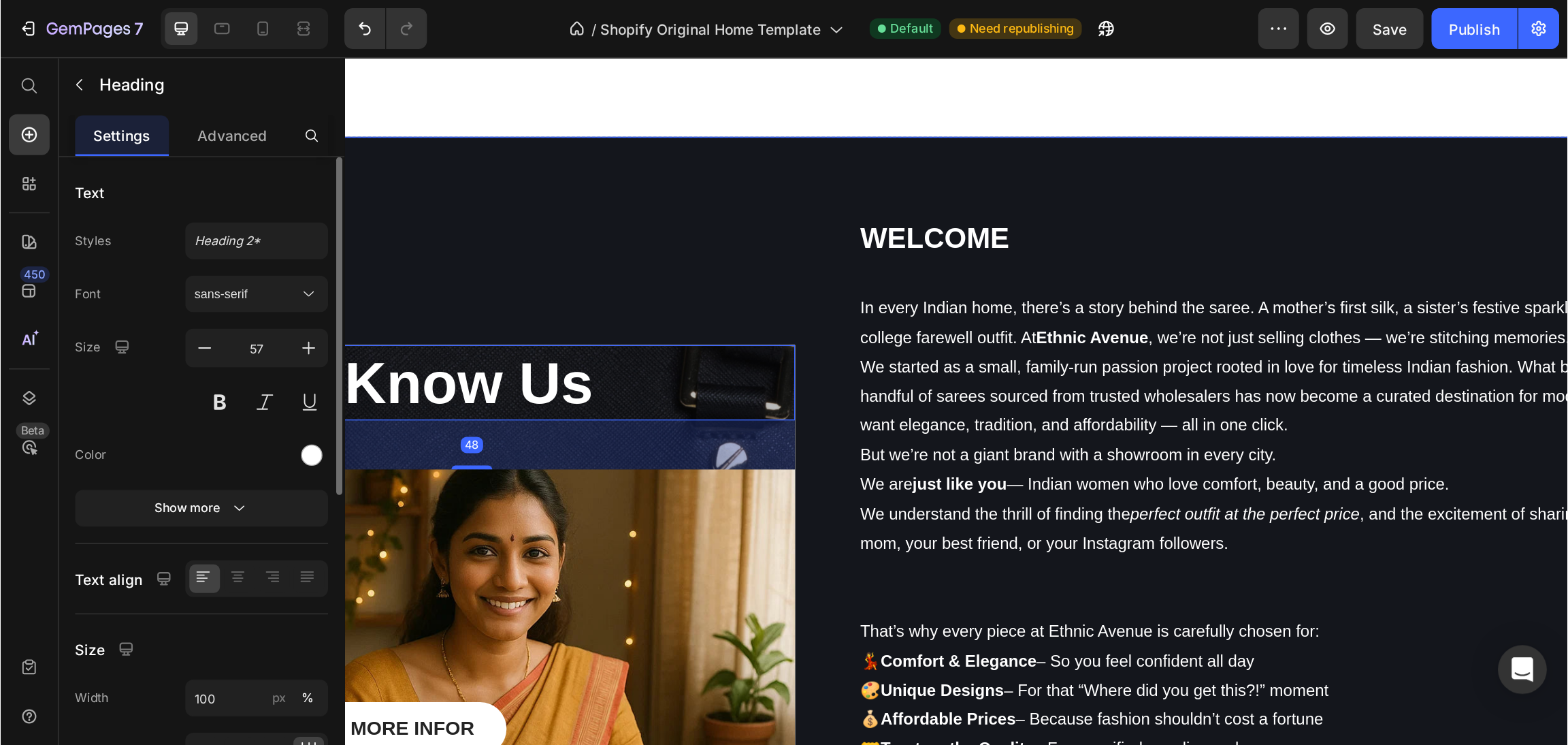 scroll, scrollTop: 3000, scrollLeft: 0, axis: vertical 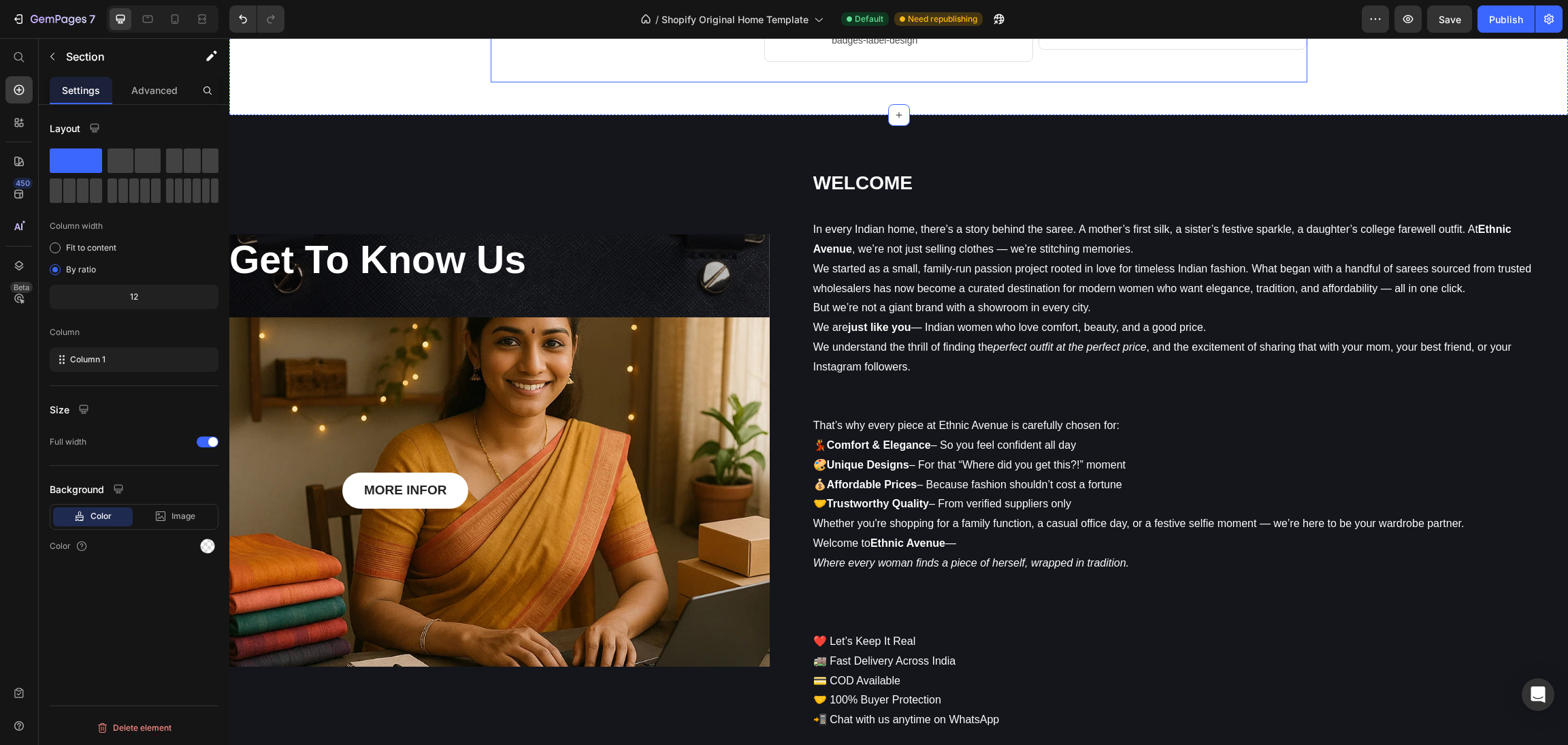 click on "Recommended Apps for this template Heading Image Loox ‑ Product Reviews App Heading Loox is a beautiful social proof solution that helps brands build trust and drive sales. Automatically collect product reviews with photos and videos. Display product reviews on fully customizable widgets without slowing down your site. Reach new customers with one-click referrals. Text Block https://gempages.co/loox Text Block Row Row Image Fordeer Product Labels & Badges Heading Fordeer Product Labels & Badges is a powerful Shopify app that allows you to create eye-catching labels and badges to highlight key product information such as discounts, stock status, new arrivals, and more. Helps you stand out from the competition. Text Block https://gempages.co/fodeer-product-badges-label-design Text Block Row Row Image Pumper Bundles Volume Discount Heading Text Block https://gempages.co/pumper-quantity-breaks-product-bundles-discounts Text Block Row Row Row" at bounding box center [898, -42] 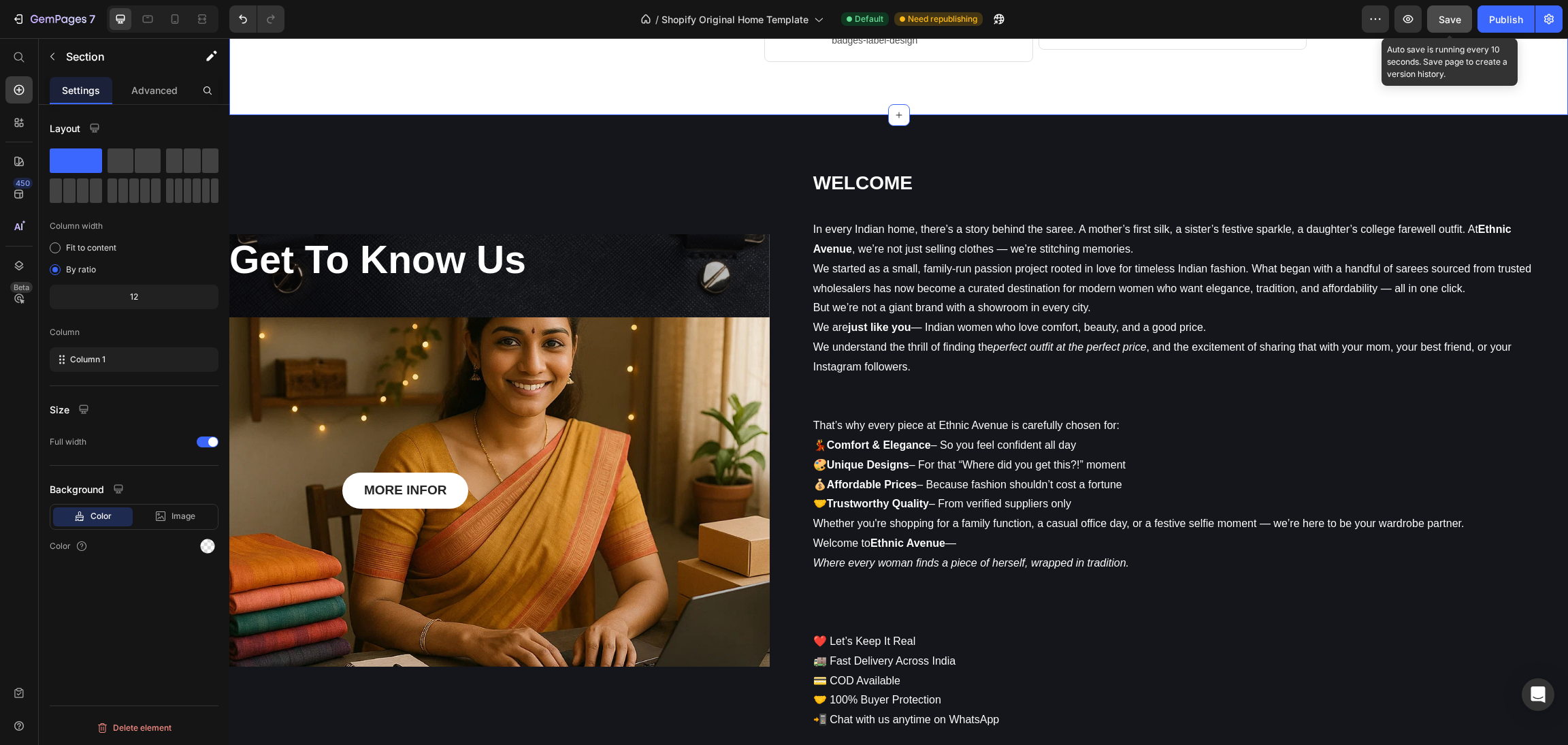 click on "Save" 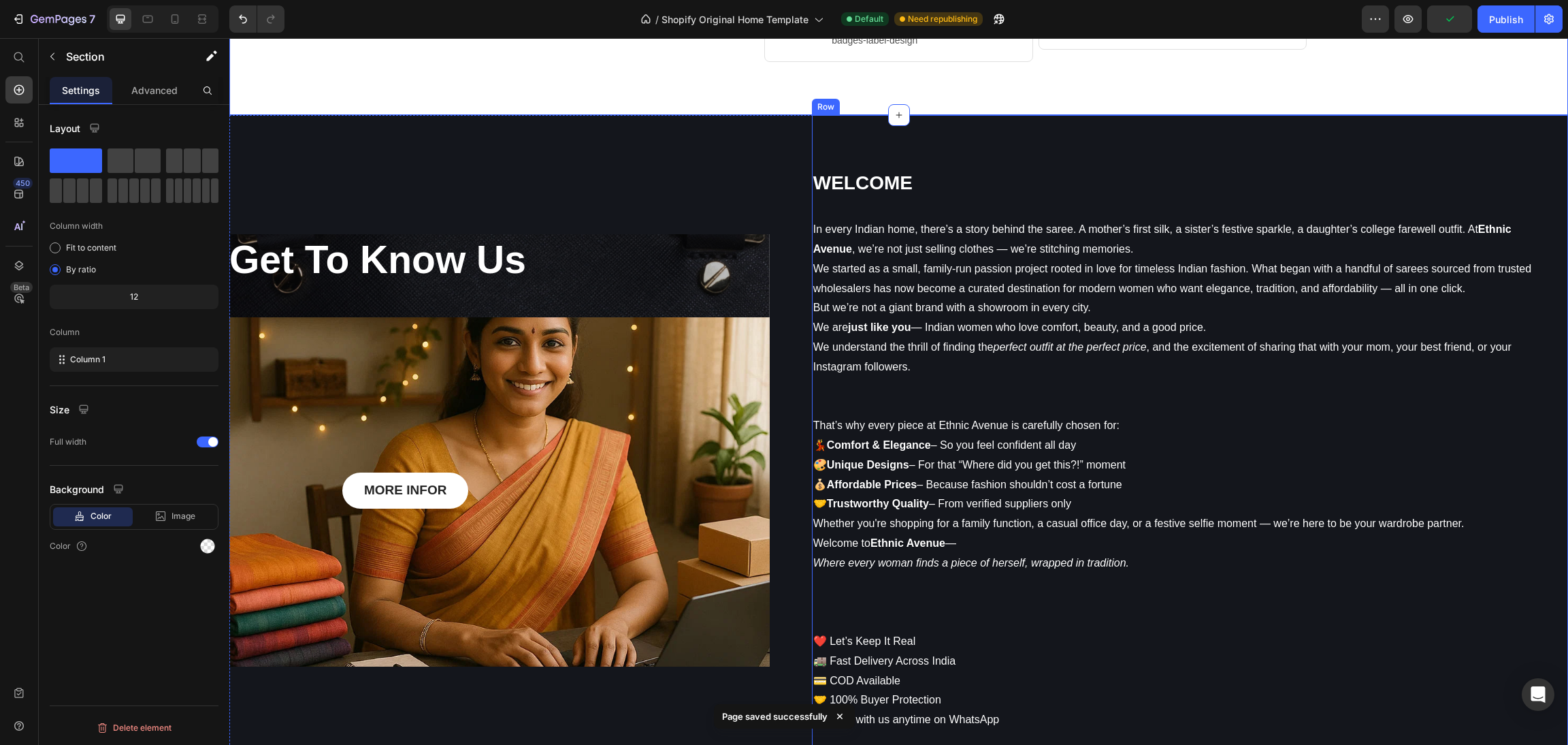 type 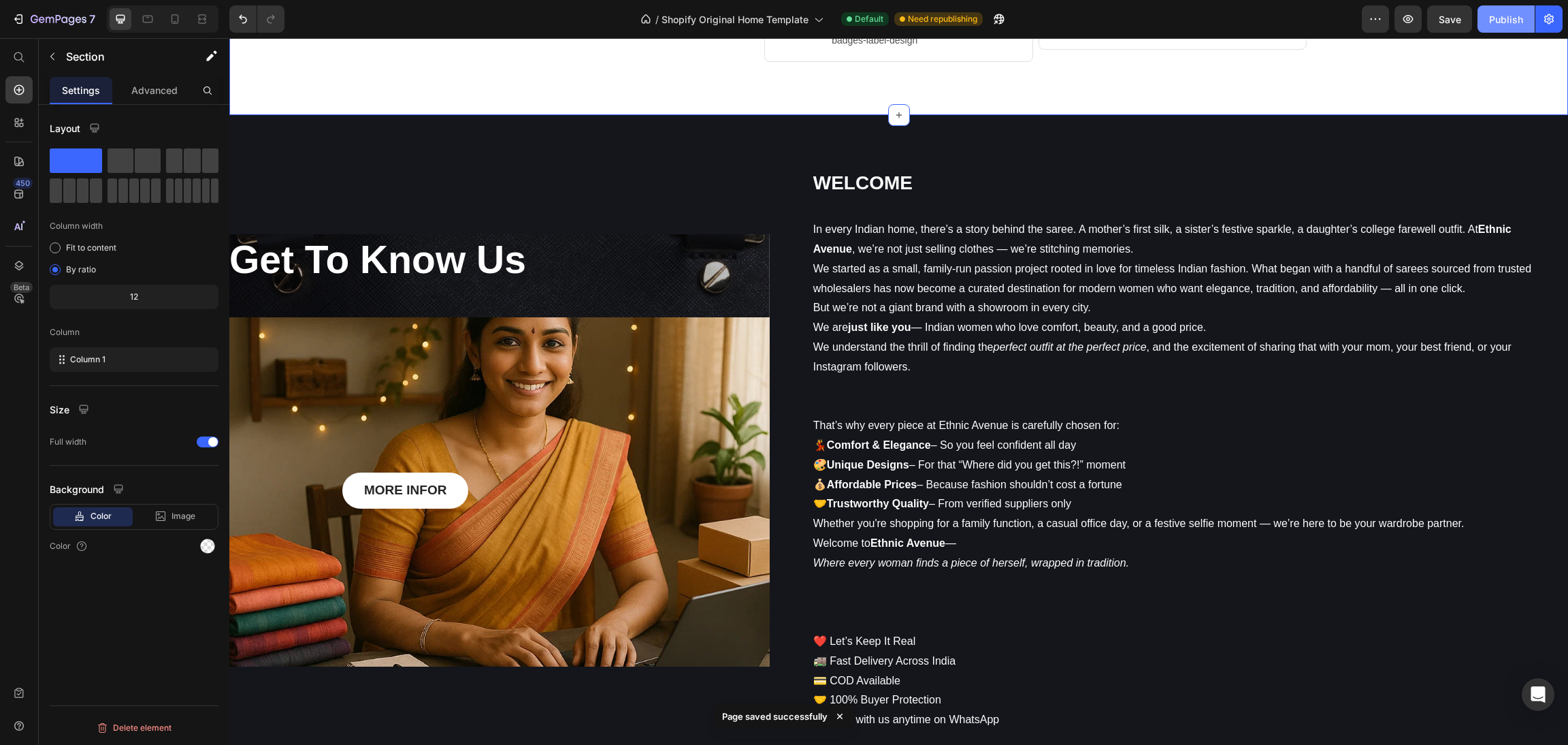 click on "Publish" at bounding box center (1506, 19) 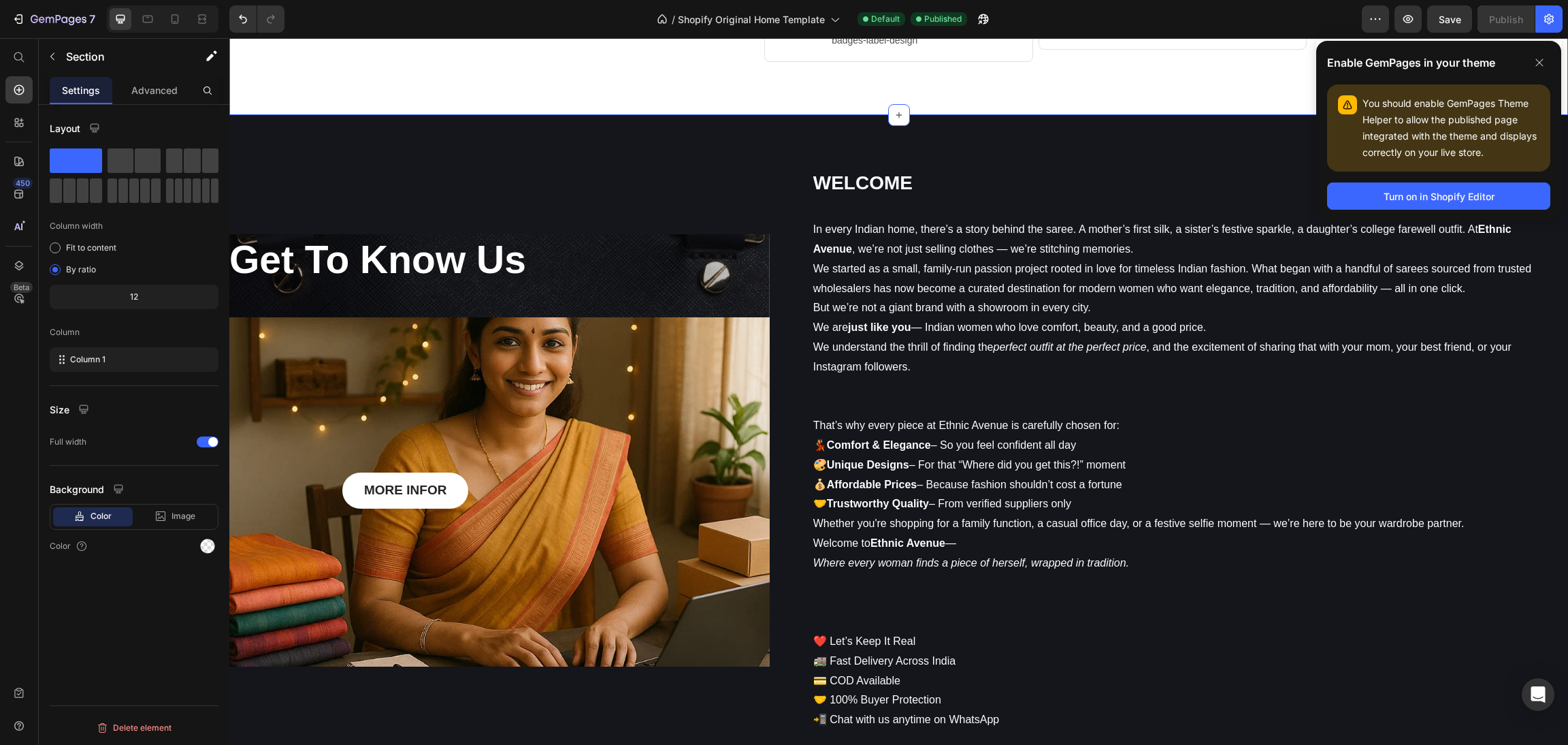 click on "Recommended Apps for this template Heading Image Loox ‑ Product Reviews App Heading Loox is a beautiful social proof solution that helps brands build trust and drive sales. Automatically collect product reviews with photos and videos. Display product reviews on fully customizable widgets without slowing down your site. Reach new customers with one-click referrals. Text Block https://gempages.co/loox Text Block Row Row Image Fordeer Product Labels & Badges Heading Fordeer Product Labels & Badges is a powerful Shopify app that allows you to create eye-catching labels and badges to highlight key product information such as discounts, stock status, new arrivals, and more. Helps you stand out from the competition. Text Block https://gempages.co/fodeer-product-badges-label-design Text Block Row Row Image Pumper Bundles Volume Discount Heading Text Block https://gempages.co/pumper-quantity-breaks-product-bundles-discounts Text Block Row Row Row" at bounding box center (898, -42) 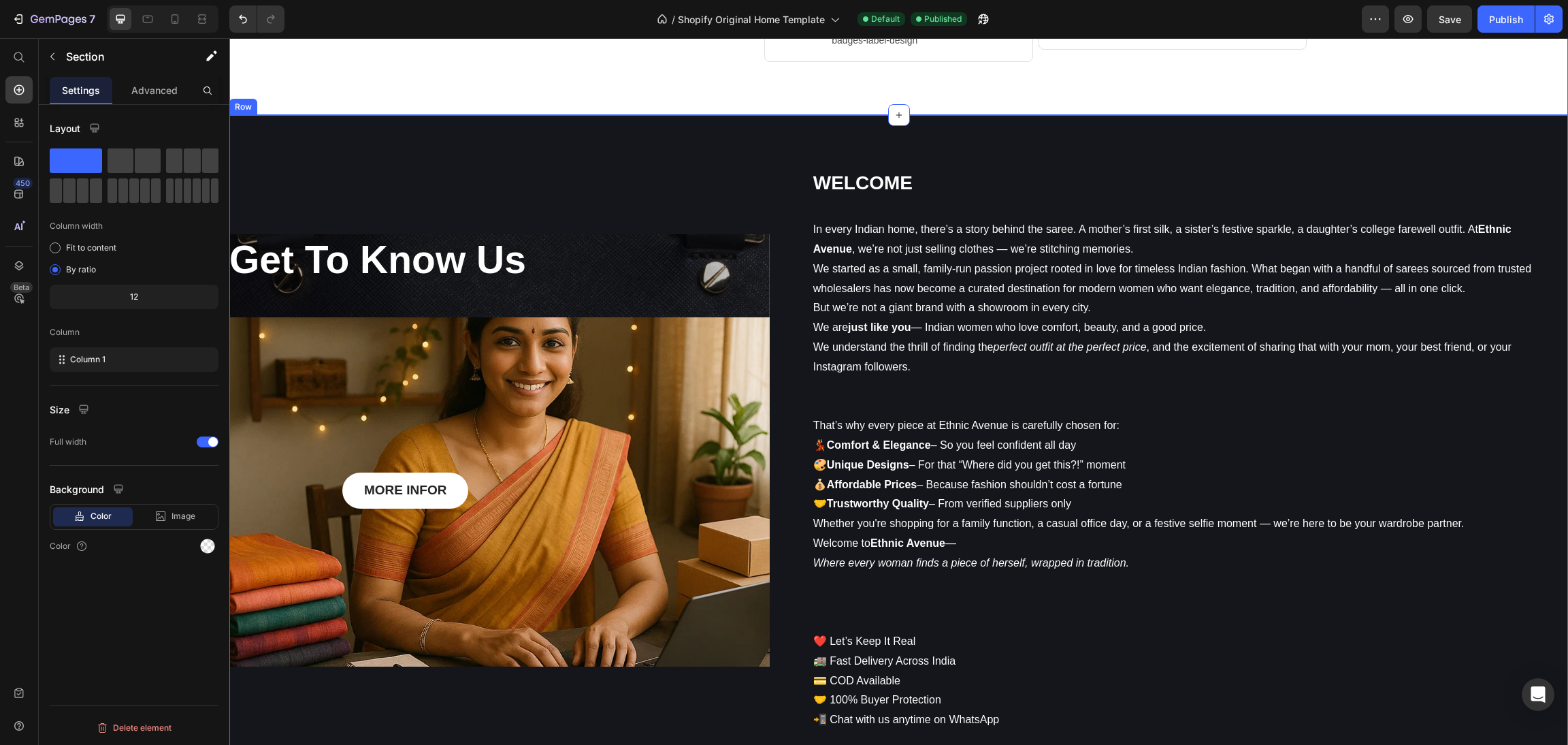 click on "Get To Know Us Heading MORE INFOR Button Row Hero Banner" at bounding box center (500, 450) 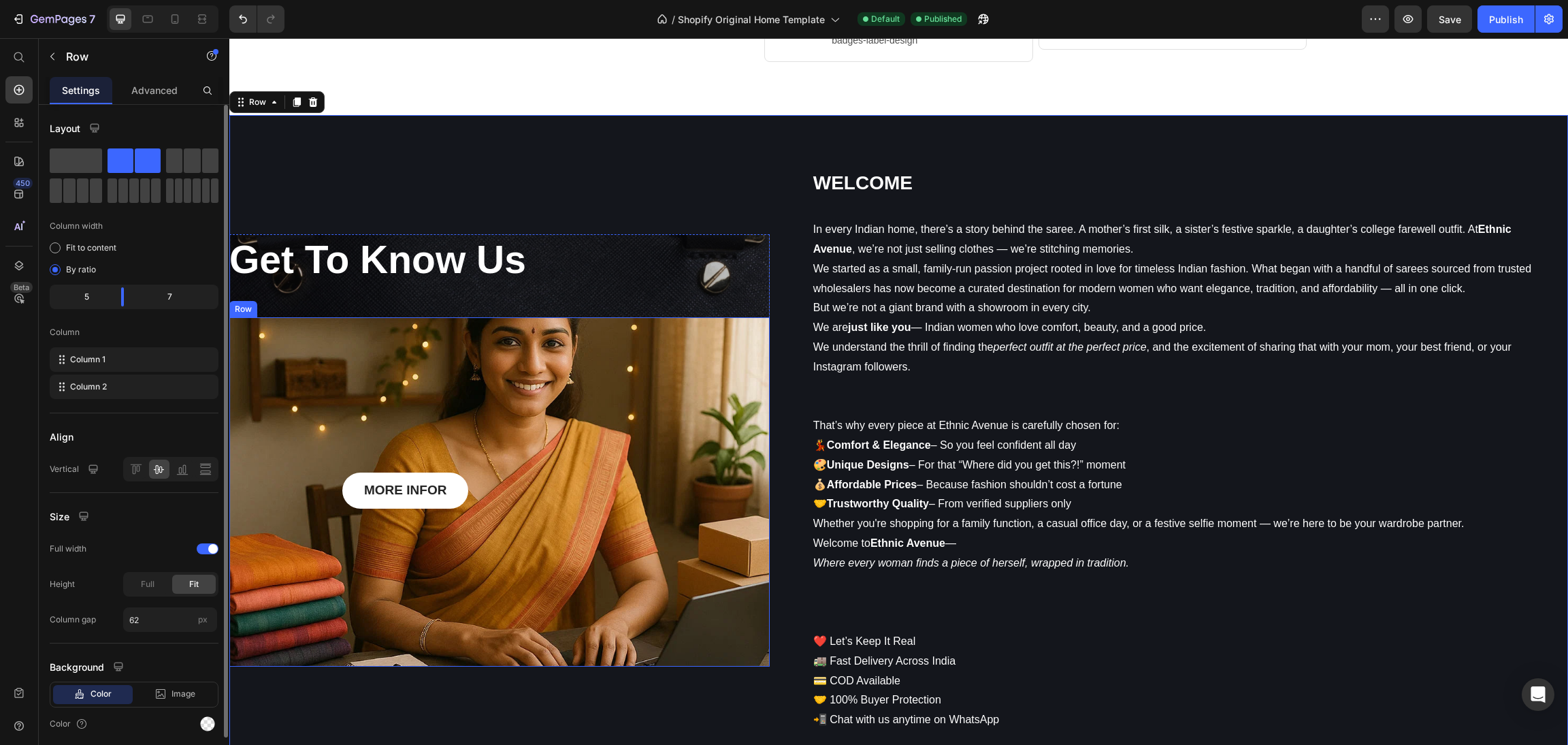 click on "MORE INFOR Button Row" at bounding box center (500, 492) 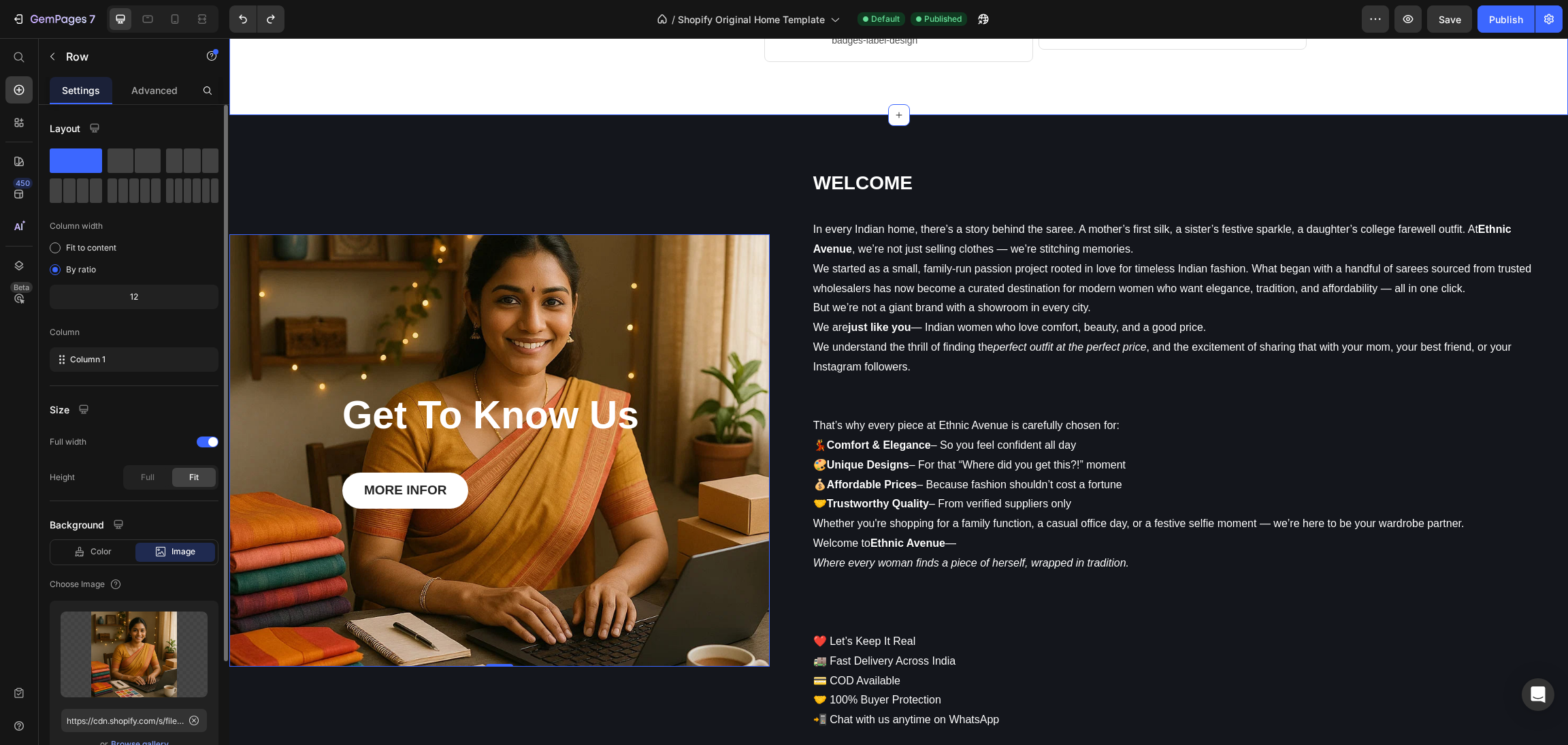click on "Recommended Apps for this template Heading Image Loox ‑ Product Reviews App Heading Loox is a beautiful social proof solution that helps brands build trust and drive sales. Automatically collect product reviews with photos and videos. Display product reviews on fully customizable widgets without slowing down your site. Reach new customers with one-click referrals. Text Block https://gempages.co/loox Text Block Row Row Image Fordeer Product Labels & Badges Heading Fordeer Product Labels & Badges is a powerful Shopify app that allows you to create eye-catching labels and badges to highlight key product information such as discounts, stock status, new arrivals, and more. Helps you stand out from the competition. Text Block https://gempages.co/fodeer-product-badges-label-design Text Block Row Row Image Pumper Bundles Volume Discount Heading Text Block https://gempages.co/pumper-quantity-breaks-product-bundles-discounts Text Block Row Row Row Section 8" at bounding box center [898, -42] 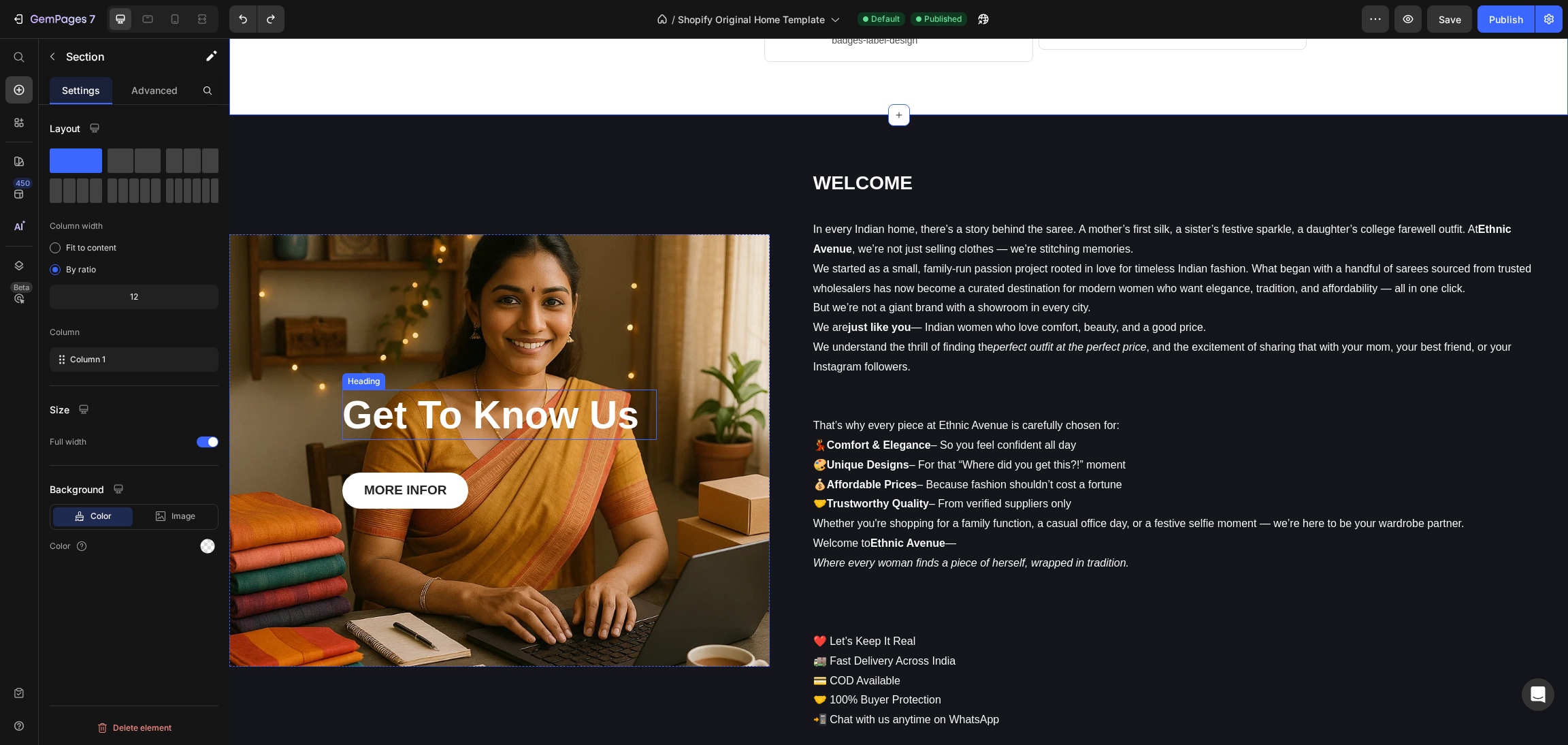 click on "Get To Know Us" at bounding box center (500, 415) 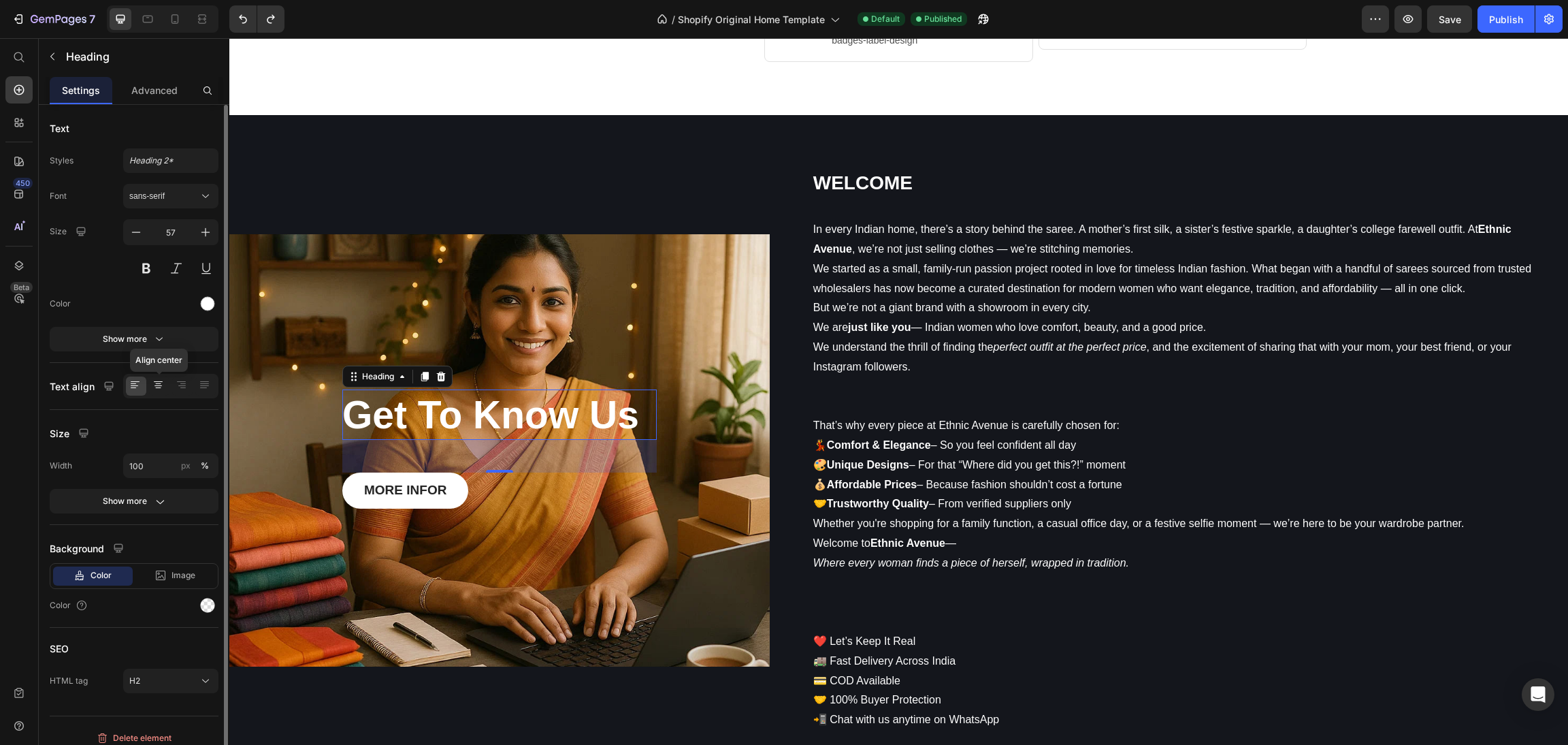 click 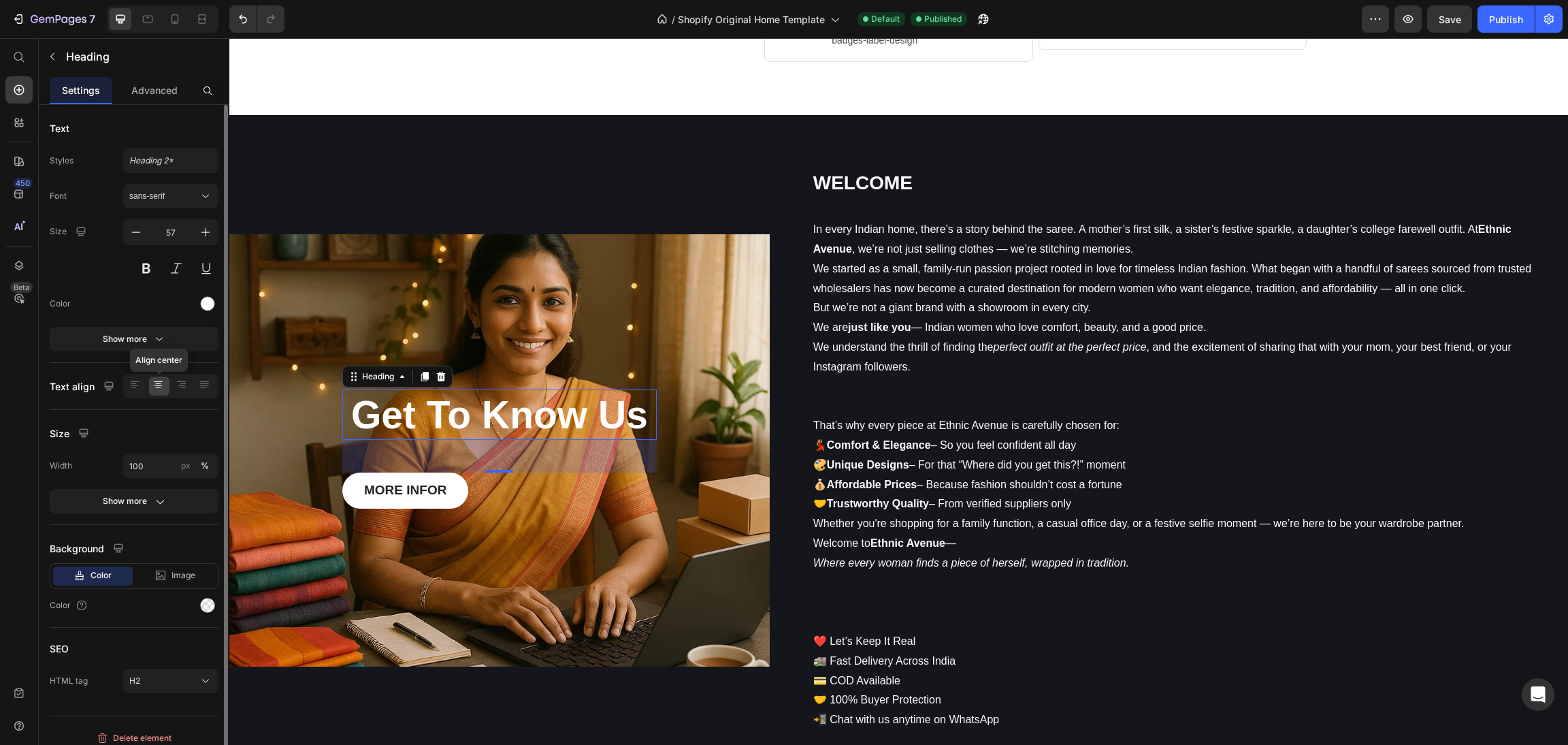 click 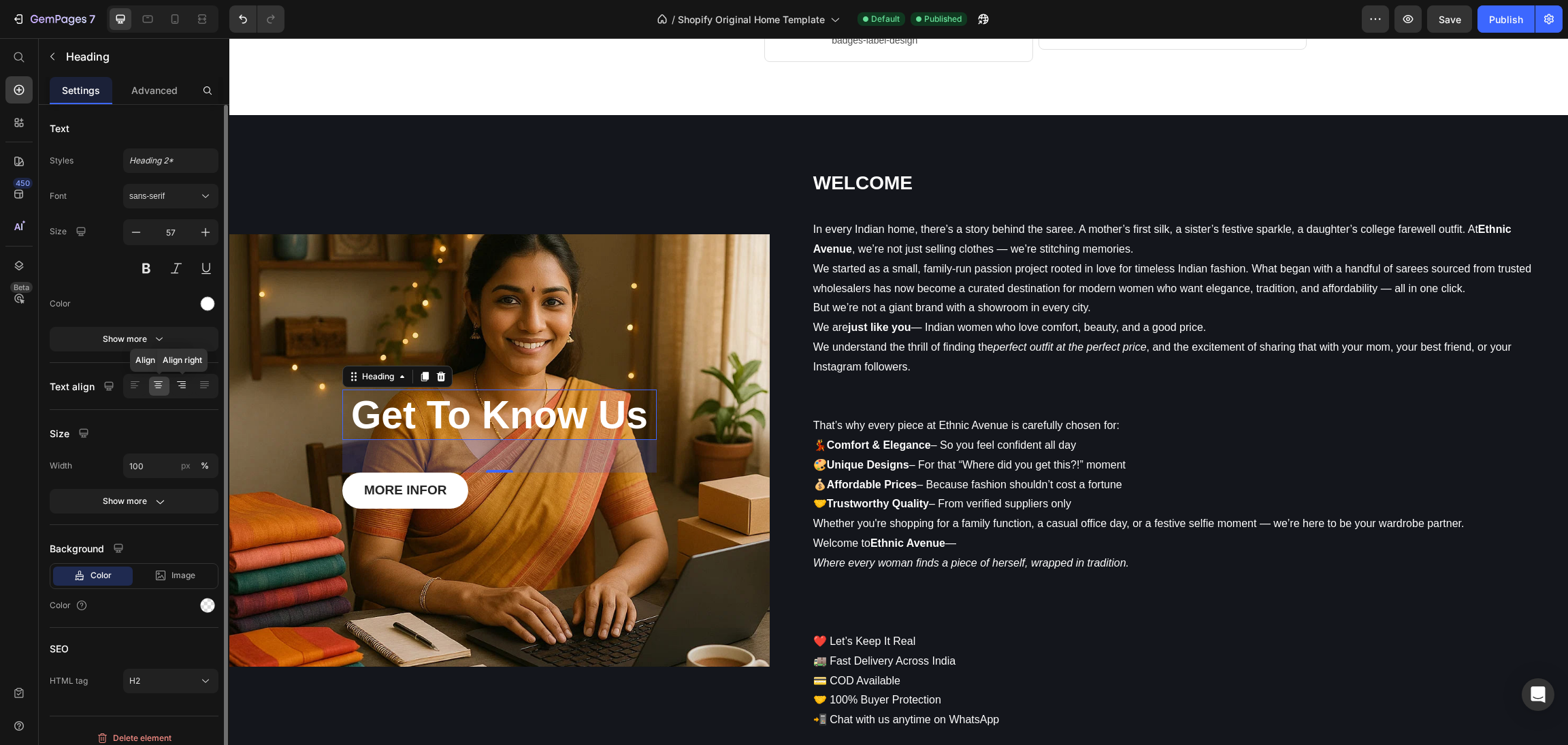 click 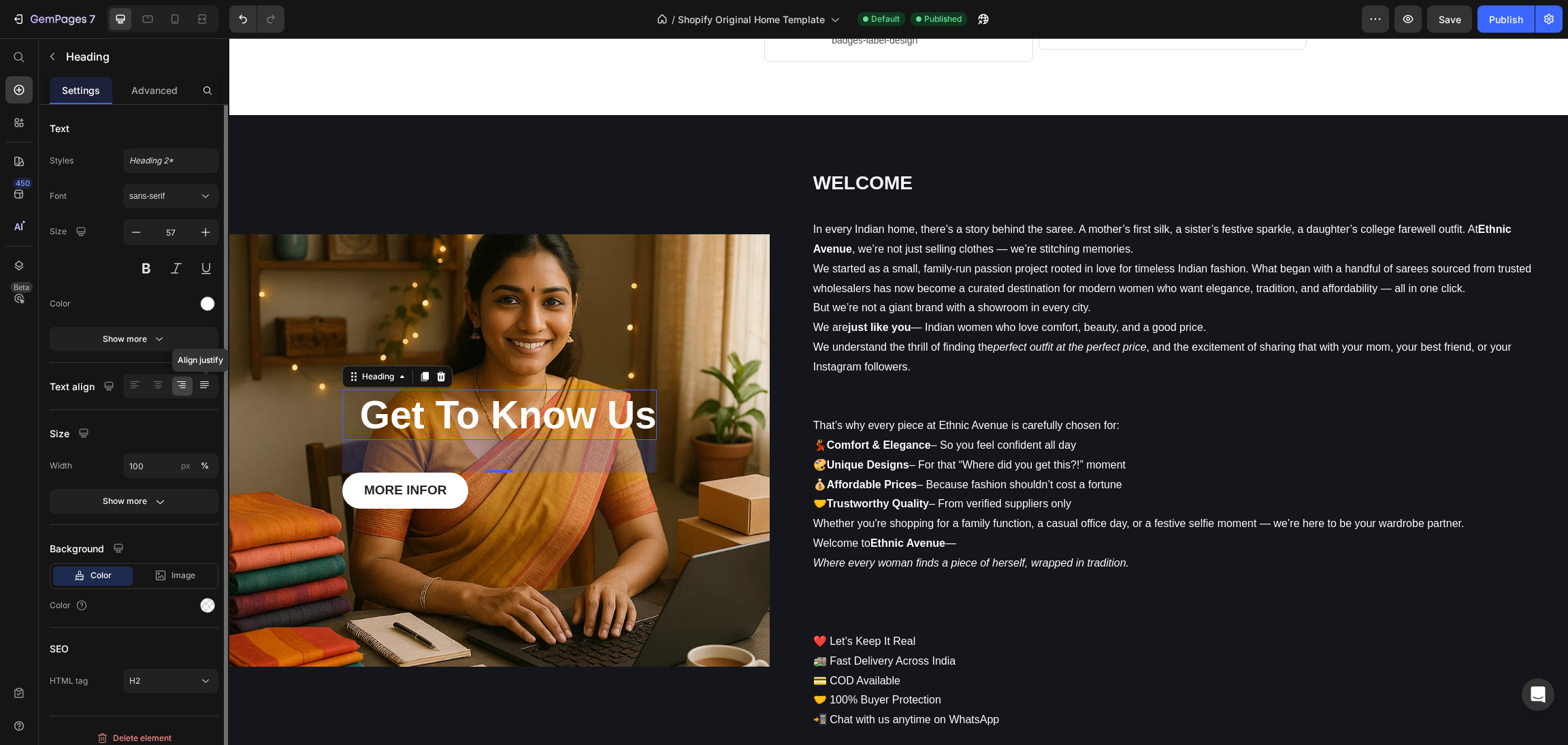 click 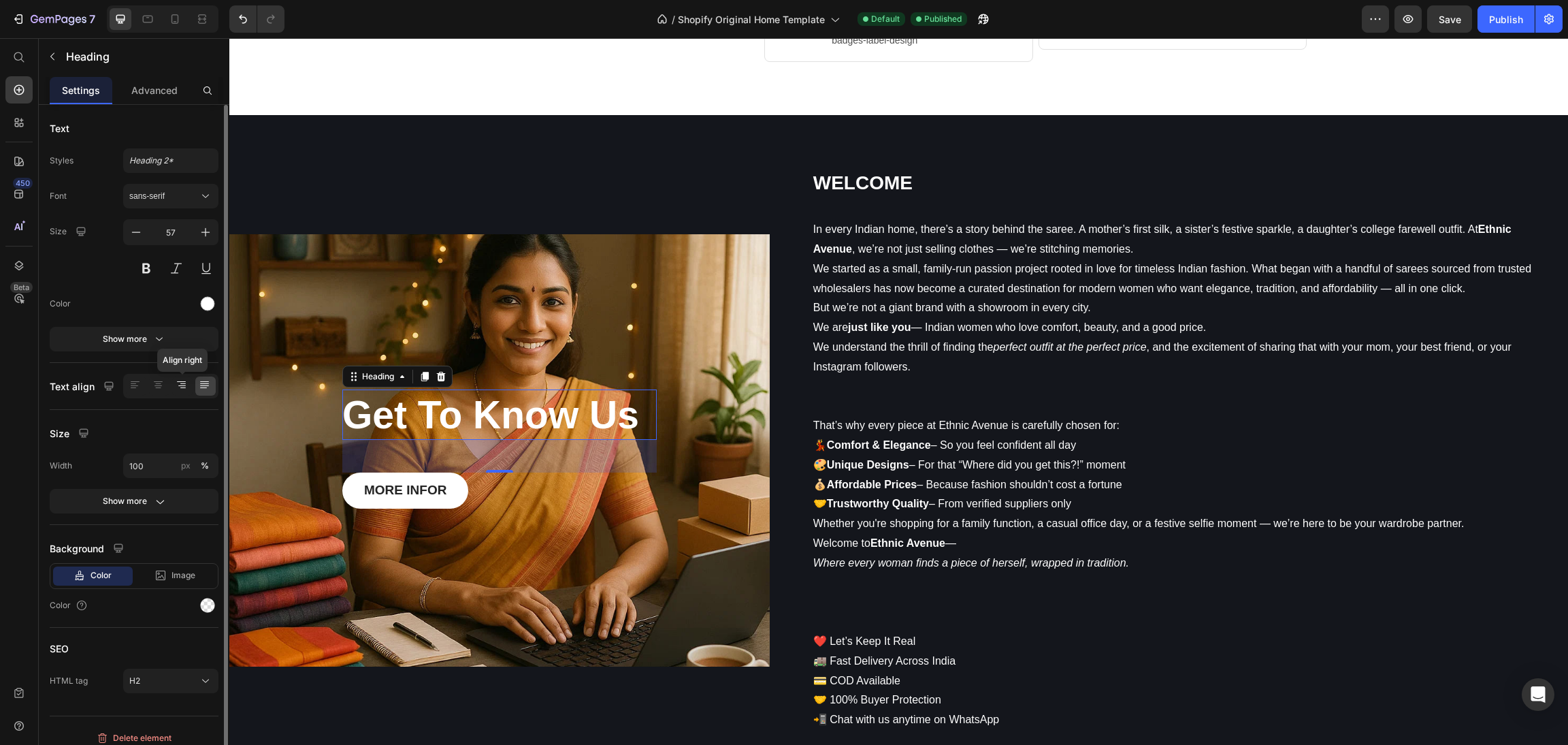click 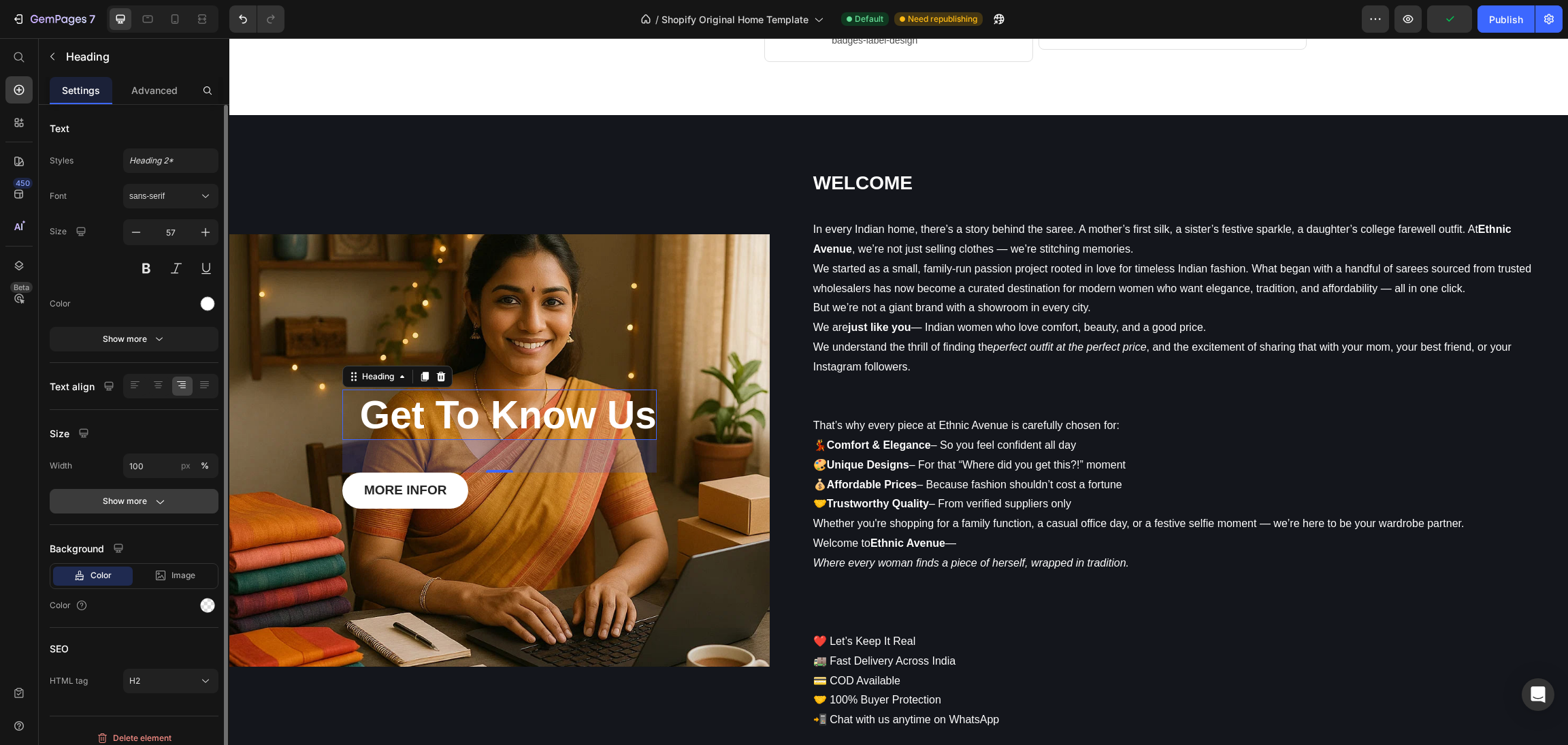 click on "Show more" at bounding box center (134, 501) 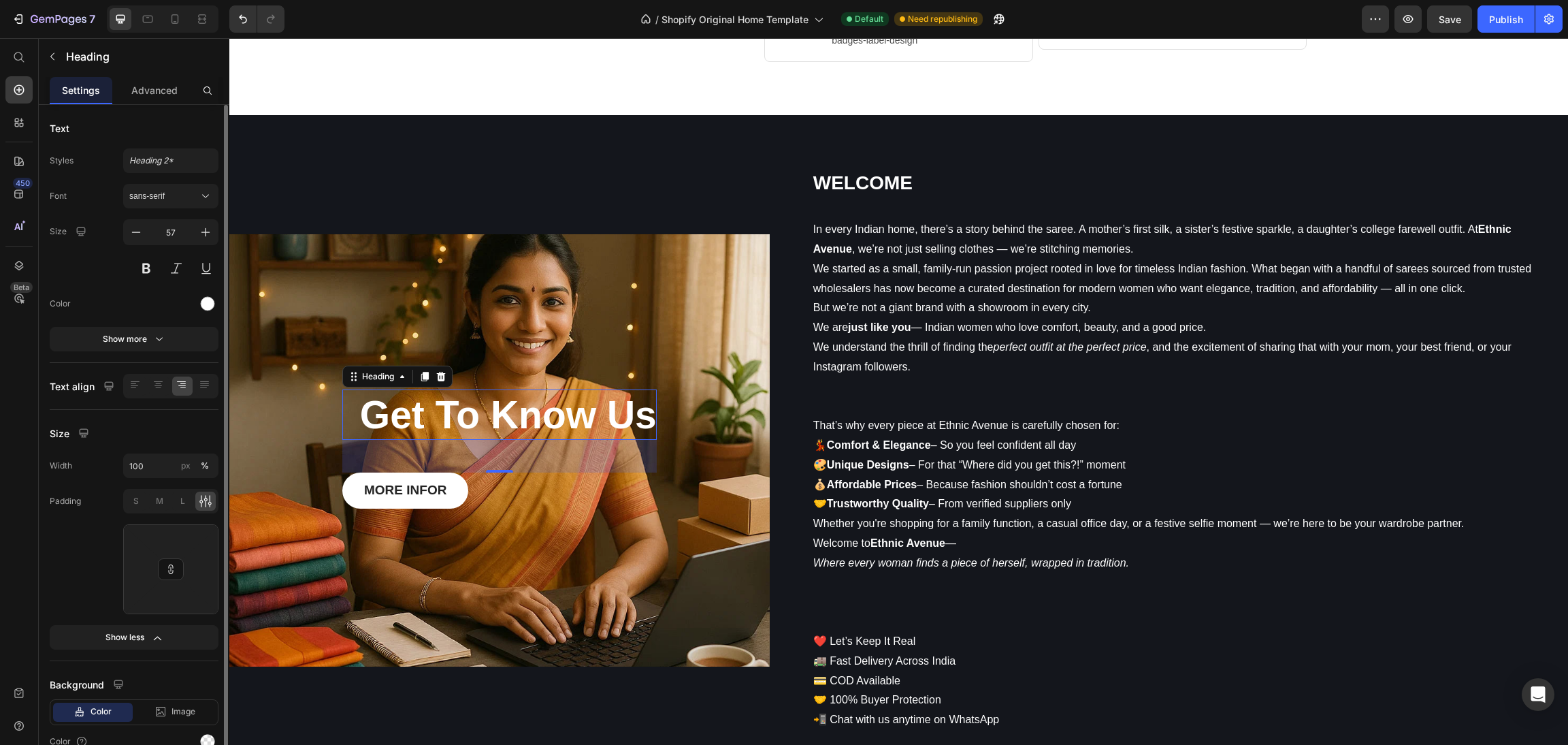 click 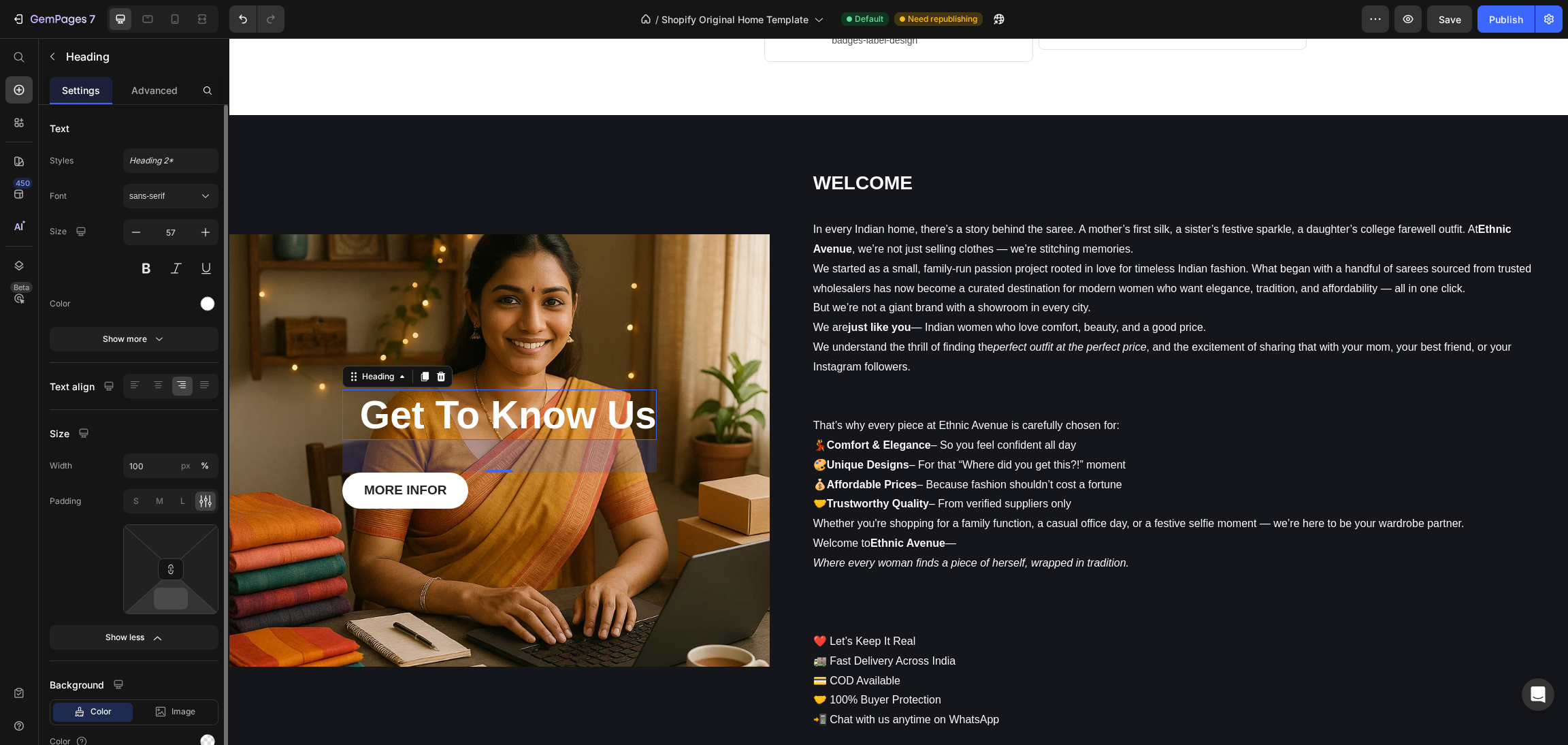 drag, startPoint x: 174, startPoint y: 573, endPoint x: 167, endPoint y: 597, distance: 25 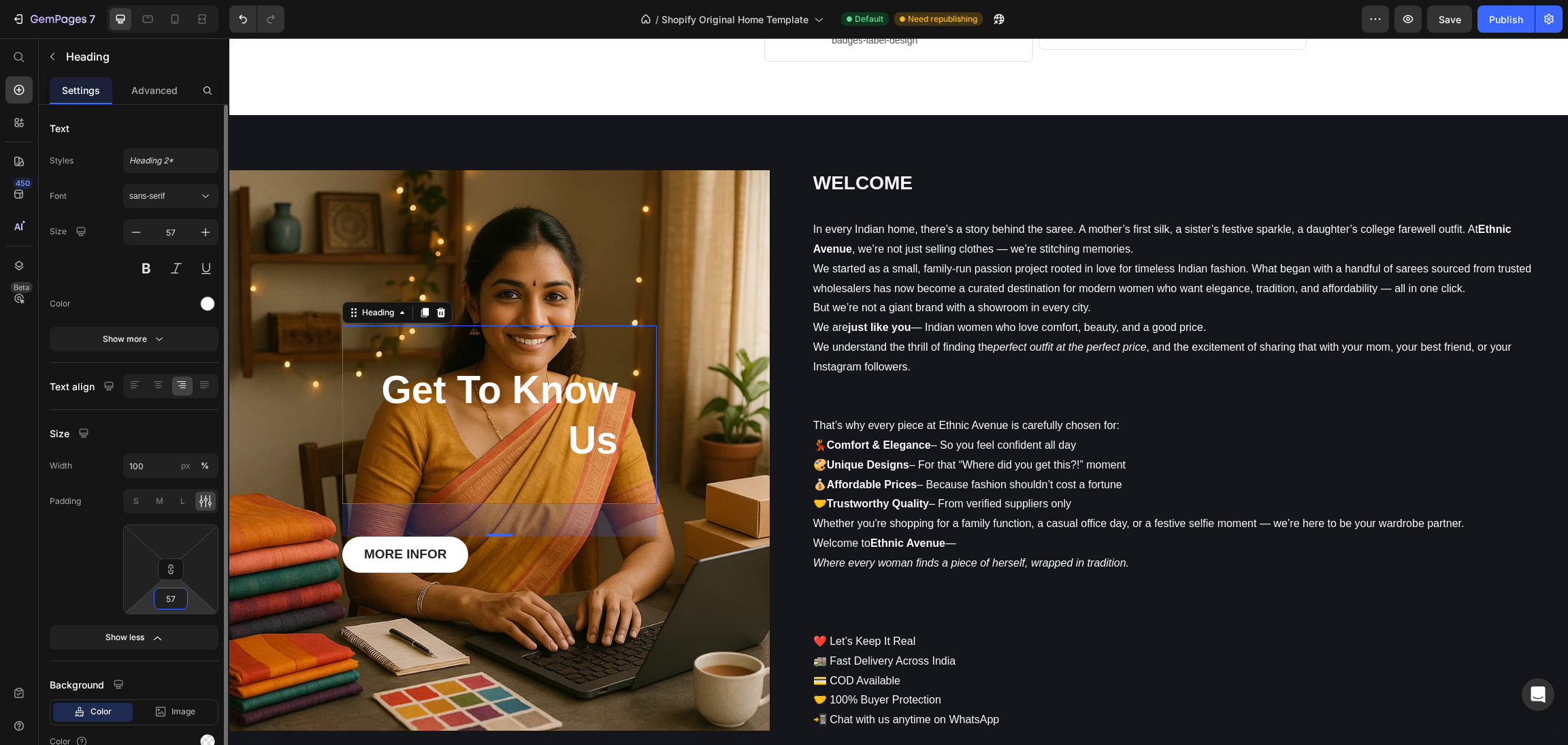 click on "57" at bounding box center (171, 599) 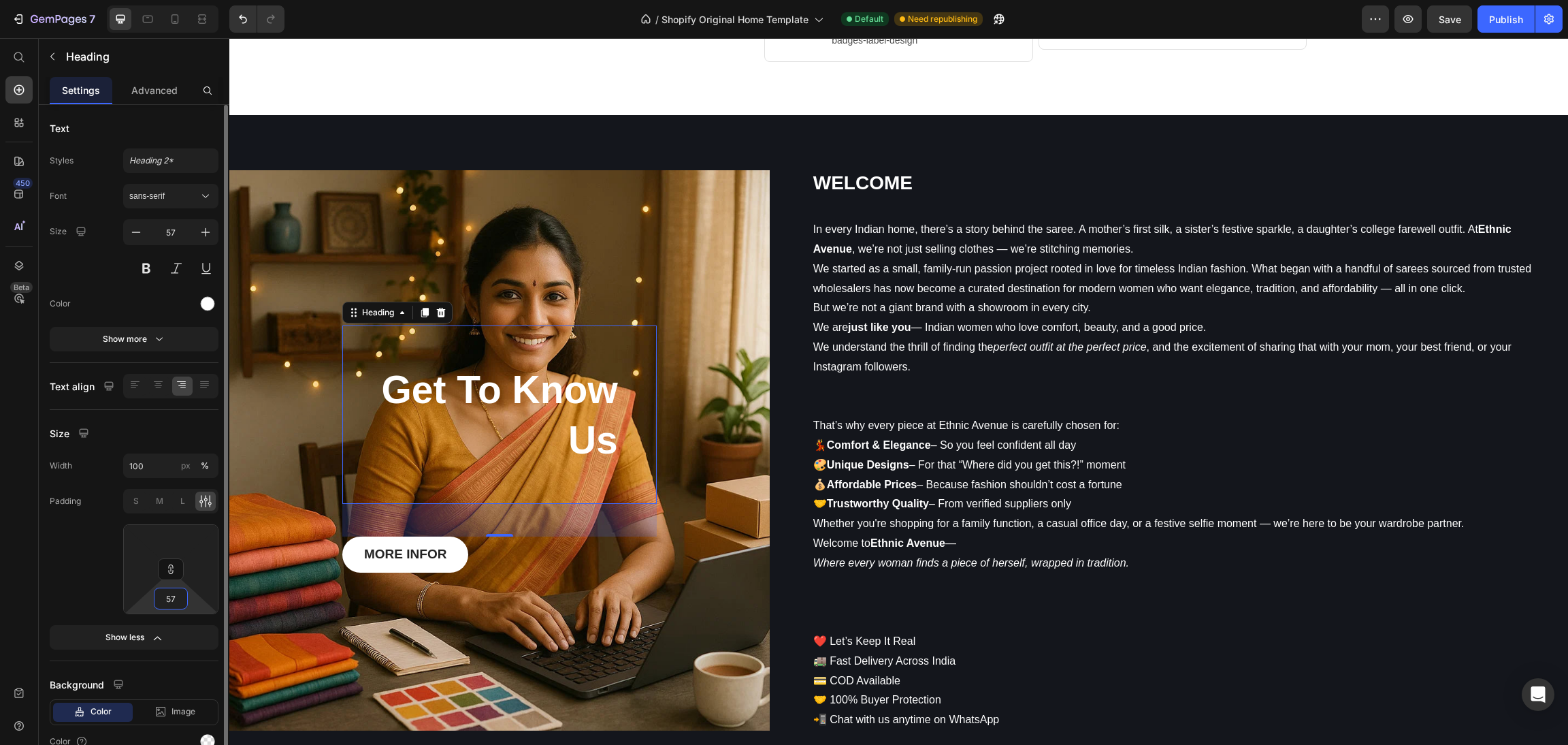 click on "57" at bounding box center (171, 599) 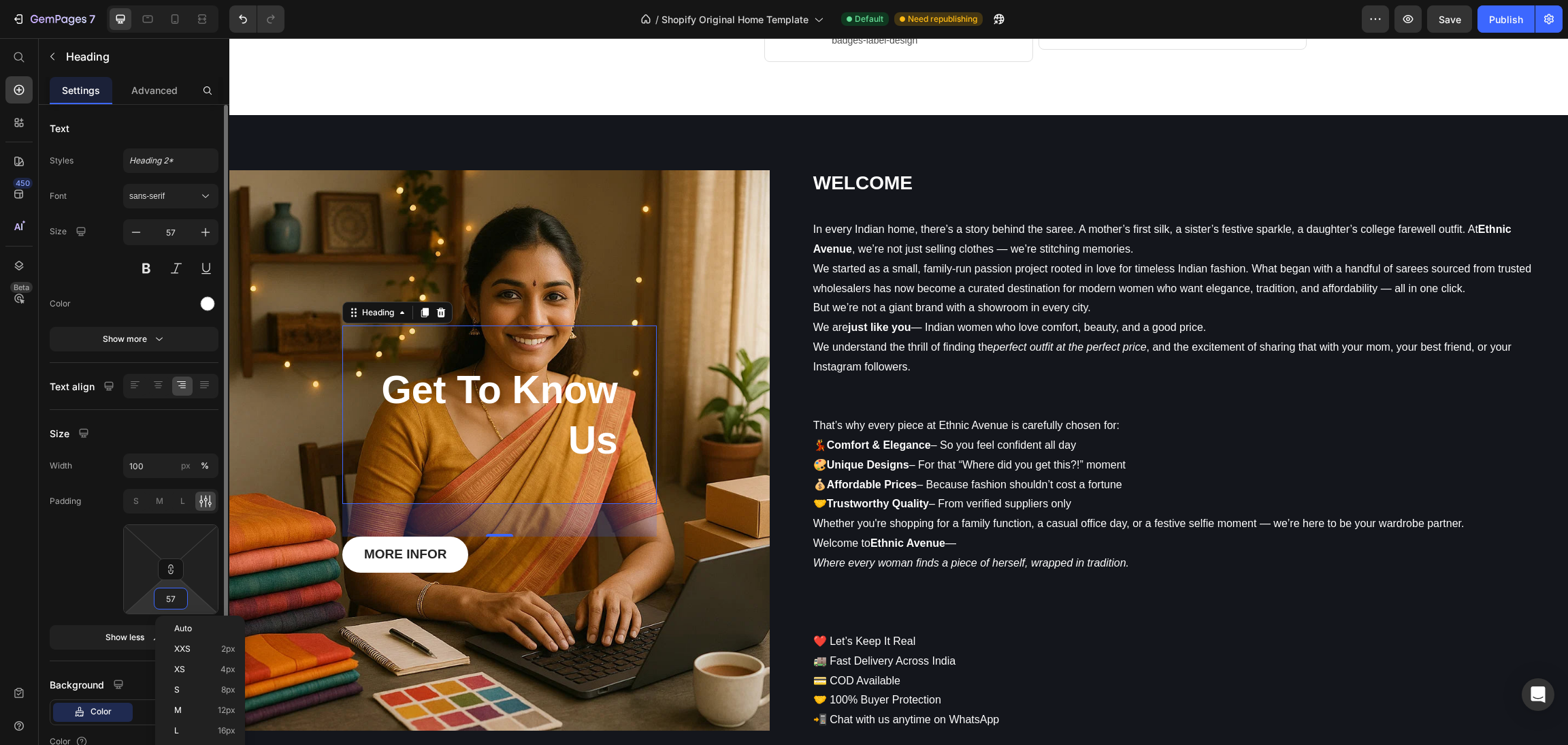 click on "57" at bounding box center [171, 599] 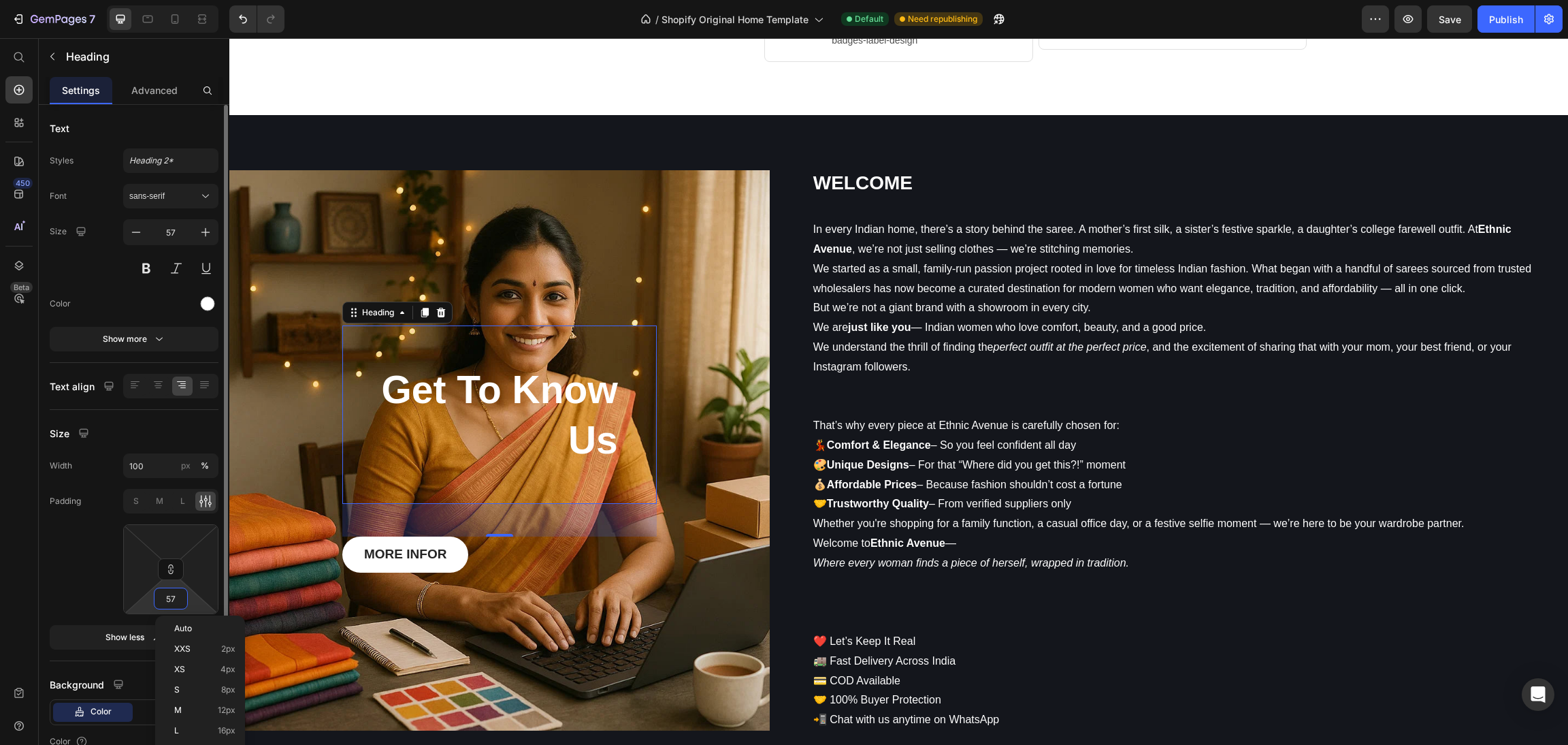 click on "57" at bounding box center (171, 599) 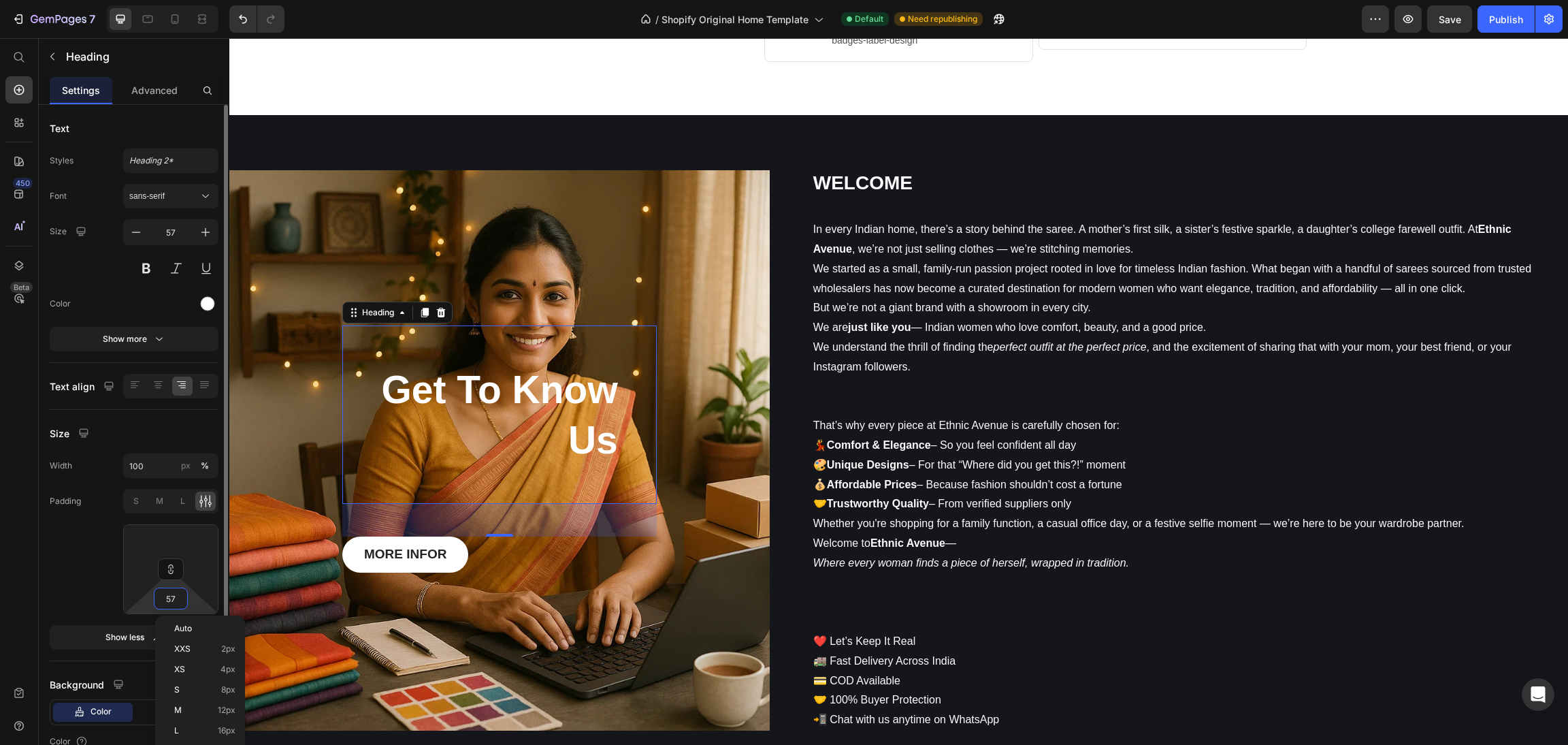 click on "57" at bounding box center [171, 599] 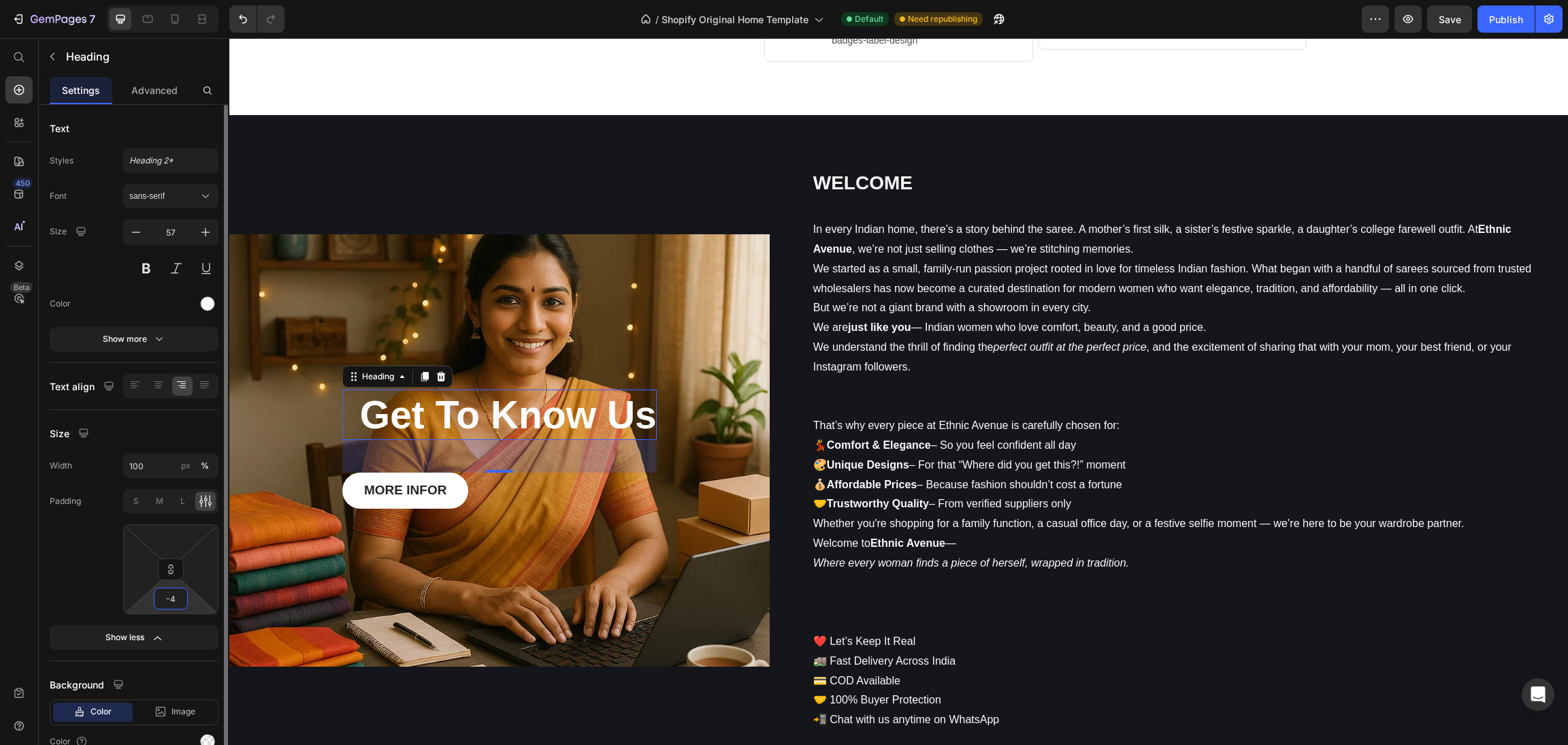 click on "-4" at bounding box center [171, 599] 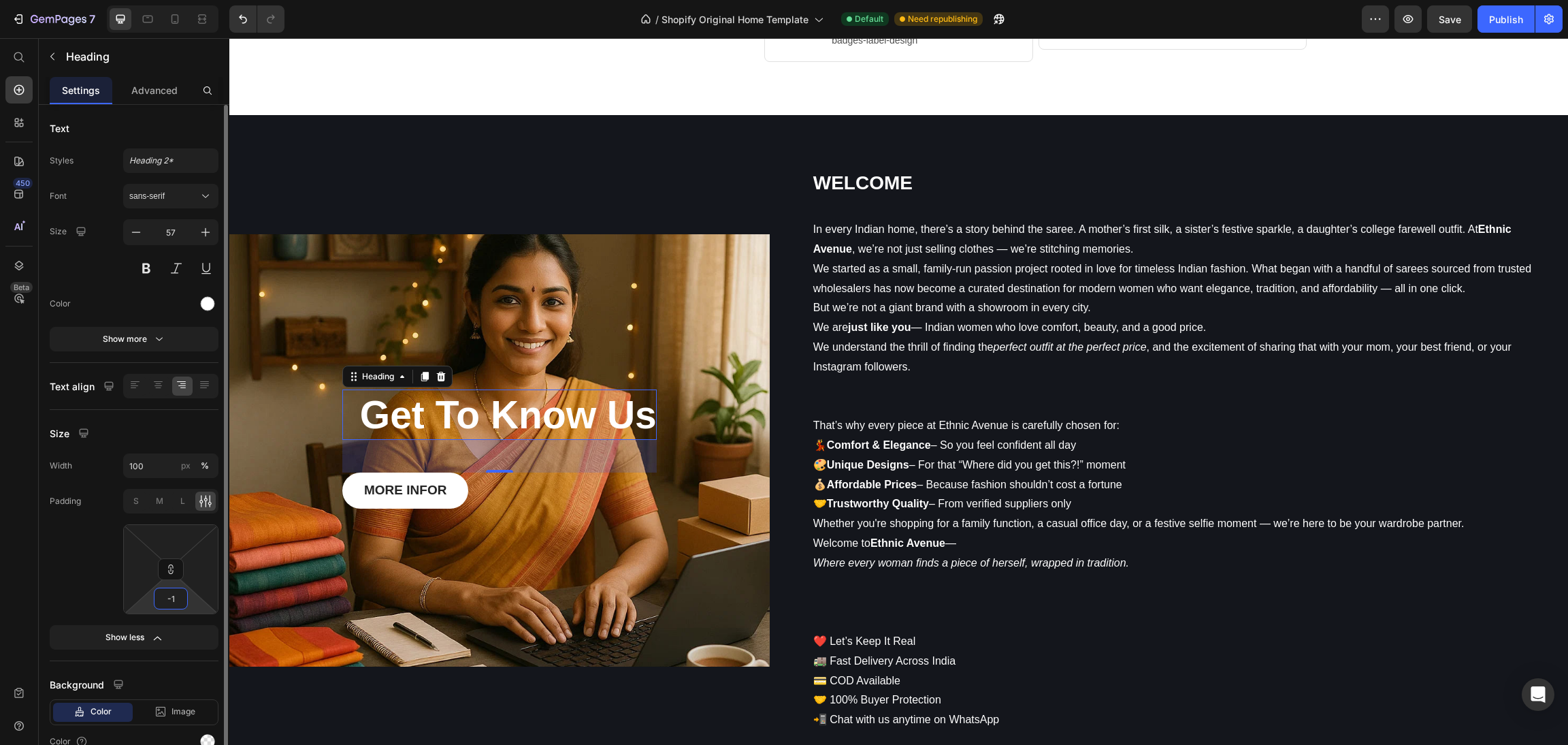 type on "0" 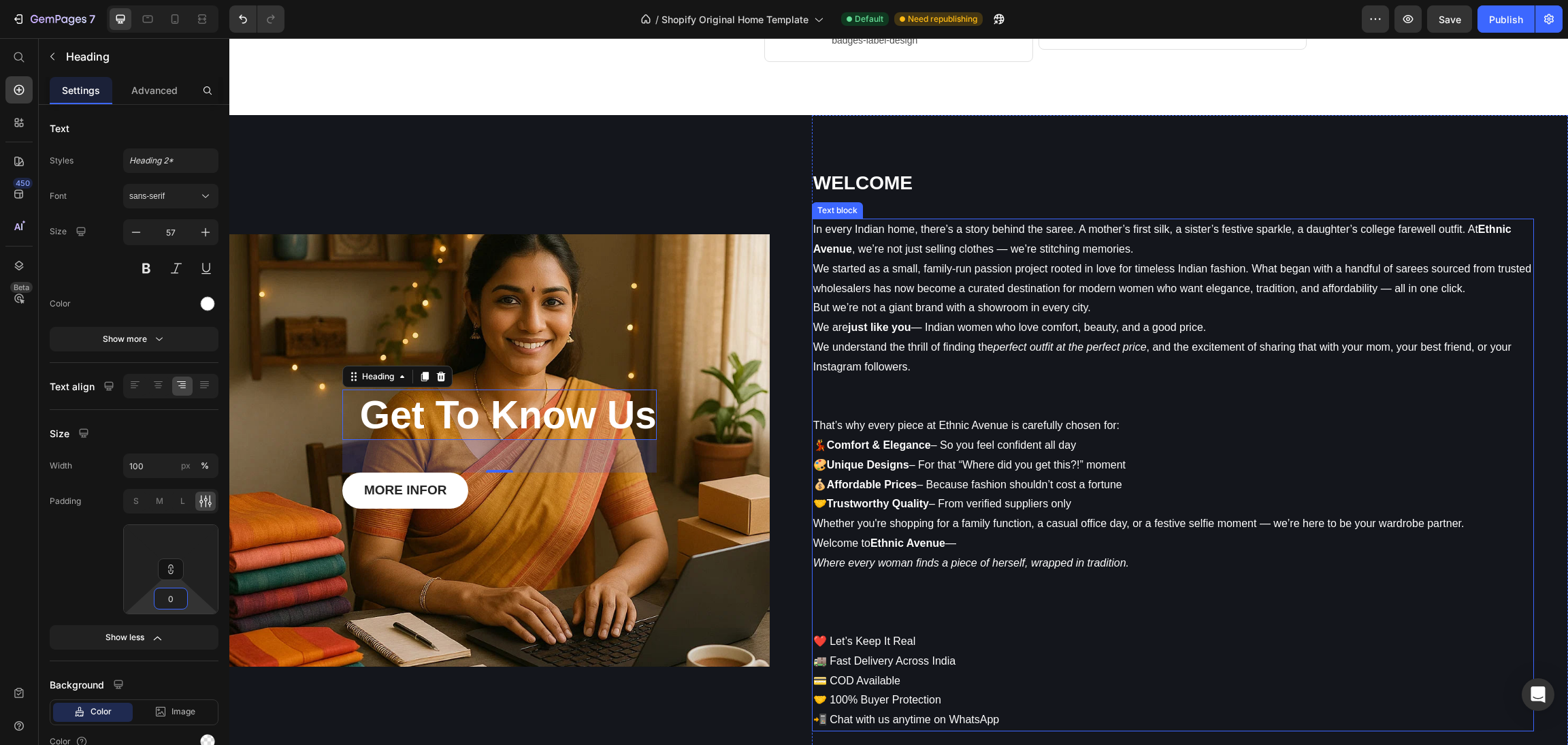 click on "🚚 Fast Delivery Across India" at bounding box center [1173, 661] 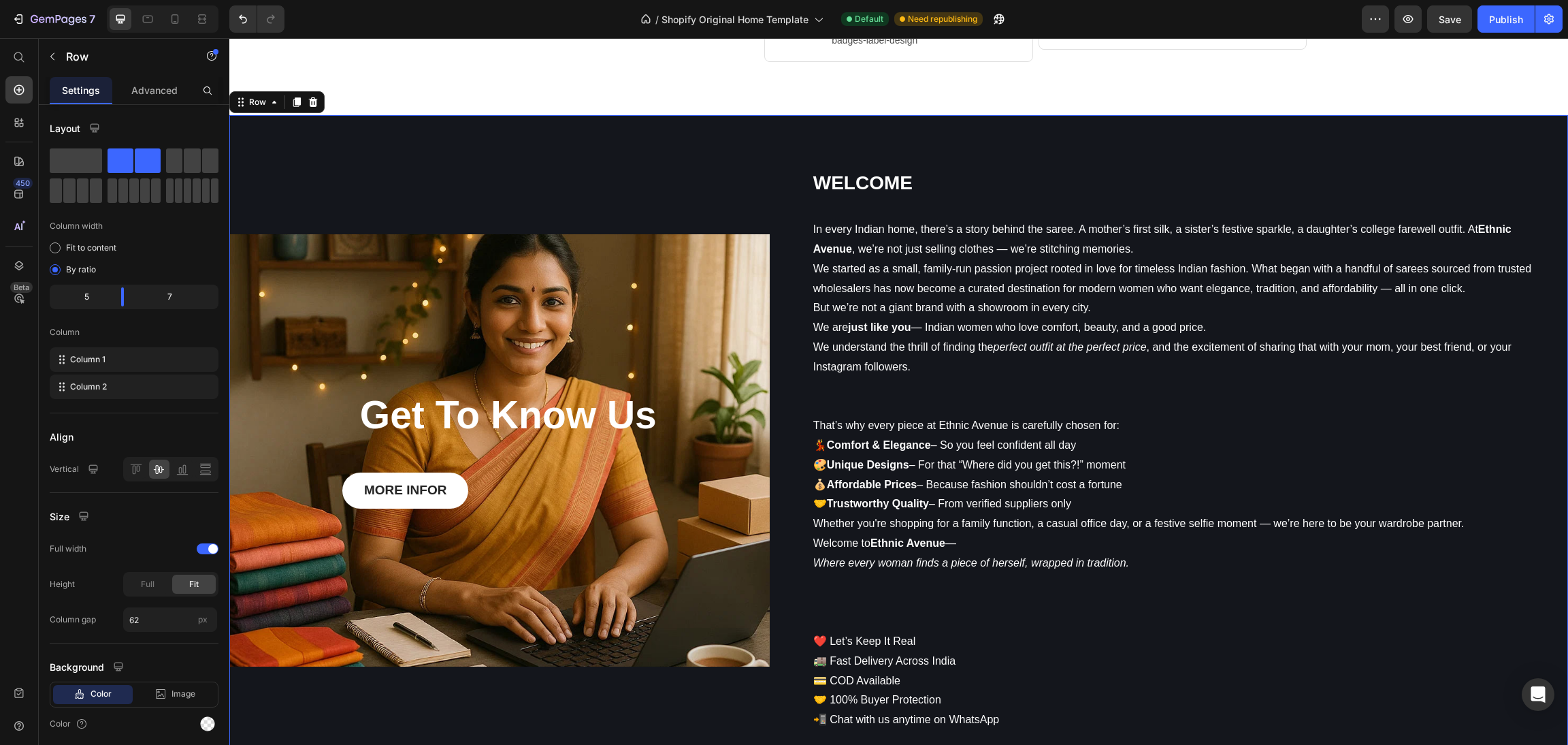 click on "Get To Know Us Heading MORE INFOR Button Row Hero Banner" at bounding box center (500, 450) 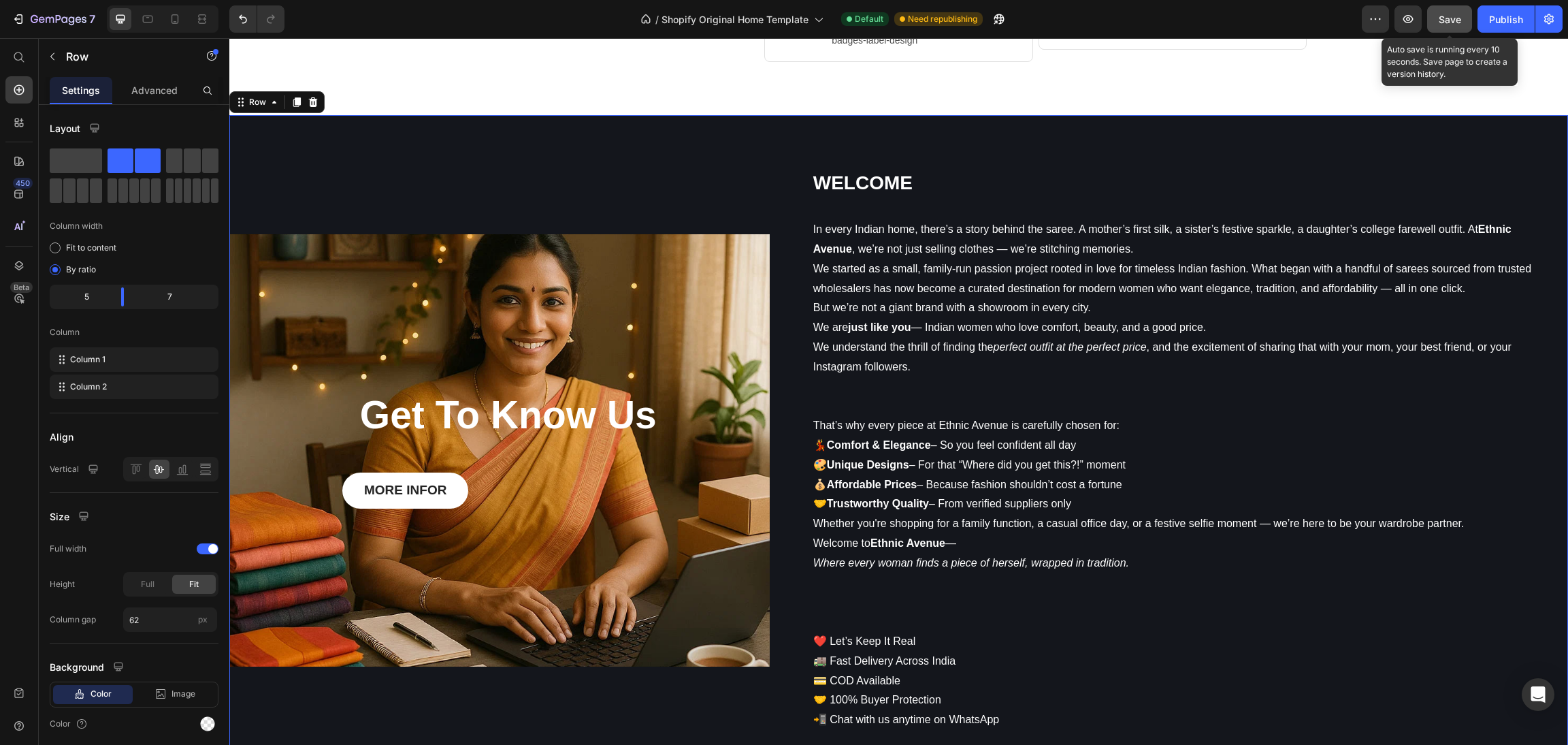 click on "Save" at bounding box center [1450, 19] 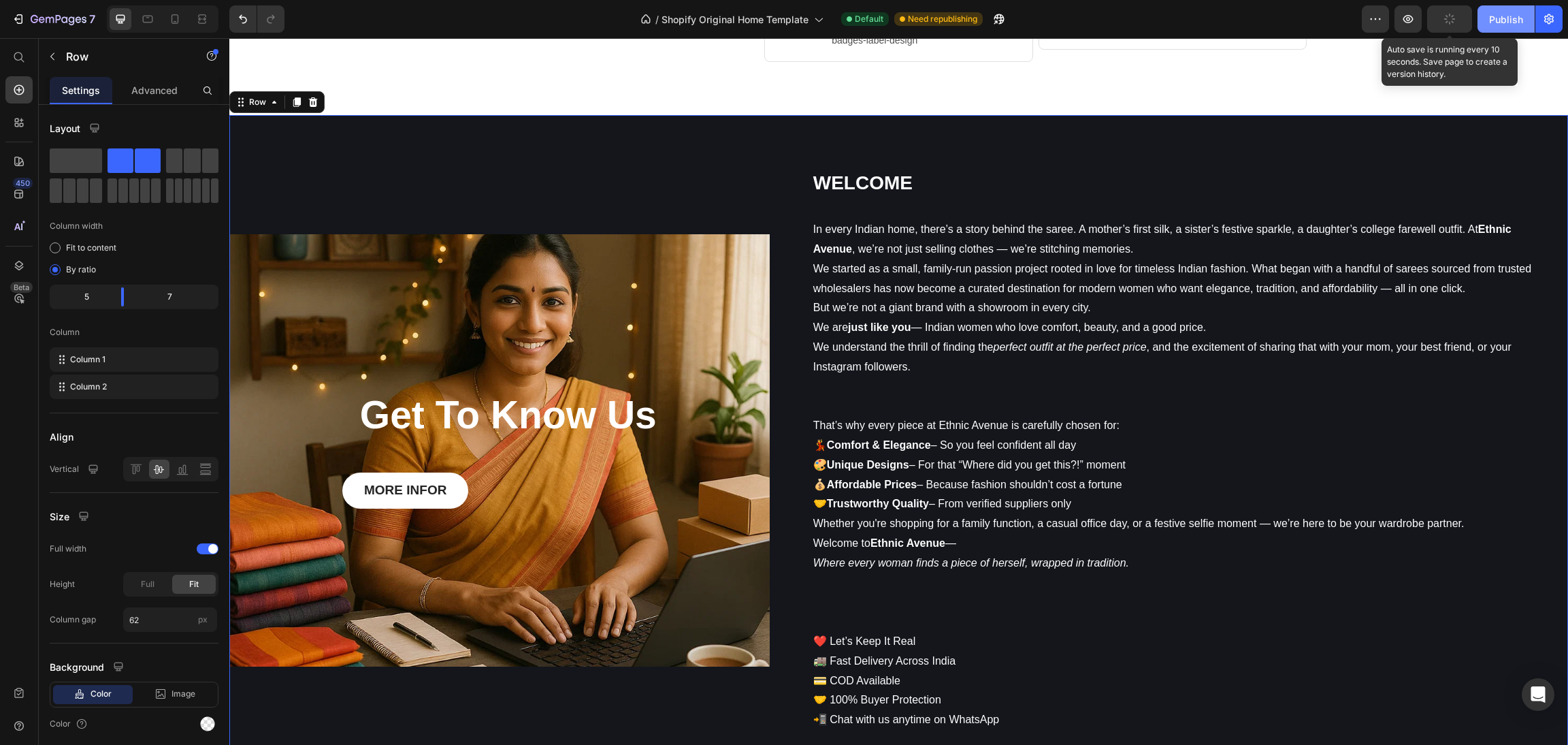 click on "Publish" at bounding box center [1506, 19] 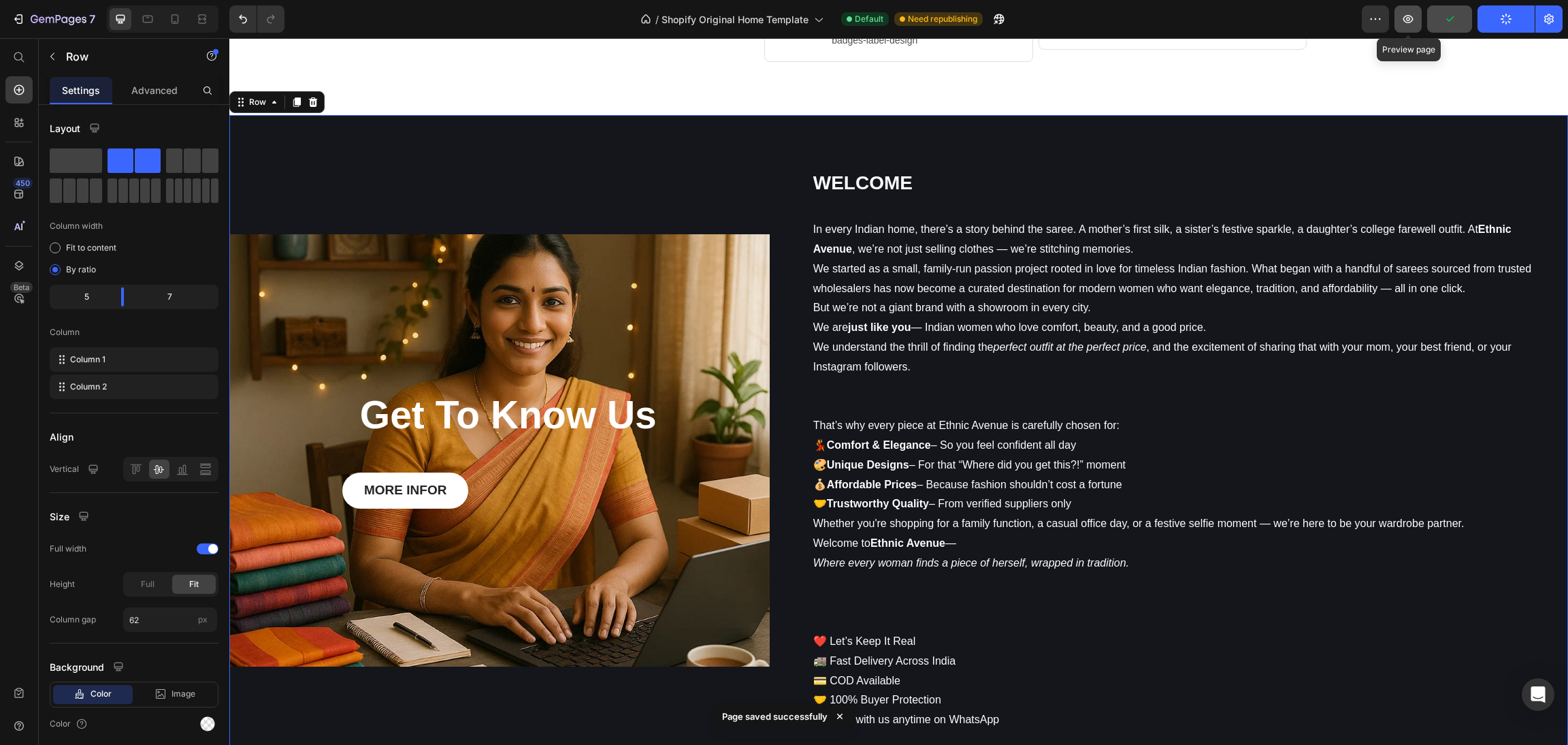 click 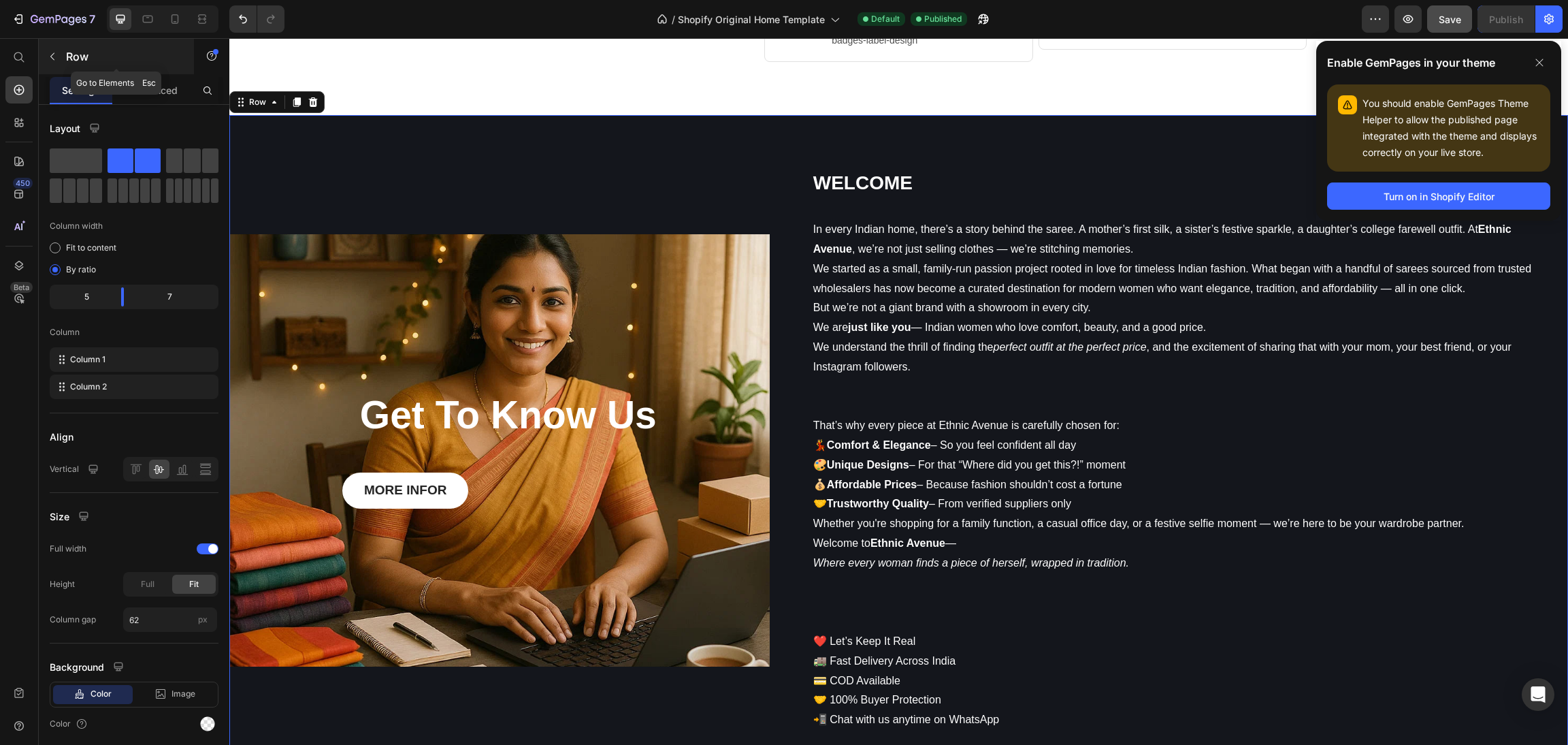 click 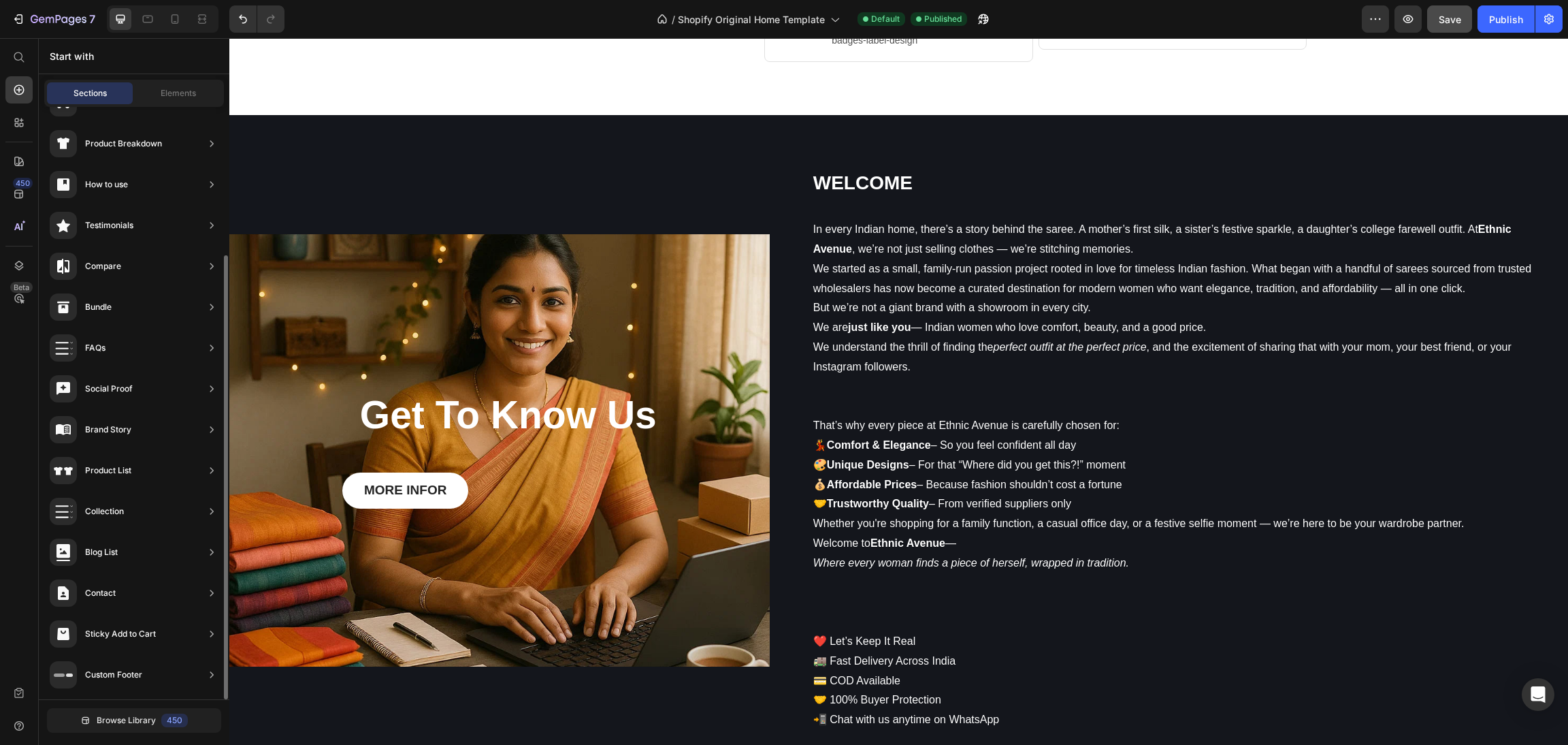 scroll, scrollTop: 197, scrollLeft: 0, axis: vertical 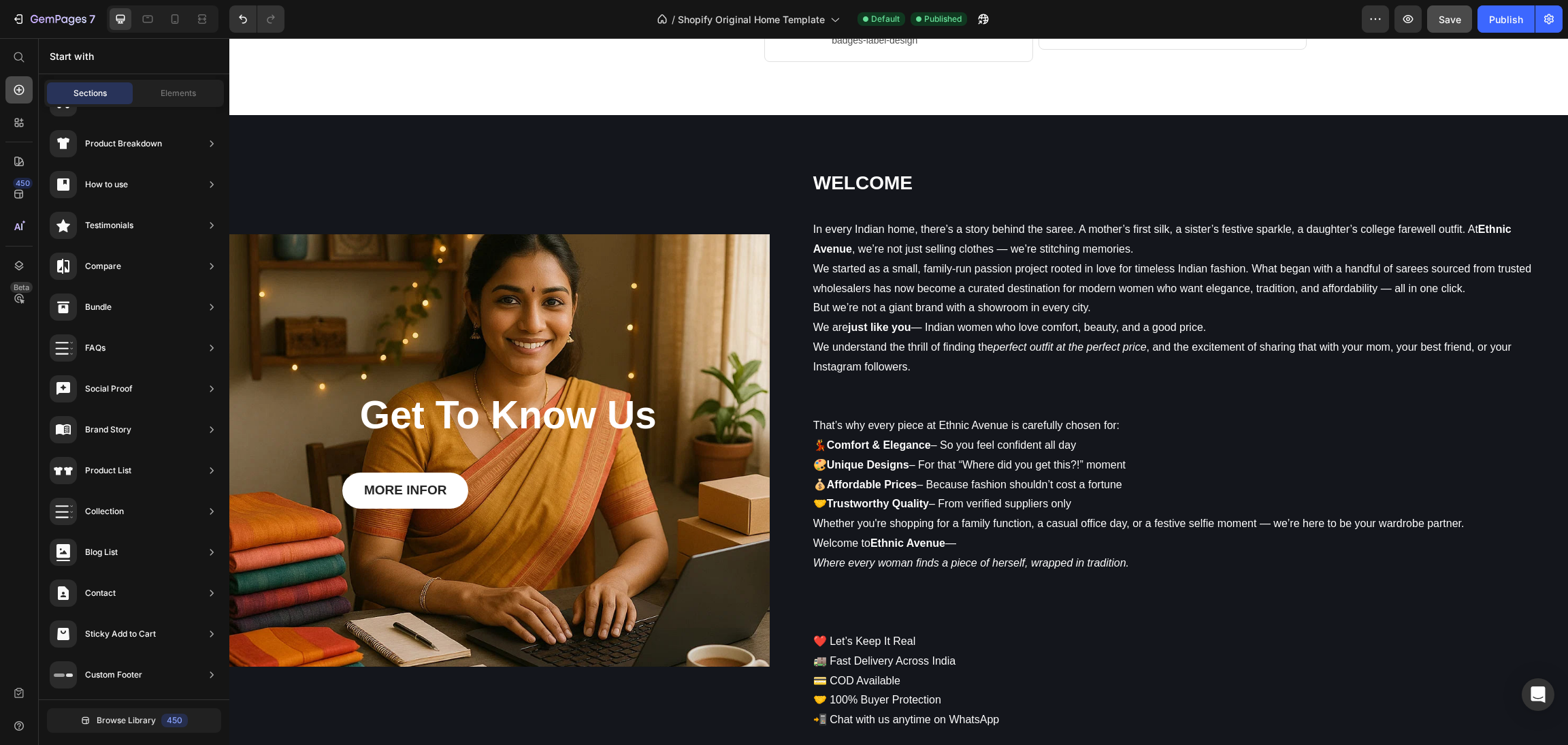 click 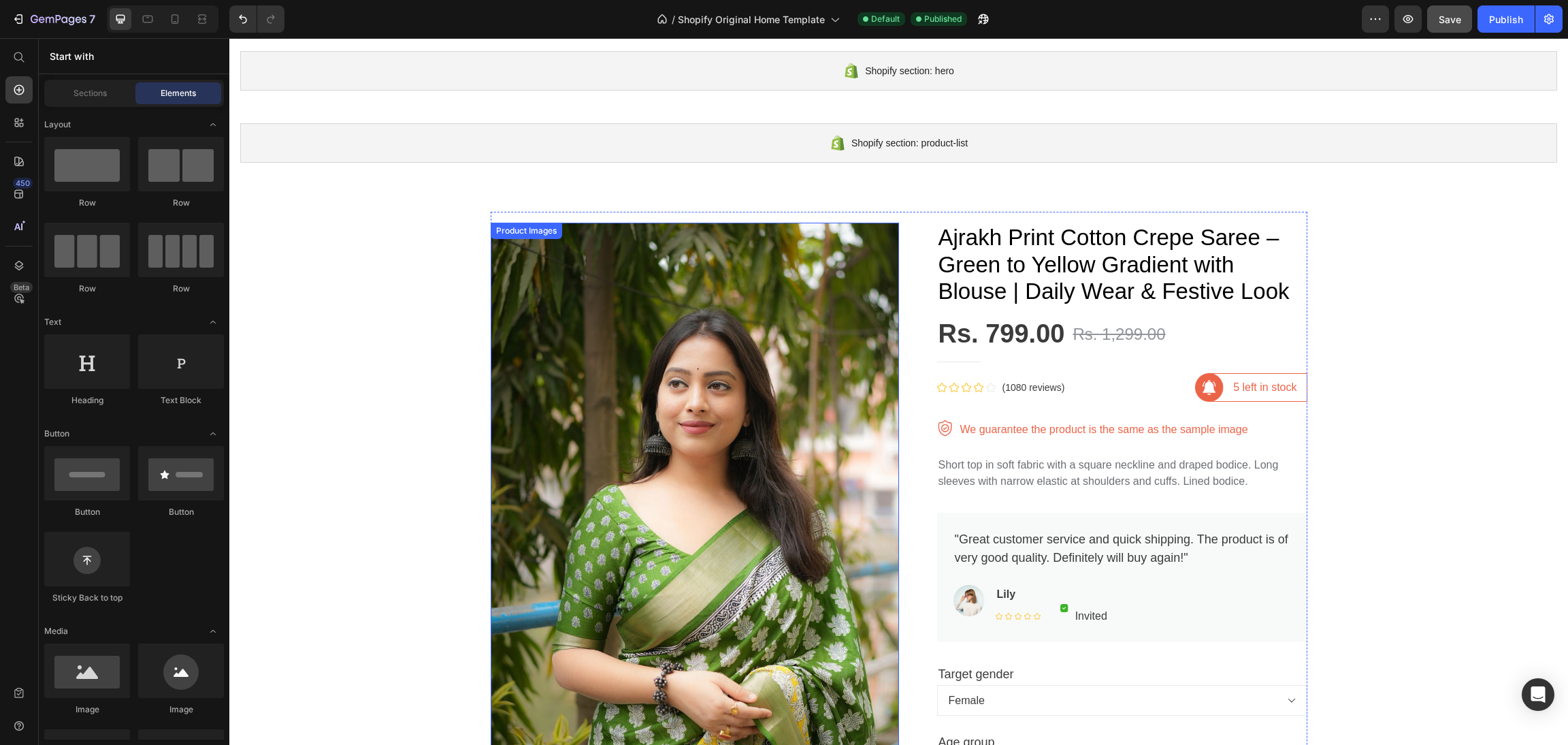 scroll, scrollTop: 0, scrollLeft: 0, axis: both 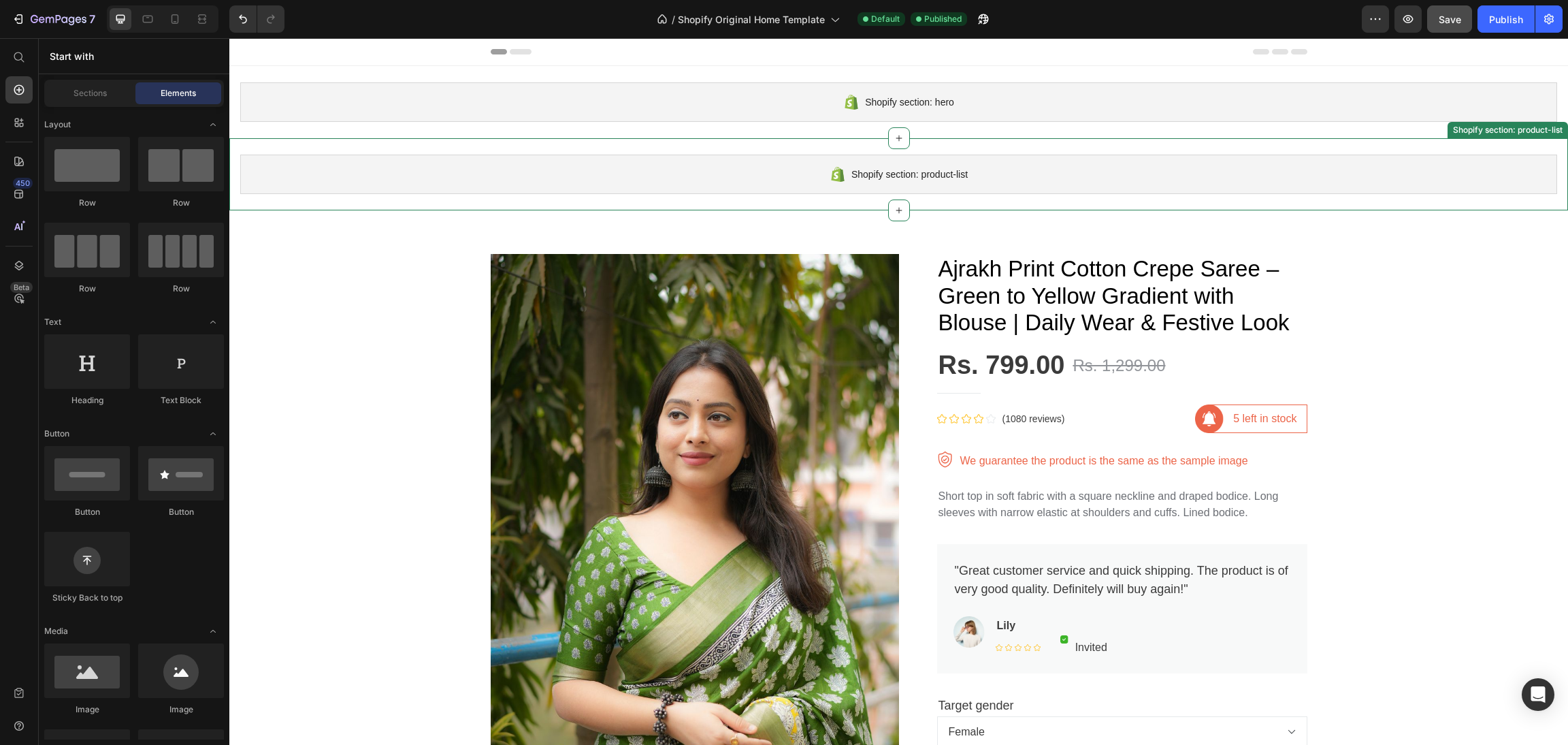click on "Shopify section: product-list" at bounding box center [909, 174] 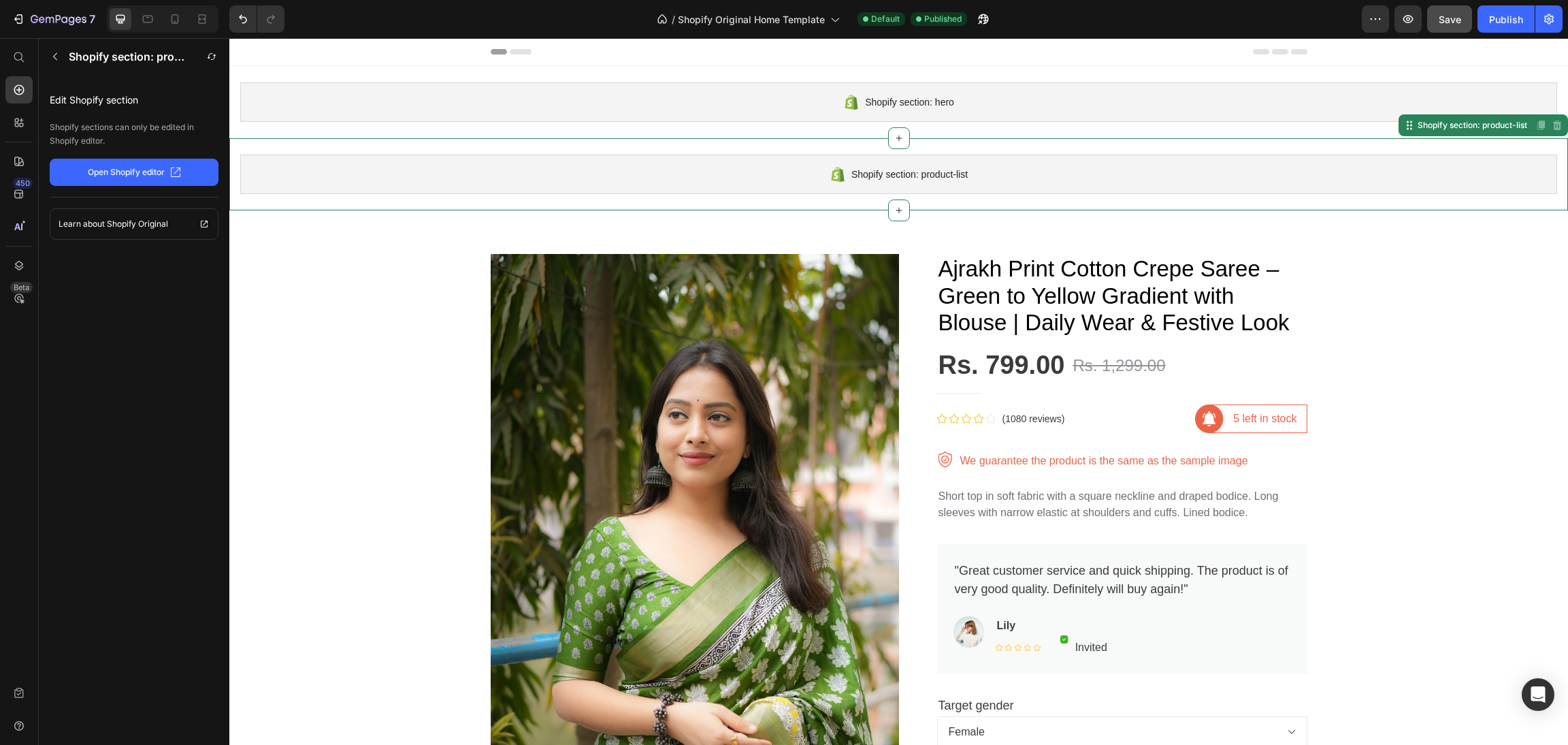 click on "Shopify section: product-list" at bounding box center (909, 174) 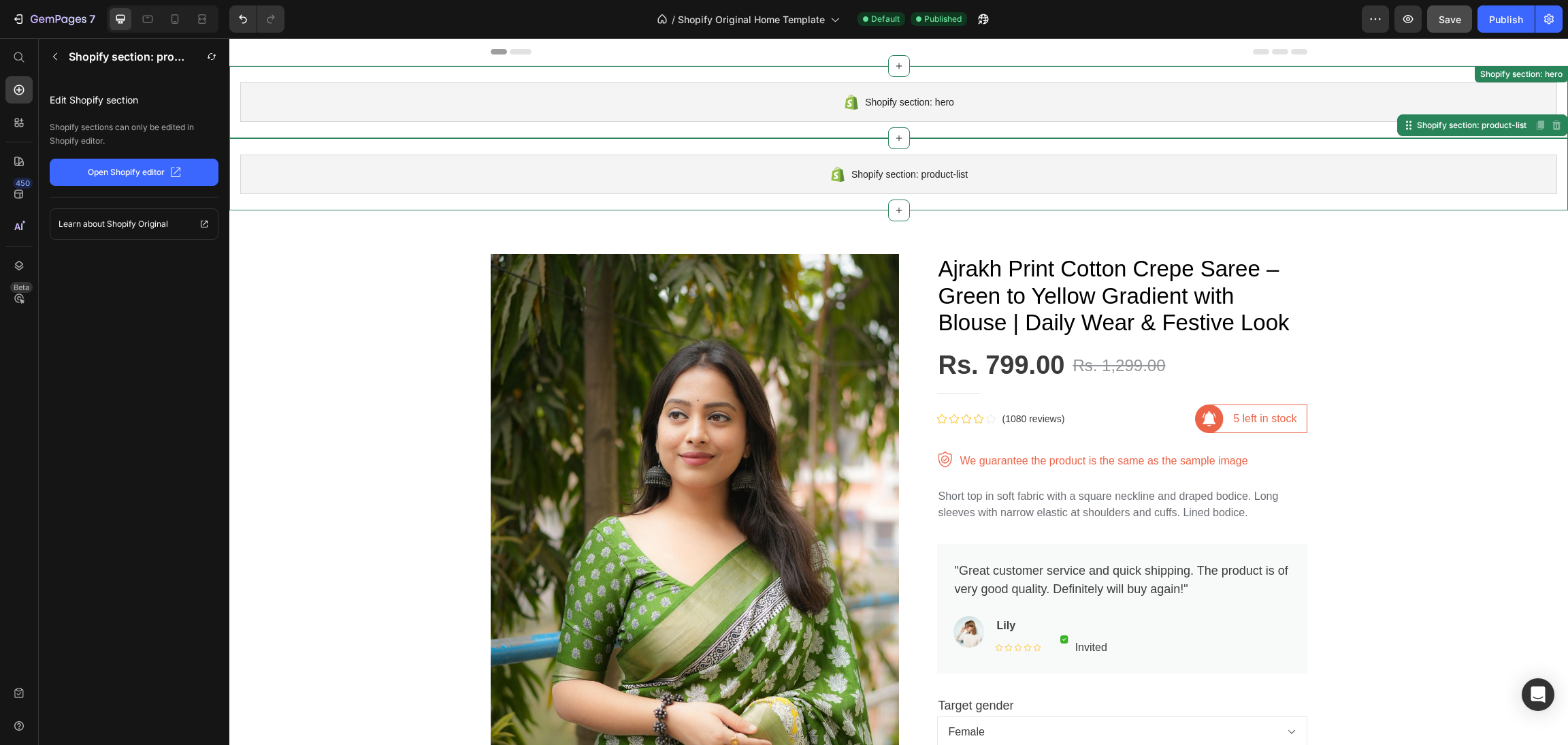 click on "Shopify section: hero" at bounding box center (898, 102) 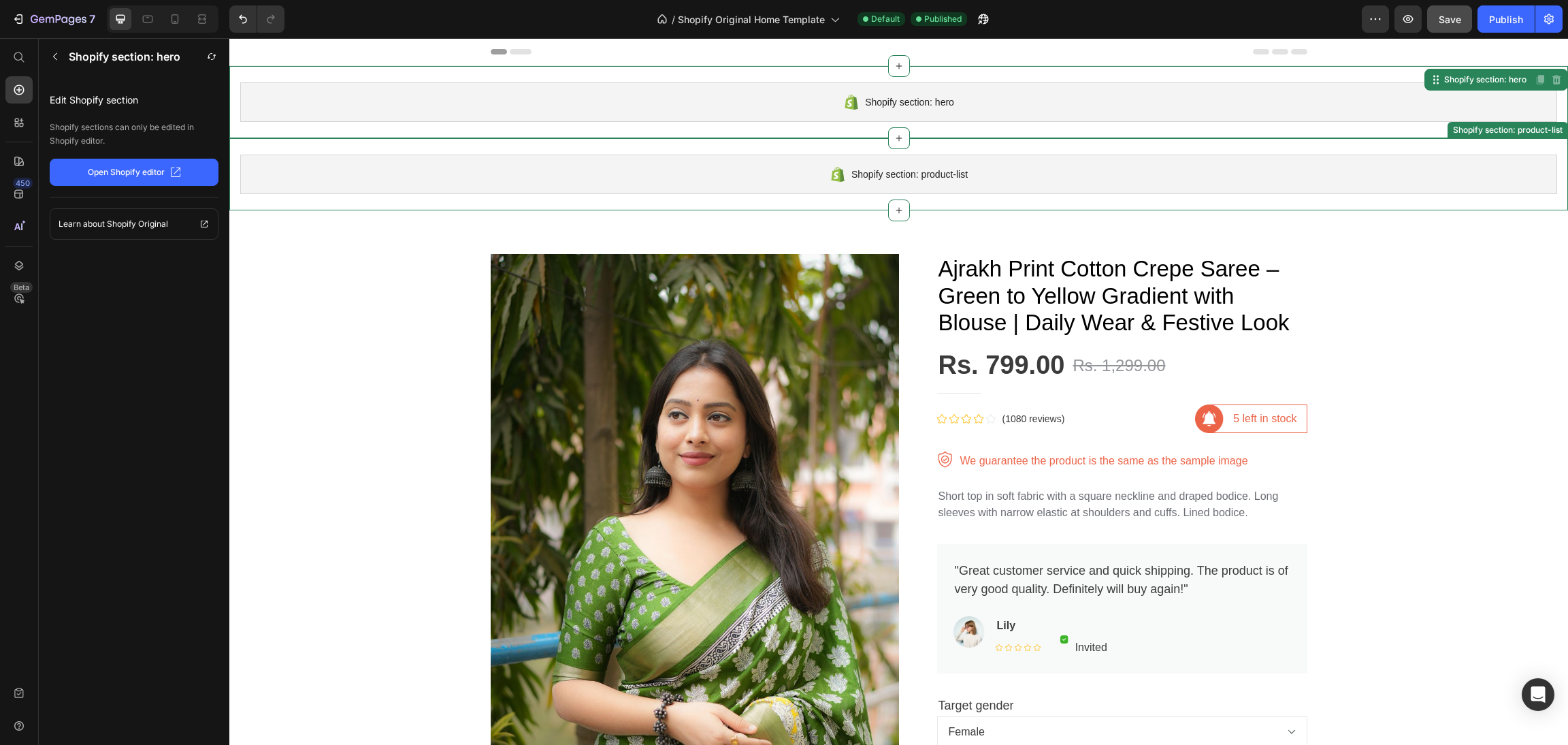 click on "Shopify section: product-list" at bounding box center (898, 174) 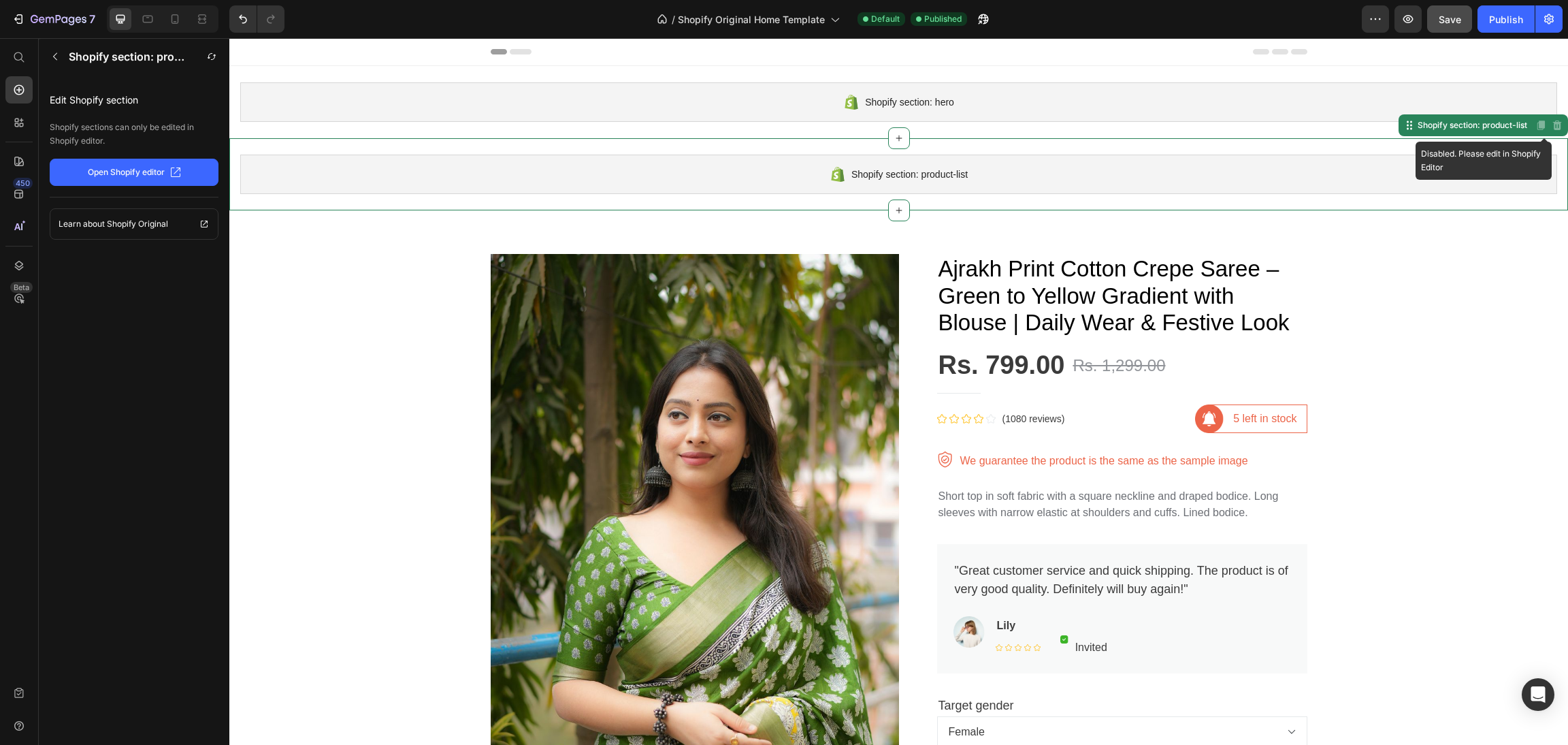 click on "Disabled. Please edit in Shopify Editor" at bounding box center [1541, 125] 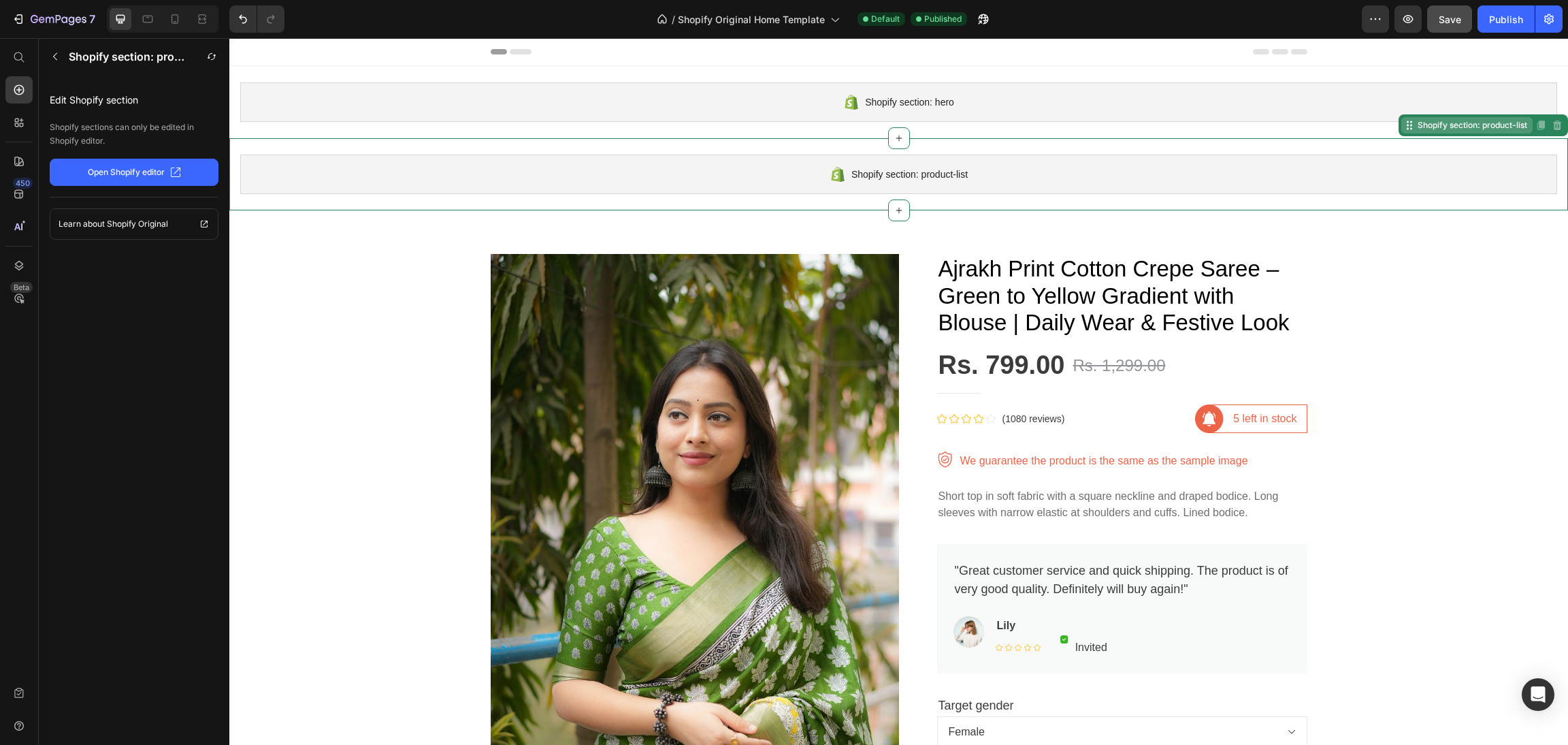 click on "Shopify section: product-list" at bounding box center [1472, 125] 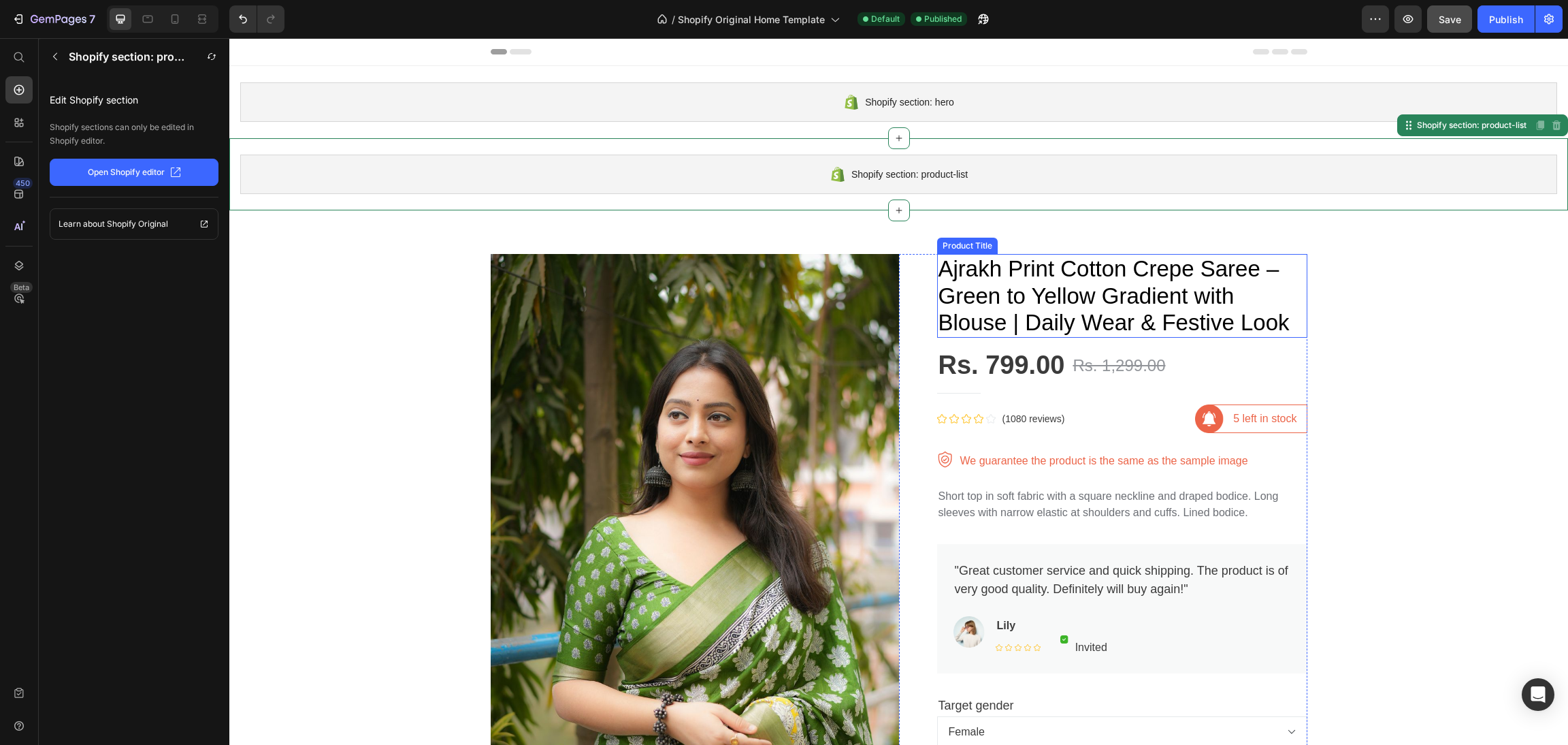 click on "Ajrakh Print Cotton Crepe Saree – Green to Yellow Gradient with Blouse | Daily Wear & Festive Look" at bounding box center [1122, 296] 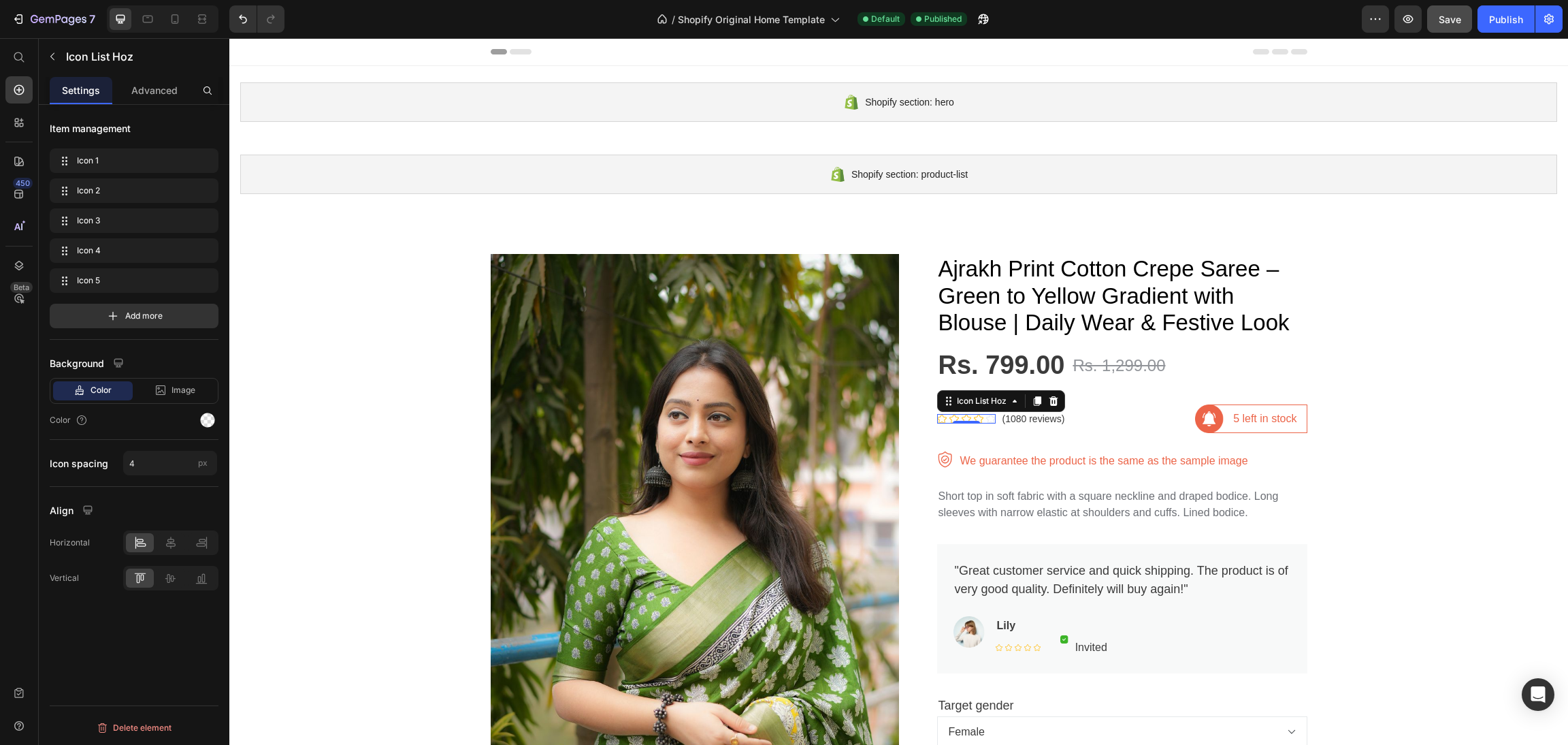 click on "Icon
Icon
Icon
Icon
Icon Icon List Hoz   0" at bounding box center [966, 419] 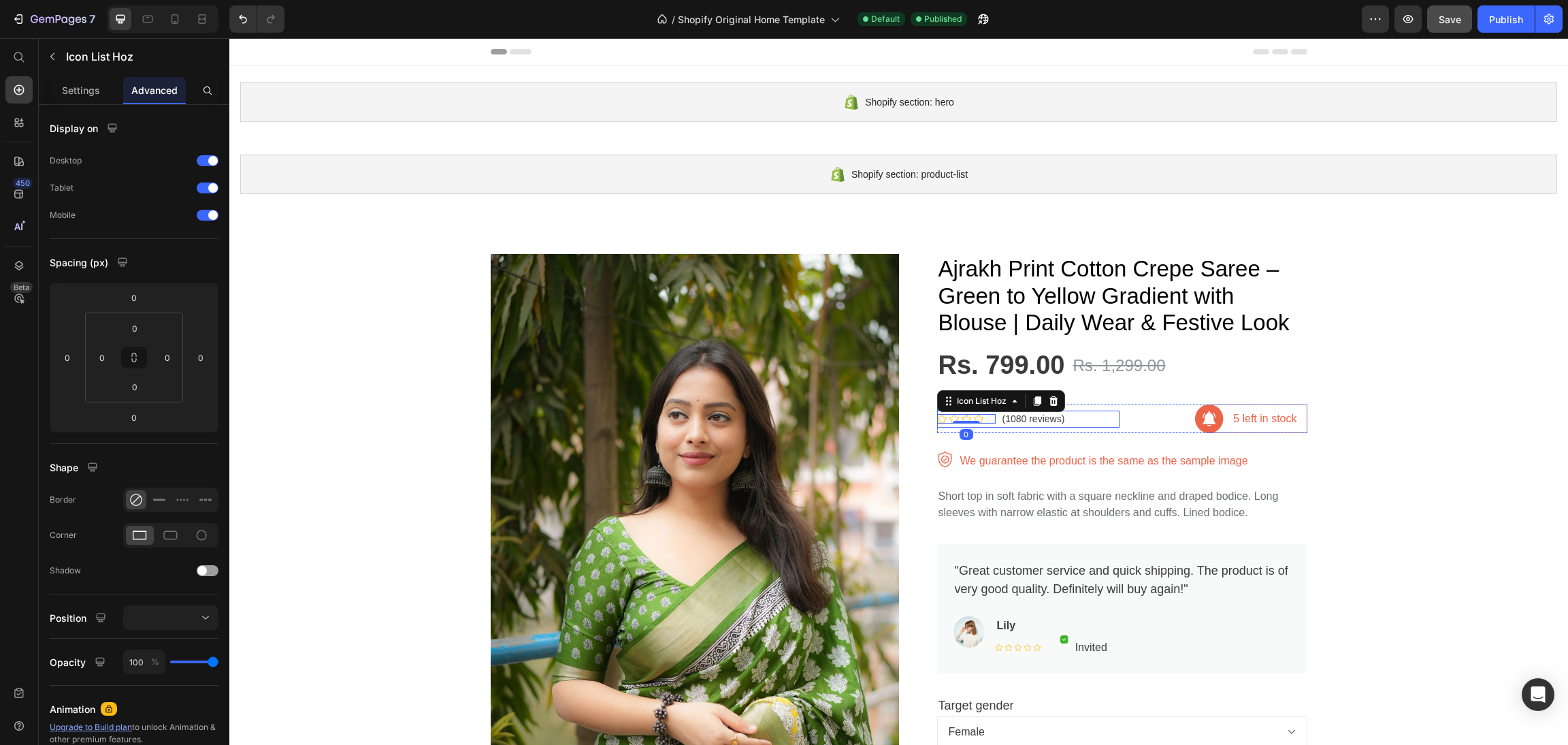 click on "Icon" at bounding box center [991, 419] 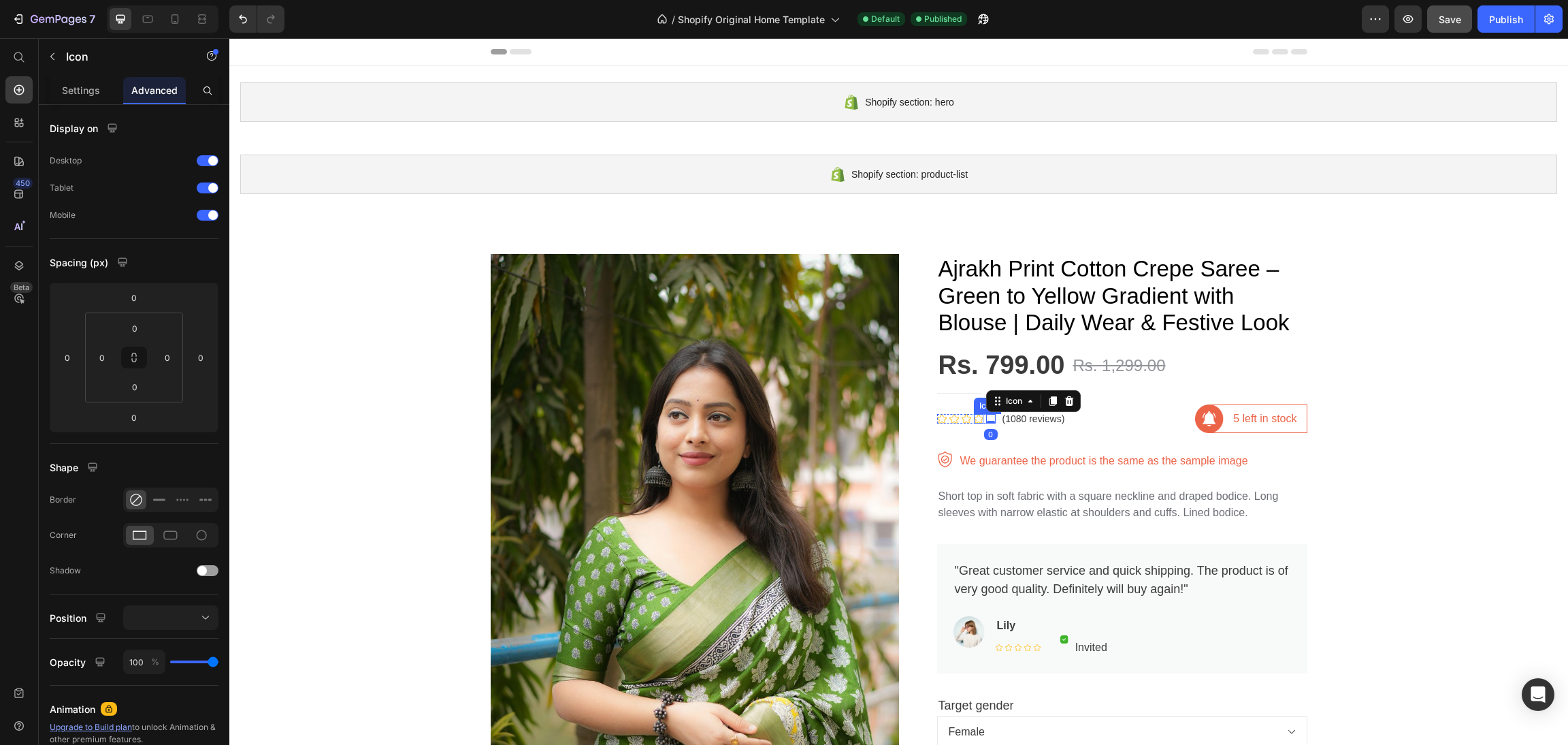 click on "Icon
Icon
Icon
Icon
Icon   0" at bounding box center [966, 419] 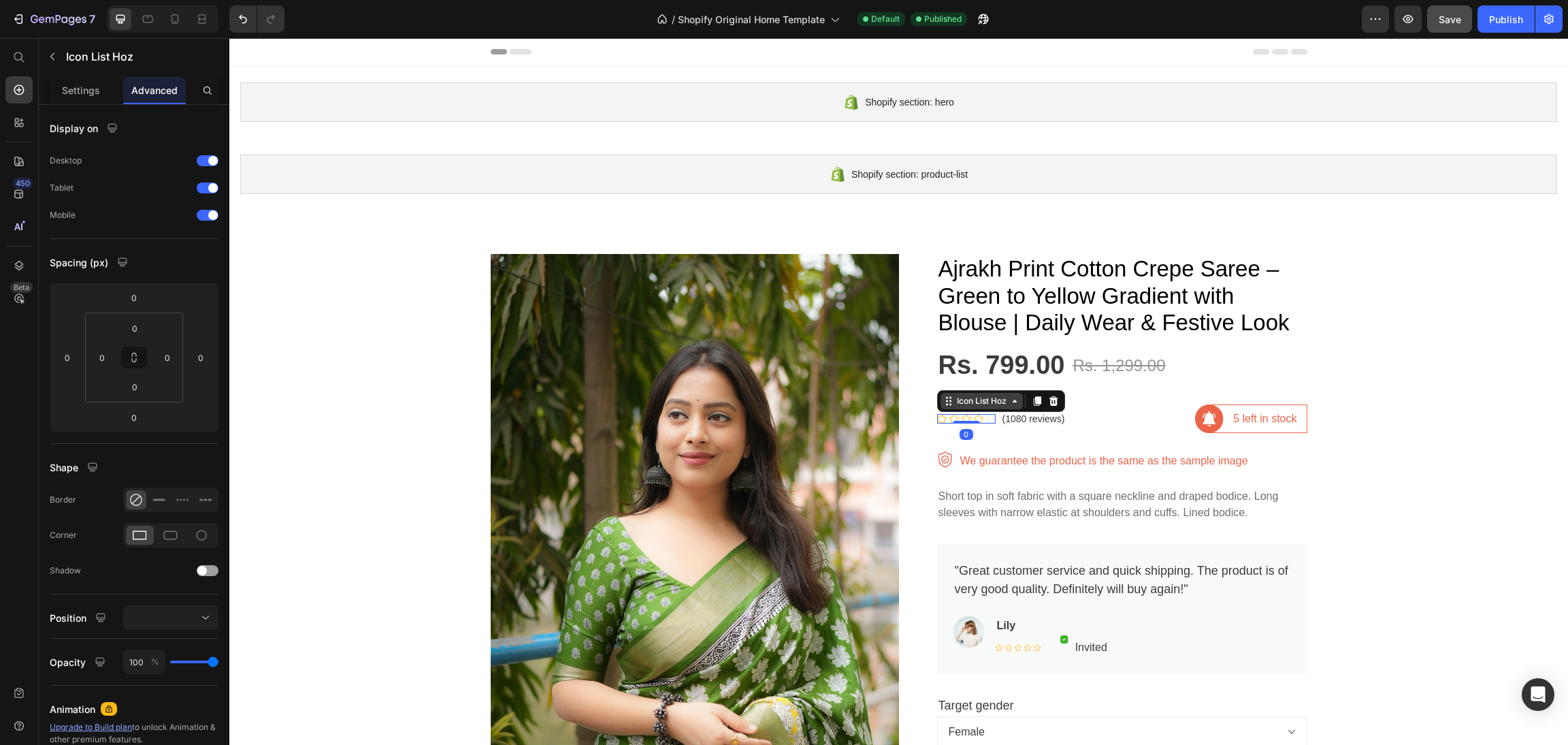 click 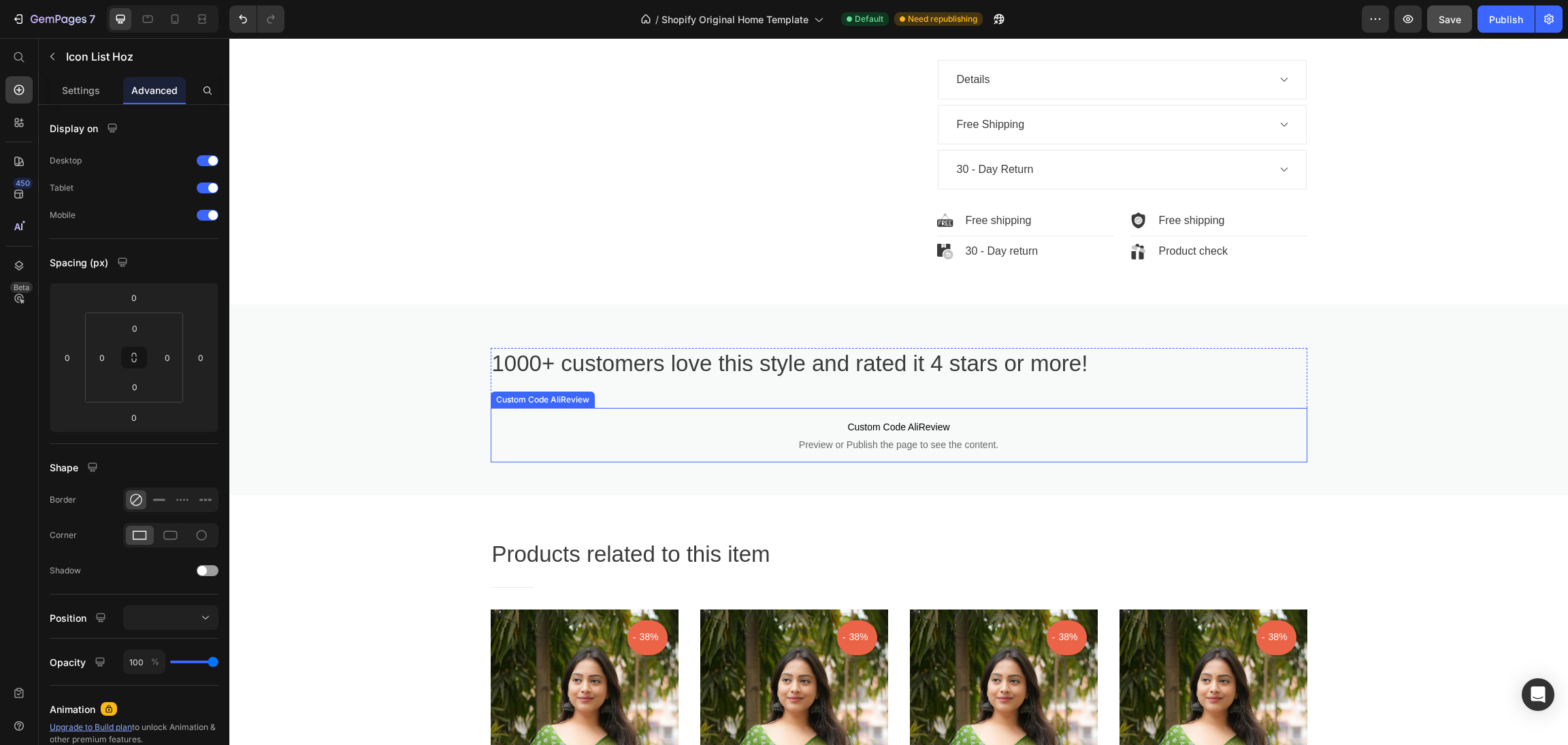 scroll, scrollTop: 1225, scrollLeft: 0, axis: vertical 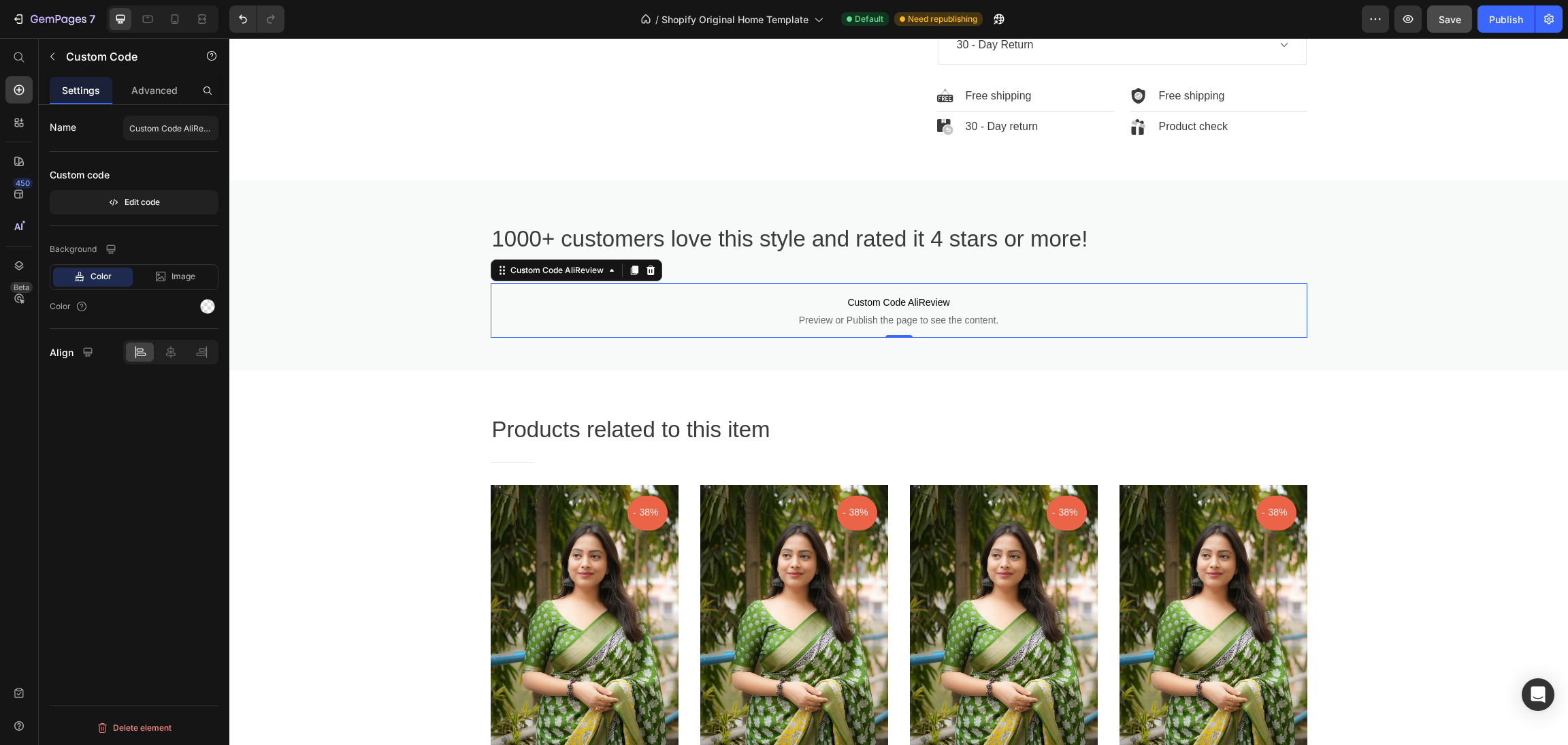 click on "Custom Code AliReview" at bounding box center [899, 302] 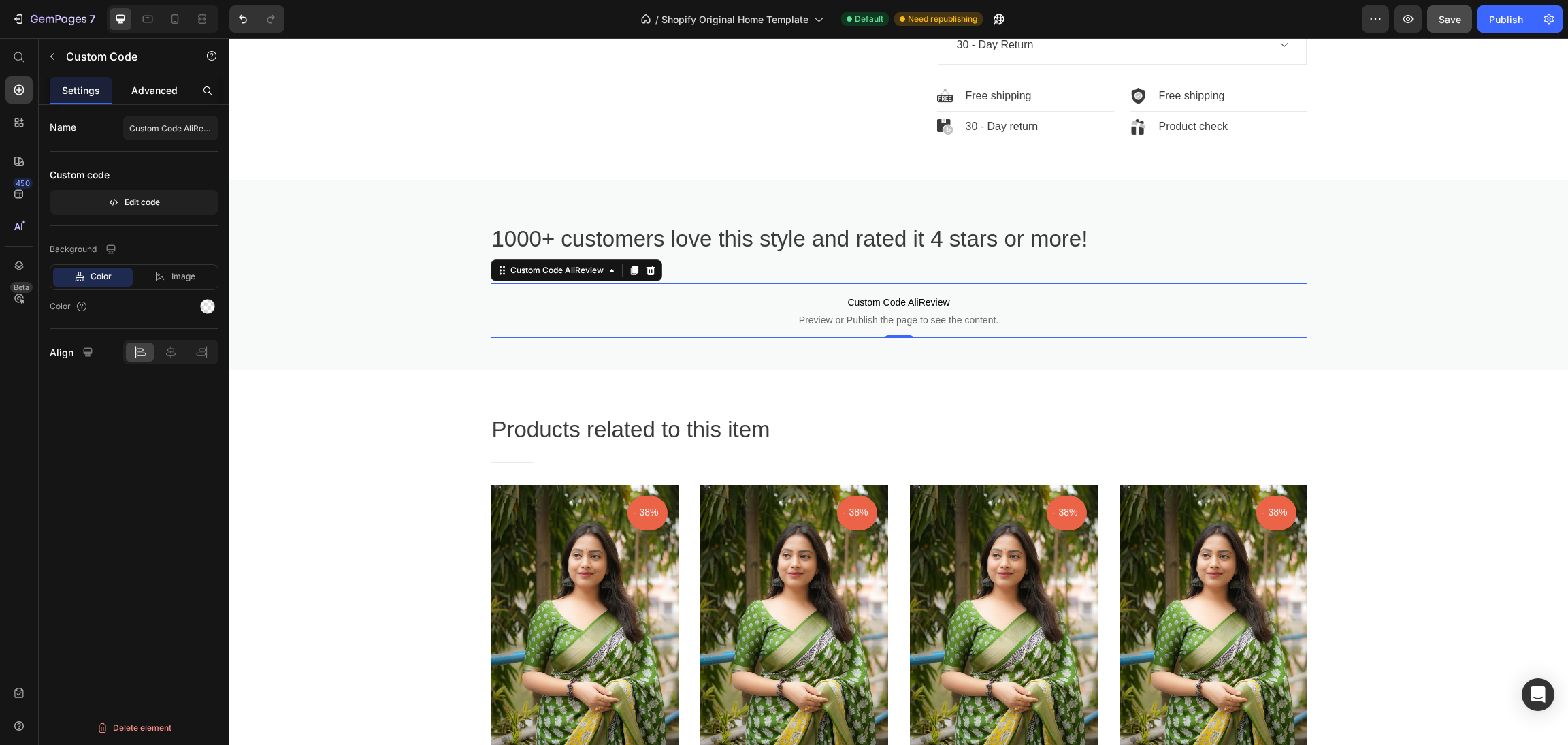 click on "Advanced" 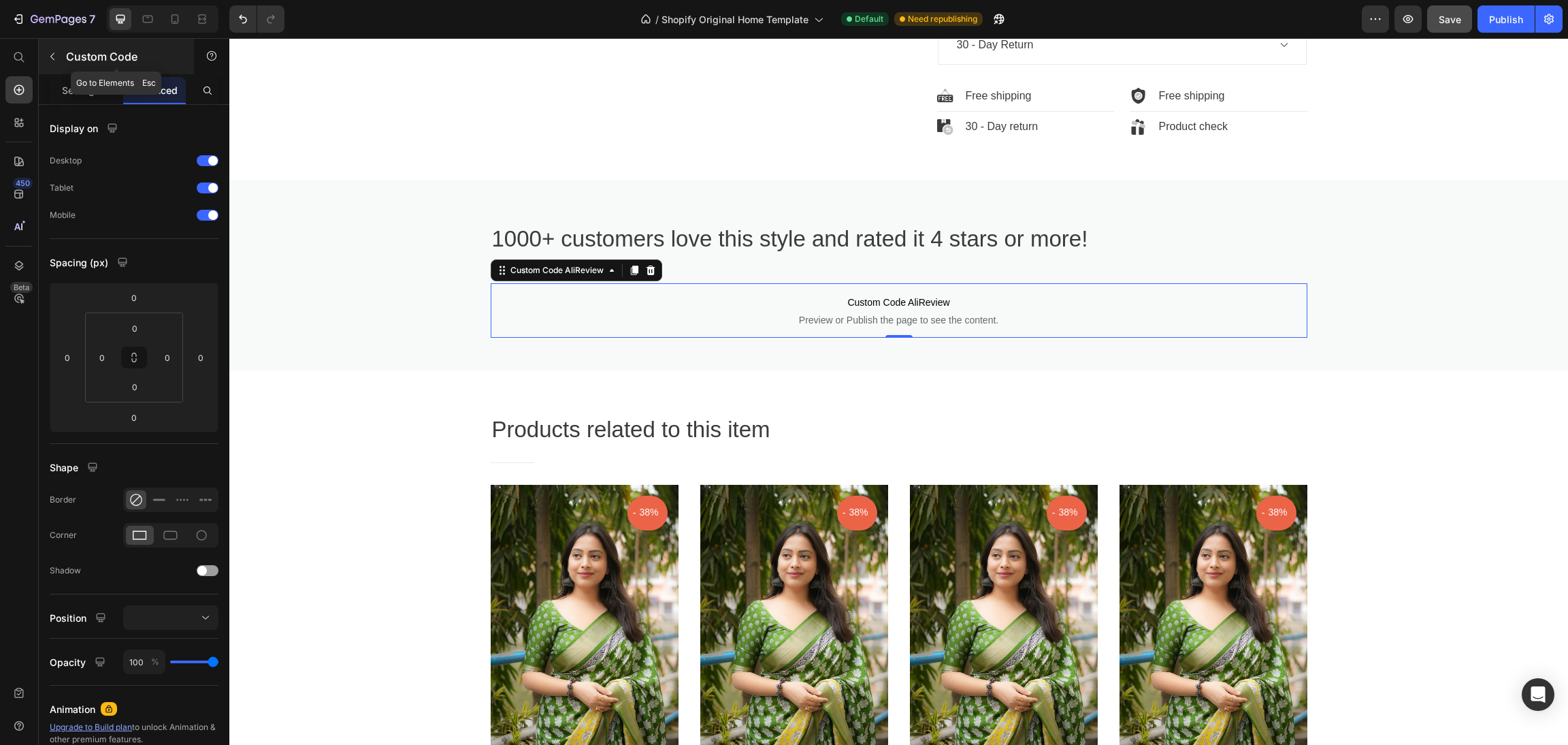 click at bounding box center (52, 57) 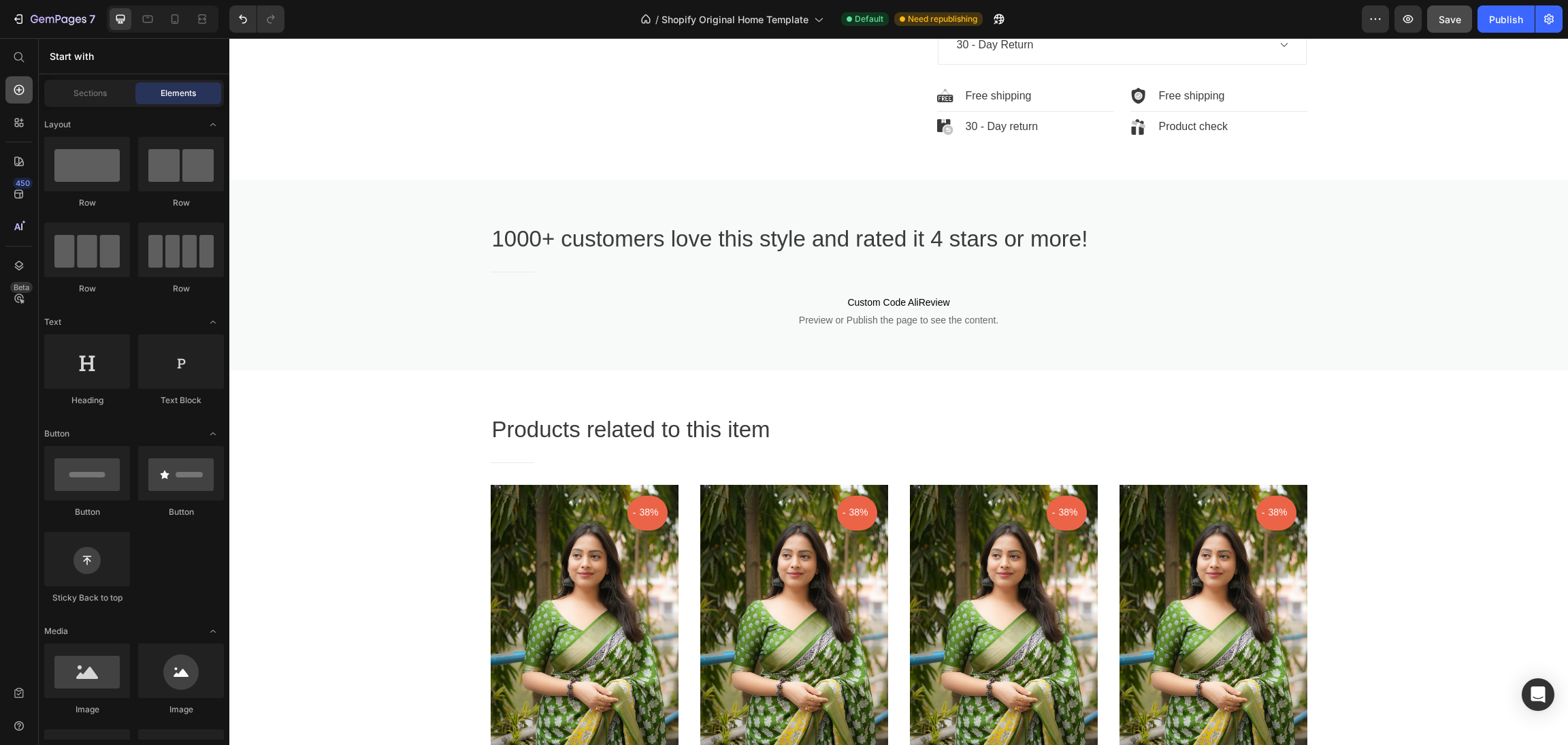 click 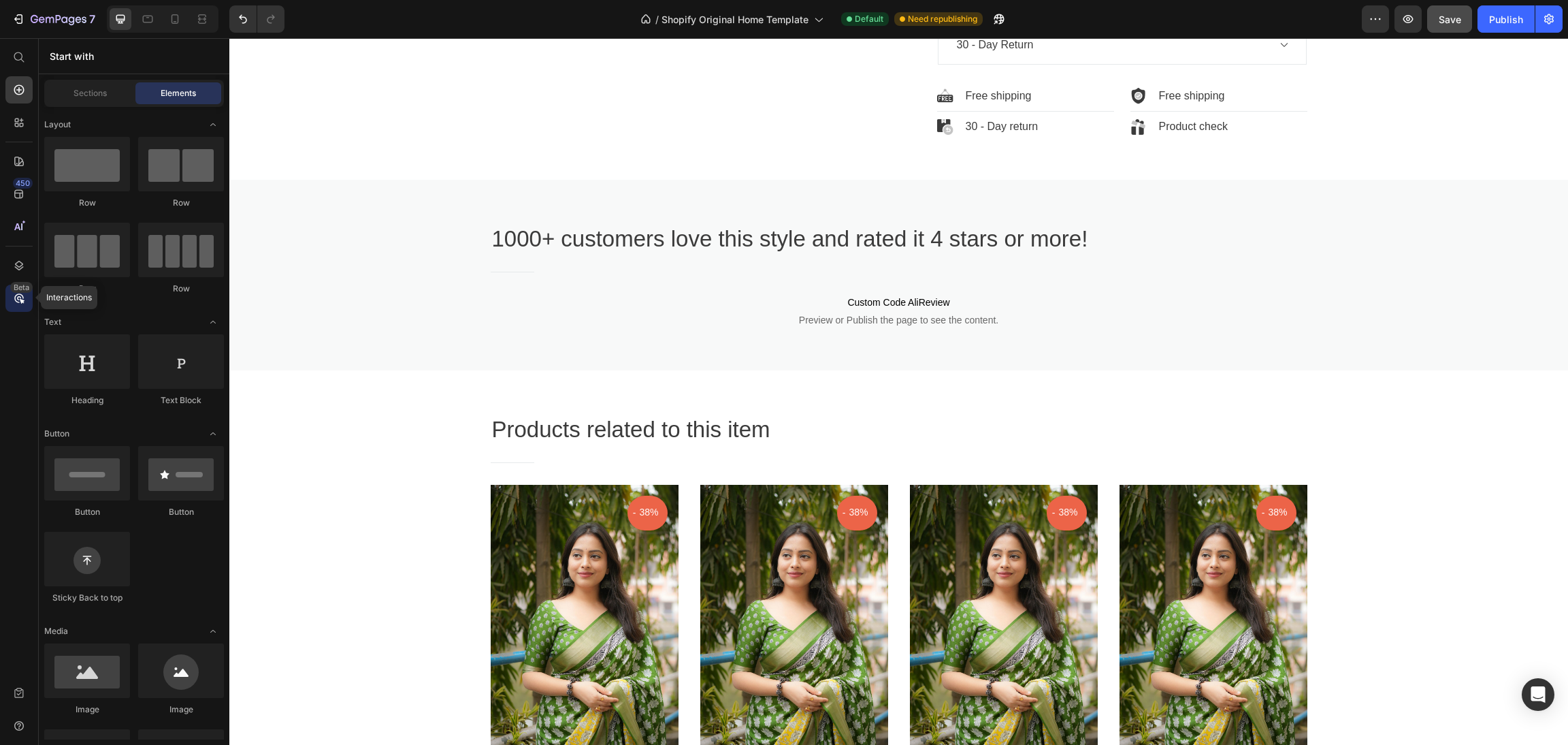 click 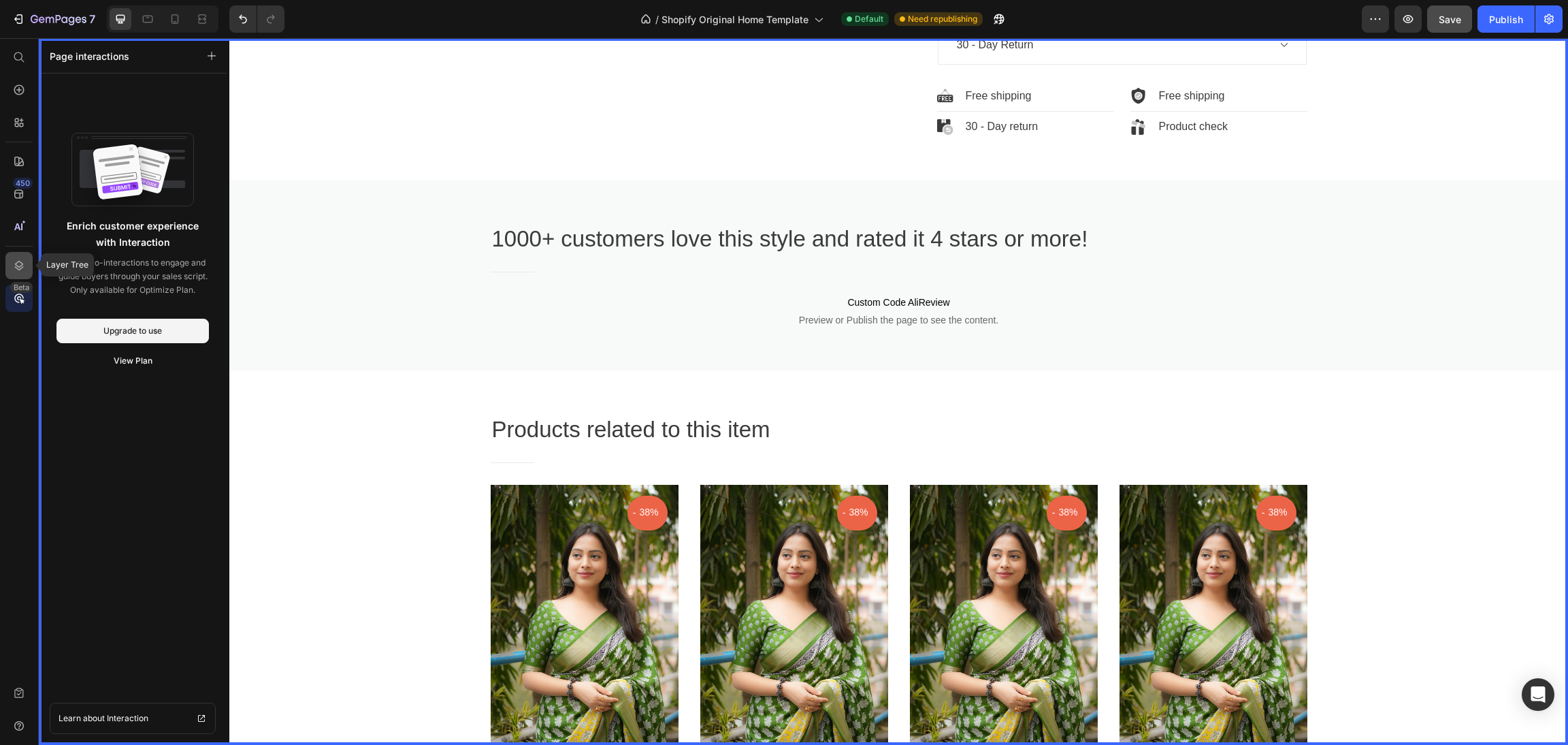 click 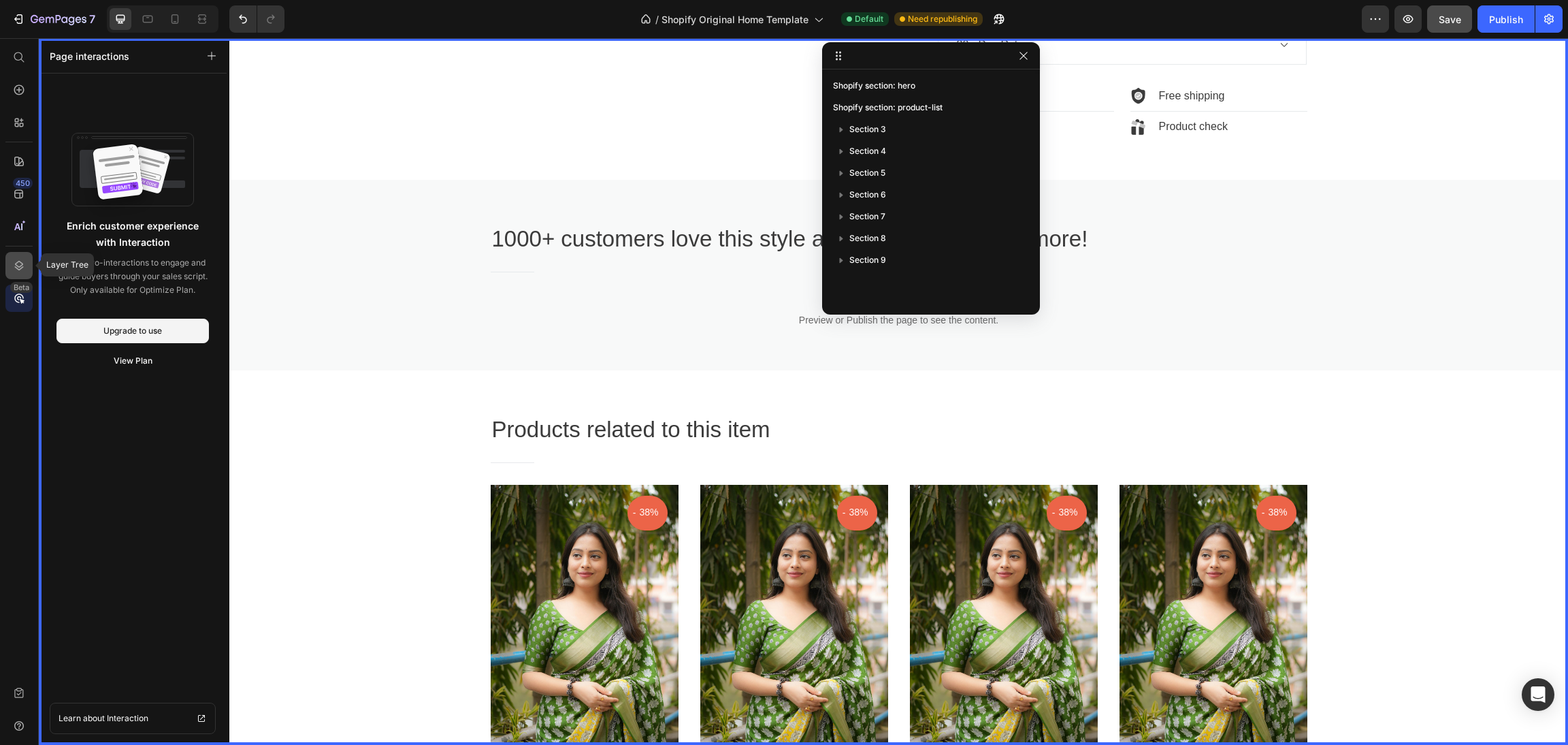 click 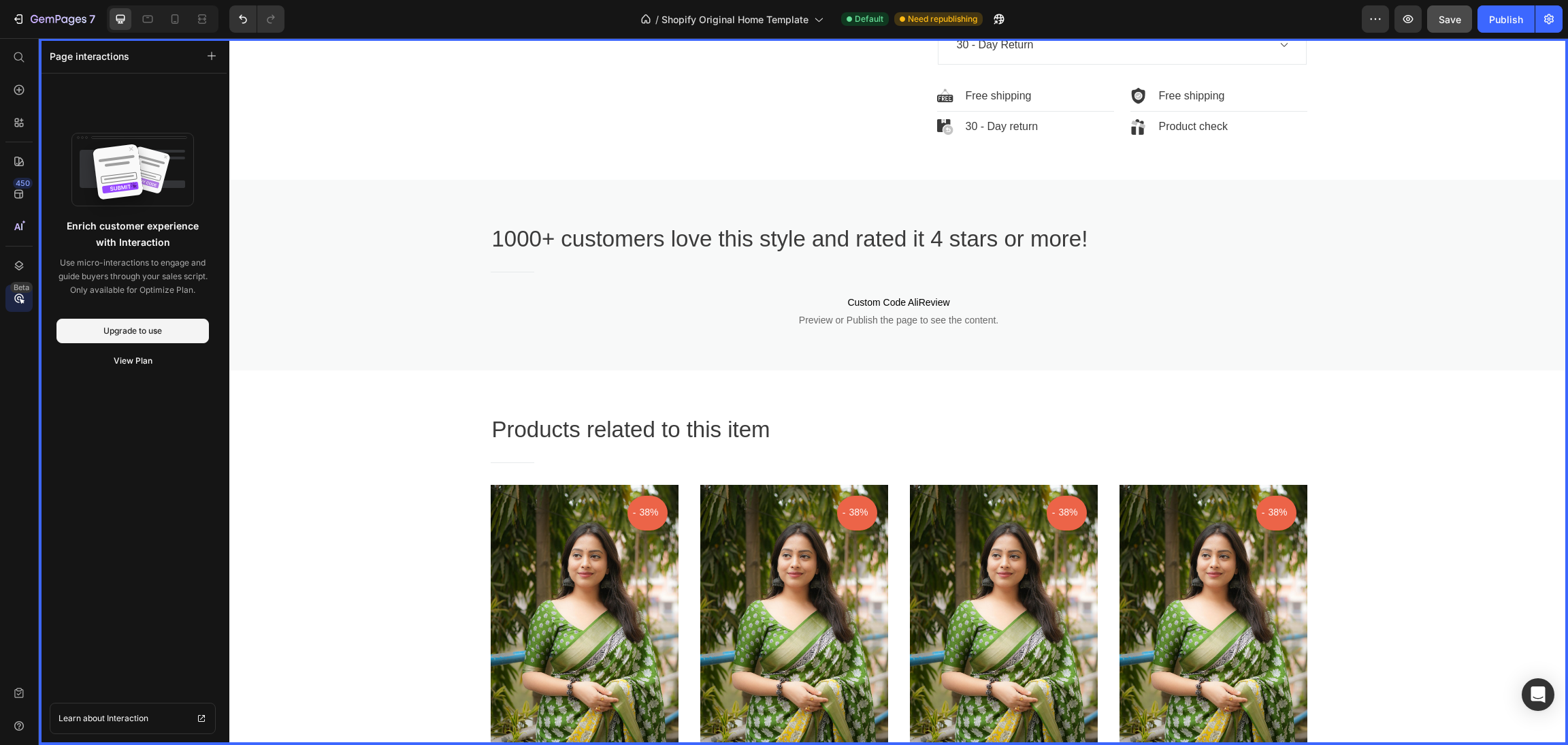 click on "450 Beta" at bounding box center [19, 392] 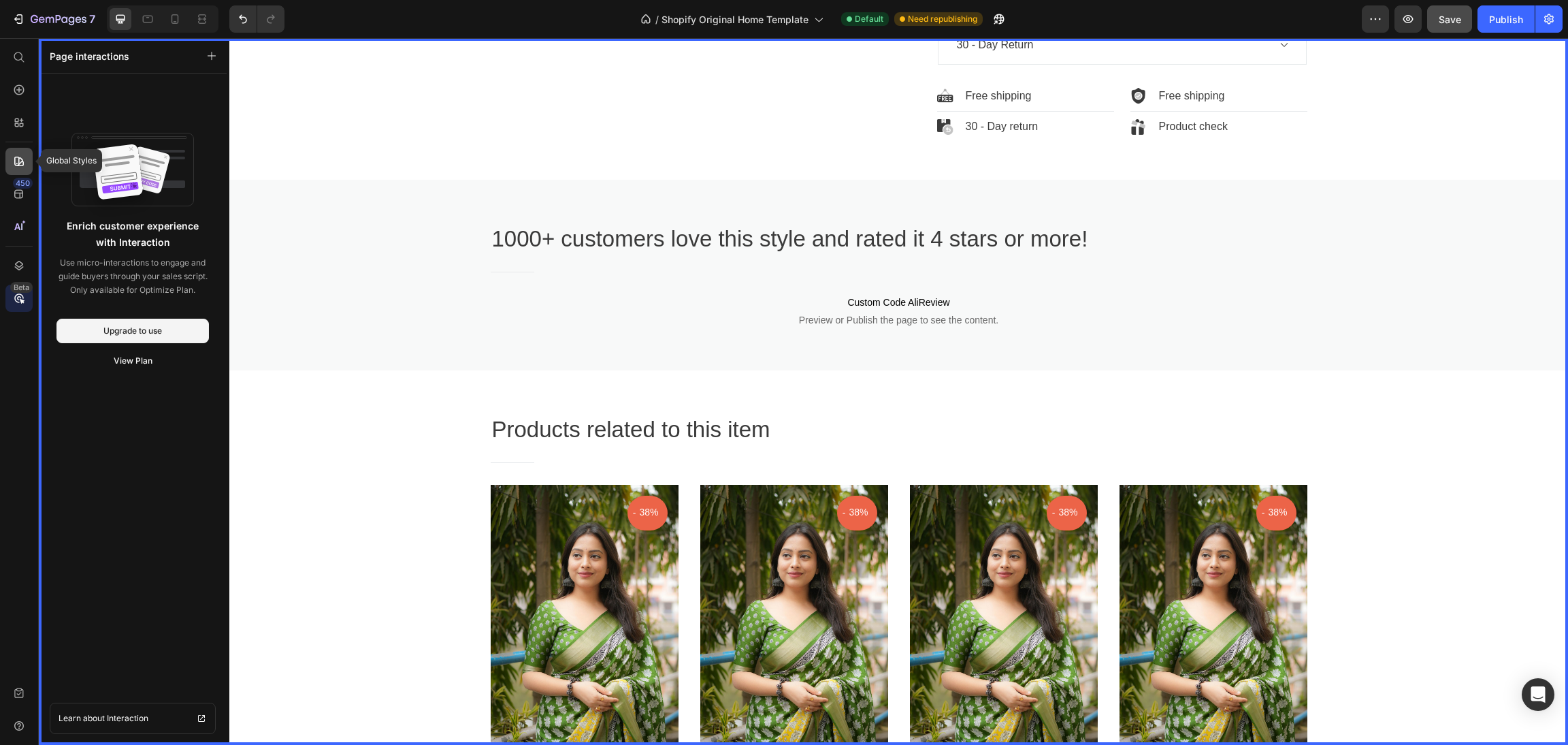click 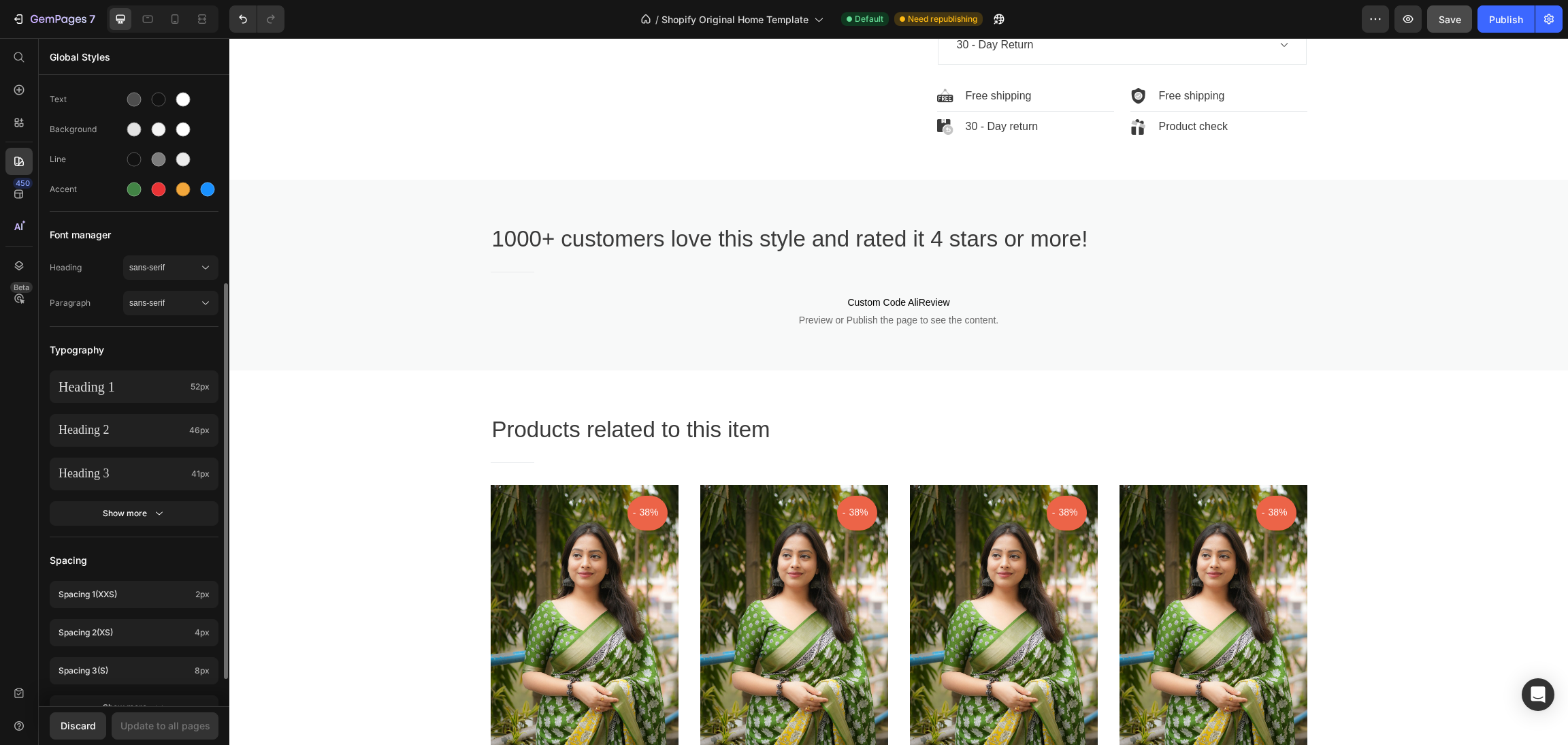 scroll, scrollTop: 0, scrollLeft: 0, axis: both 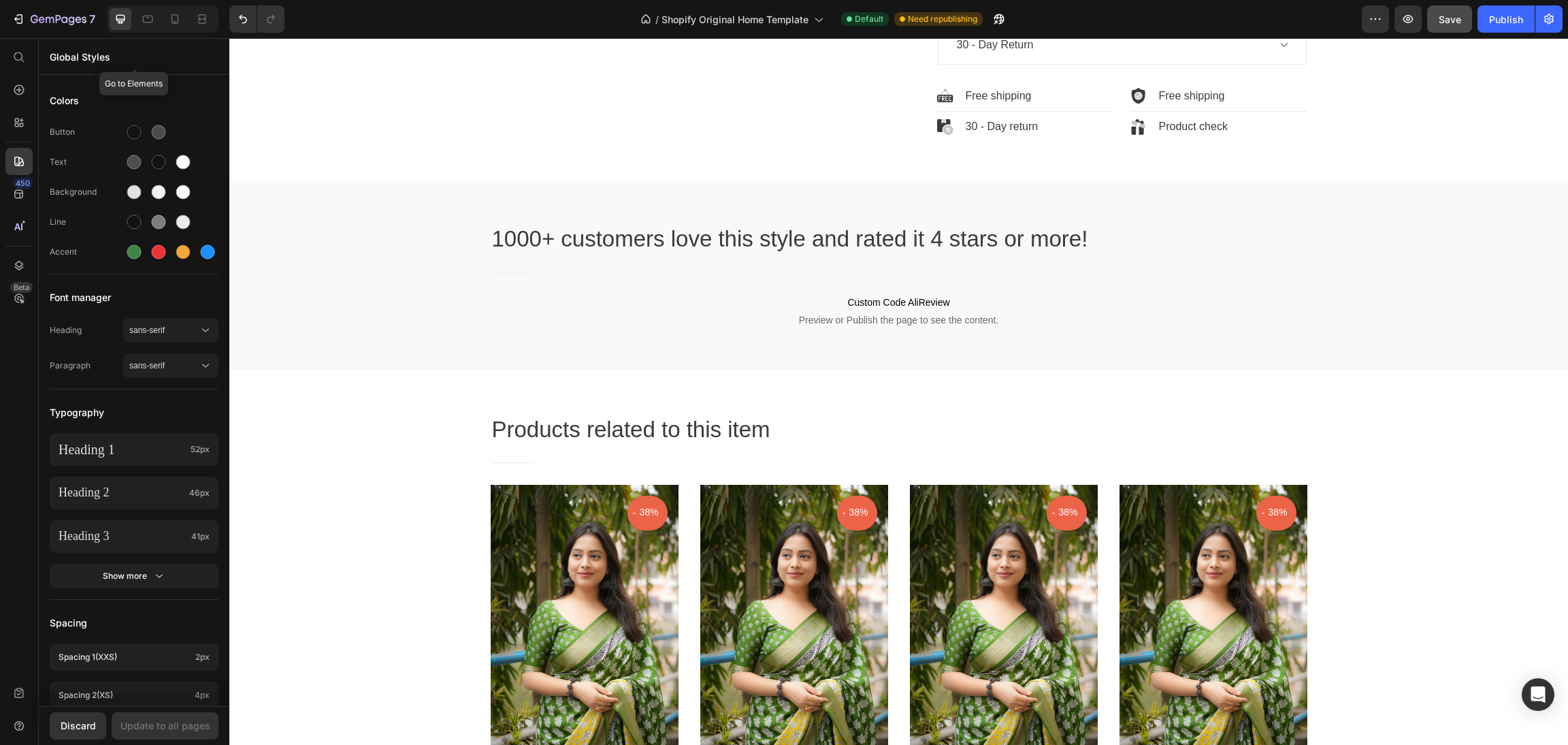 click on "Global Styles" at bounding box center (134, 57) 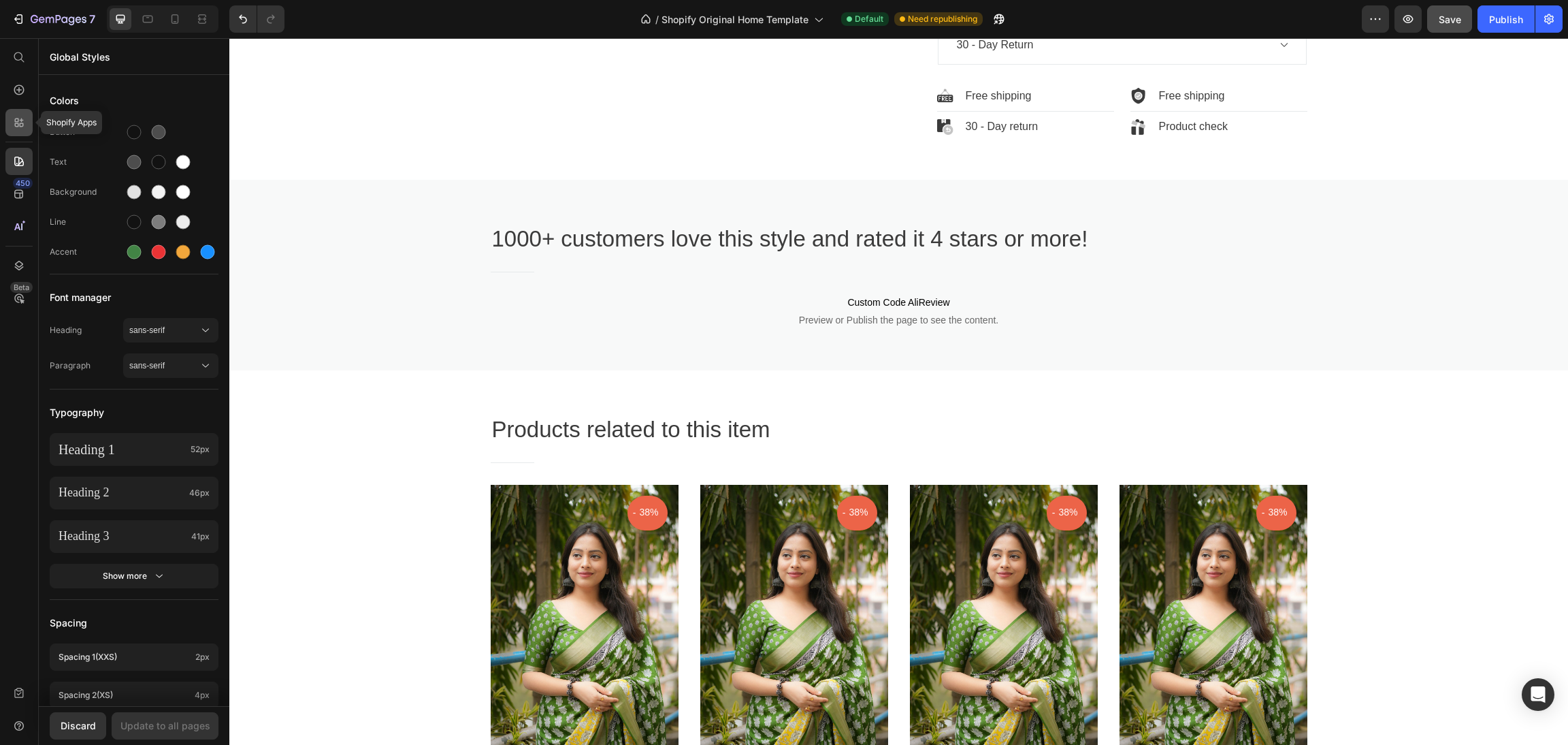 click 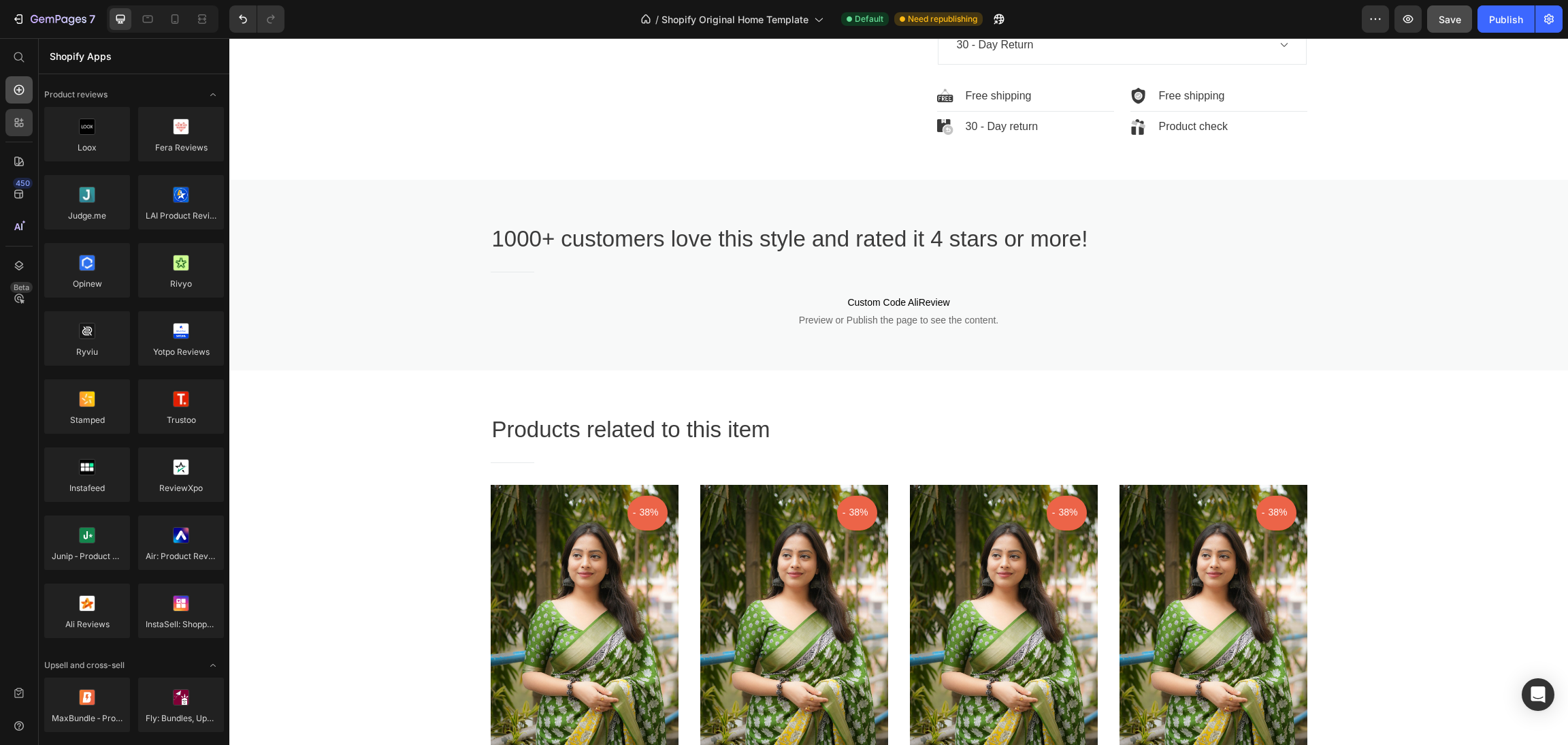 click 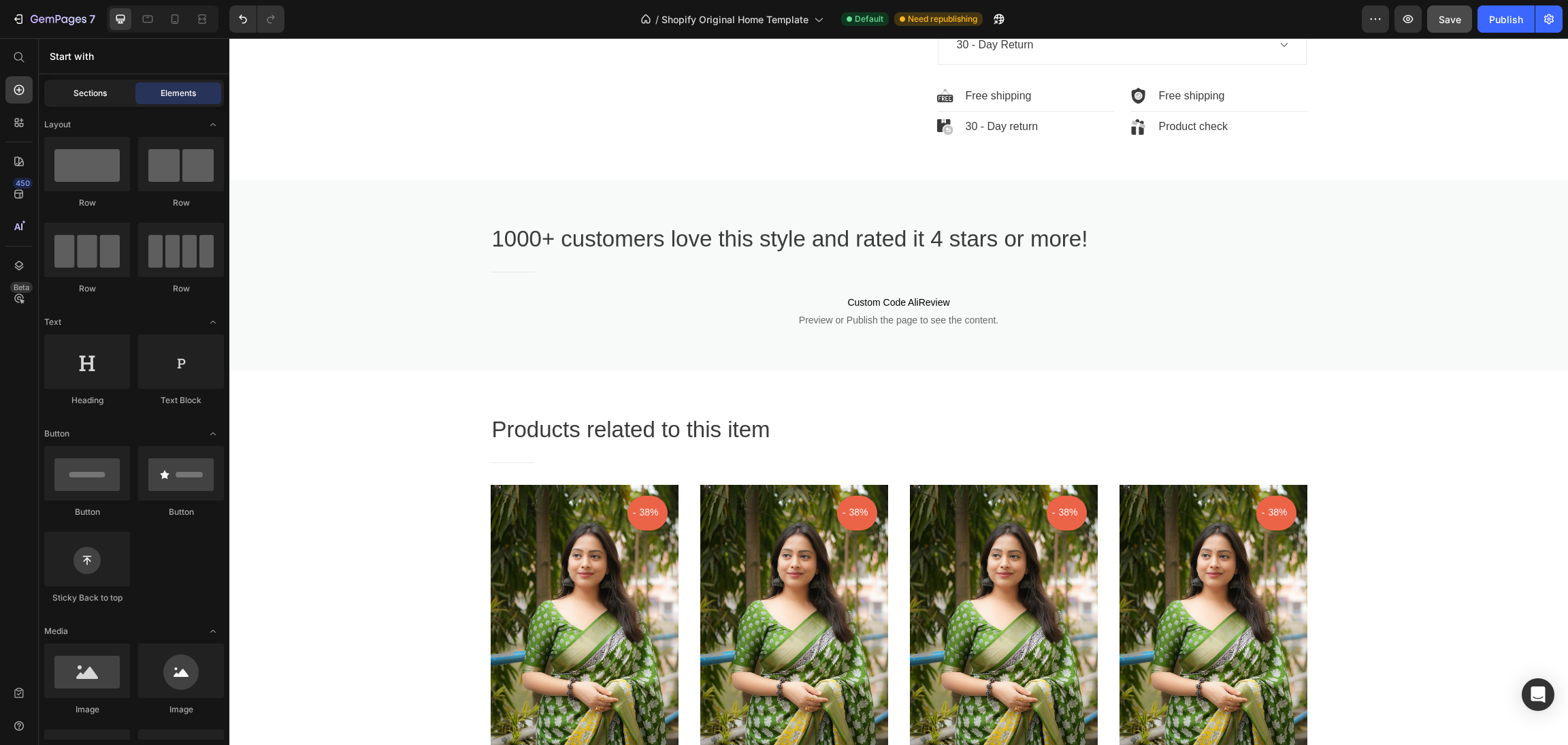 click on "Sections" at bounding box center (90, 93) 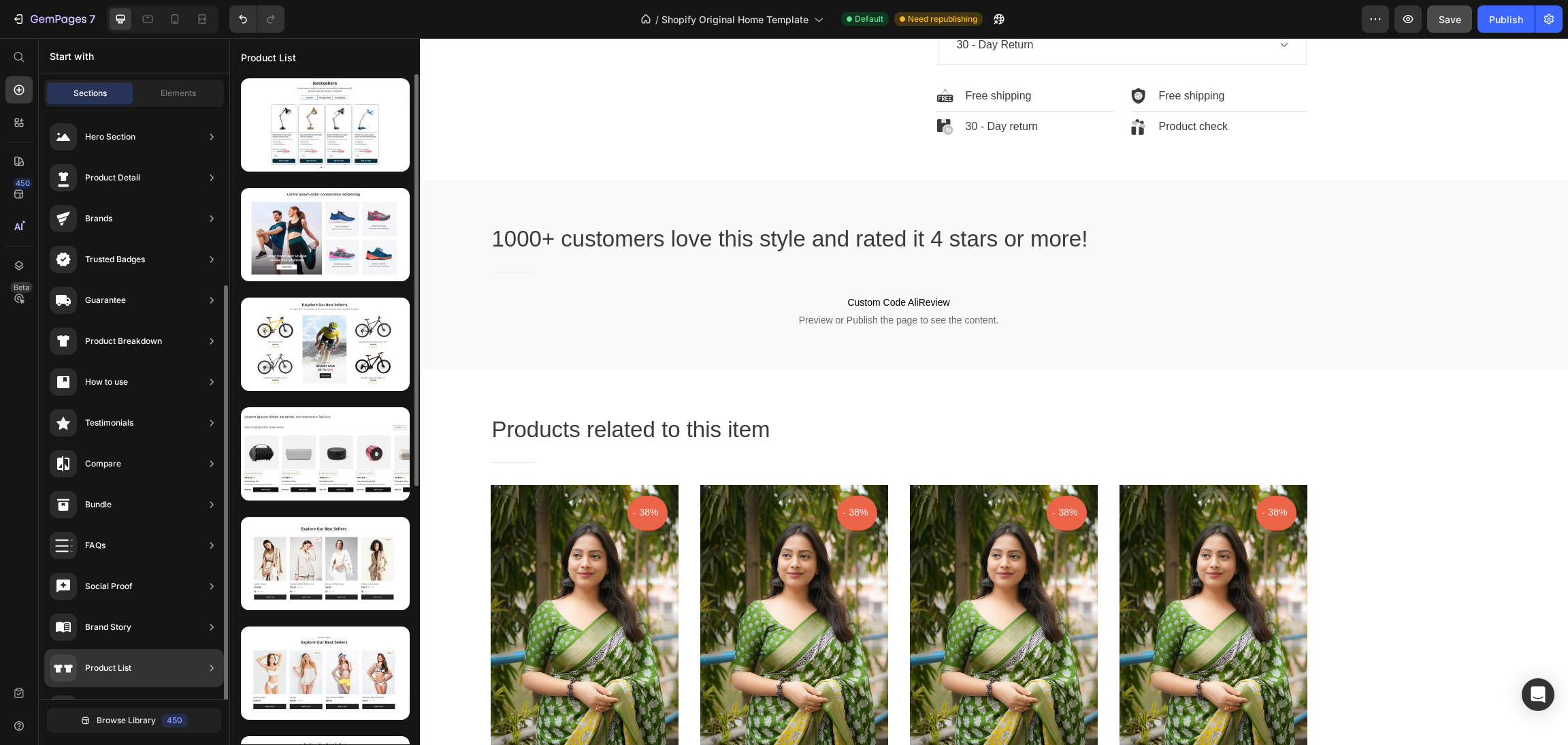 scroll, scrollTop: 197, scrollLeft: 0, axis: vertical 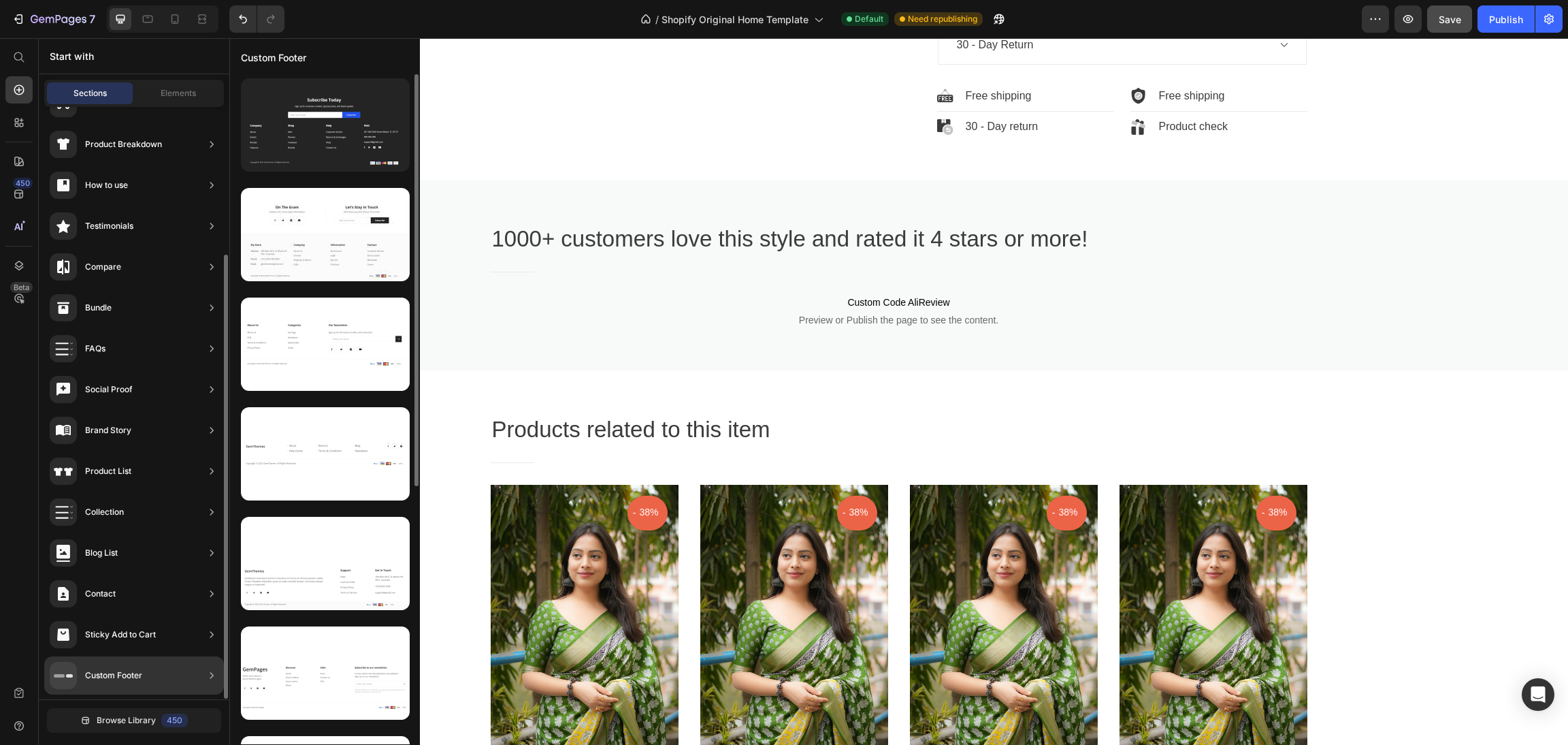 click on "Custom Footer" at bounding box center (114, 676) 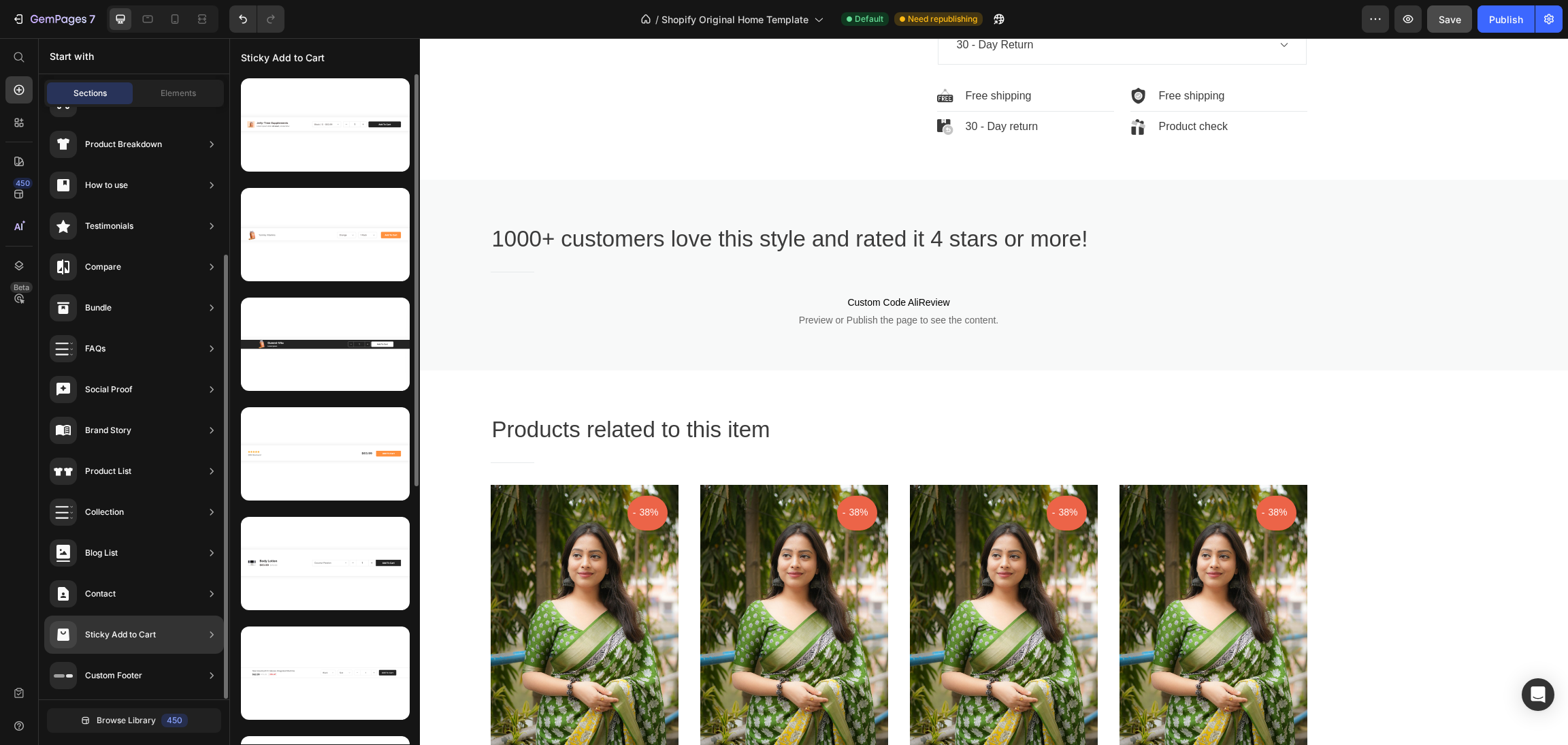 click on "Sticky Add to Cart" 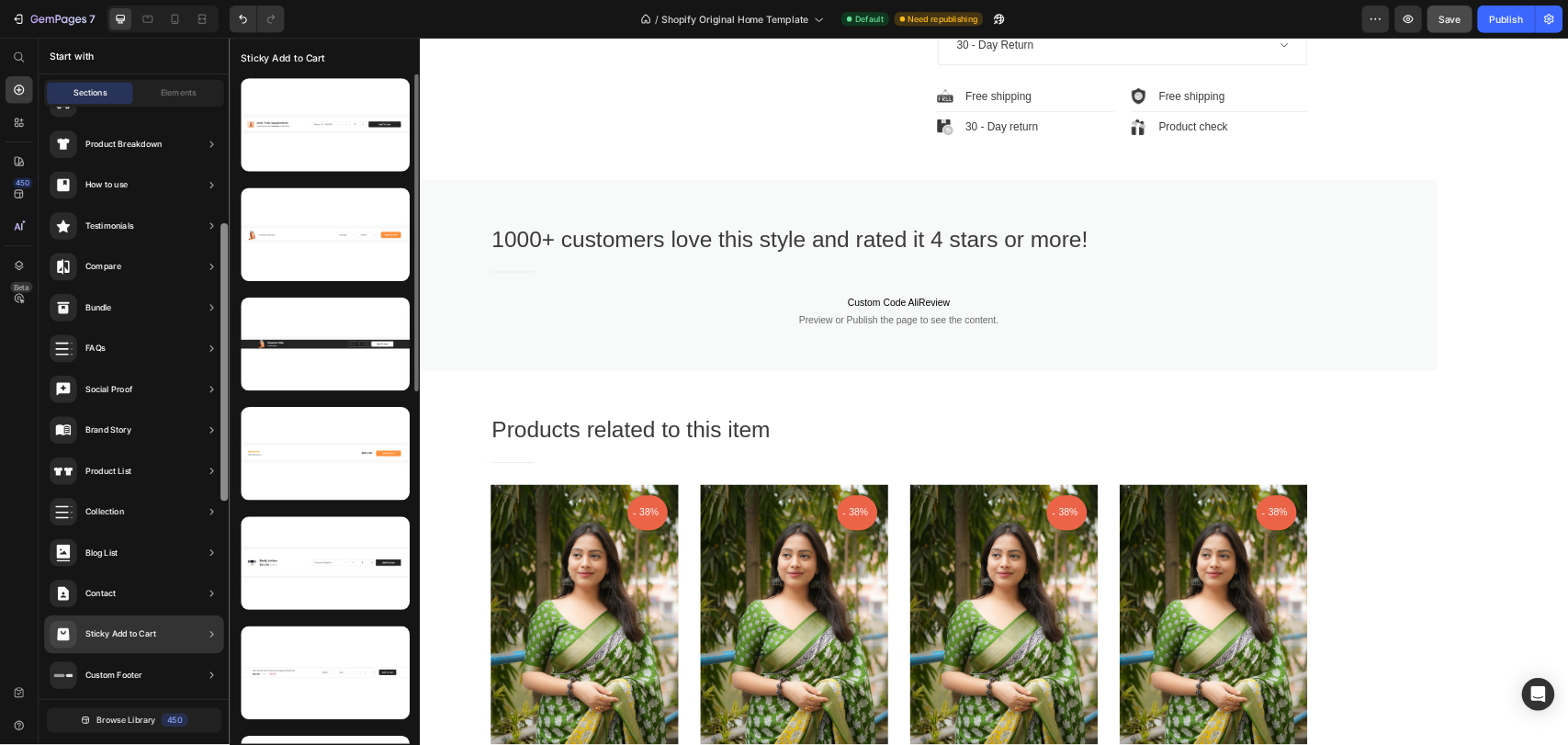 scroll, scrollTop: 265, scrollLeft: 0, axis: vertical 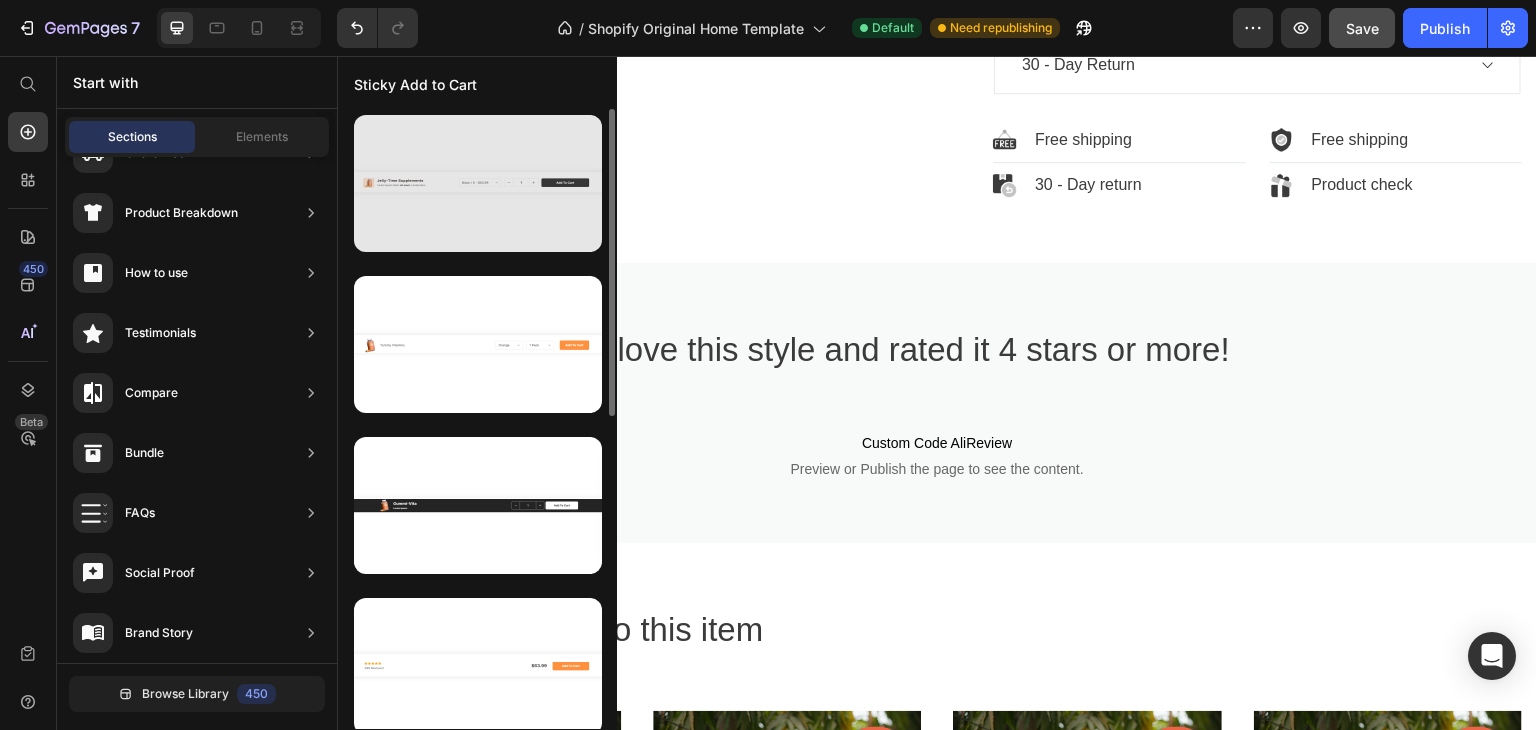 click at bounding box center (478, 183) 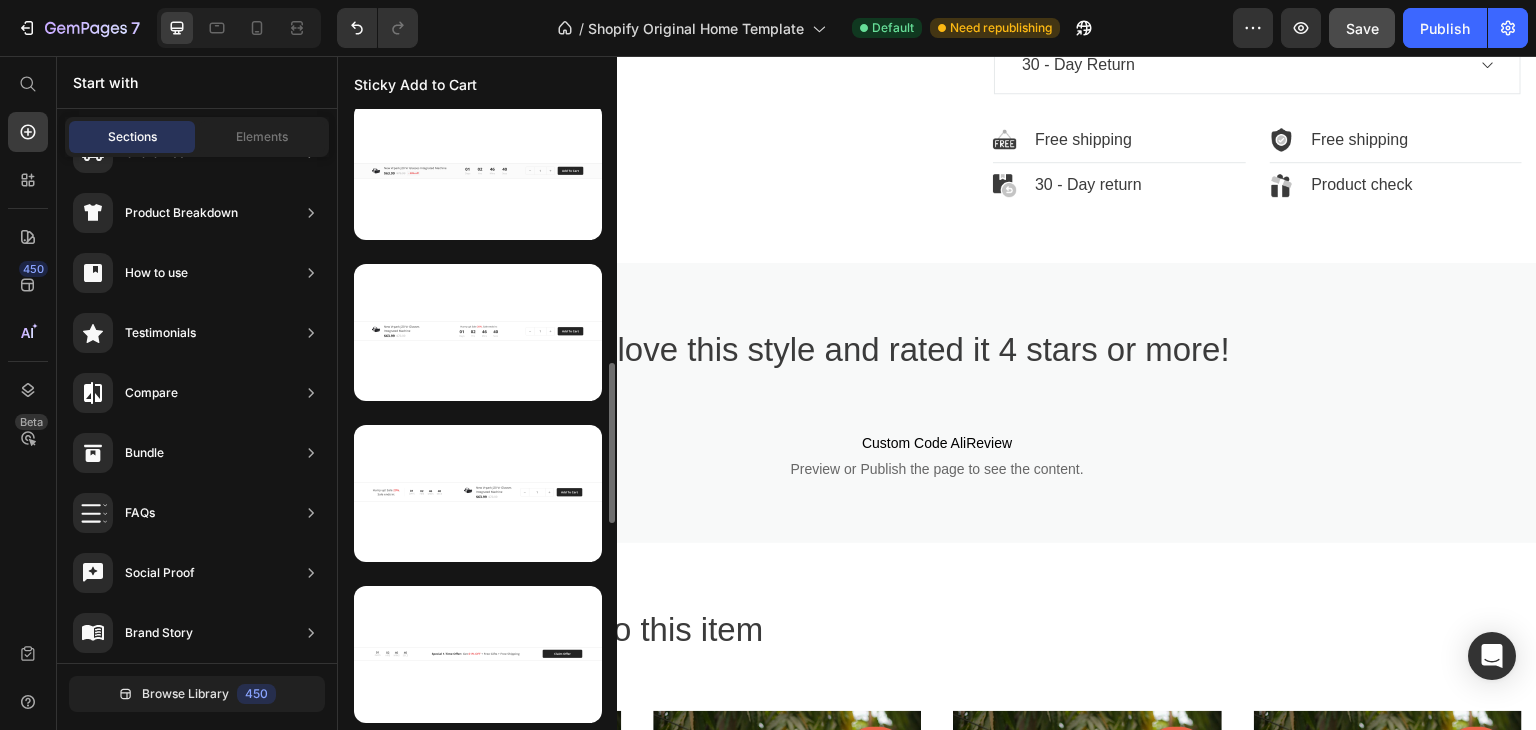 scroll, scrollTop: 1139, scrollLeft: 0, axis: vertical 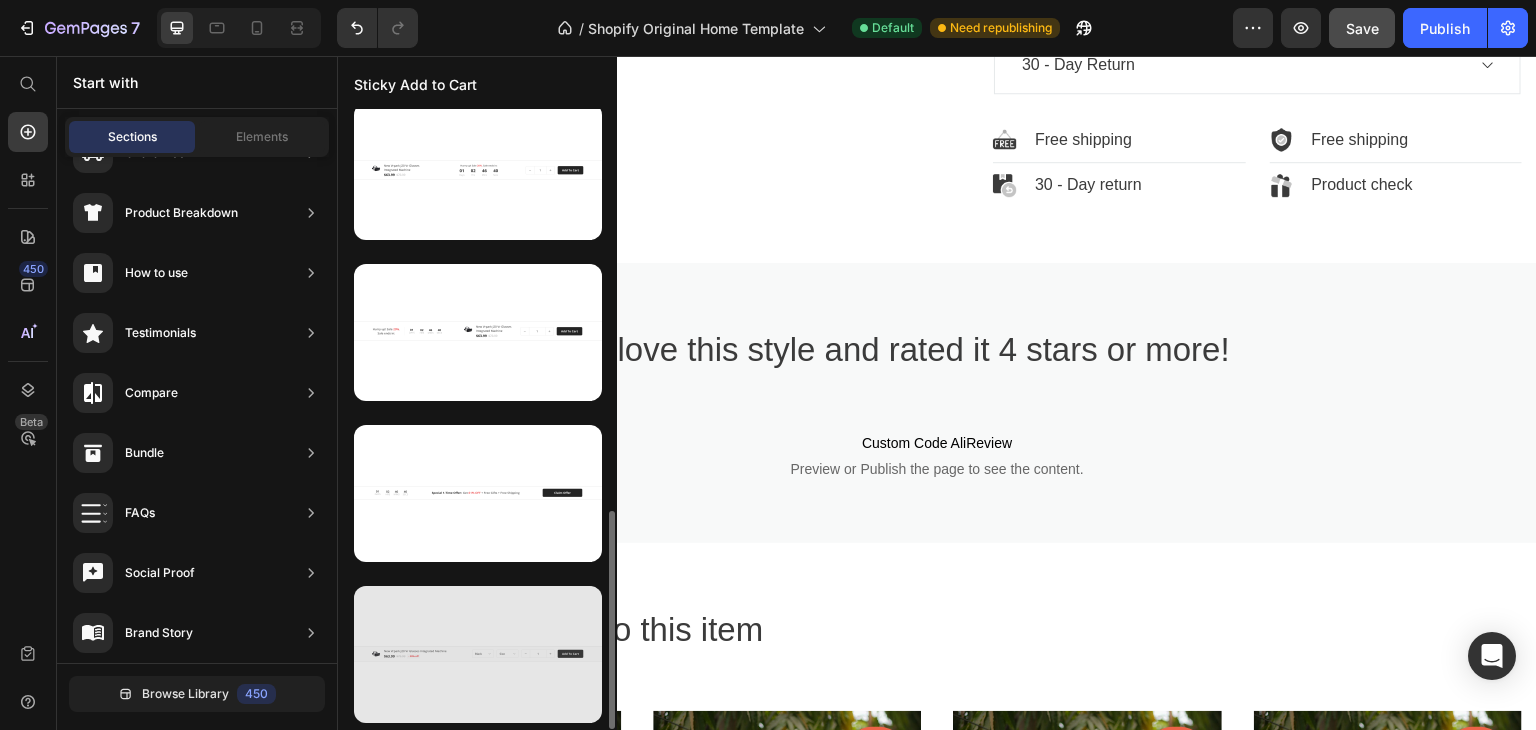 click at bounding box center [478, 654] 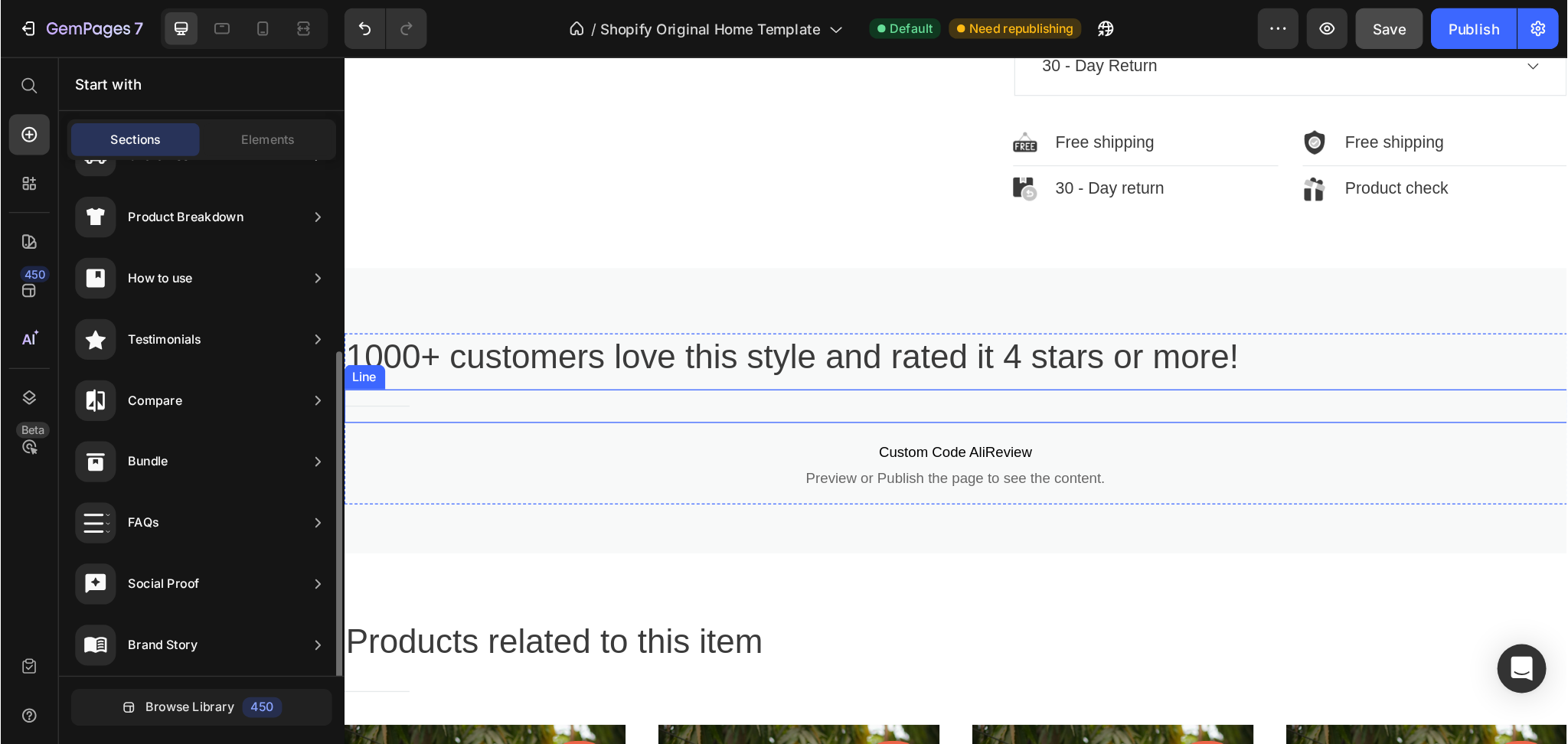 scroll, scrollTop: 221, scrollLeft: 0, axis: vertical 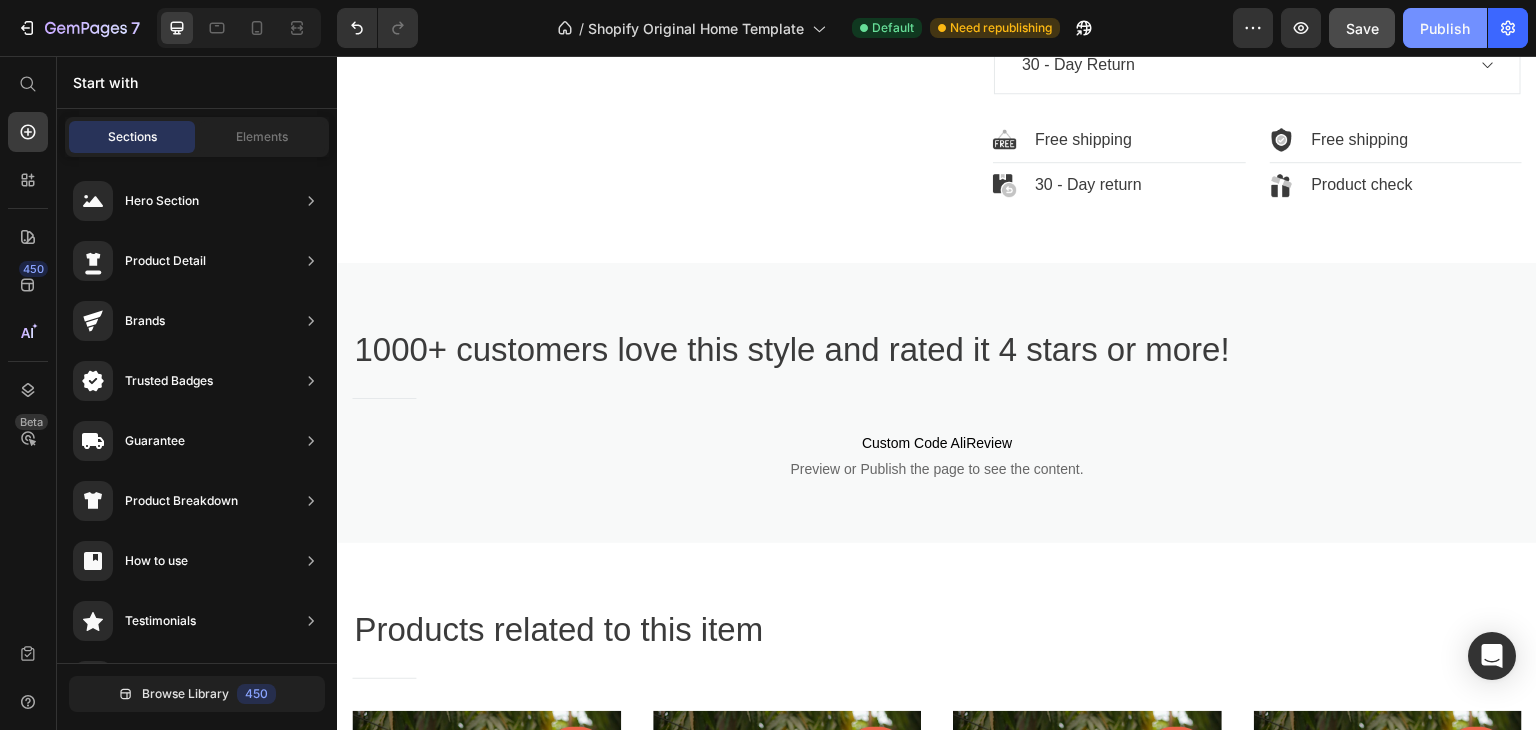 click on "Publish" at bounding box center (1445, 28) 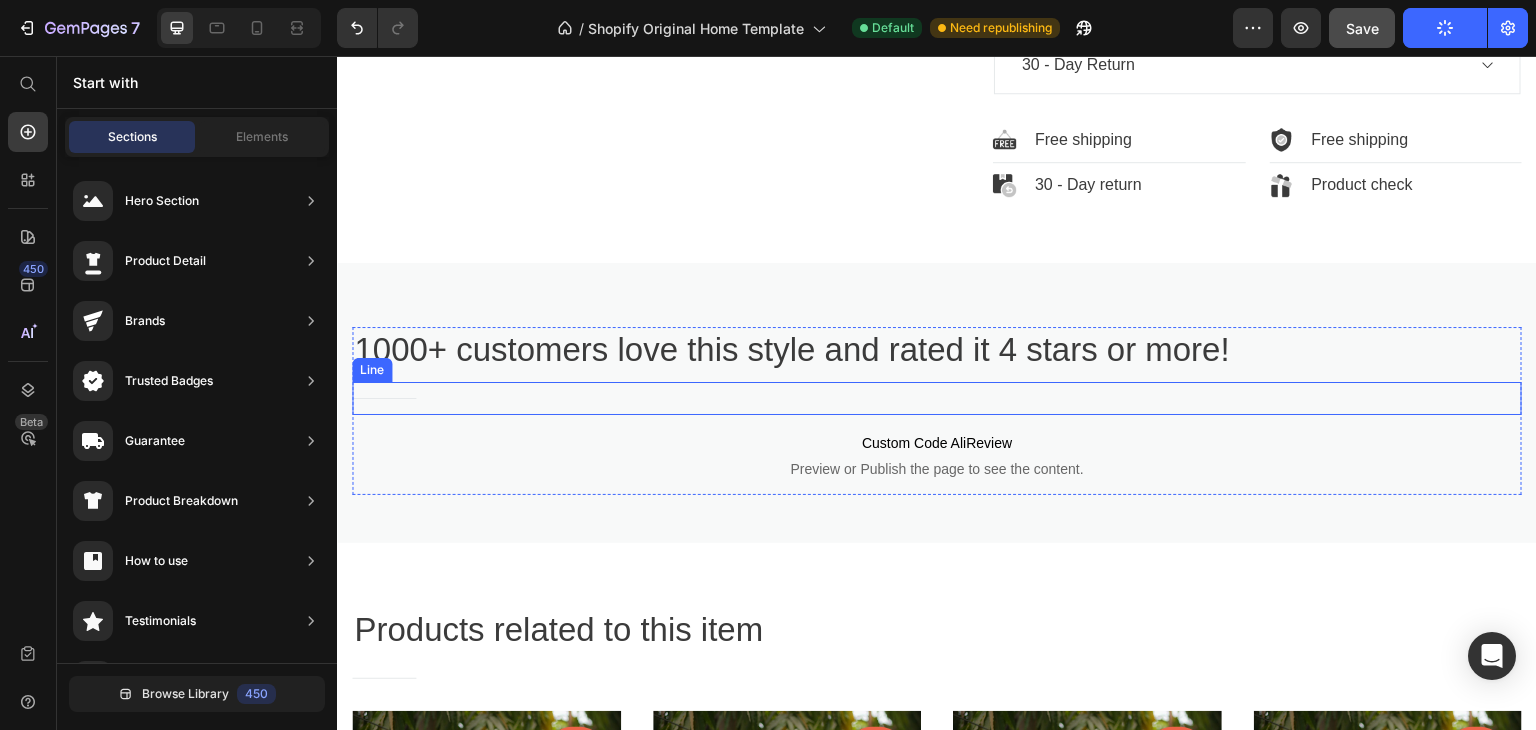 scroll, scrollTop: 12, scrollLeft: 0, axis: vertical 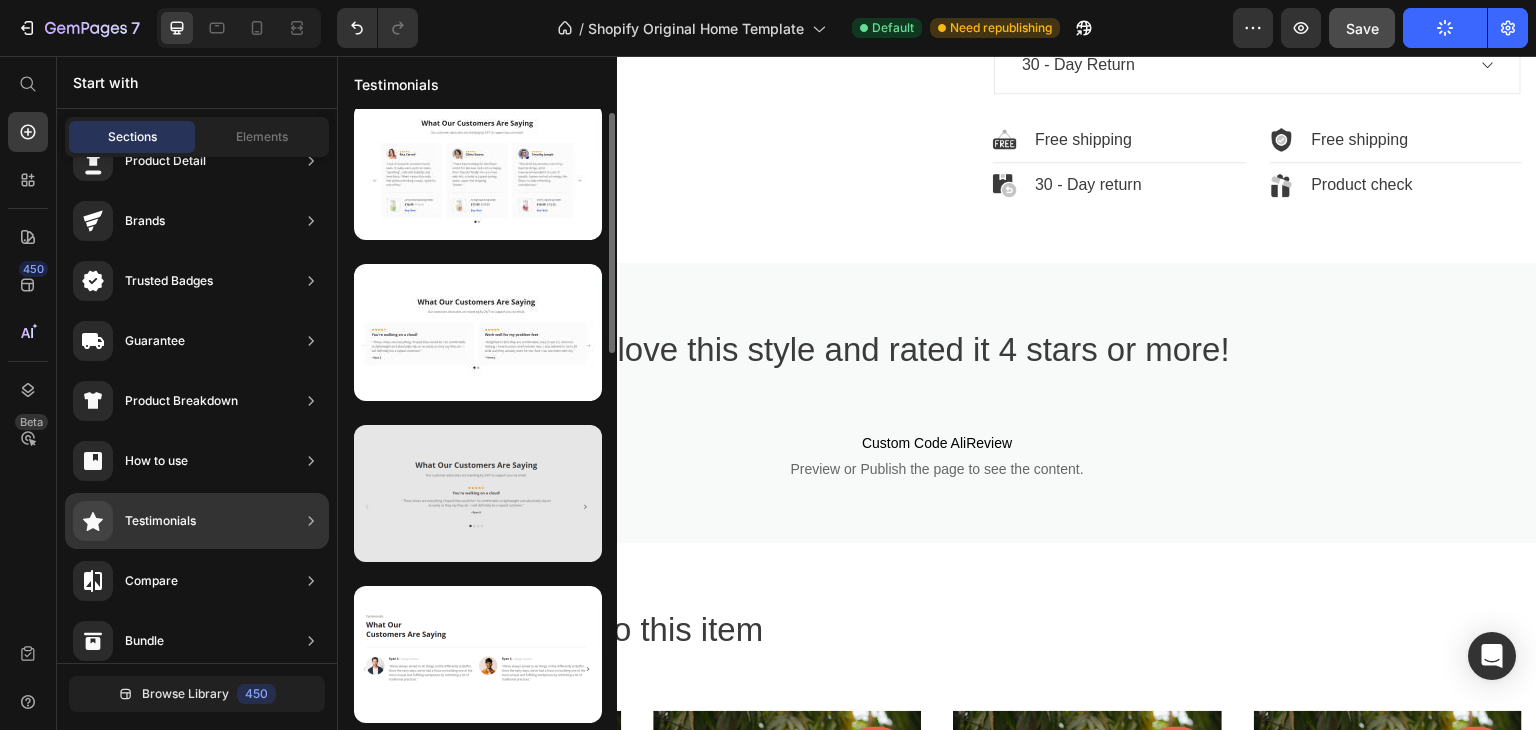 click at bounding box center [478, 493] 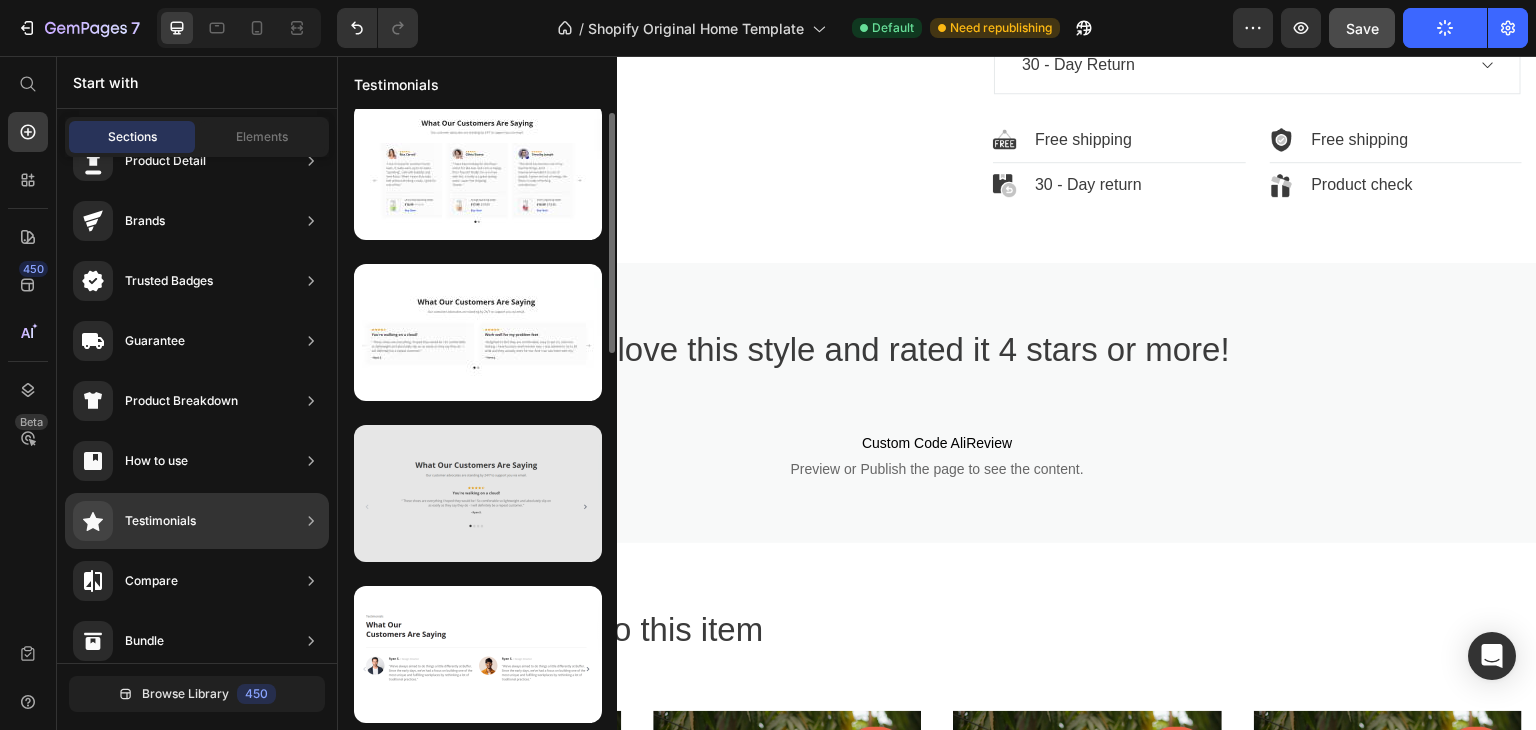 click at bounding box center (478, 493) 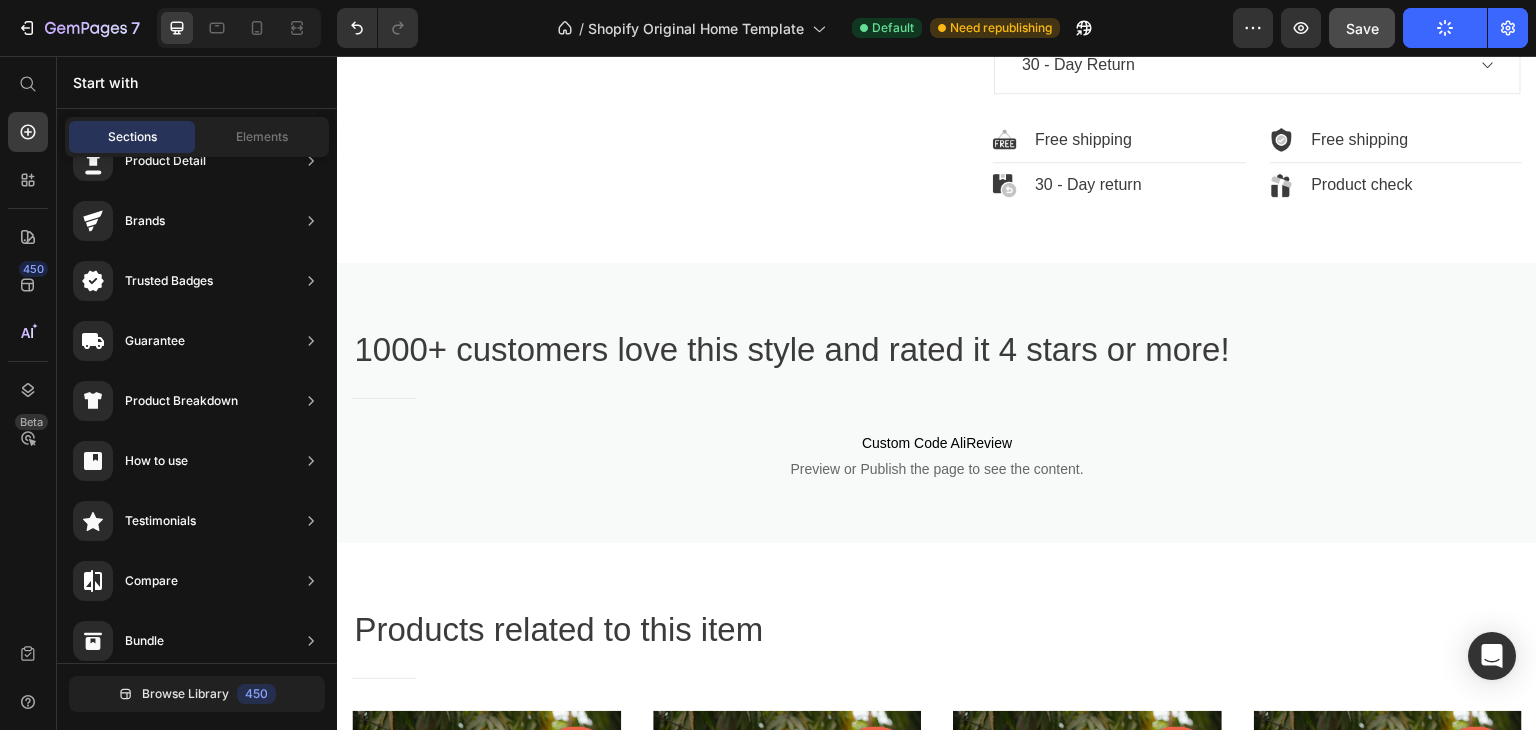 click 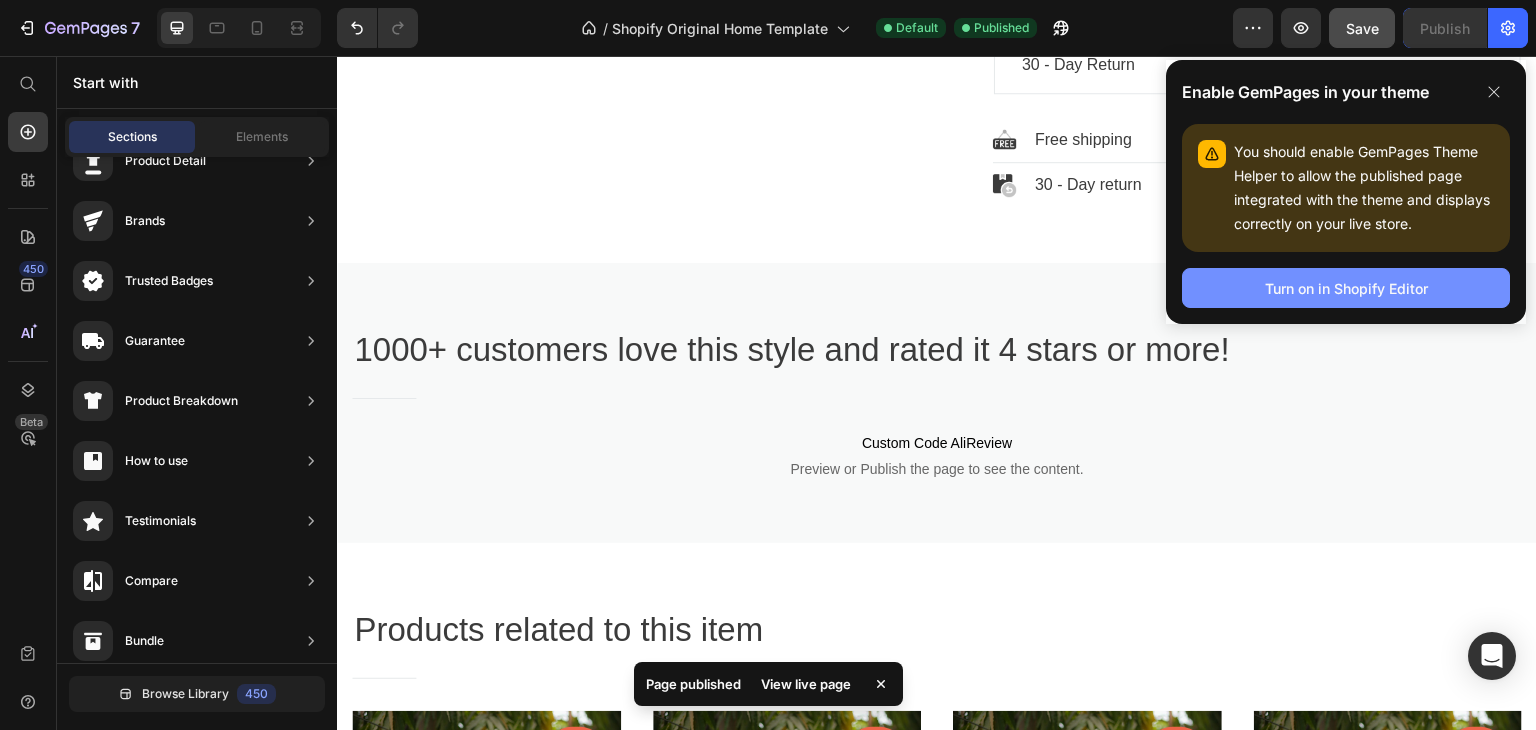 click on "Turn on in Shopify Editor" at bounding box center (1346, 288) 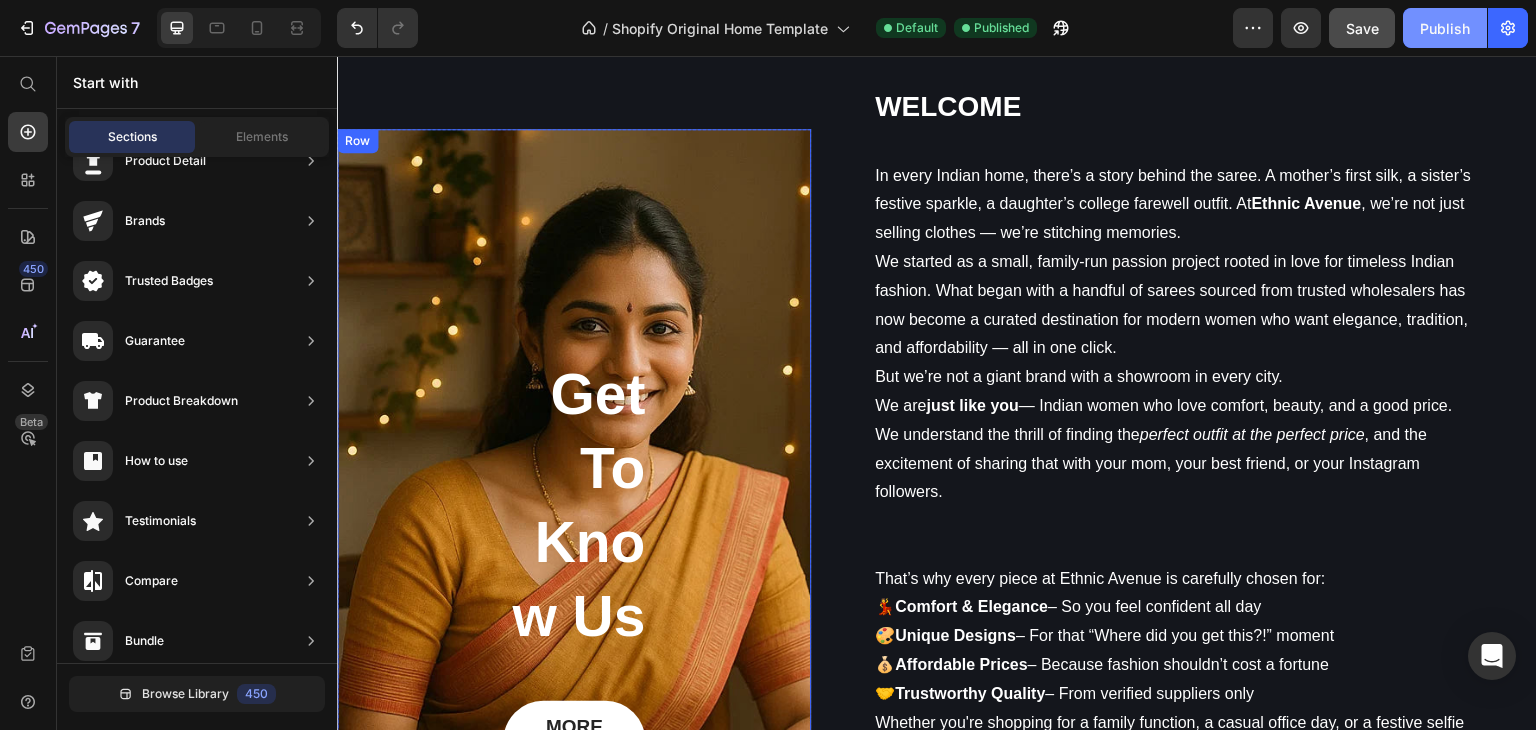scroll, scrollTop: 5000, scrollLeft: 0, axis: vertical 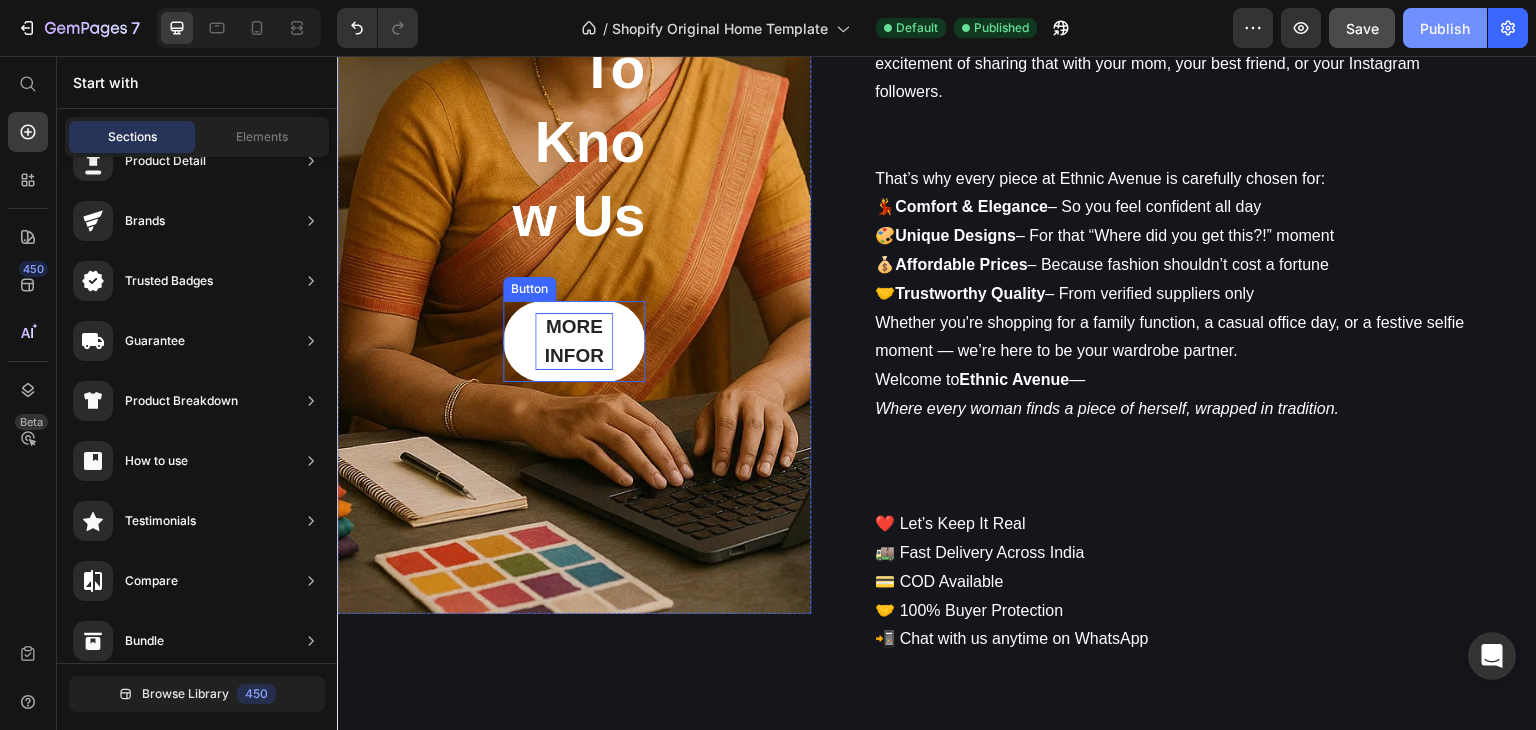 click on "MORE INFOR" at bounding box center (574, 341) 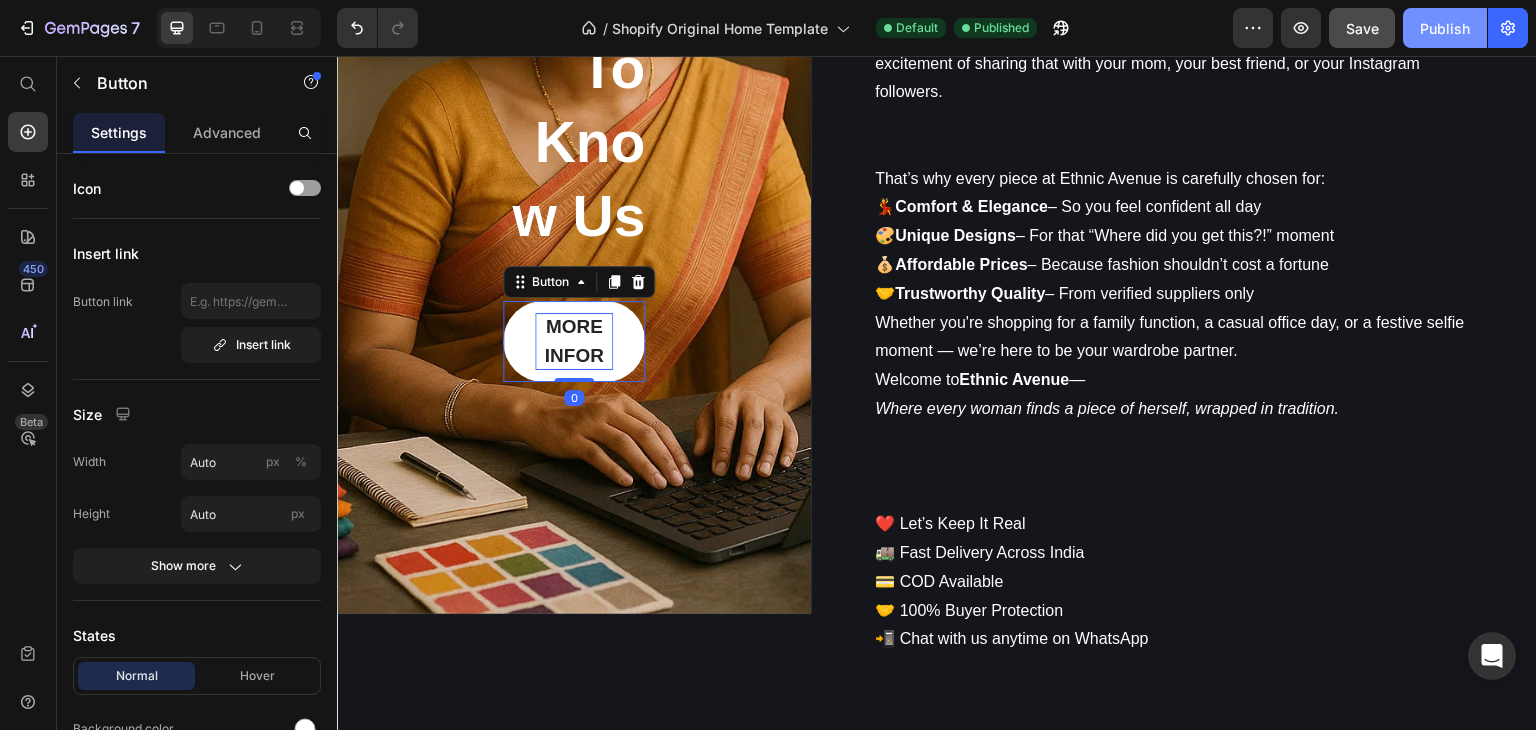 click on "MORE INFOR" at bounding box center [574, 341] 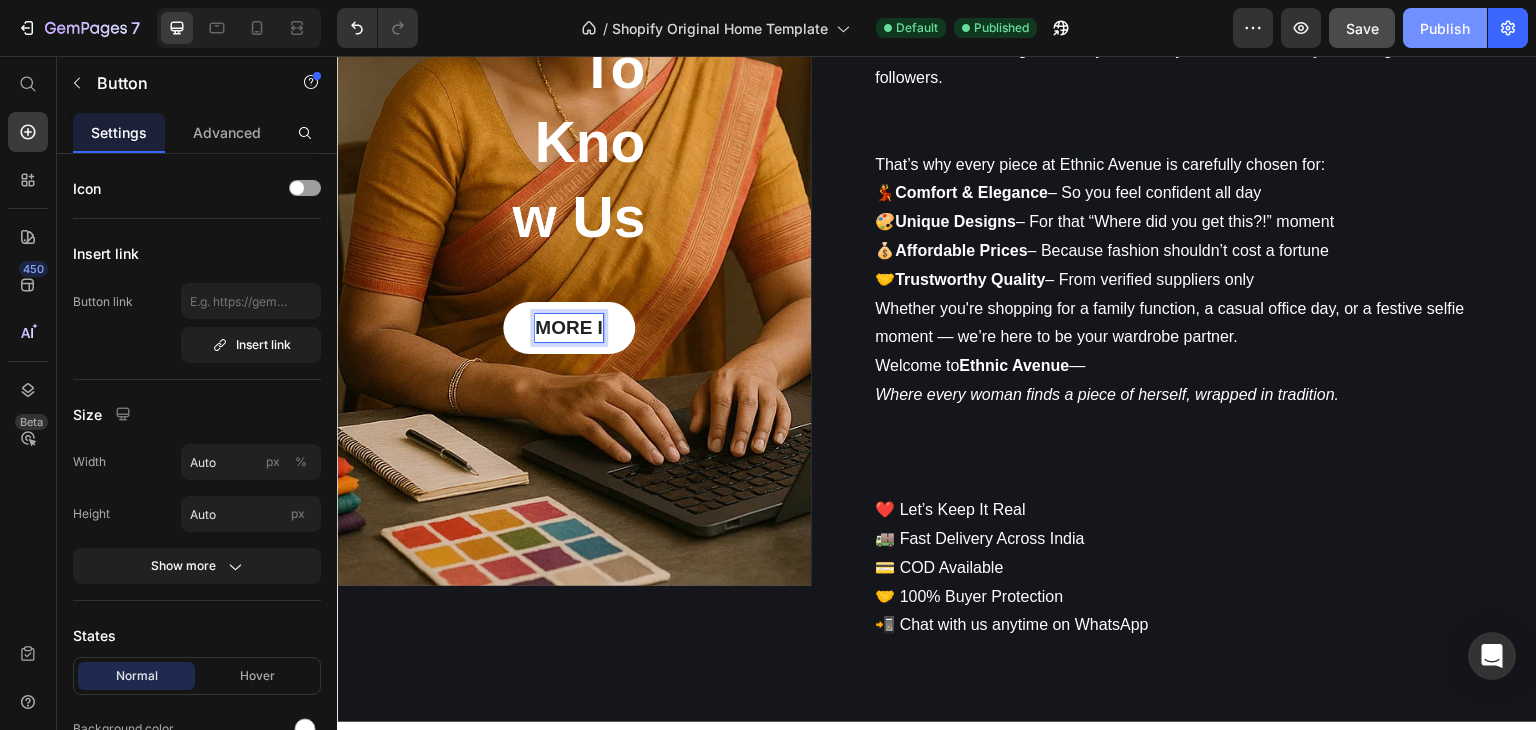 scroll, scrollTop: 5000, scrollLeft: 0, axis: vertical 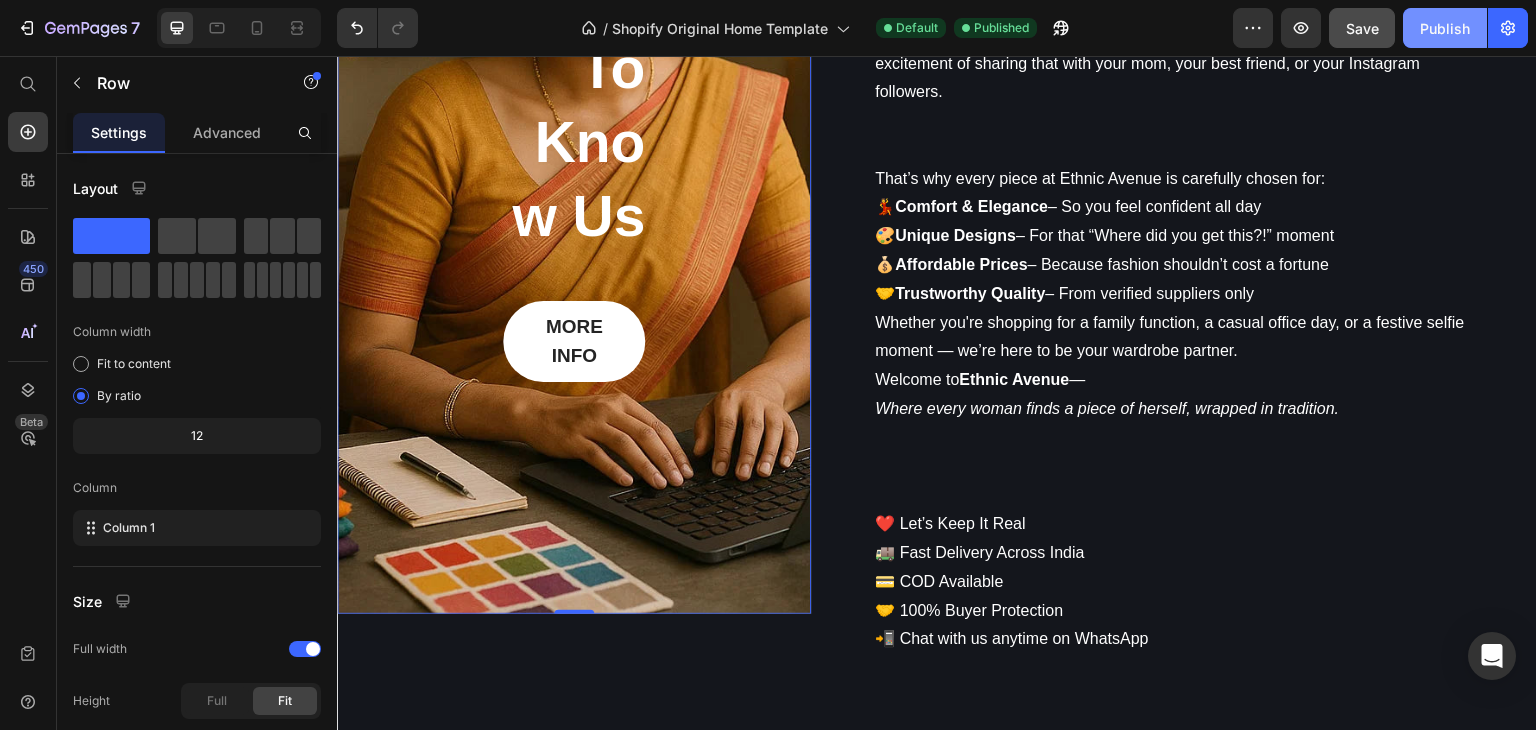click on "Get To Know Us Heading MORE INFO Button Row   0" at bounding box center (574, 171) 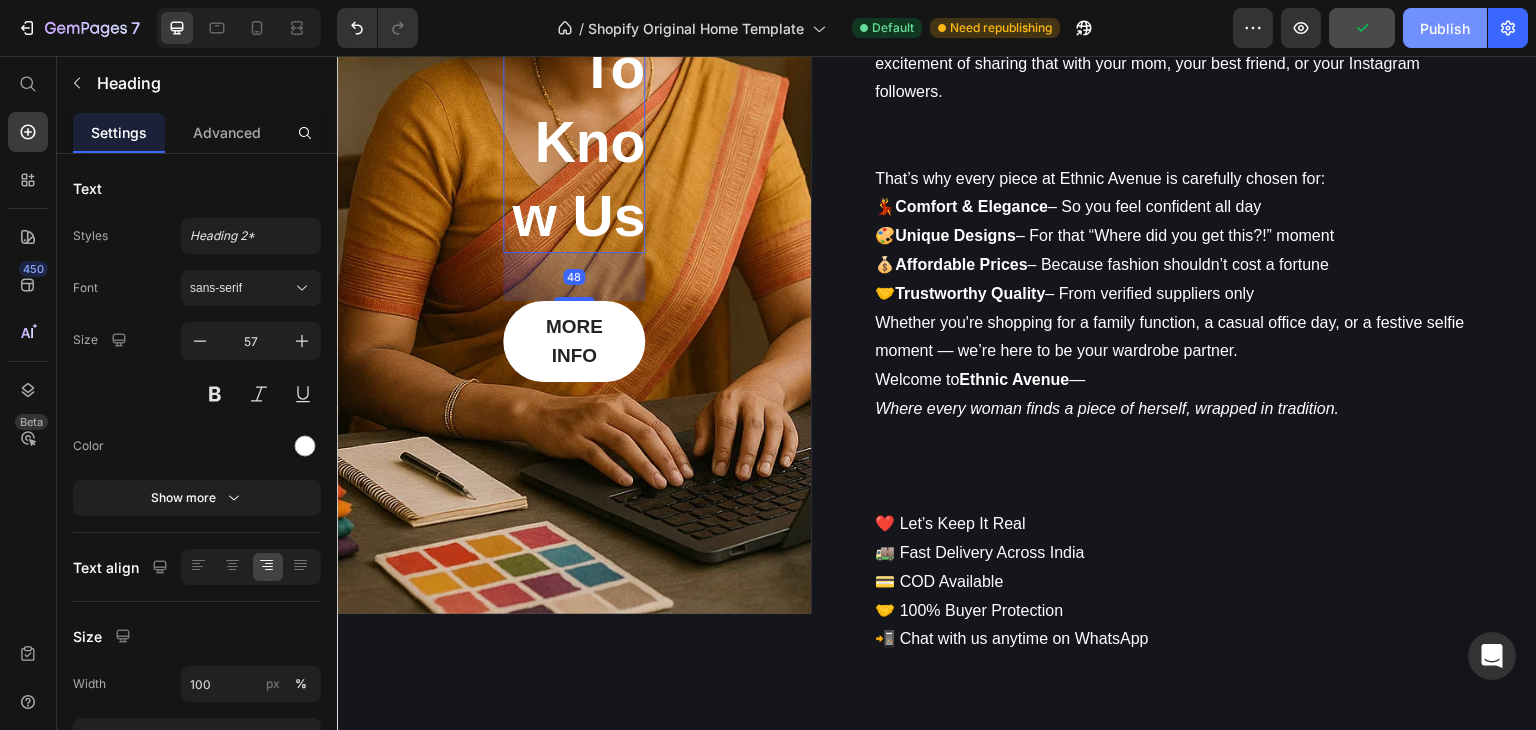 click on "Get To Know Us" at bounding box center (574, 105) 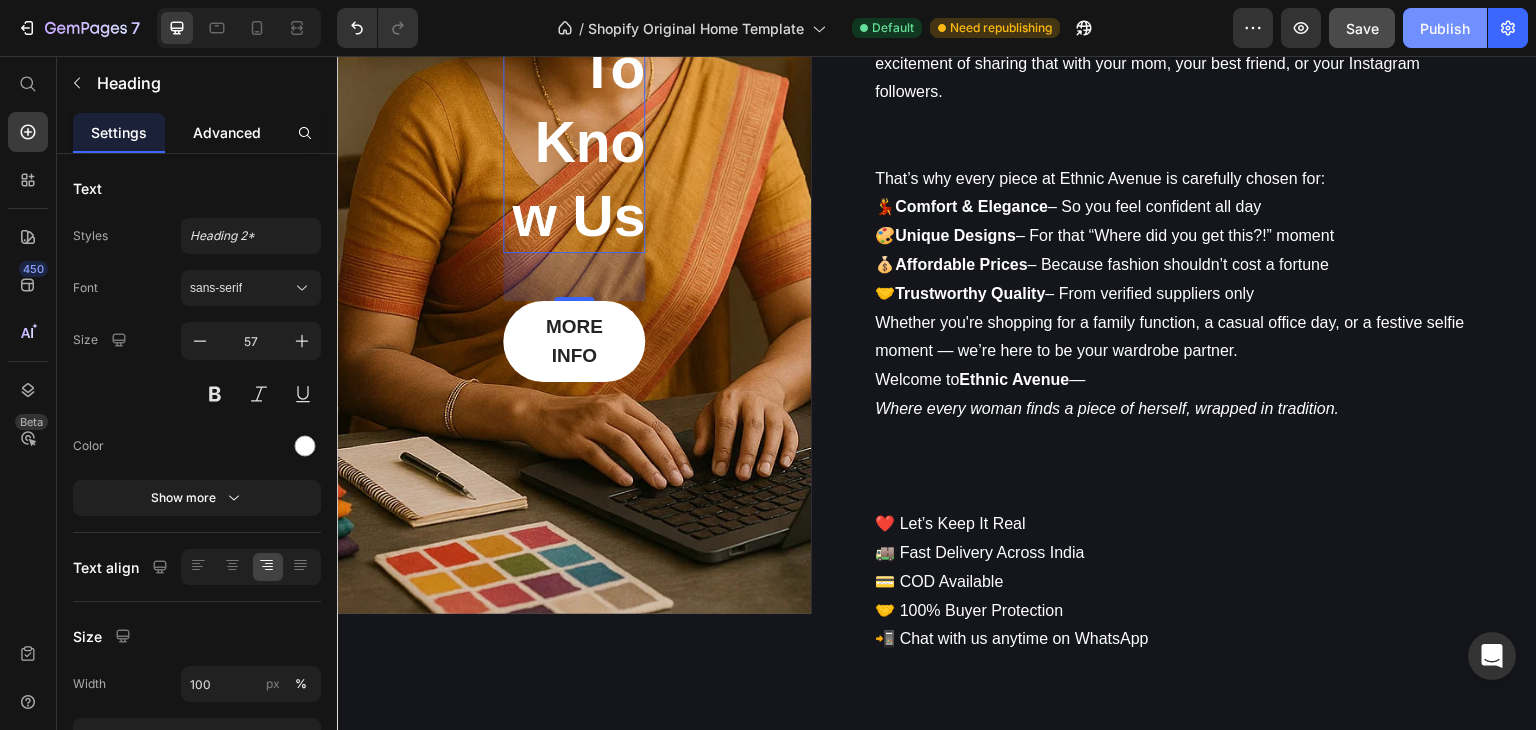 click on "Advanced" at bounding box center [227, 132] 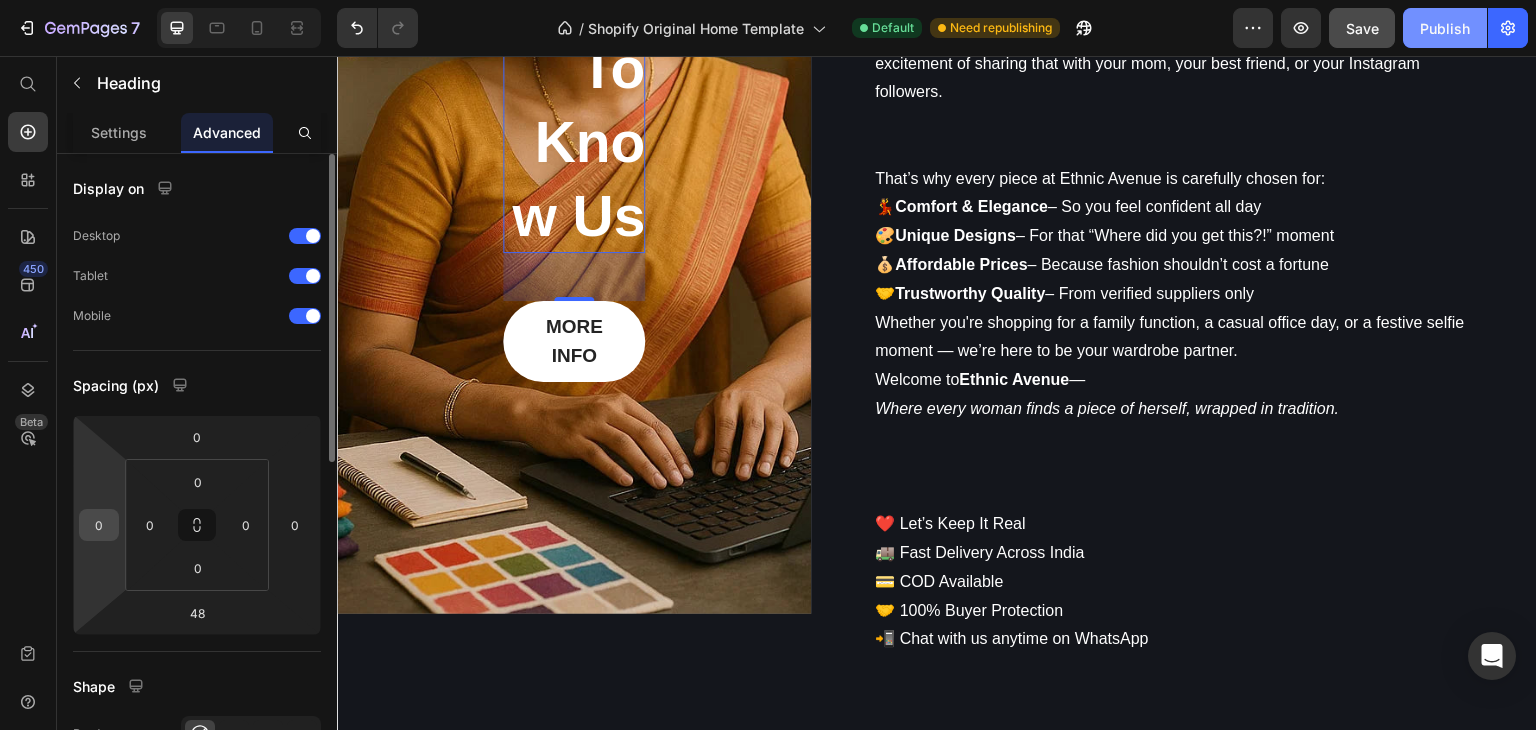drag, startPoint x: 162, startPoint y: 520, endPoint x: 106, endPoint y: 521, distance: 56.008926 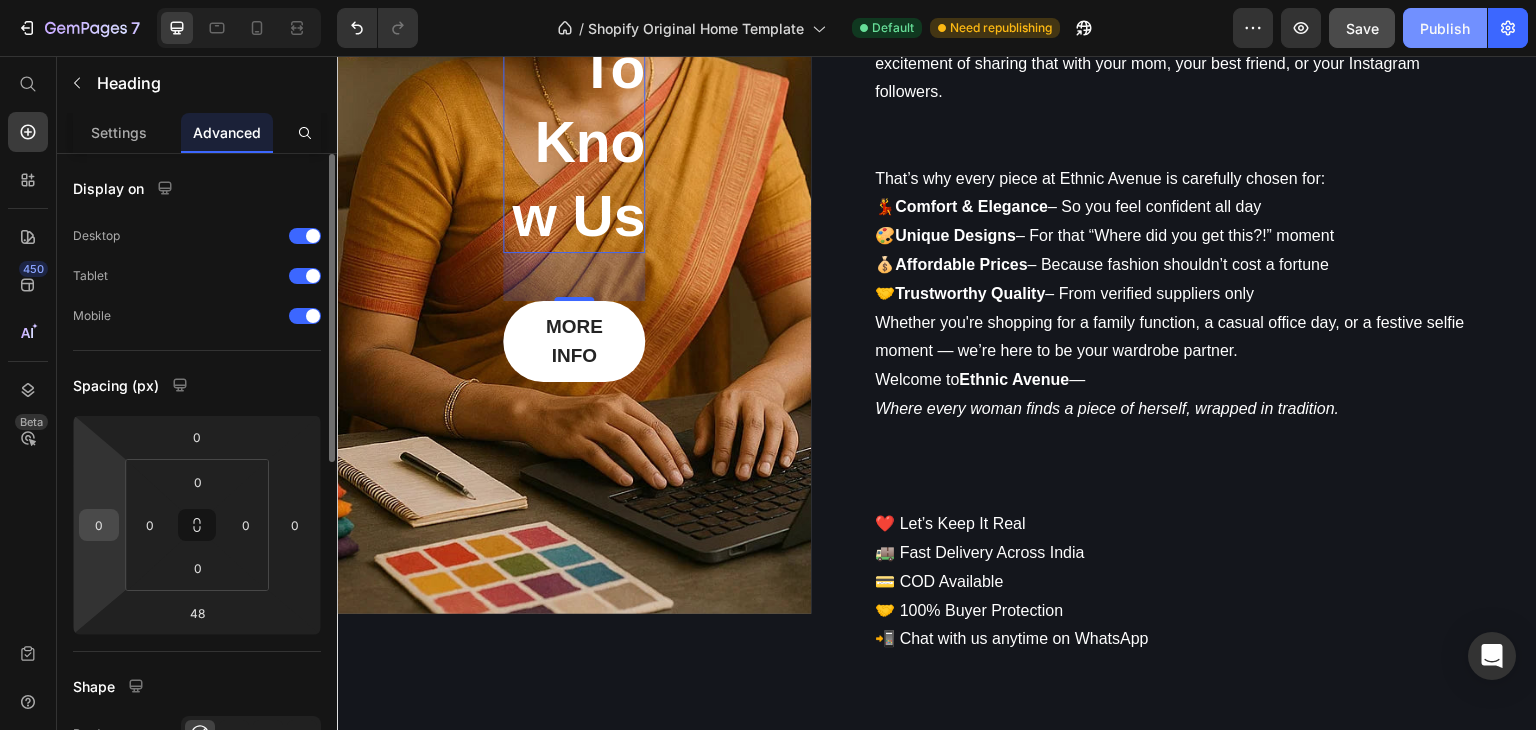 click on "0 0 48 0 0 0 0 0" 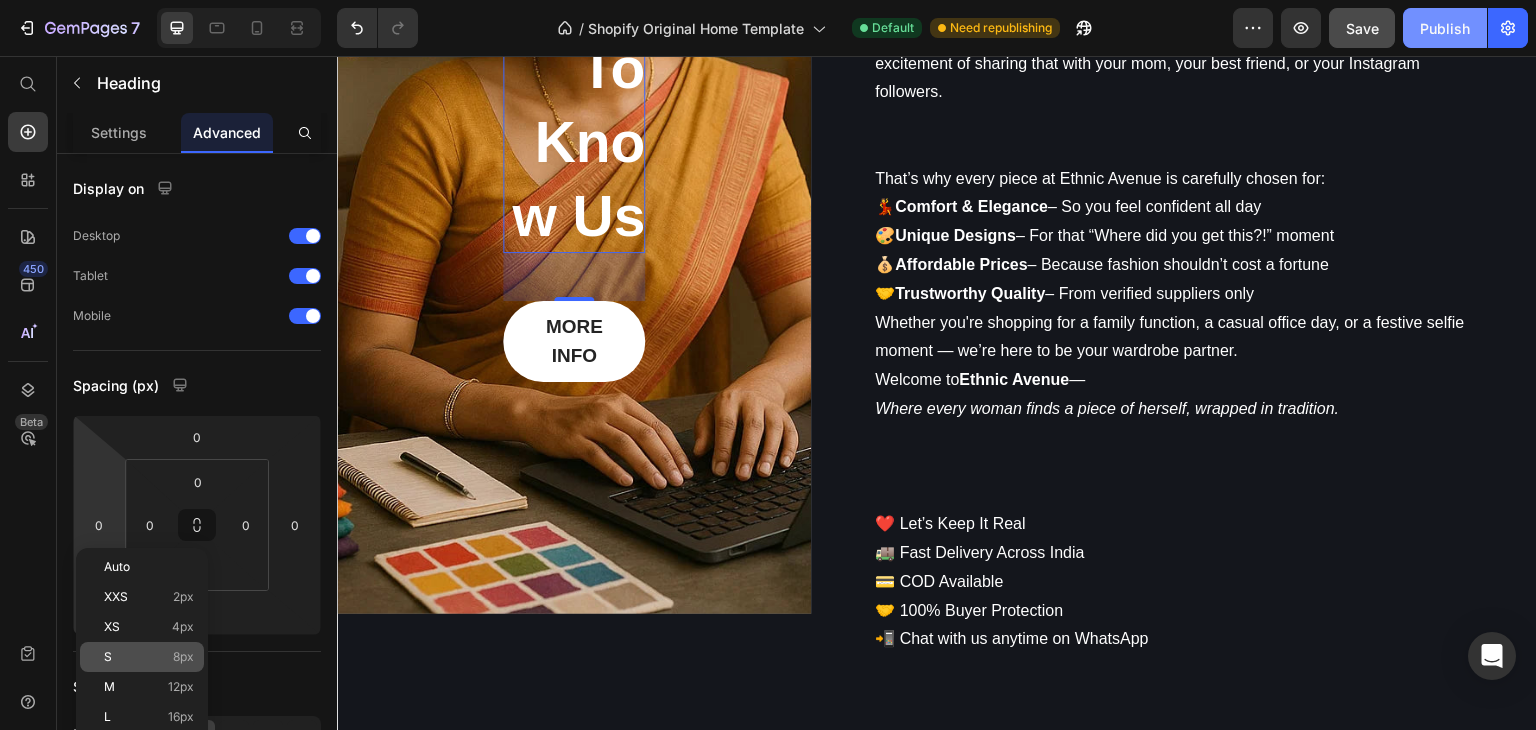 click on "S 8px" 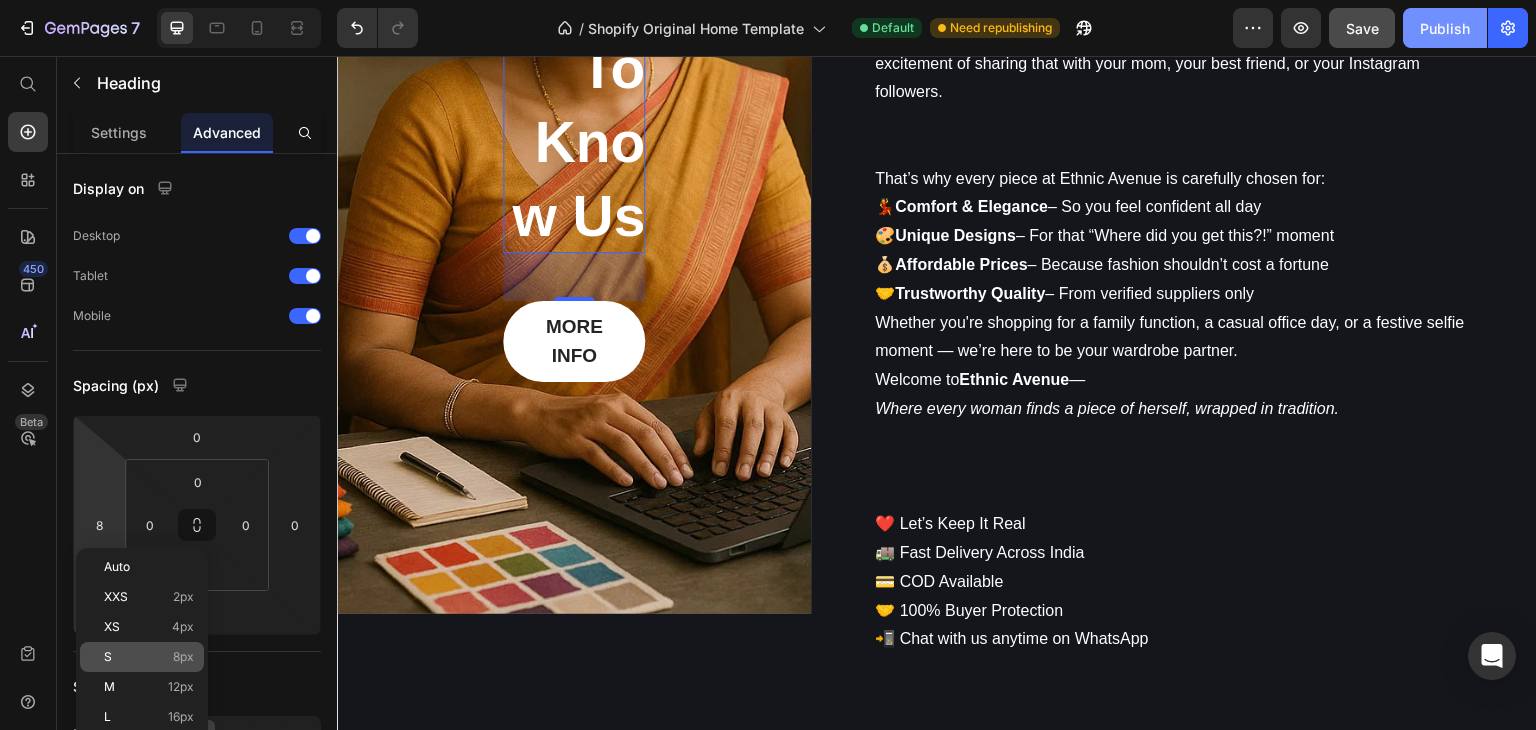scroll, scrollTop: 4962, scrollLeft: 0, axis: vertical 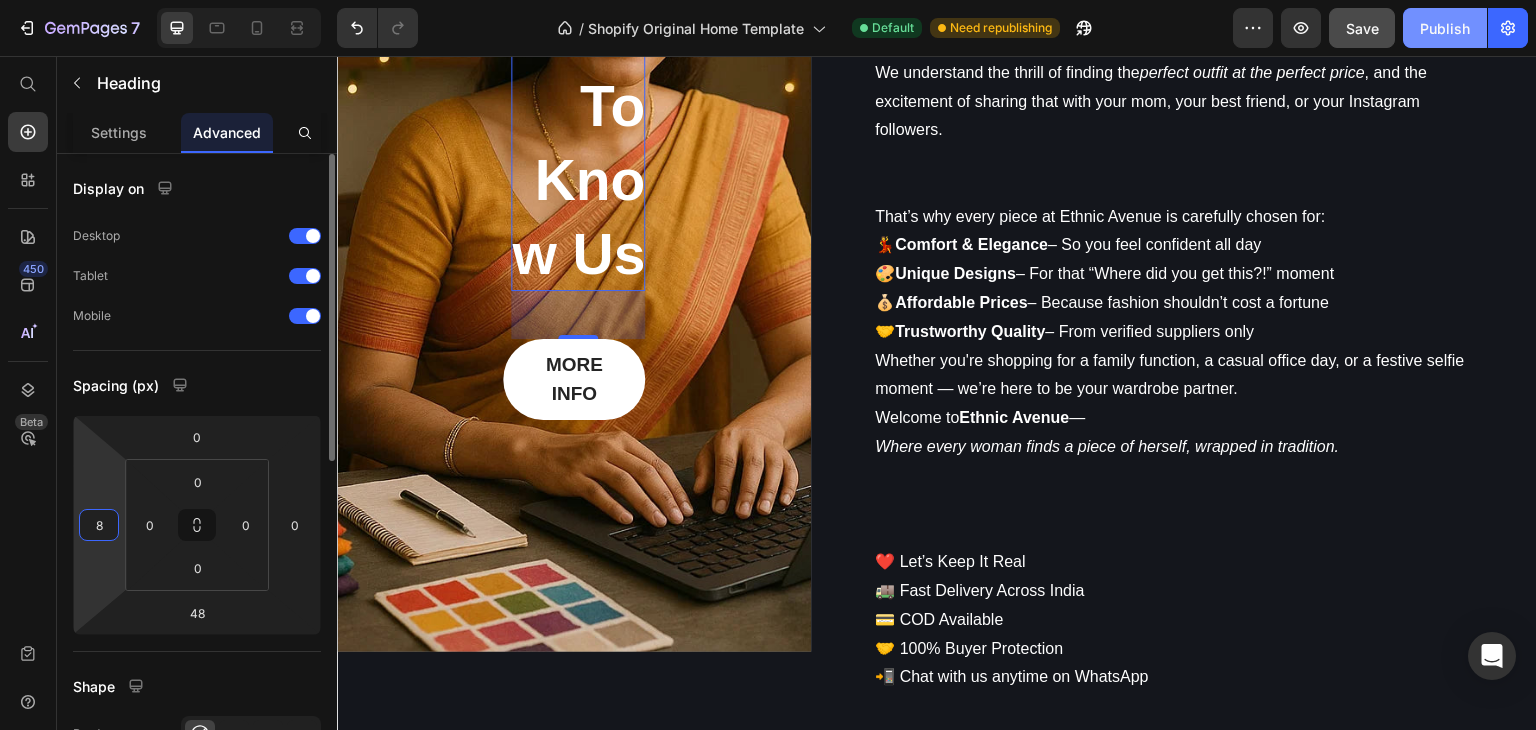 click on "7   /  Shopify Original Home Template Default Need republishing Preview  Save   Publish  450 Beta Start with Sections Elements Hero Section Product Detail Brands Trusted Badges Guarantee Product Breakdown How to use Testimonials Compare Bundle FAQs Social Proof Brand Story Product List Collection Blog List Contact Sticky Add to Cart Custom Footer Browse Library 450 Layout
Row
Row
Row
Row Text
Heading
Text Block Button
Button
Button
Sticky Back to top Media
Image" at bounding box center (768, 0) 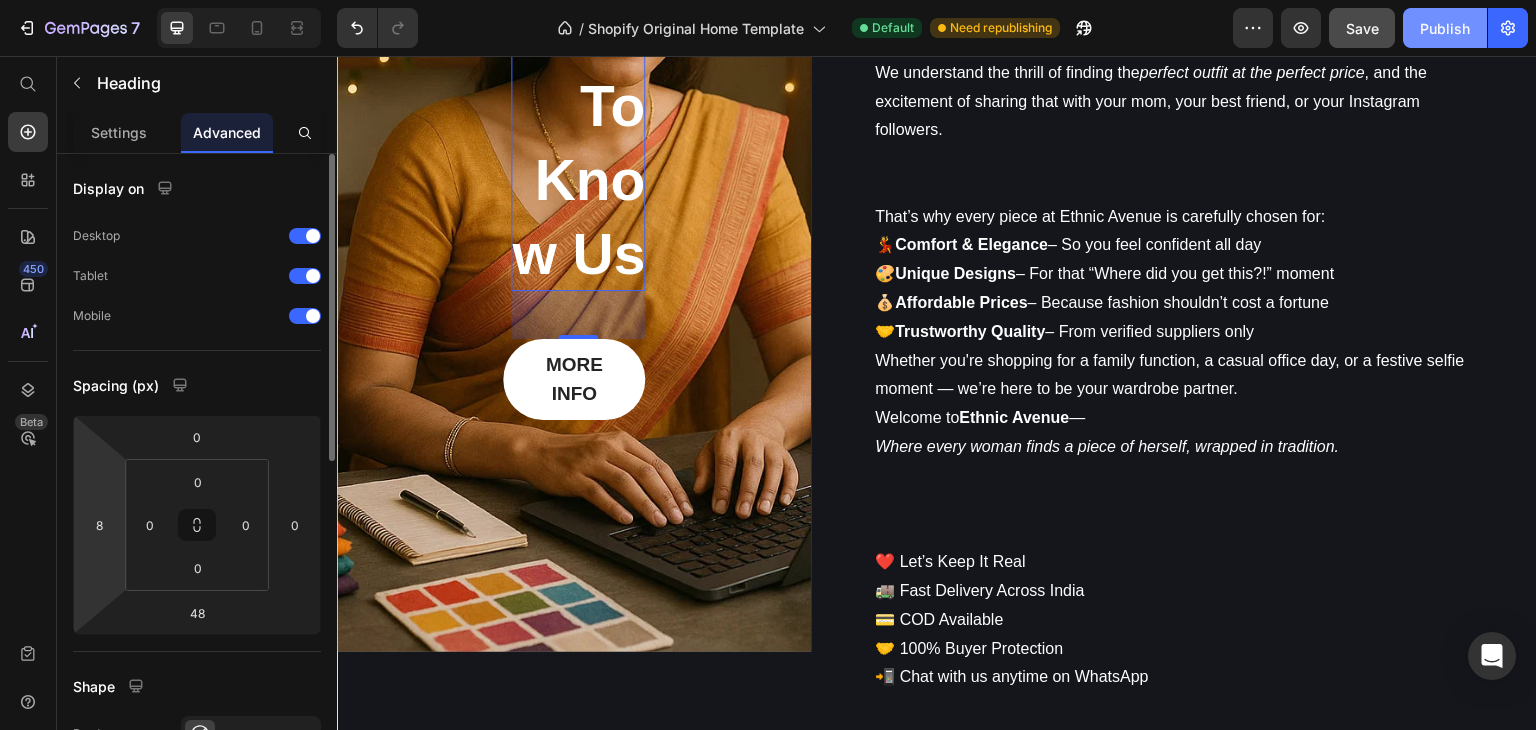 click on "7   /  Shopify Original Home Template Default Need republishing Preview  Save   Publish  450 Beta Start with Sections Elements Hero Section Product Detail Brands Trusted Badges Guarantee Product Breakdown How to use Testimonials Compare Bundle FAQs Social Proof Brand Story Product List Collection Blog List Contact Sticky Add to Cart Custom Footer Browse Library 450 Layout
Row
Row
Row
Row Text
Heading
Text Block Button
Button
Button
Sticky Back to top Media
Image" at bounding box center [768, 0] 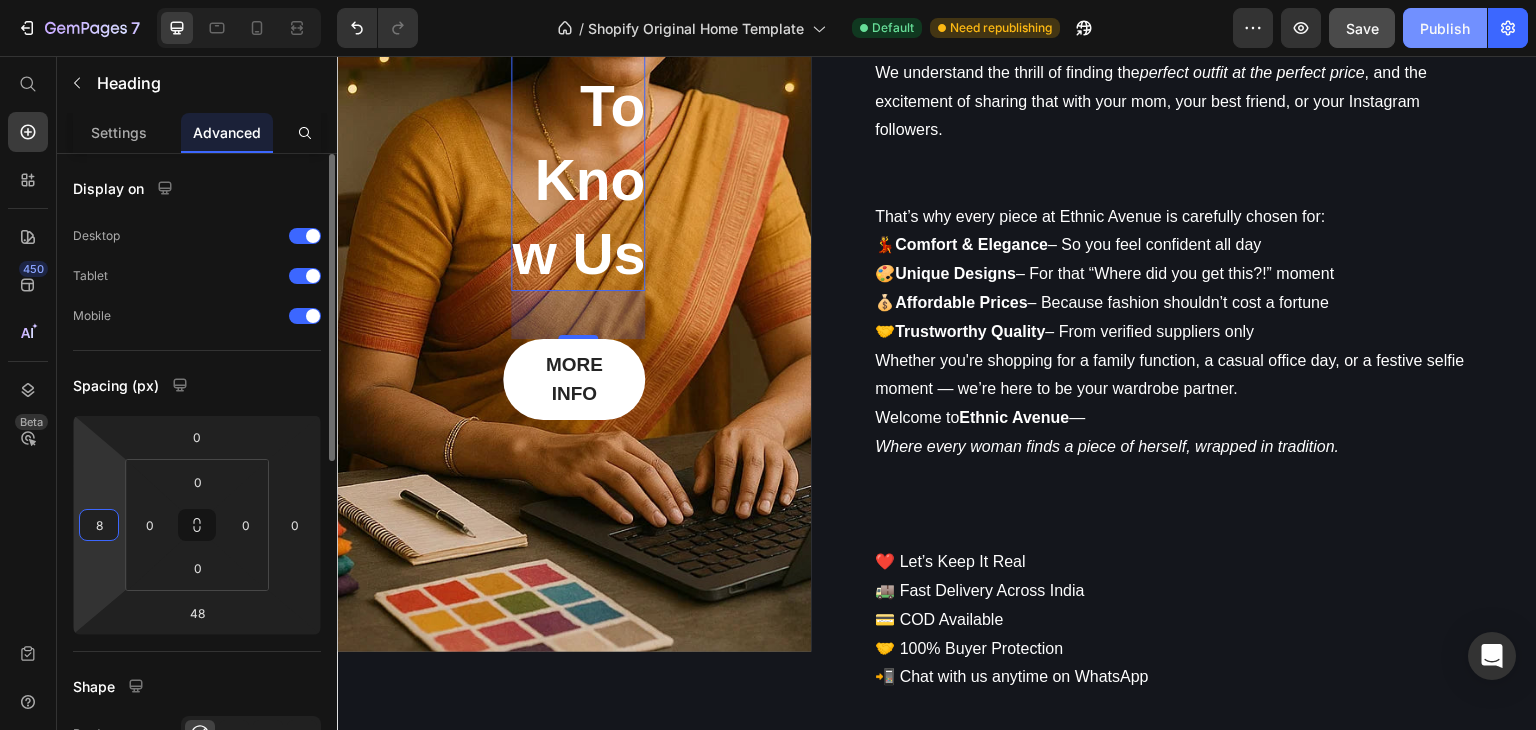 click on "8" at bounding box center [99, 525] 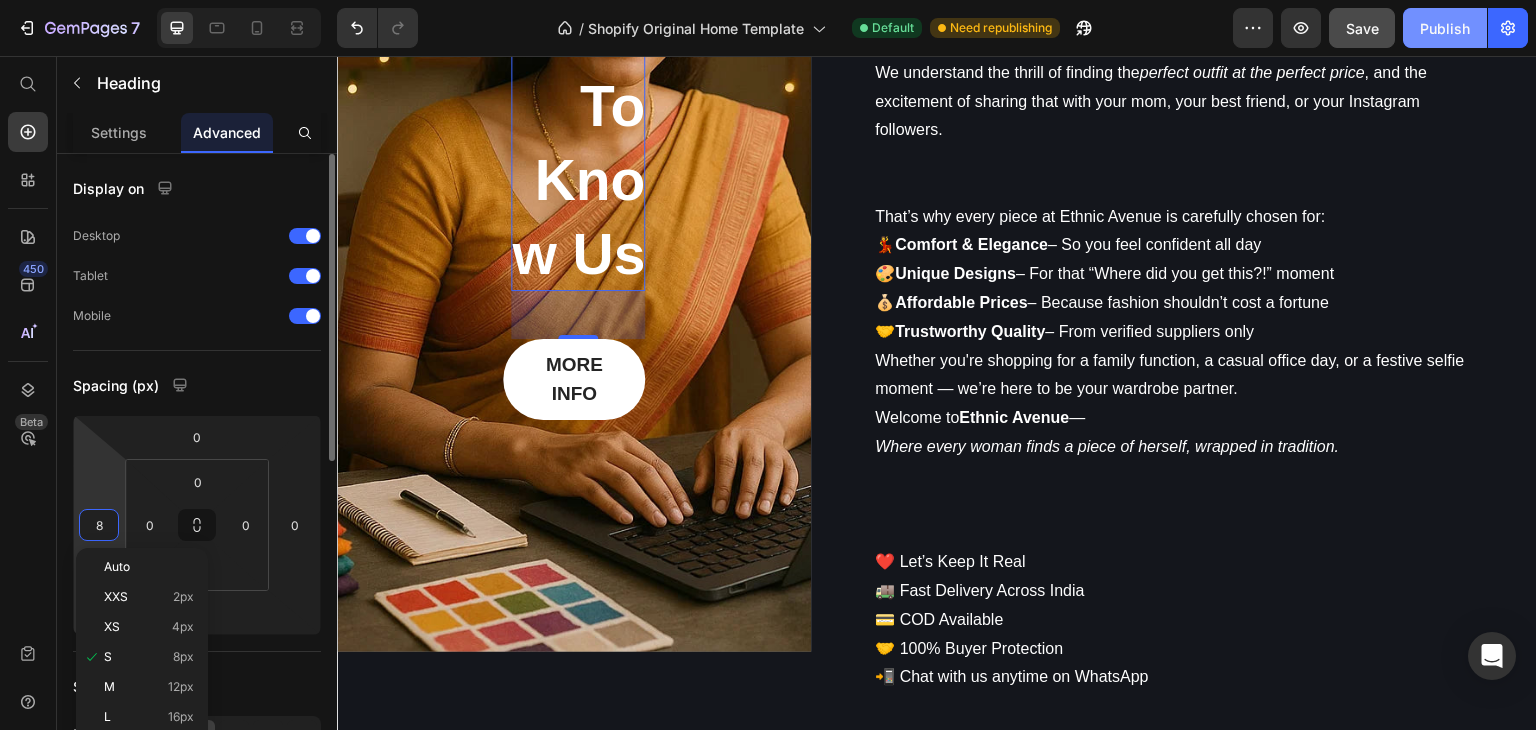 click on "8" at bounding box center (99, 525) 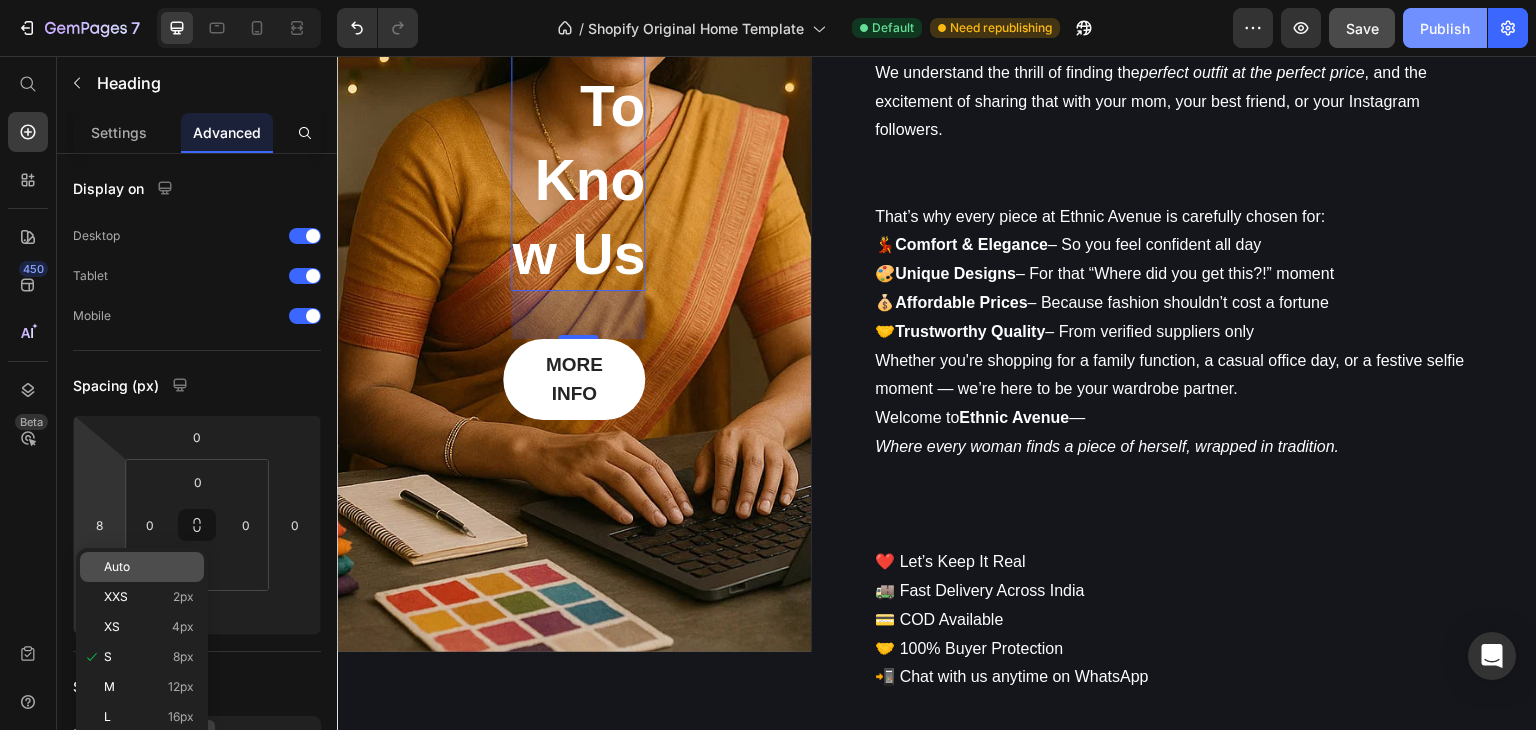 click on "Auto" 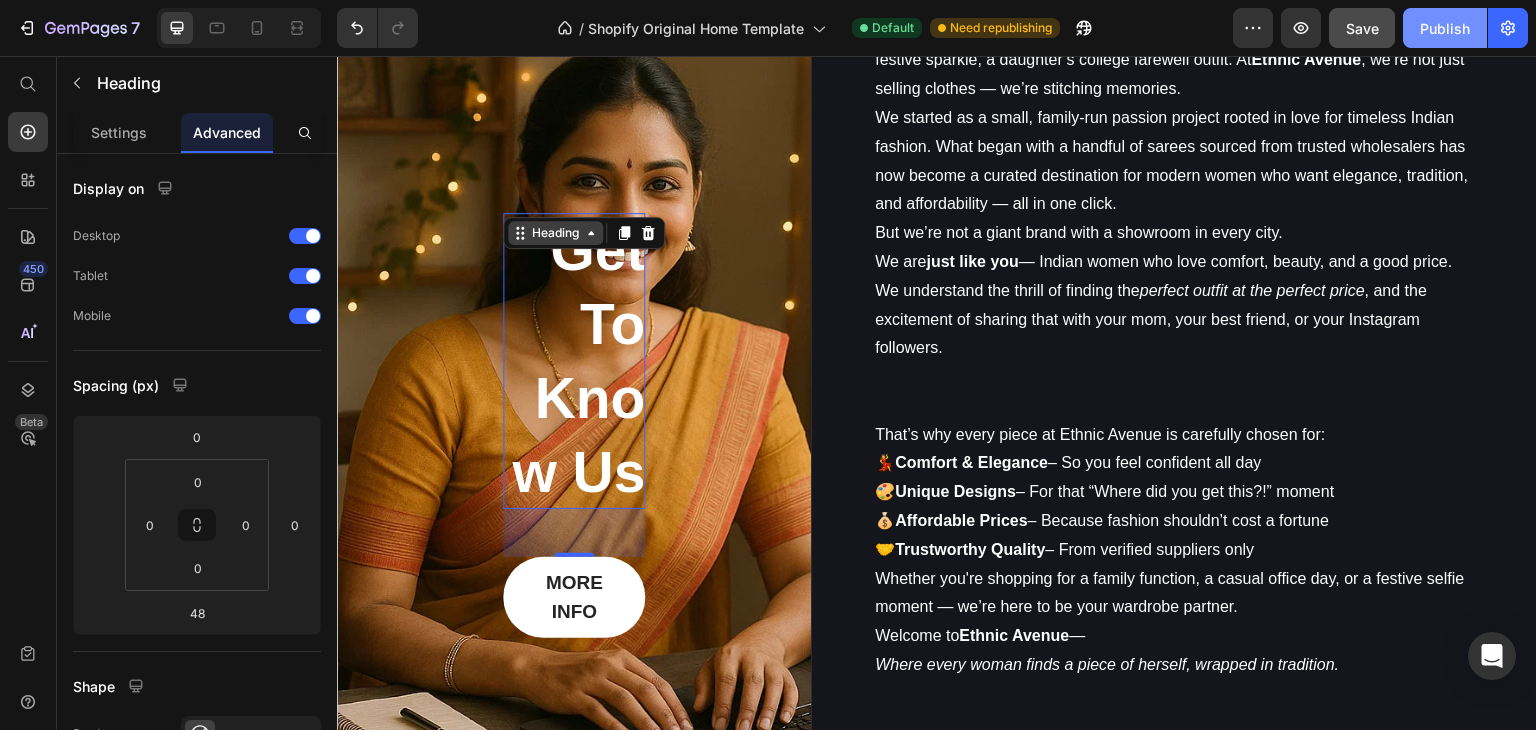 scroll, scrollTop: 4700, scrollLeft: 0, axis: vertical 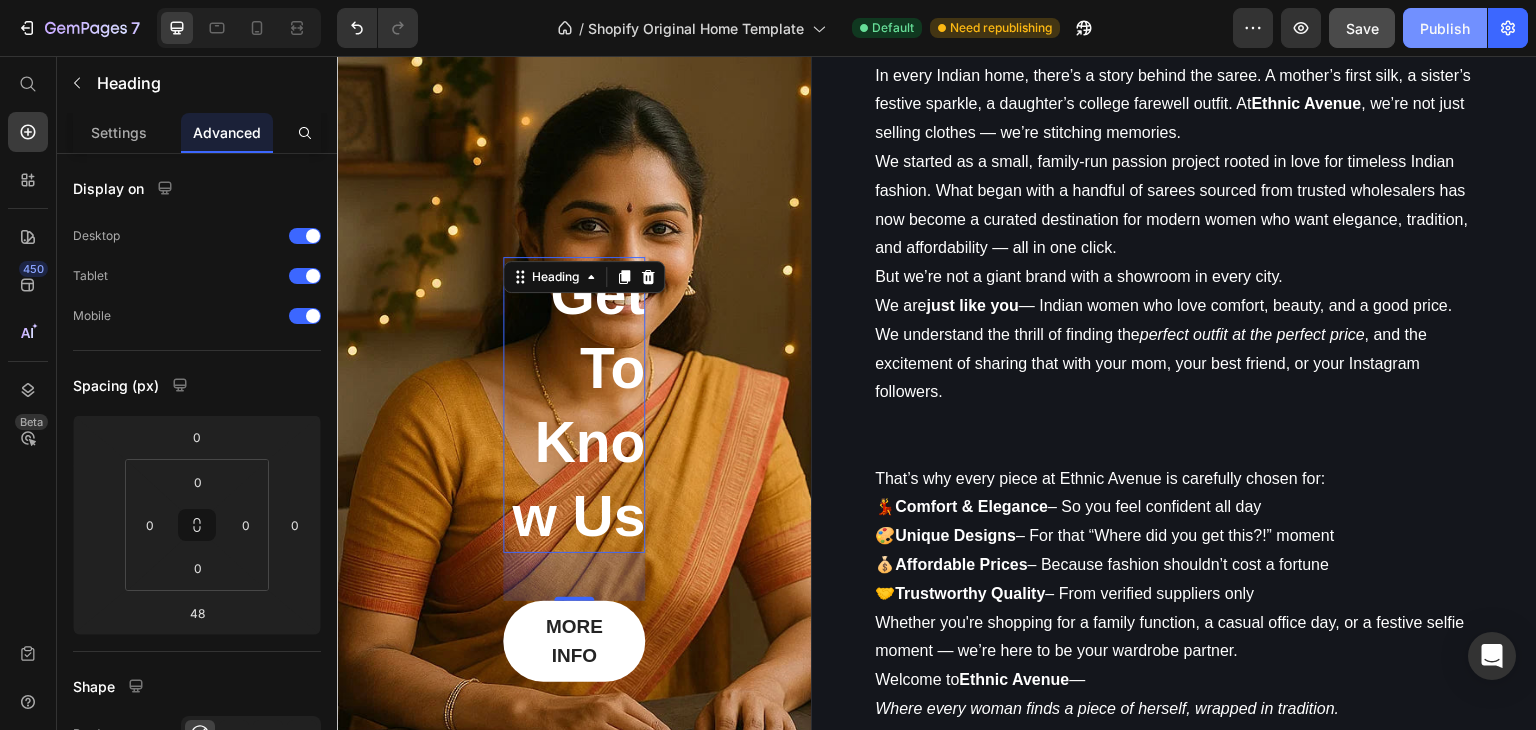 click on "Get To Know Us" at bounding box center [574, 405] 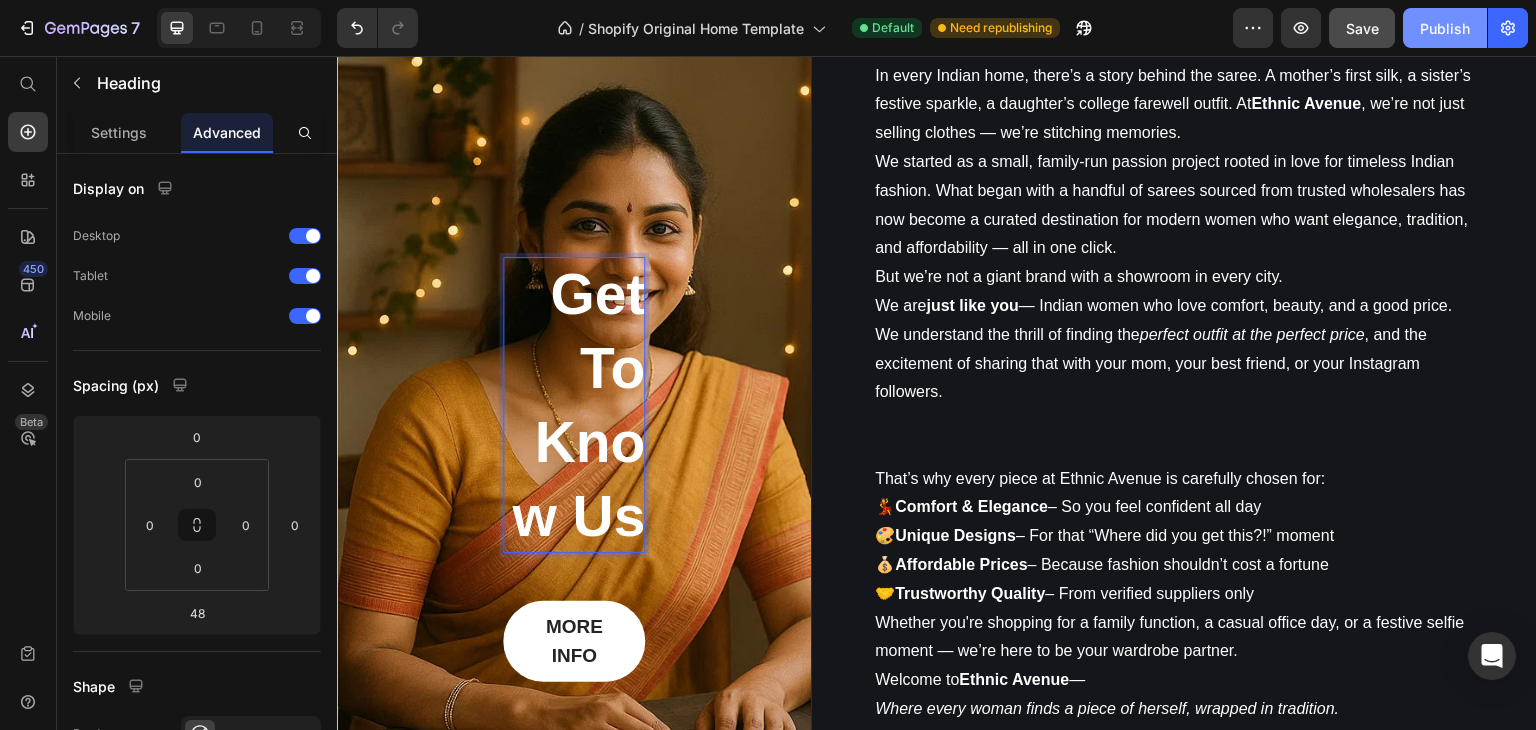 click on "Get To Know Us" at bounding box center (574, 405) 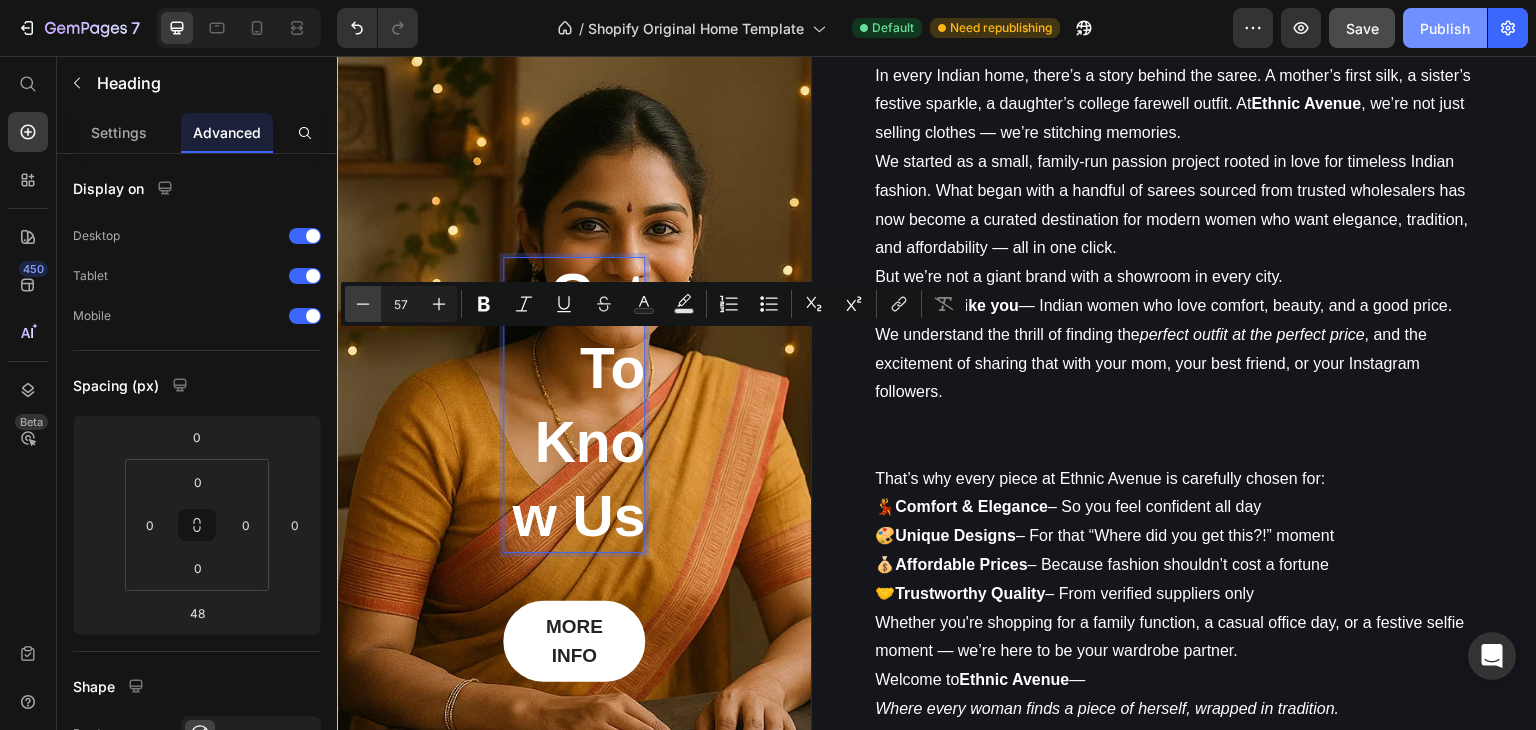 click on "Minus" at bounding box center (363, 304) 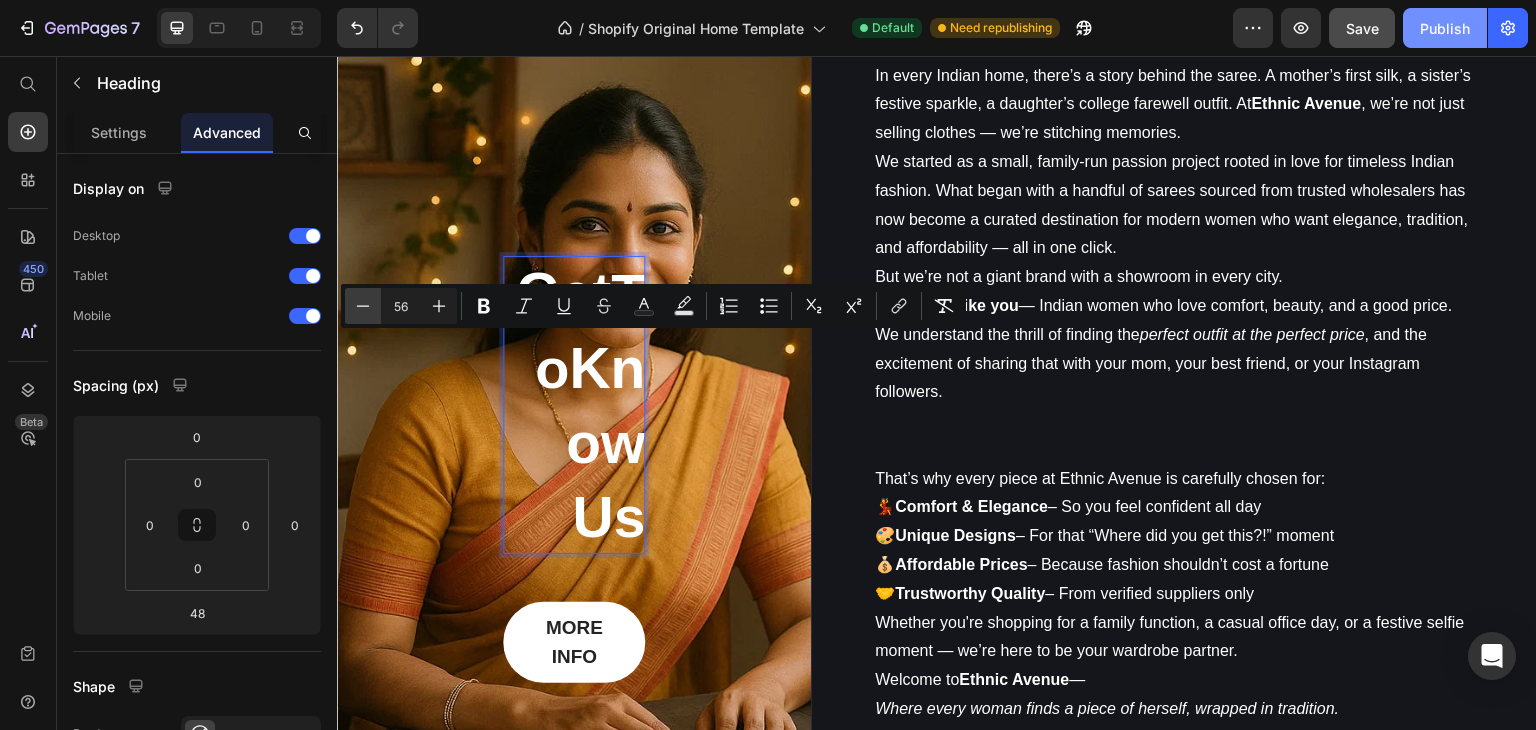 scroll, scrollTop: 4699, scrollLeft: 0, axis: vertical 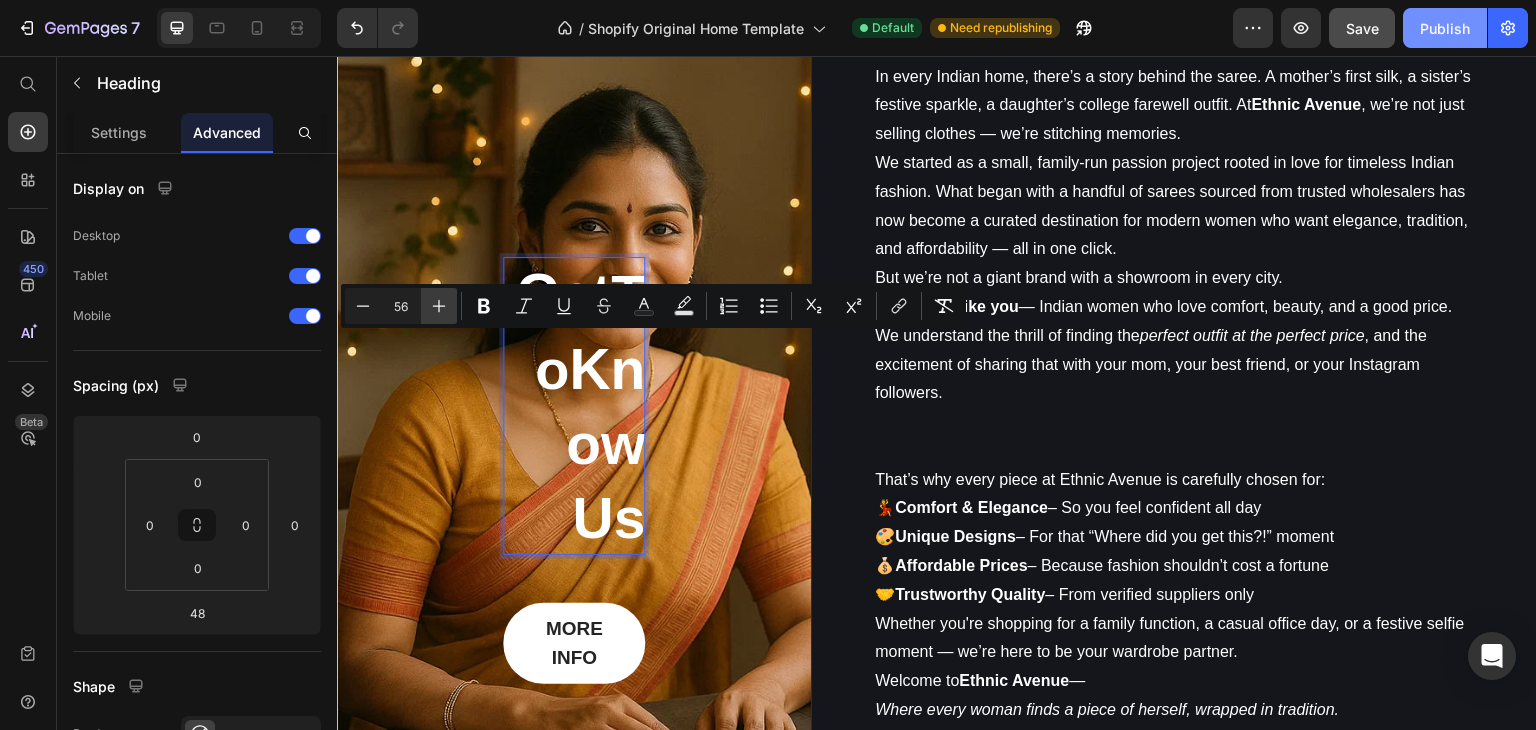 click 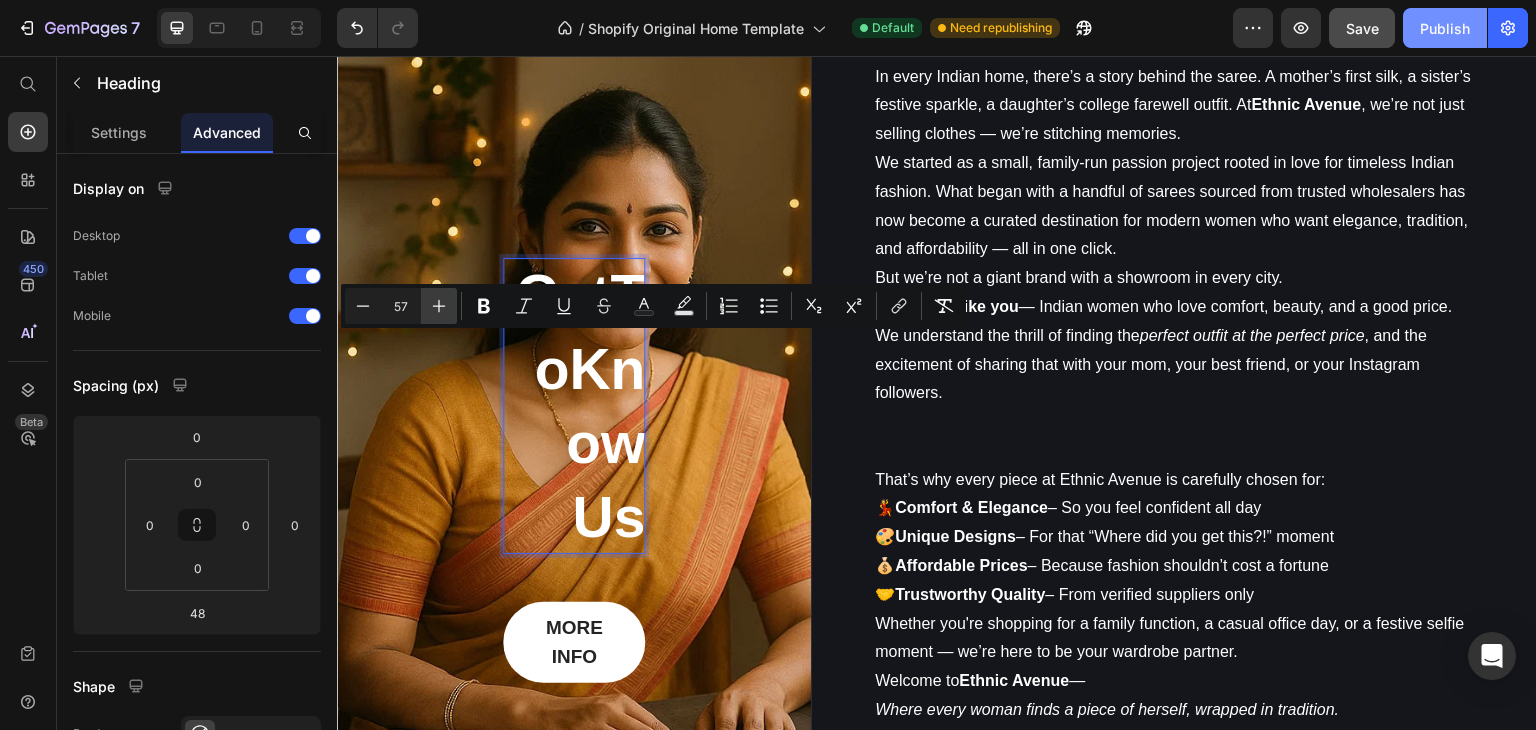 scroll, scrollTop: 4700, scrollLeft: 0, axis: vertical 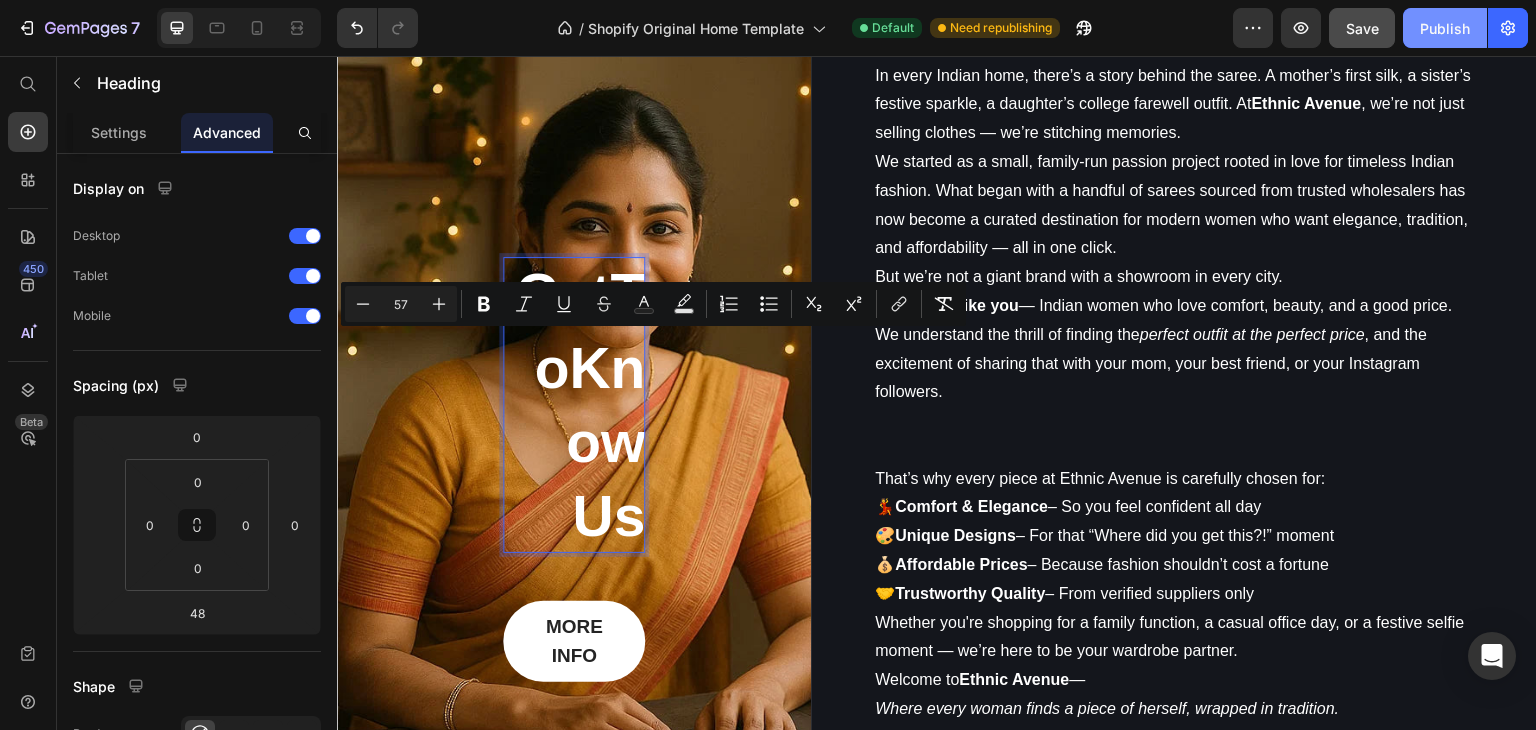 click on "Get  To  Know Us" at bounding box center (574, 405) 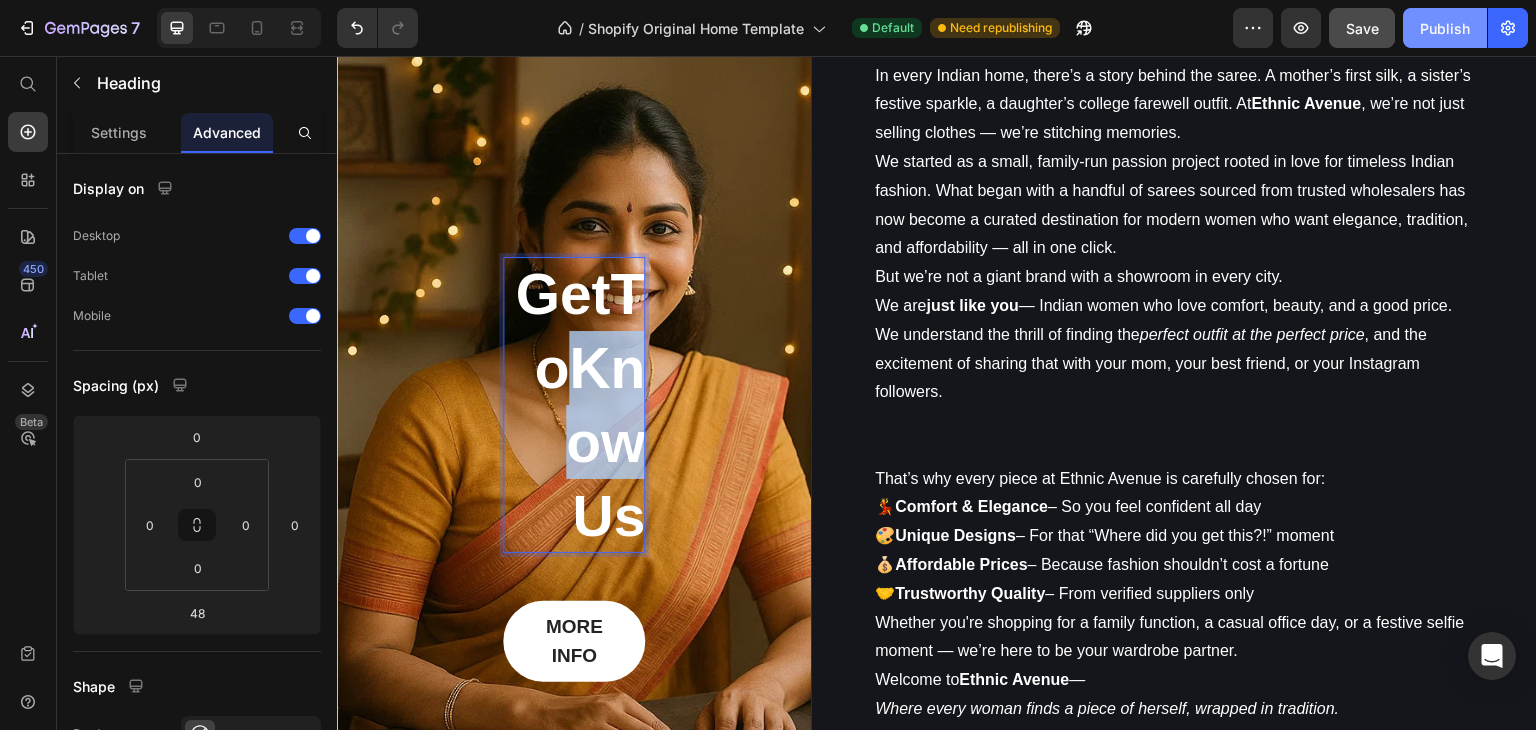 click on "Get  To  Know Us" at bounding box center (574, 405) 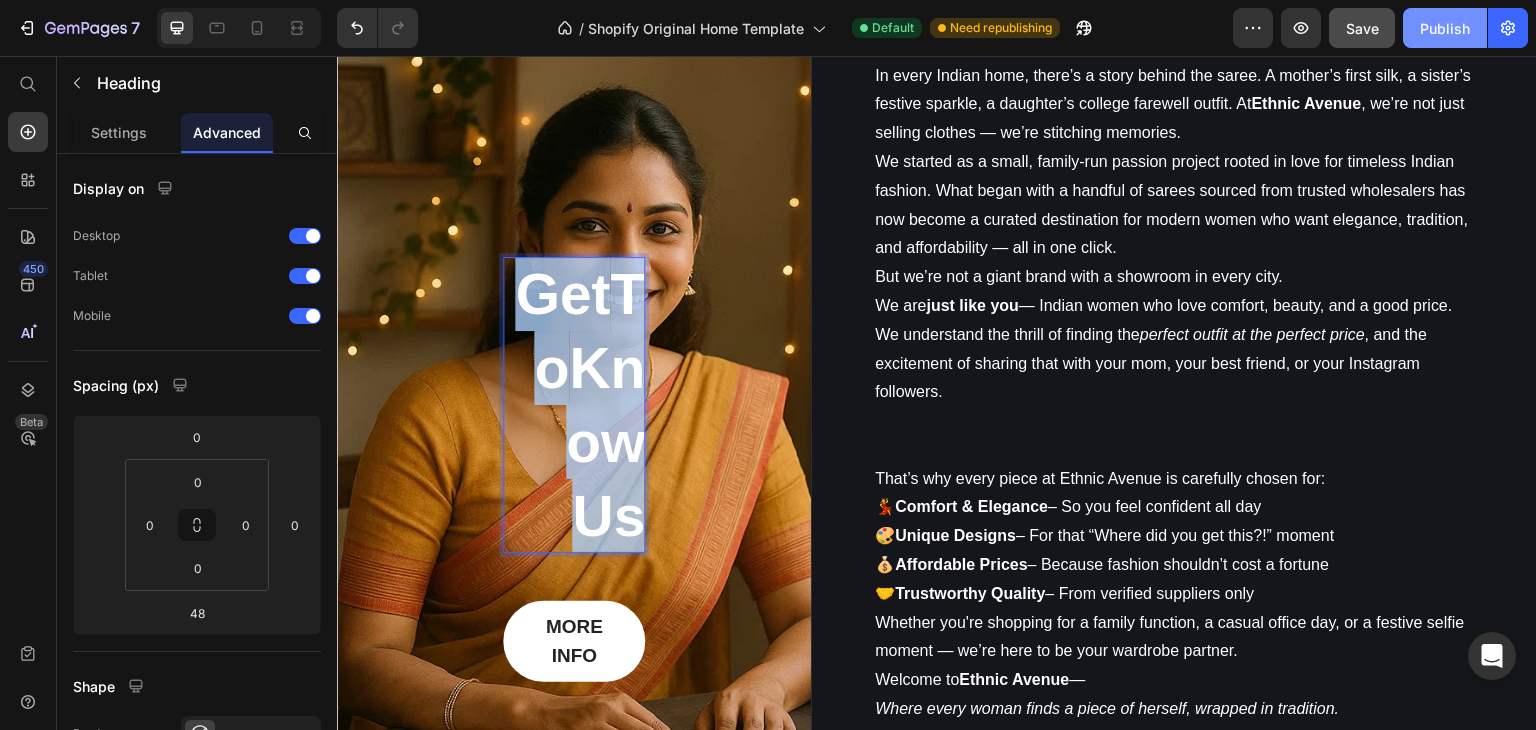 click on "Get  To  Know Us" at bounding box center [574, 405] 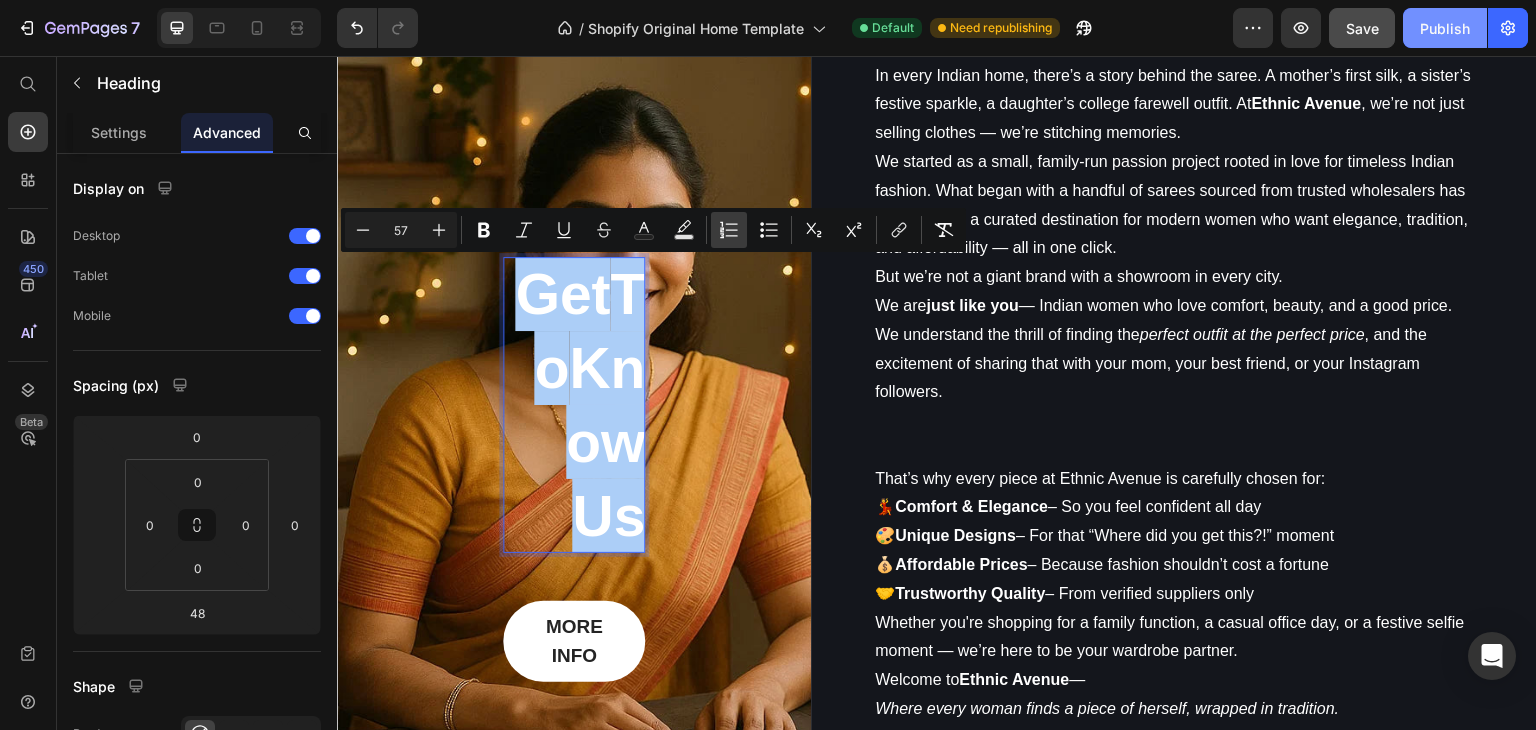 click on "Numbered List" at bounding box center (729, 230) 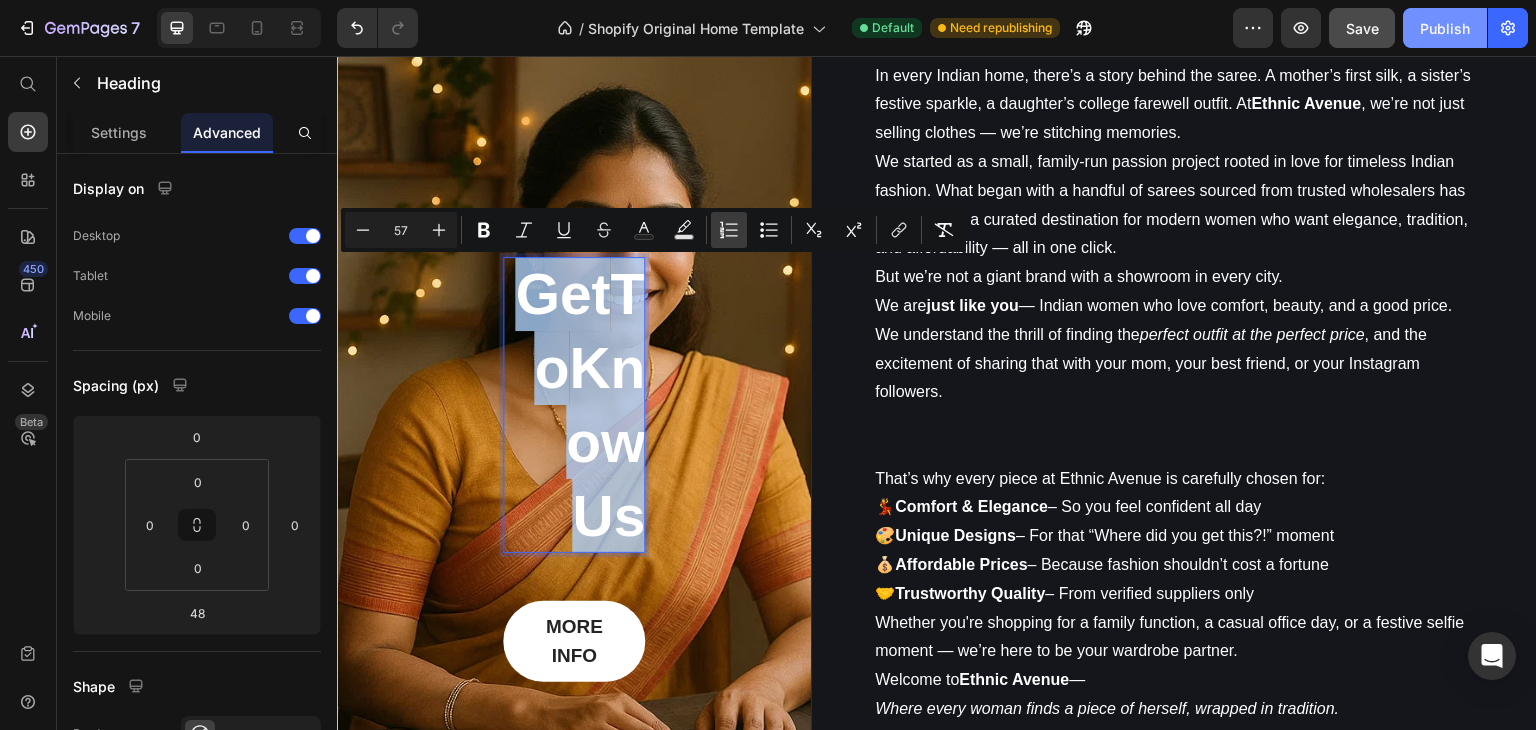 scroll, scrollTop: 4577, scrollLeft: 0, axis: vertical 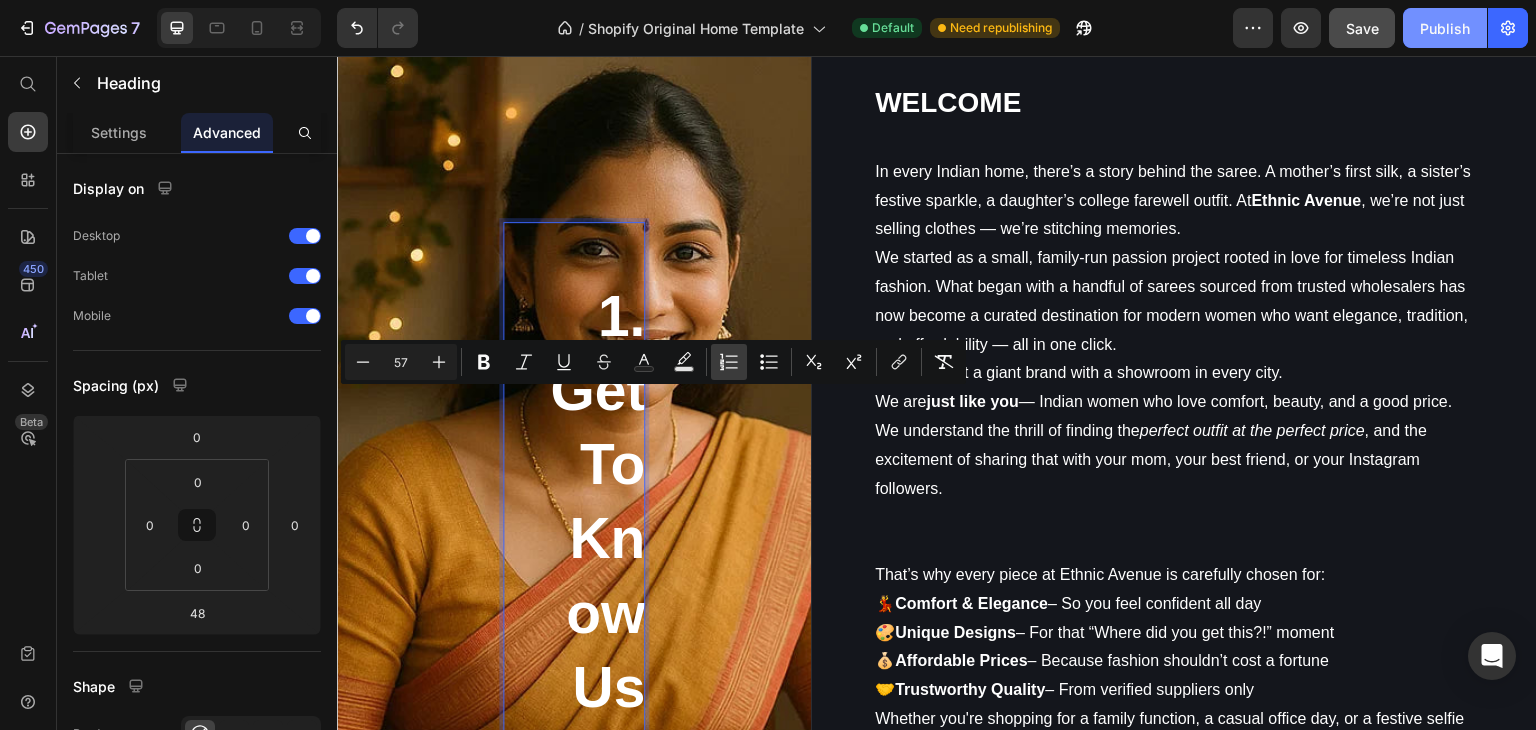 click 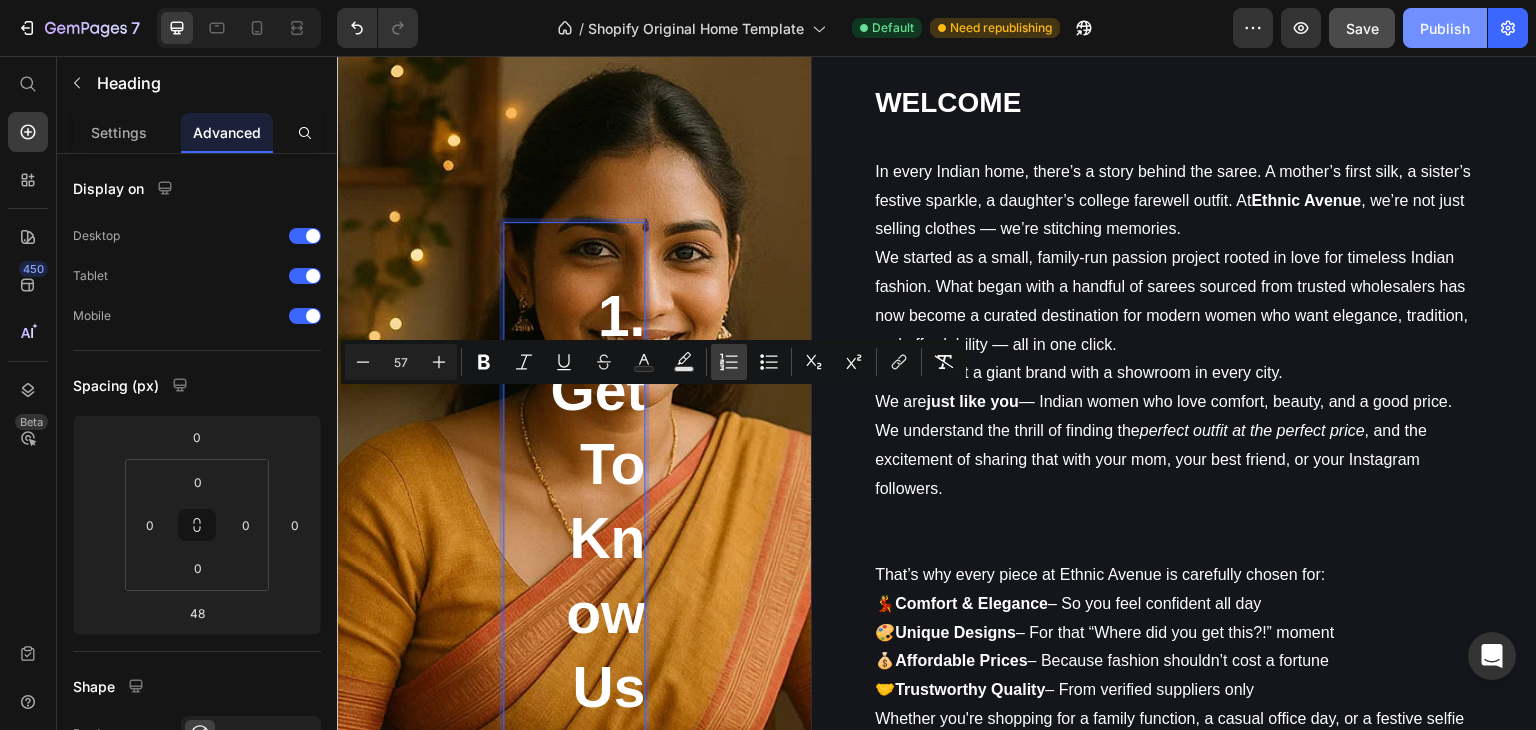 type on "57" 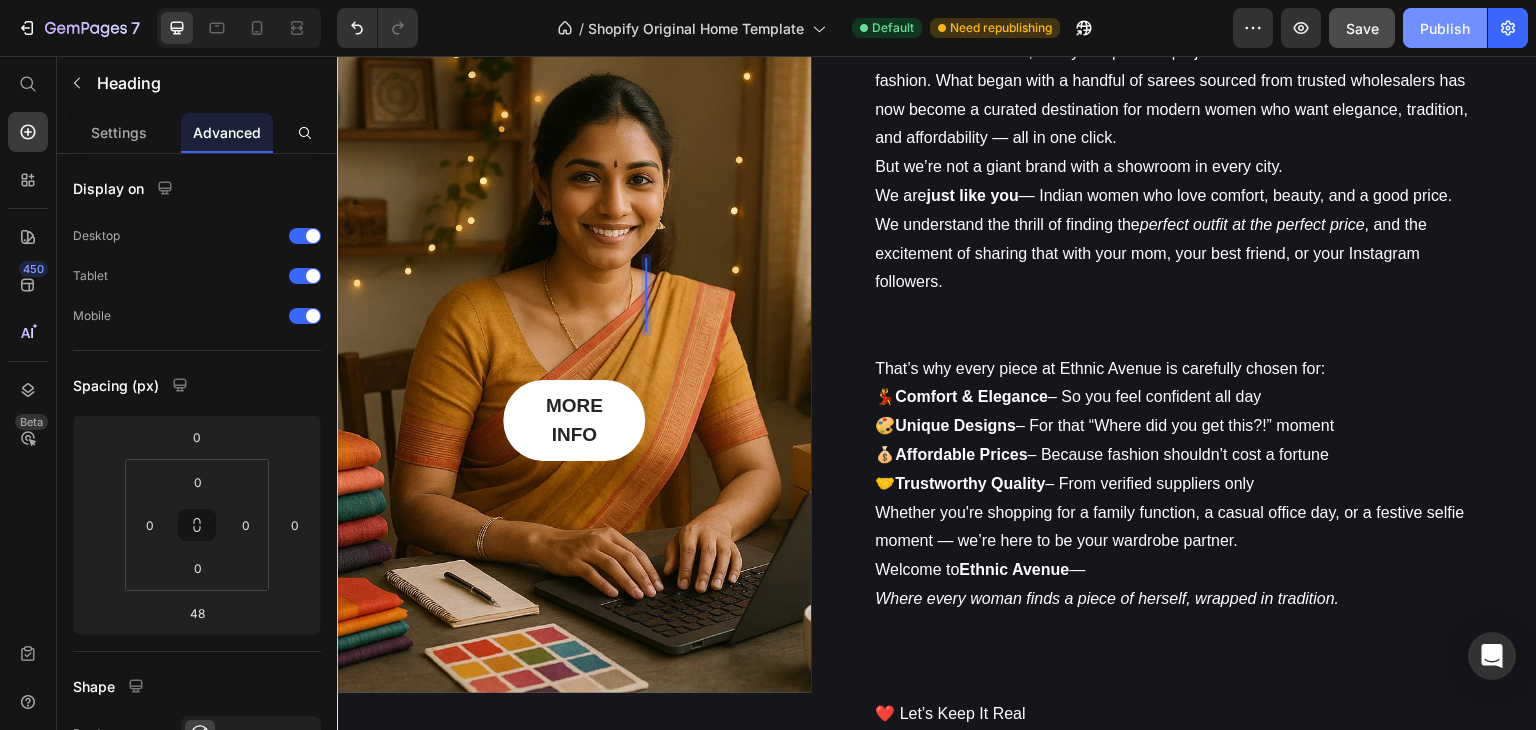 scroll, scrollTop: 4772, scrollLeft: 0, axis: vertical 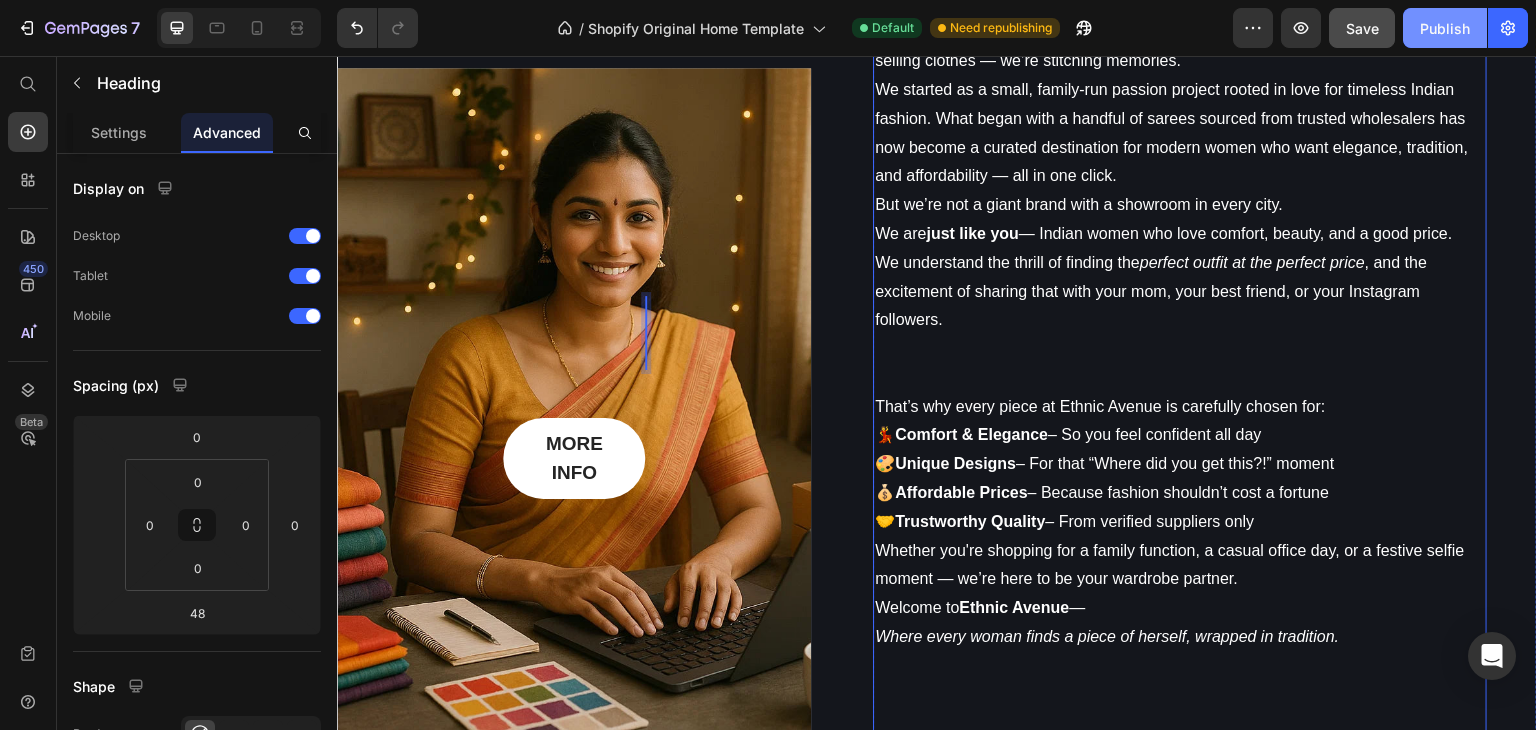 click at bounding box center (1180, 349) 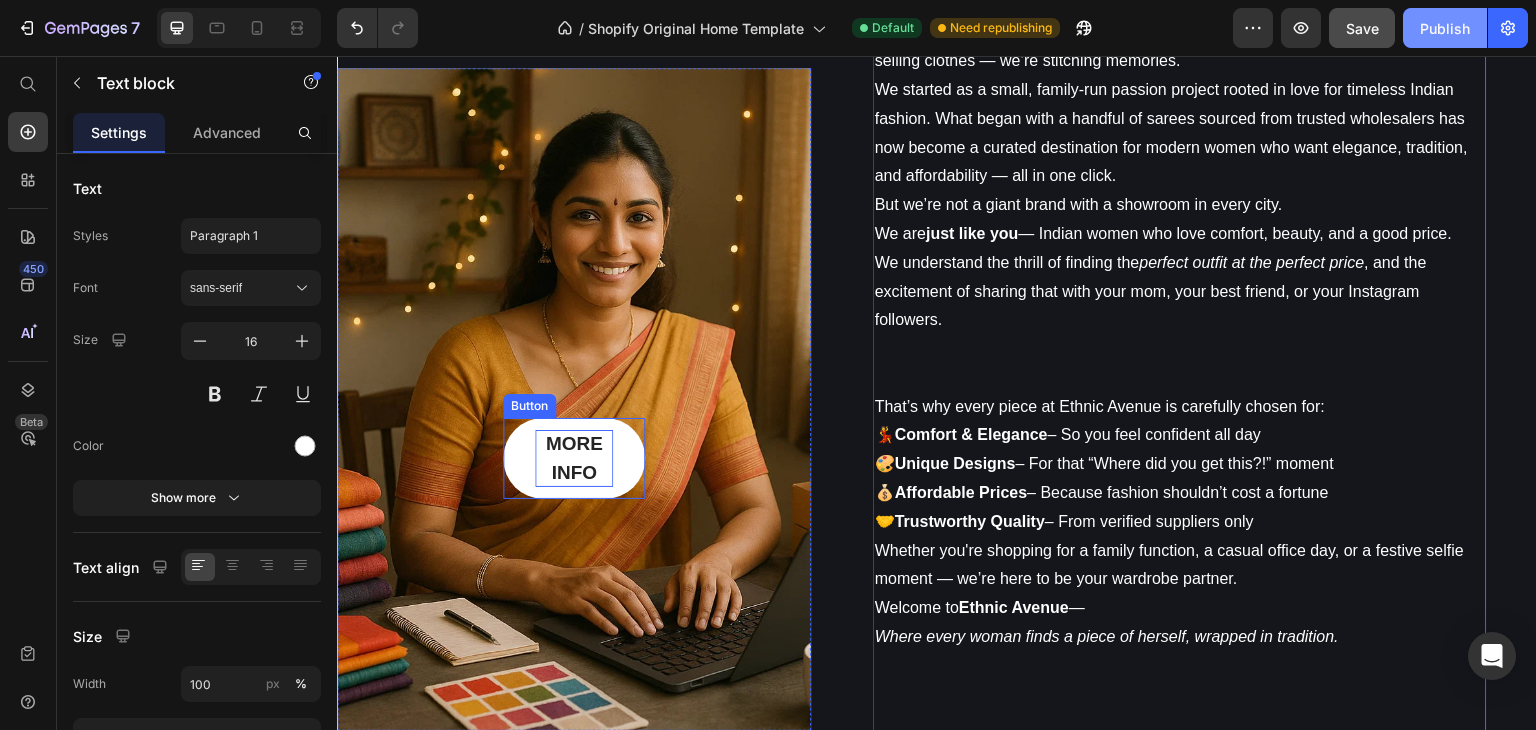 click on "MORE INFO" at bounding box center [574, 458] 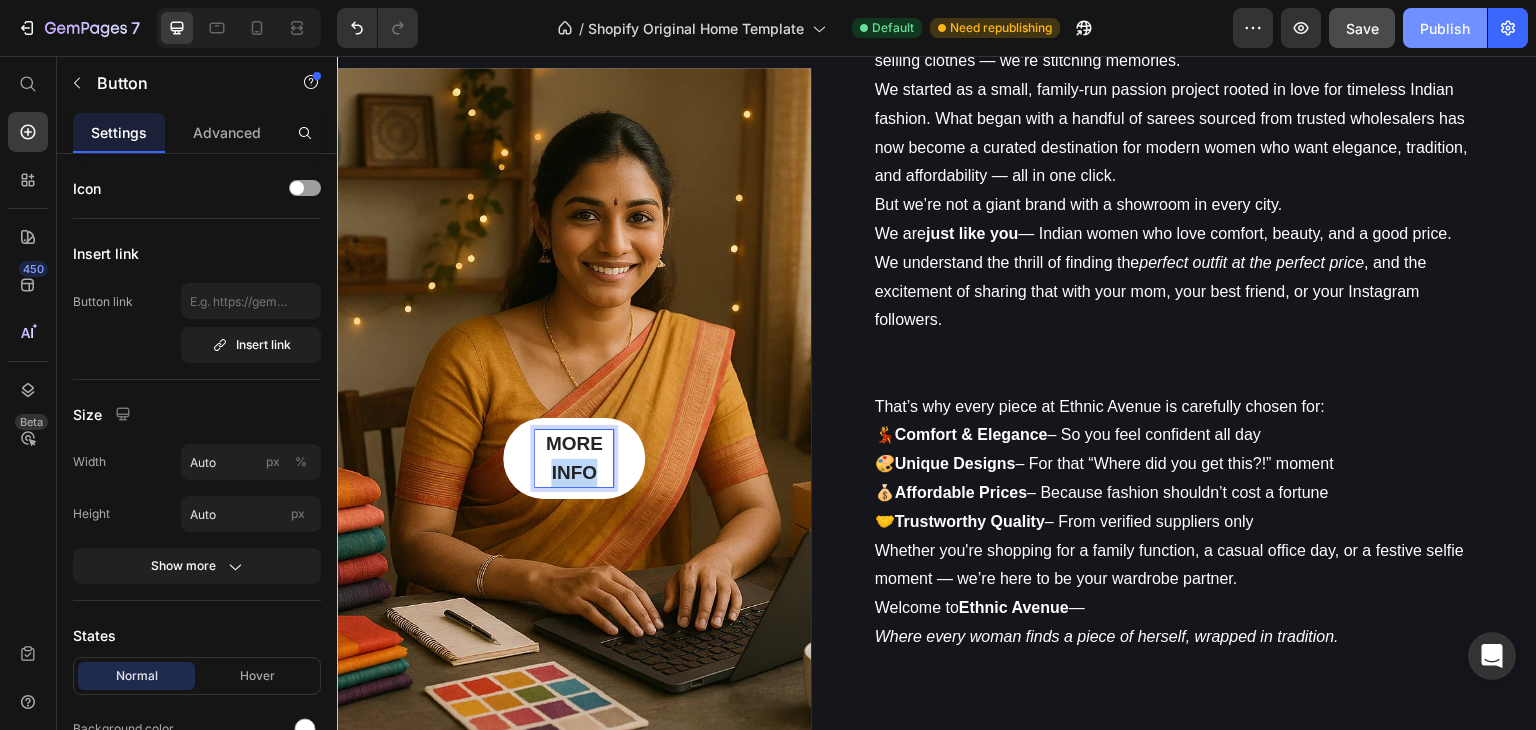 click on "MORE INFO" at bounding box center [574, 458] 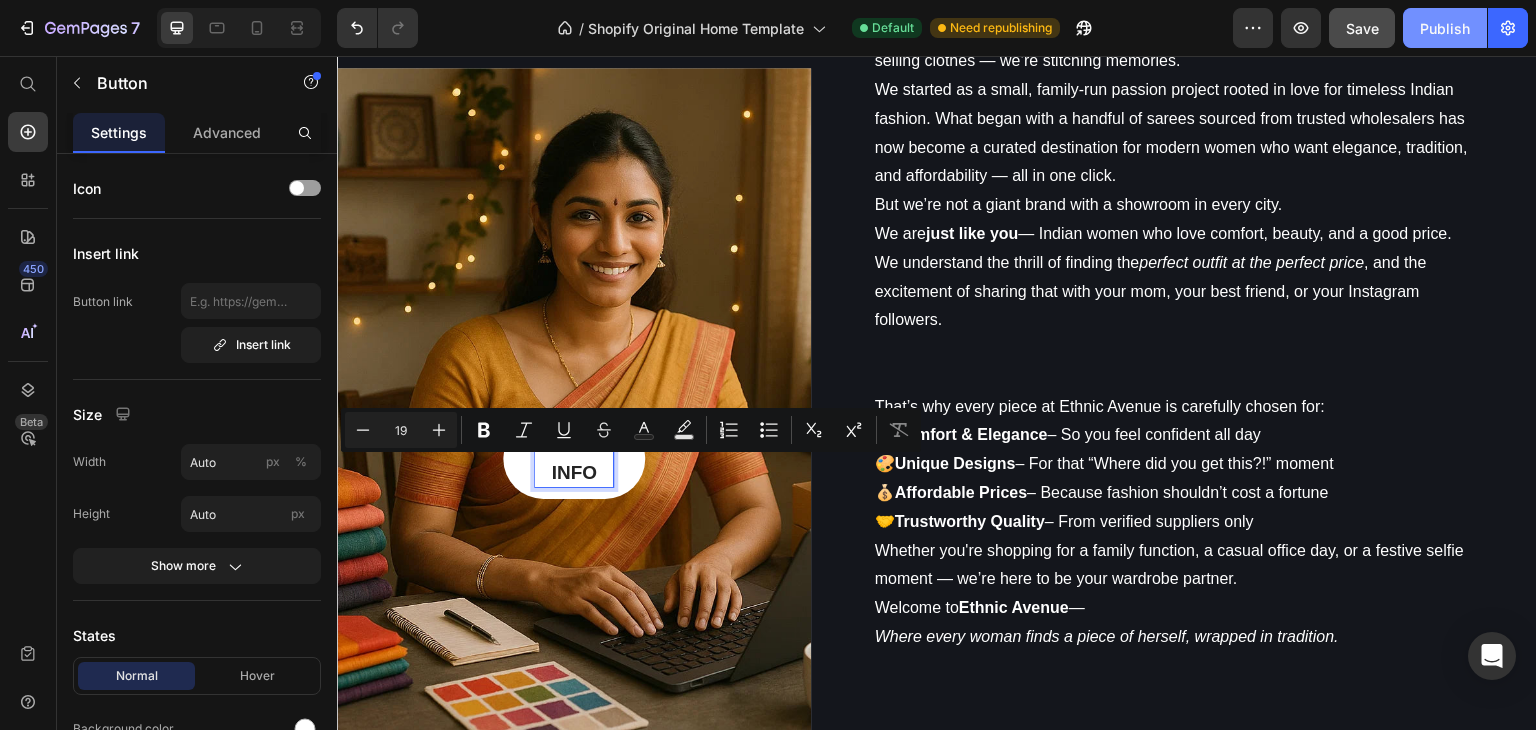 scroll, scrollTop: 4787, scrollLeft: 0, axis: vertical 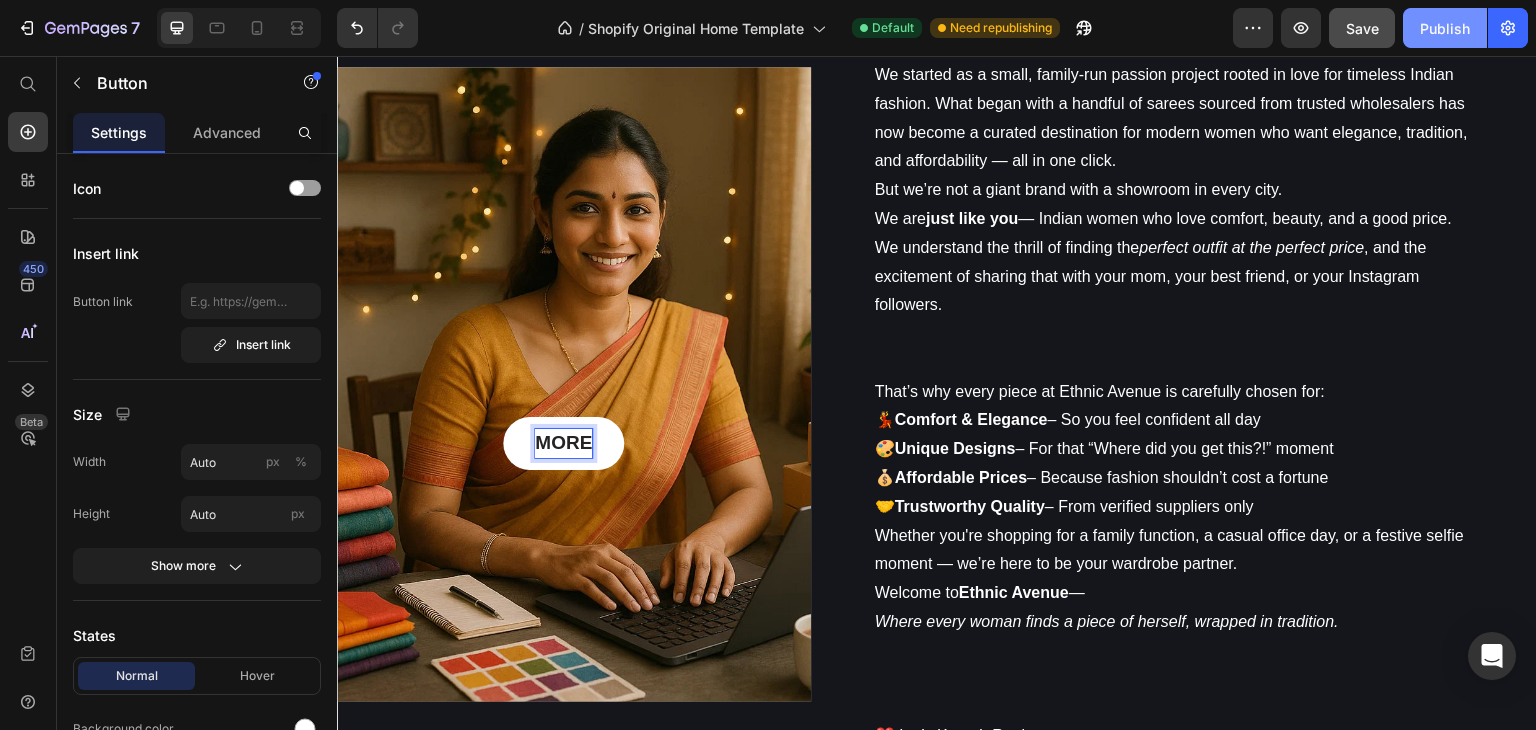 click on "MORE" at bounding box center [563, 443] 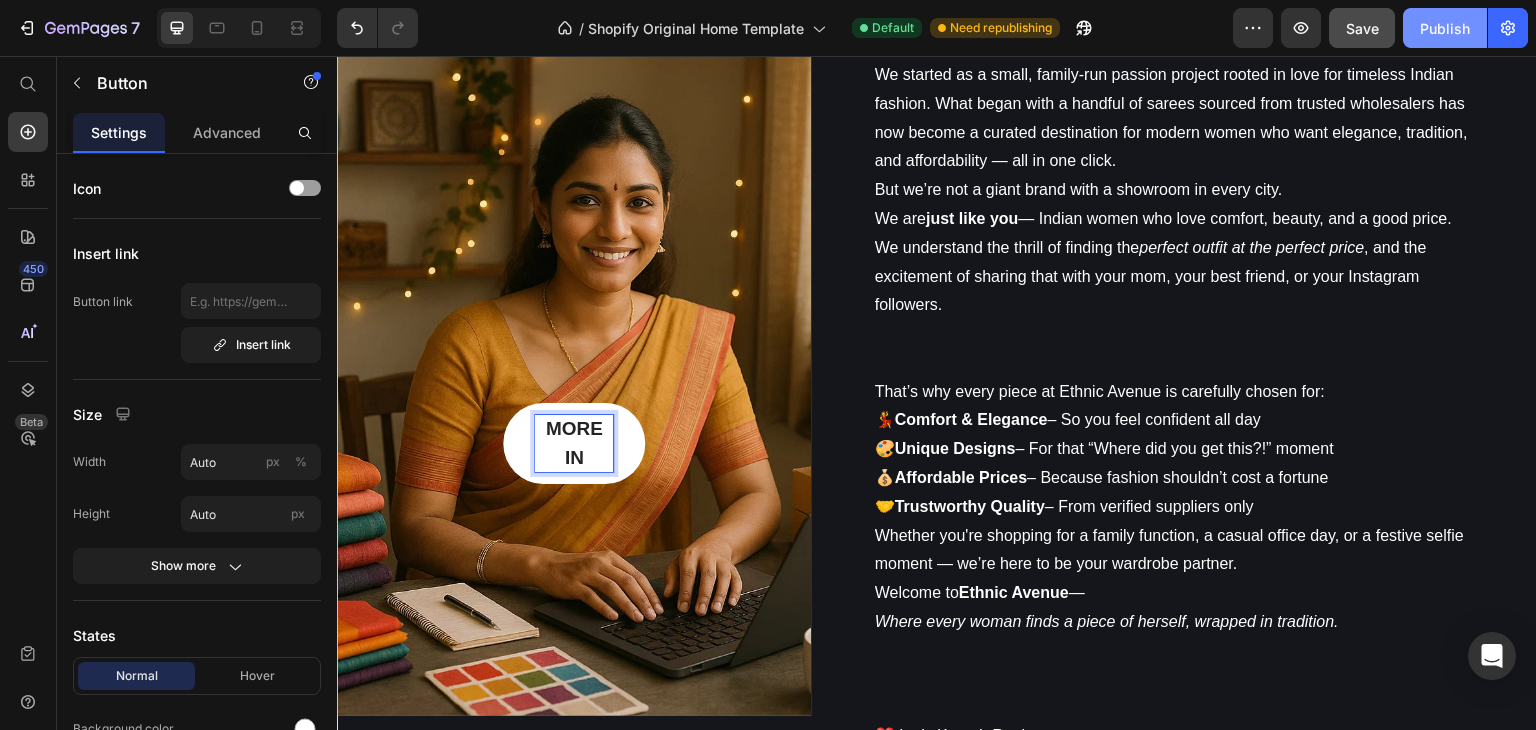 scroll, scrollTop: 4772, scrollLeft: 0, axis: vertical 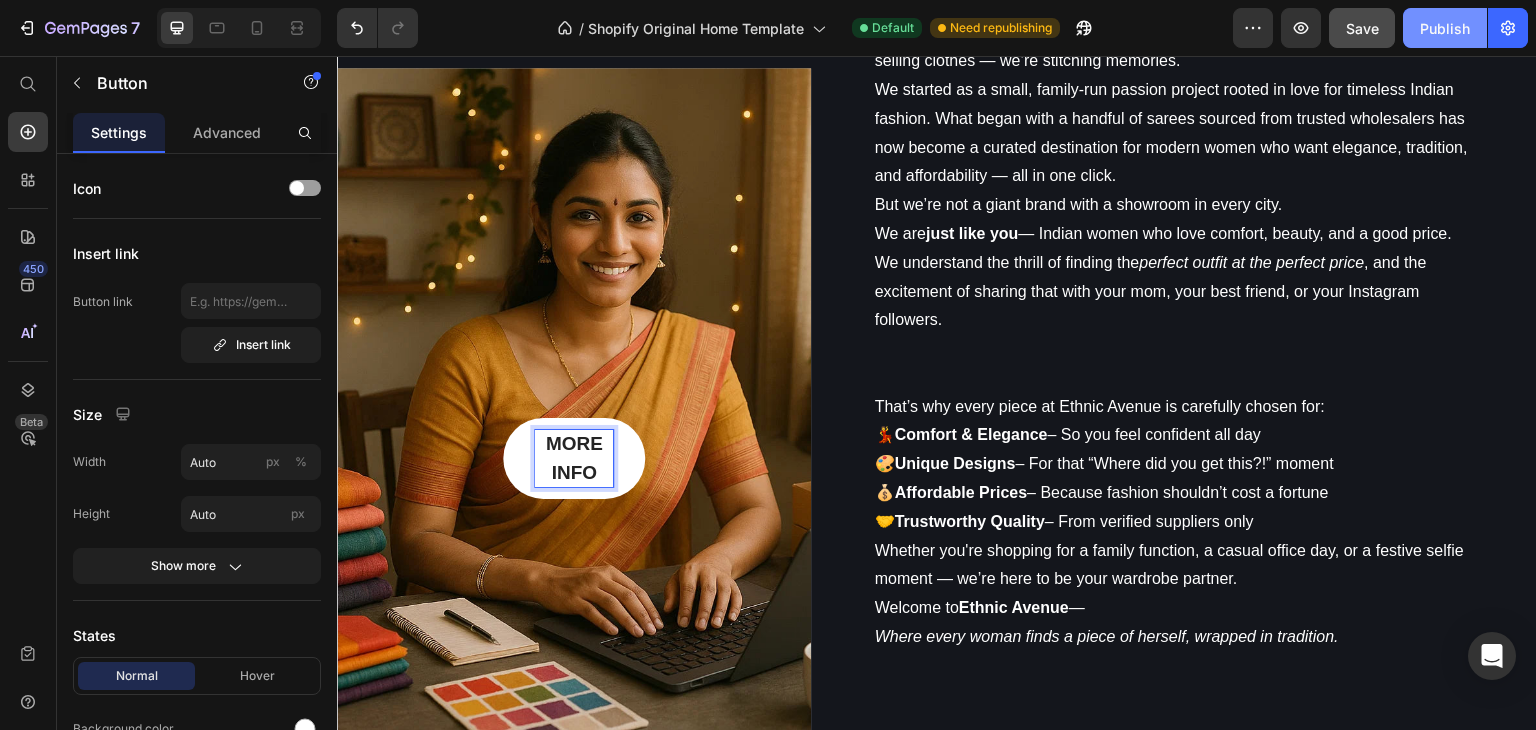 click on "MORE INFO" at bounding box center (574, 458) 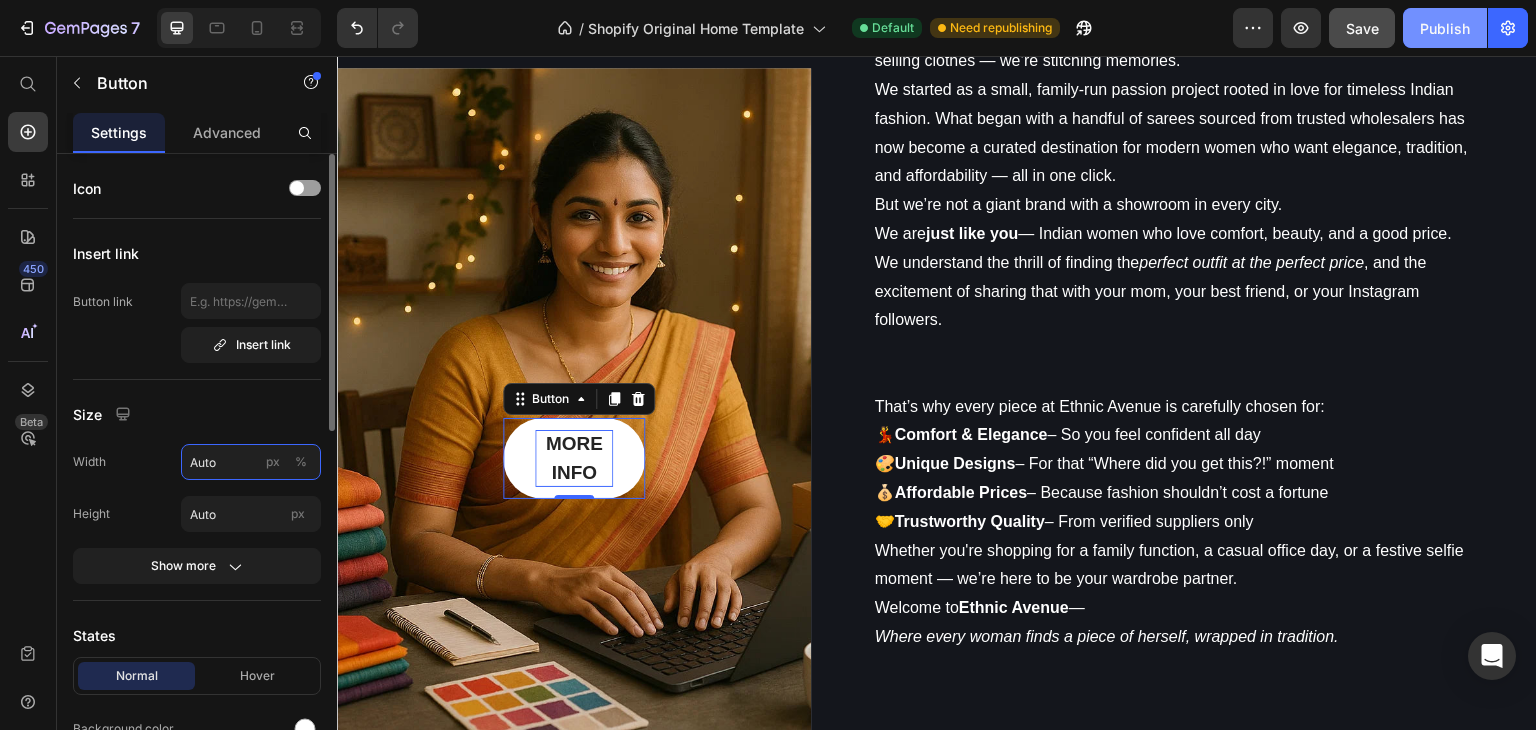 click on "Auto" at bounding box center (251, 462) 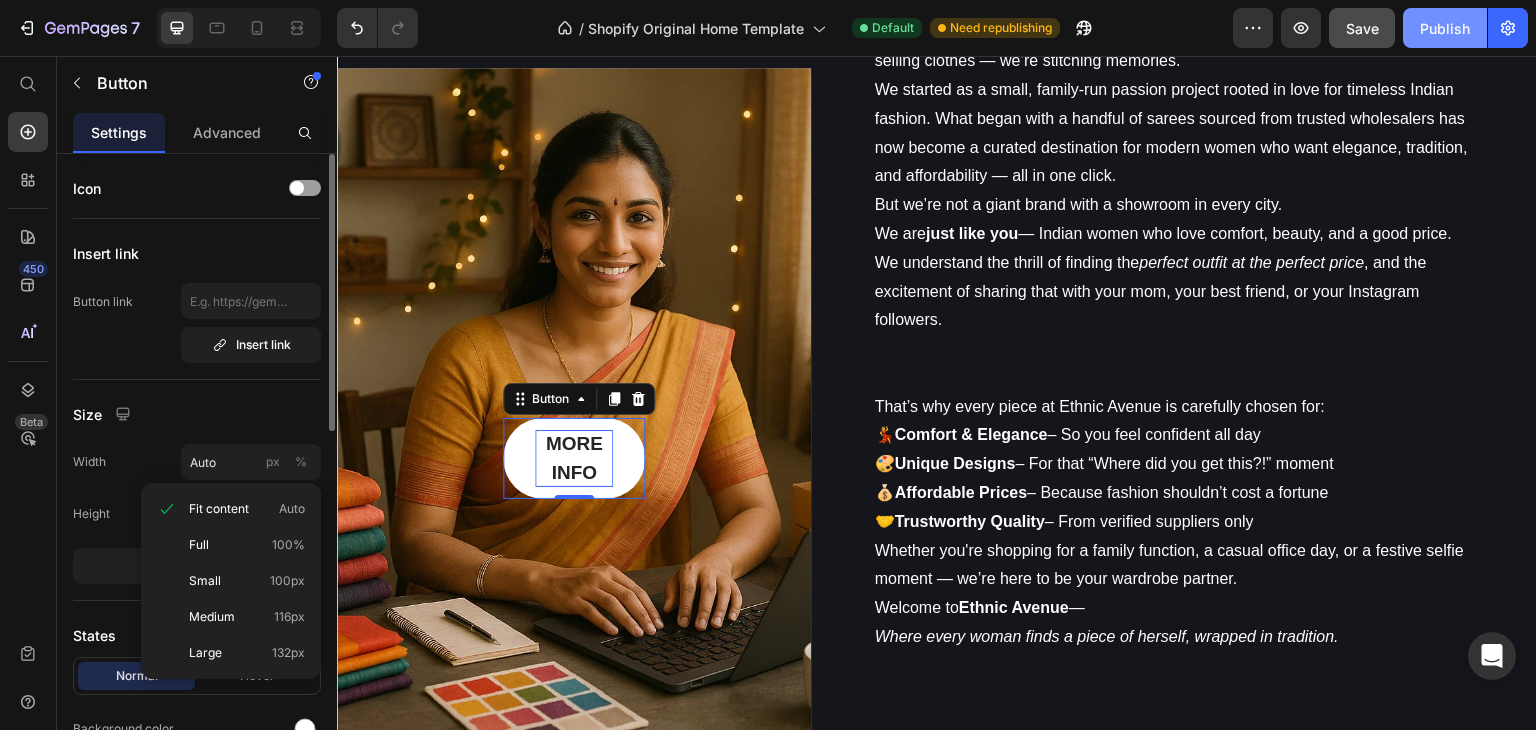 click on "Size" at bounding box center [197, 414] 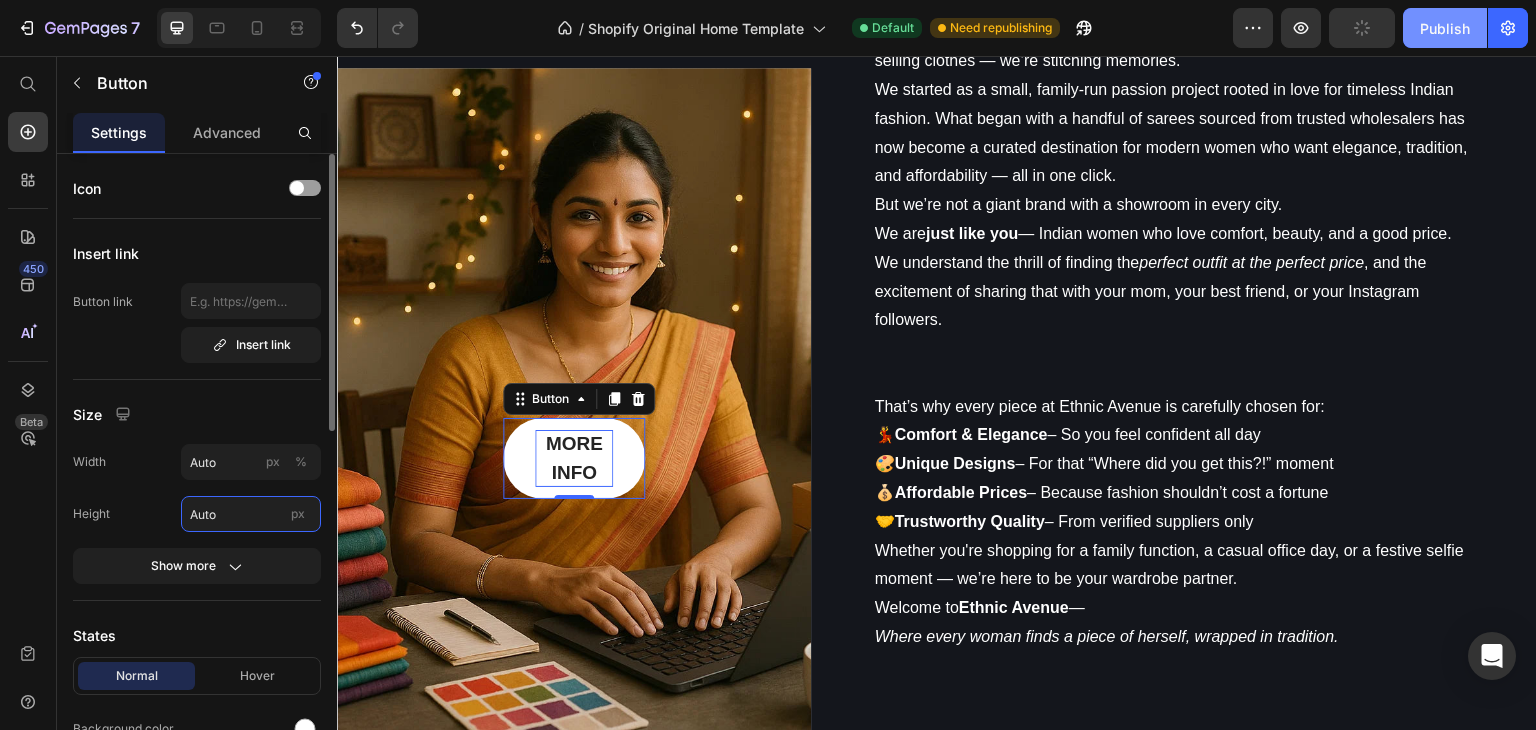 click on "Auto" at bounding box center (251, 514) 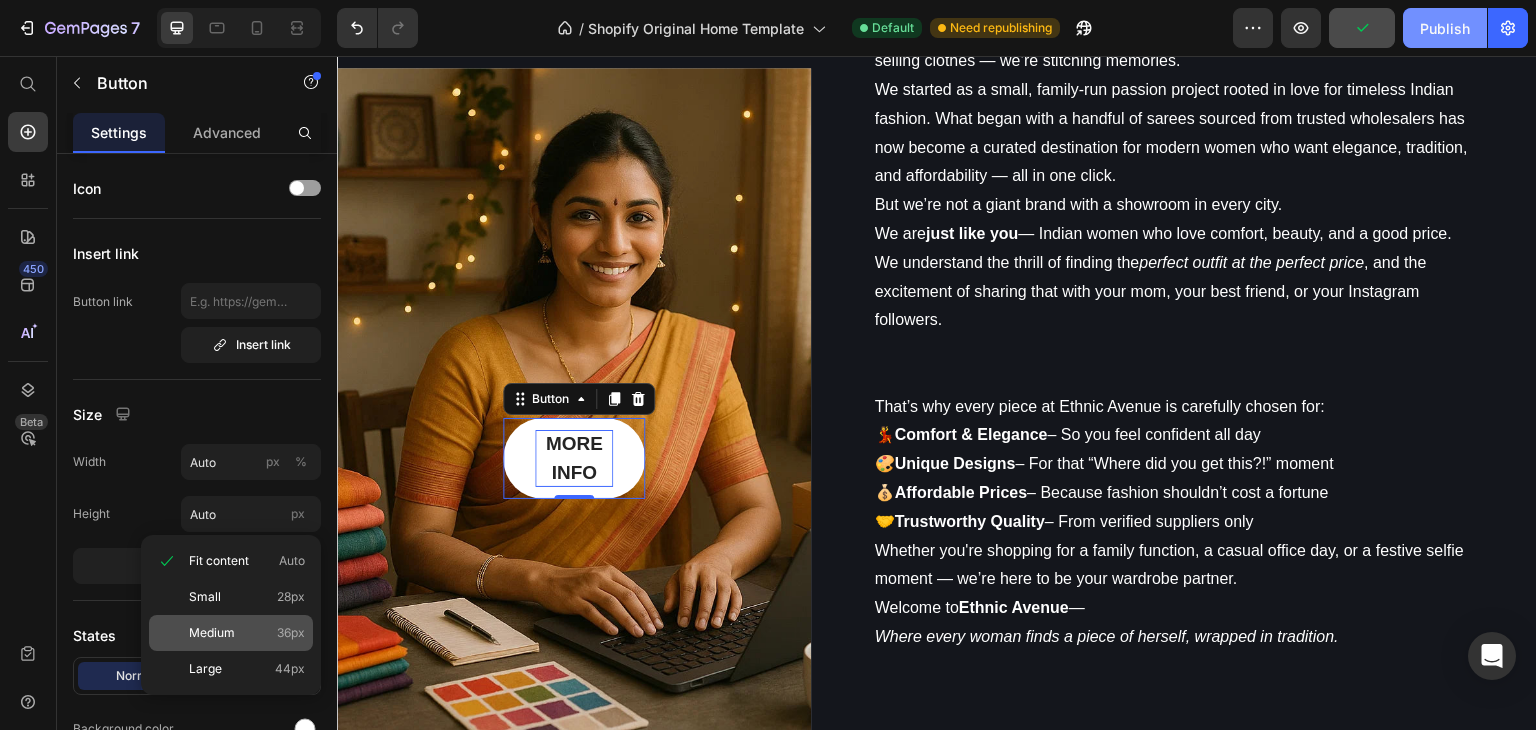 click on "Medium 36px" at bounding box center (247, 633) 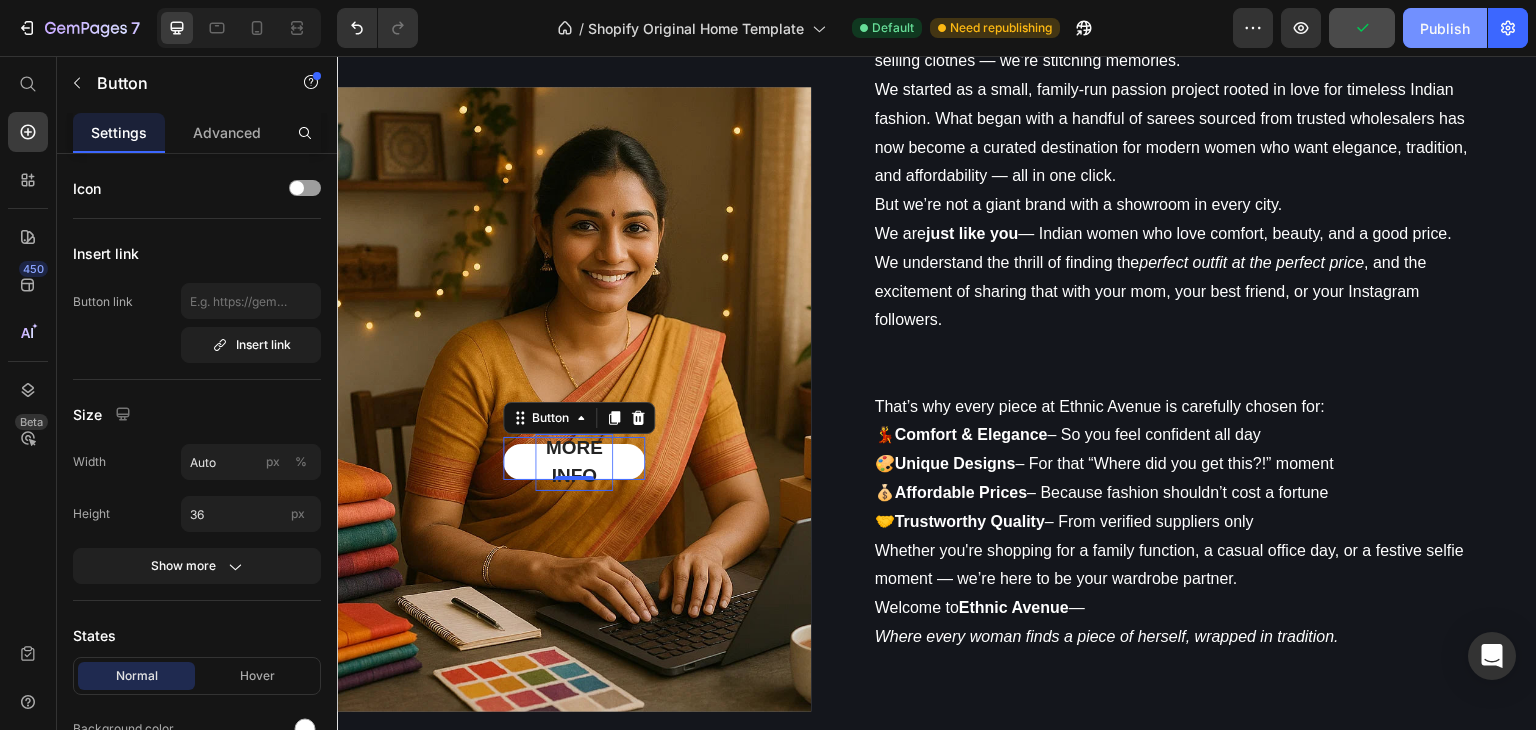 scroll, scrollTop: 4792, scrollLeft: 0, axis: vertical 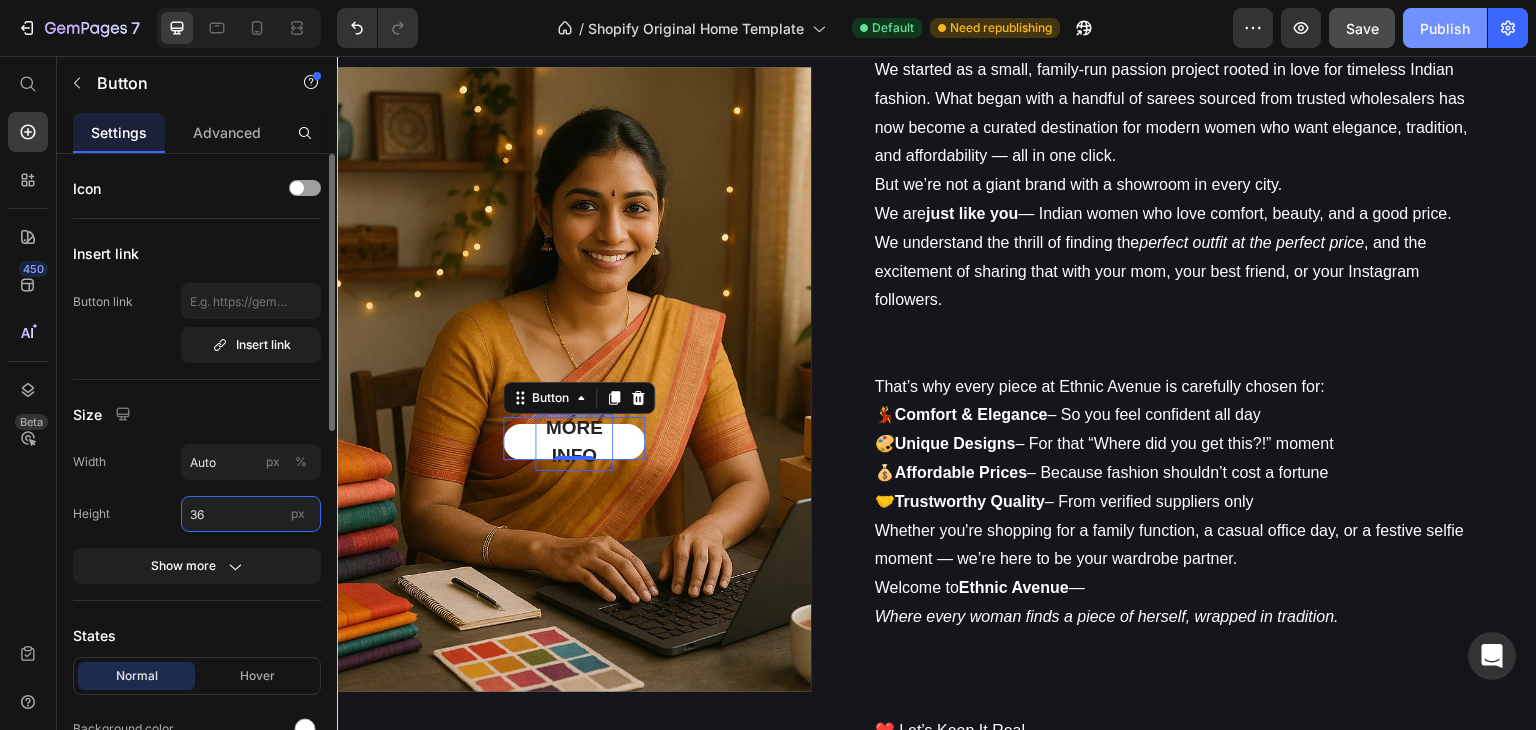 click on "36" at bounding box center (251, 514) 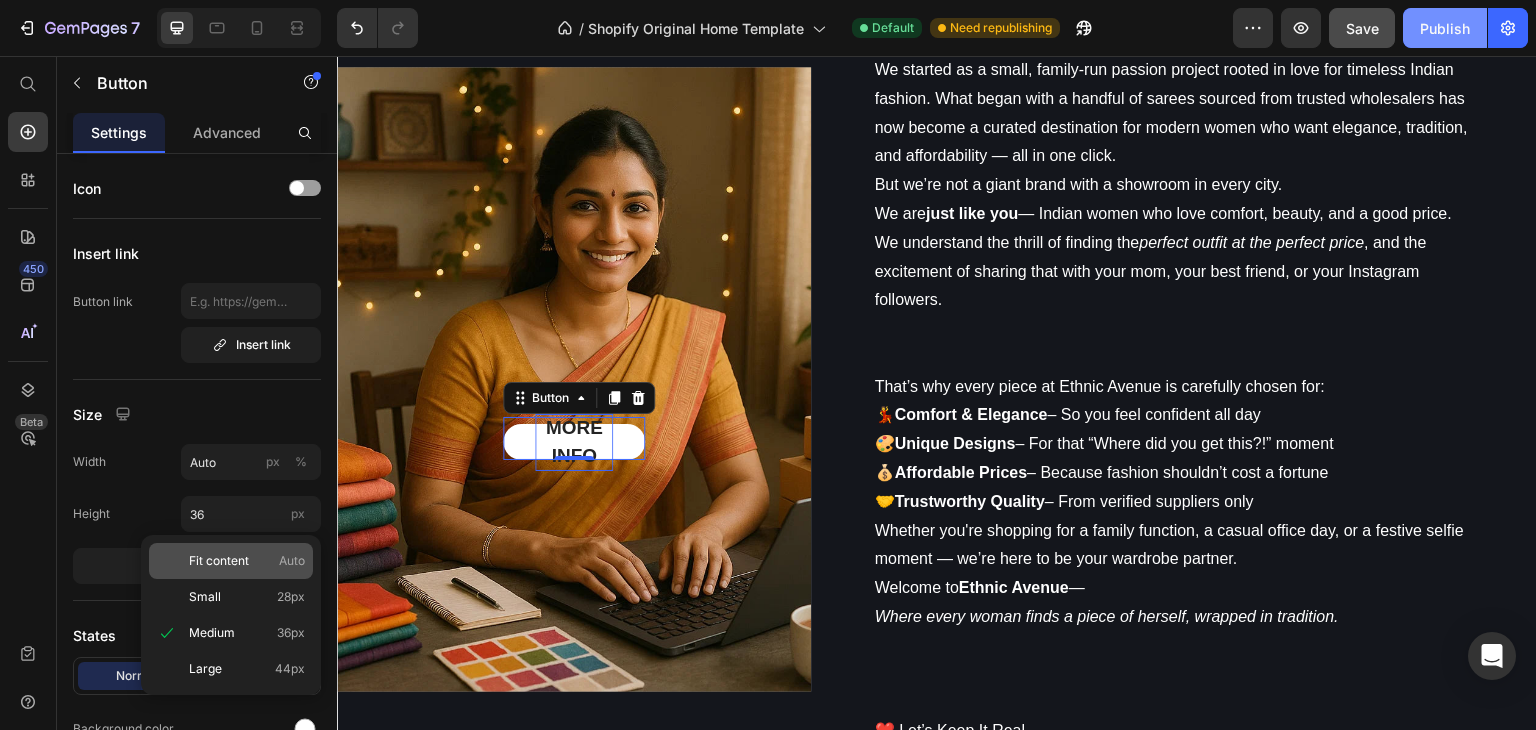 click on "Fit content Auto" 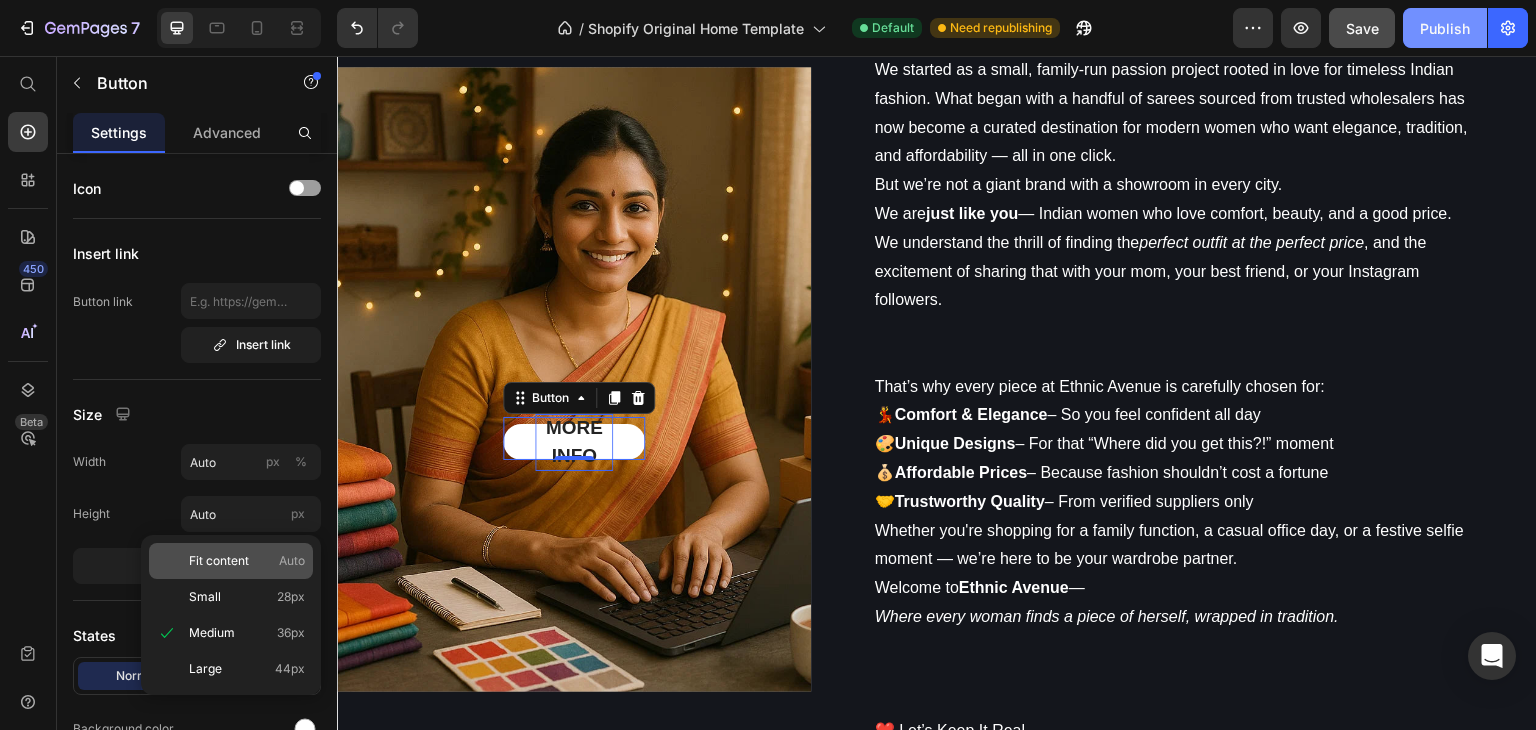 scroll, scrollTop: 4772, scrollLeft: 0, axis: vertical 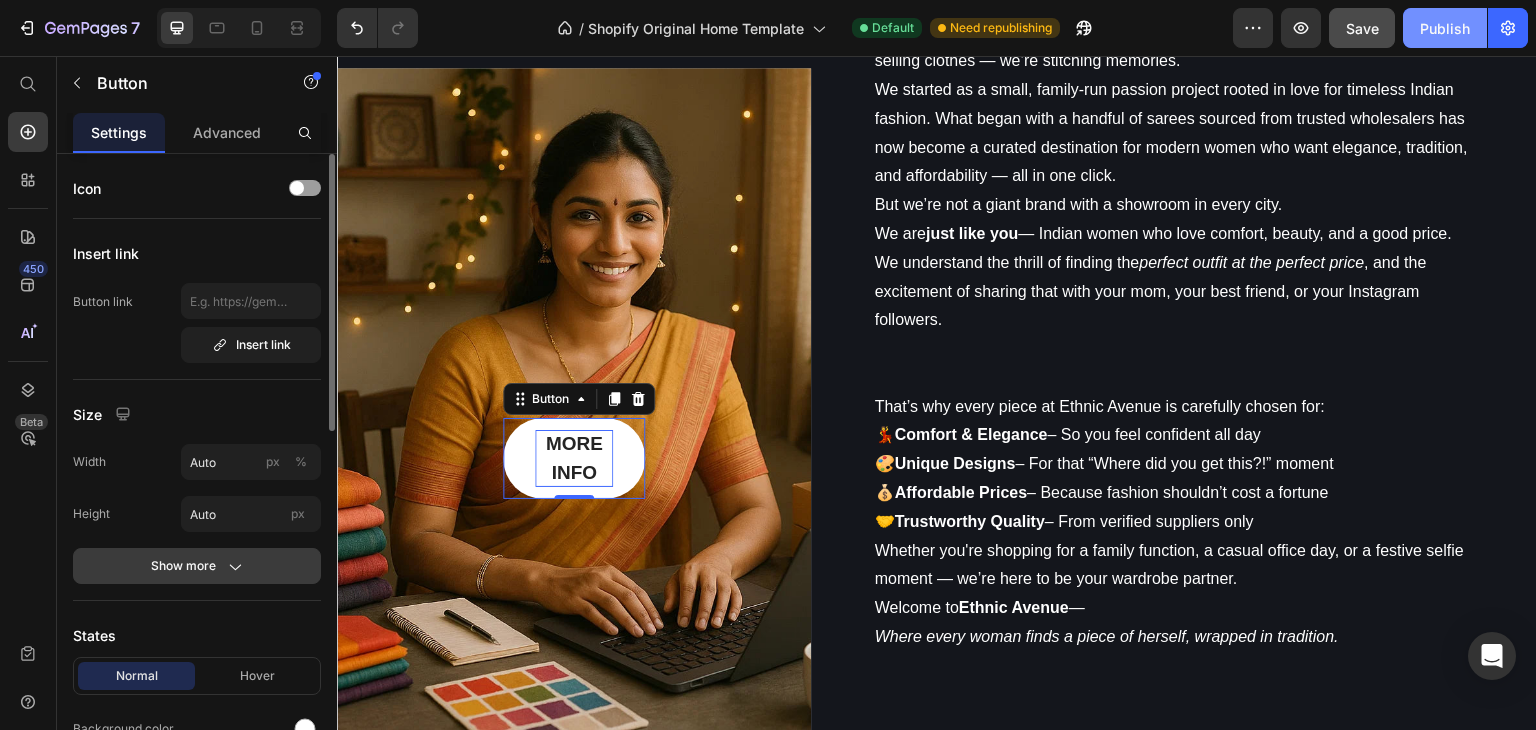 click on "Show more" at bounding box center [197, 566] 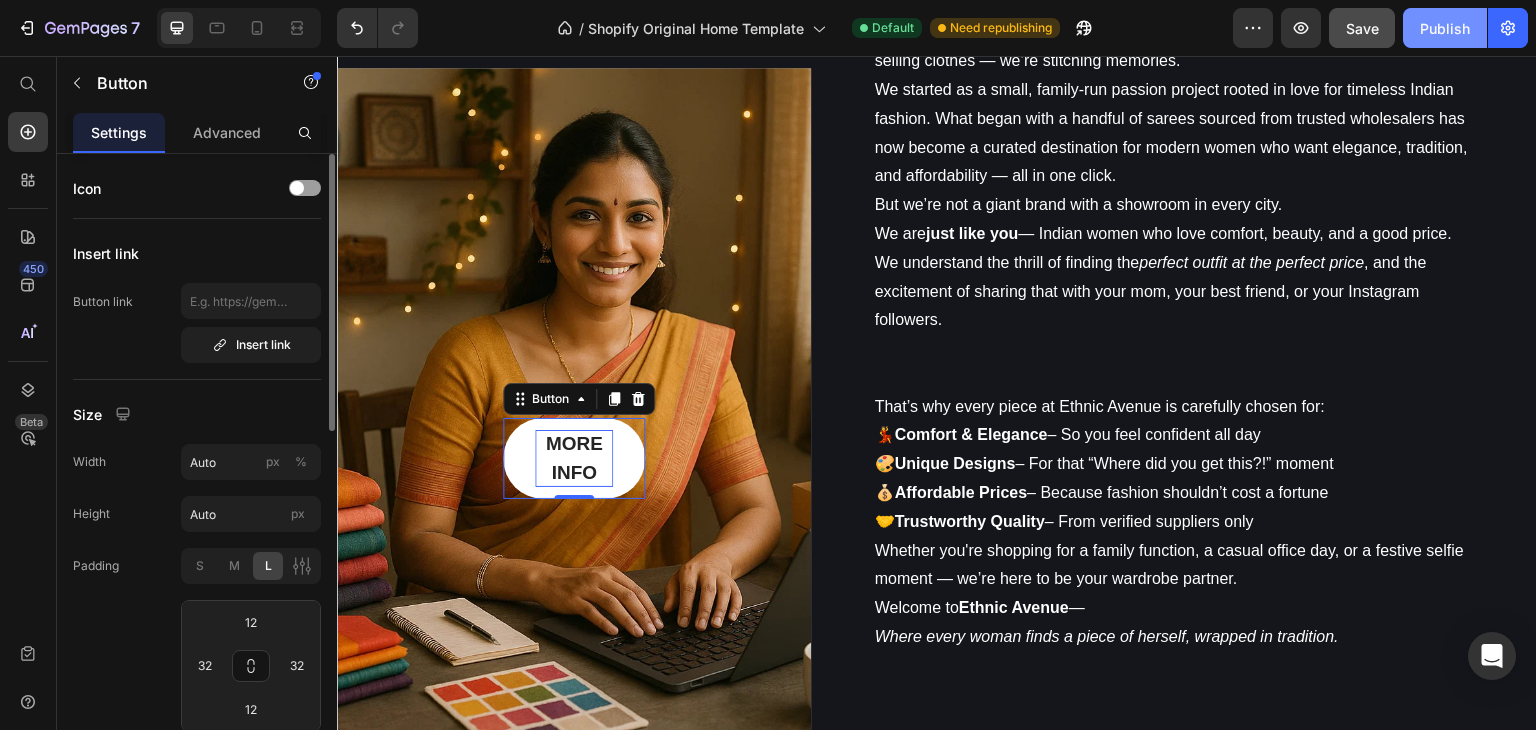 click on "Size" at bounding box center (197, 414) 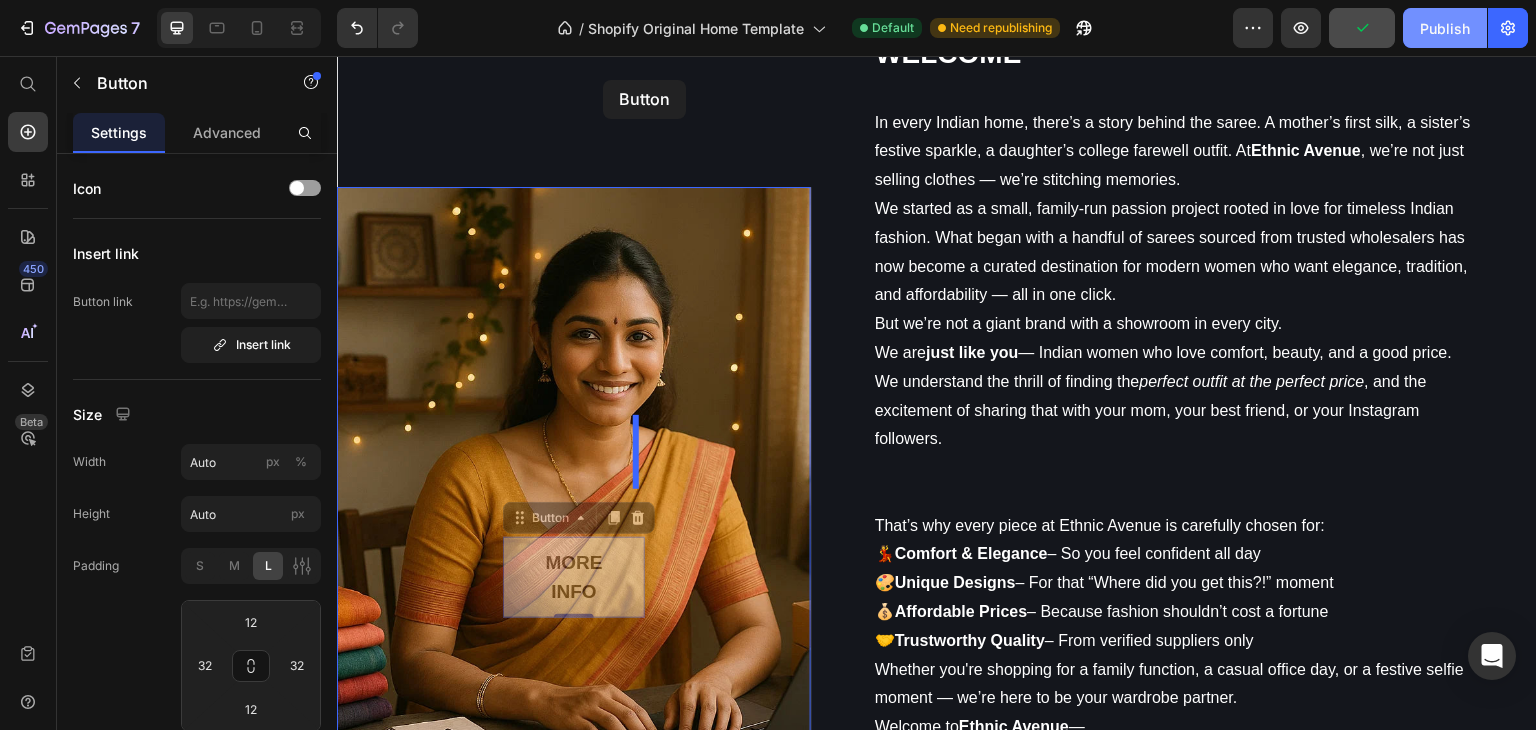 scroll, scrollTop: 4550, scrollLeft: 0, axis: vertical 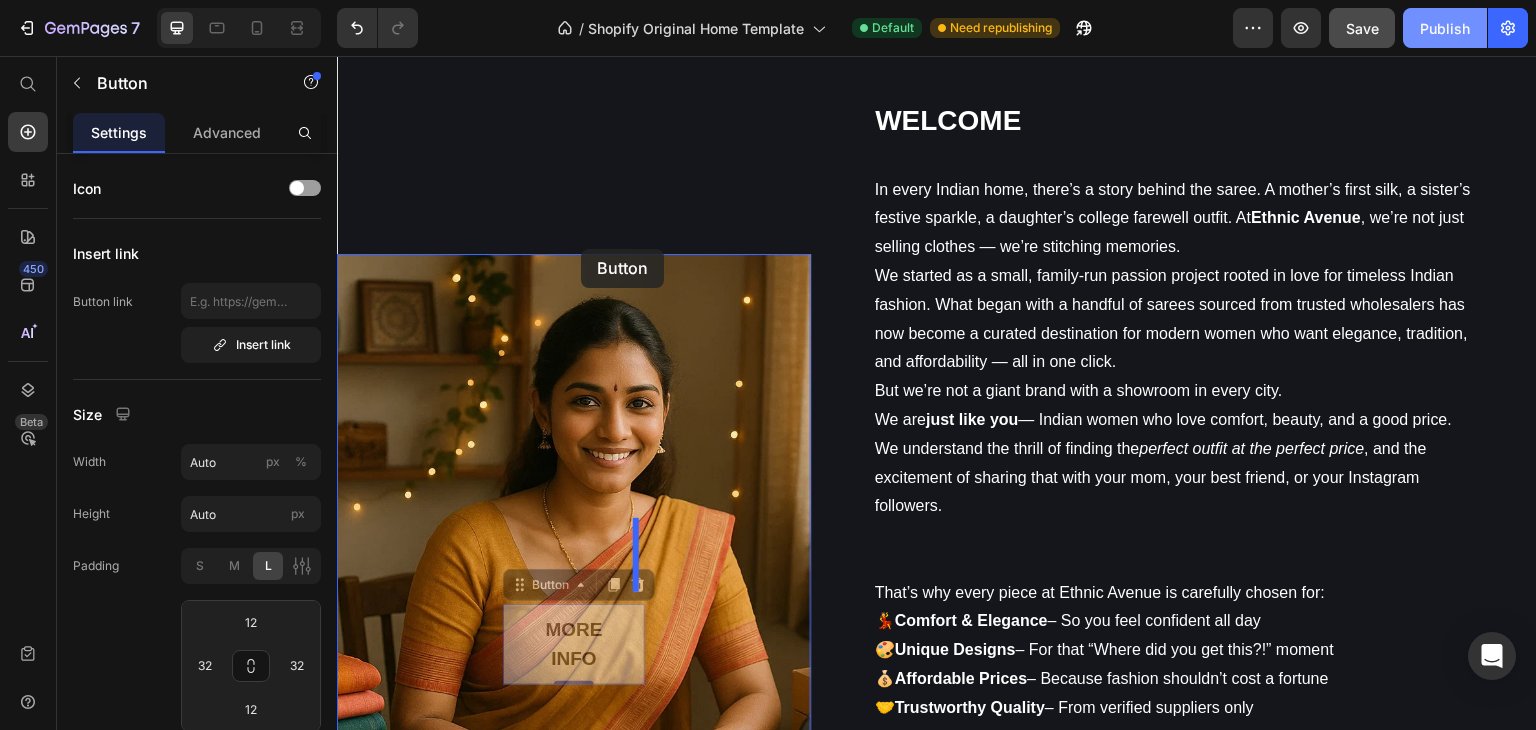 drag, startPoint x: 623, startPoint y: 466, endPoint x: 581, endPoint y: 249, distance: 221.02715 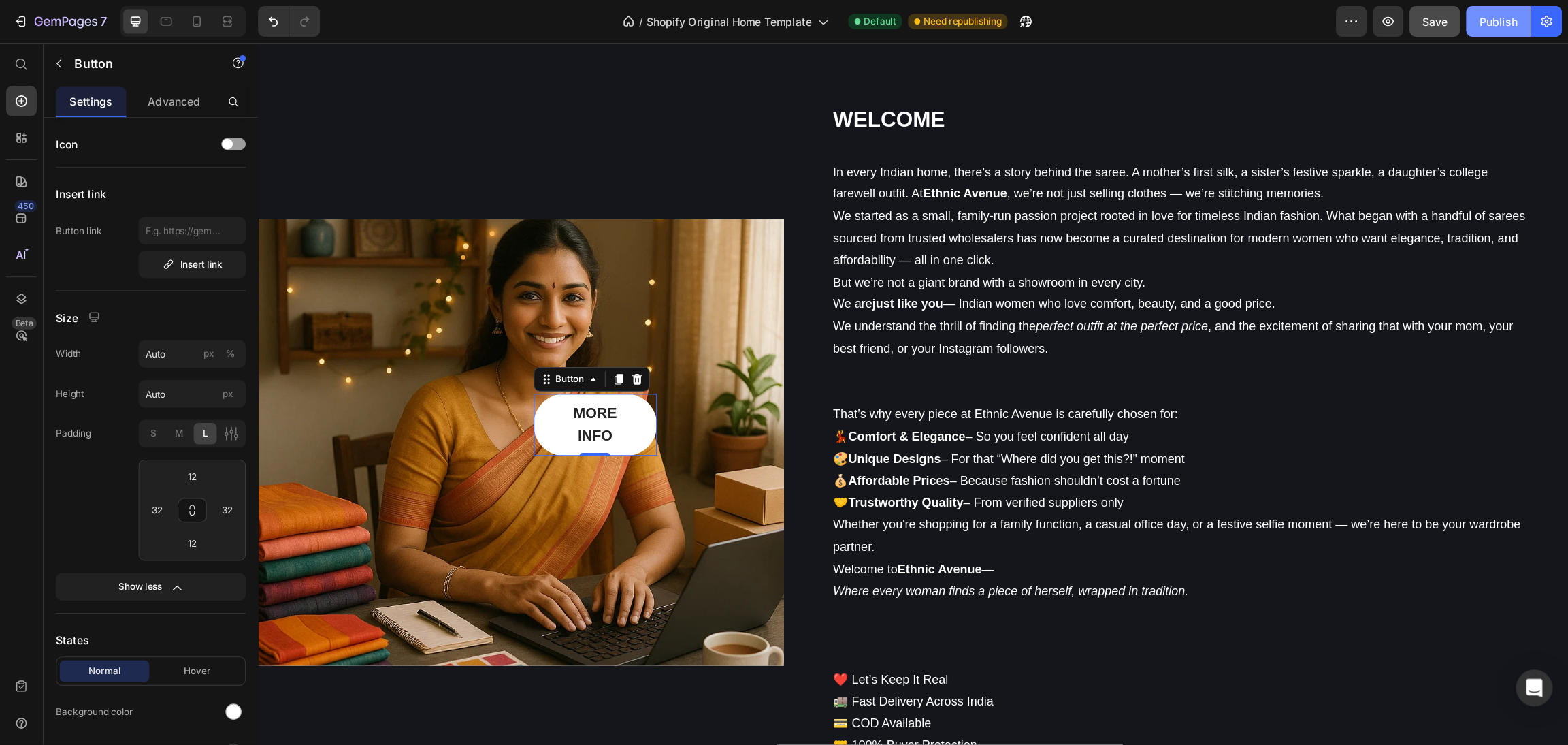 scroll, scrollTop: 3075, scrollLeft: 0, axis: vertical 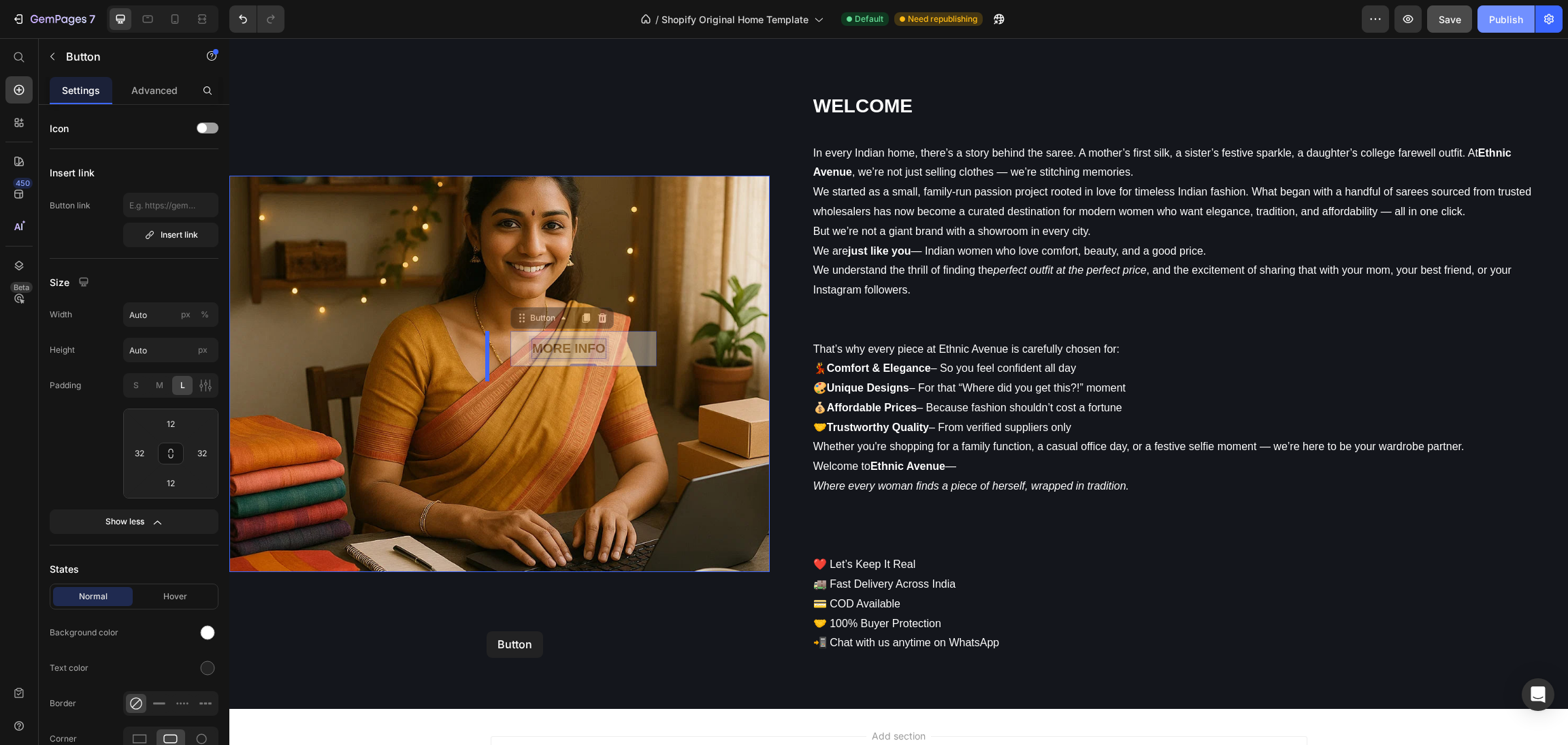 drag, startPoint x: 570, startPoint y: 347, endPoint x: 485, endPoint y: 621, distance: 286.88151 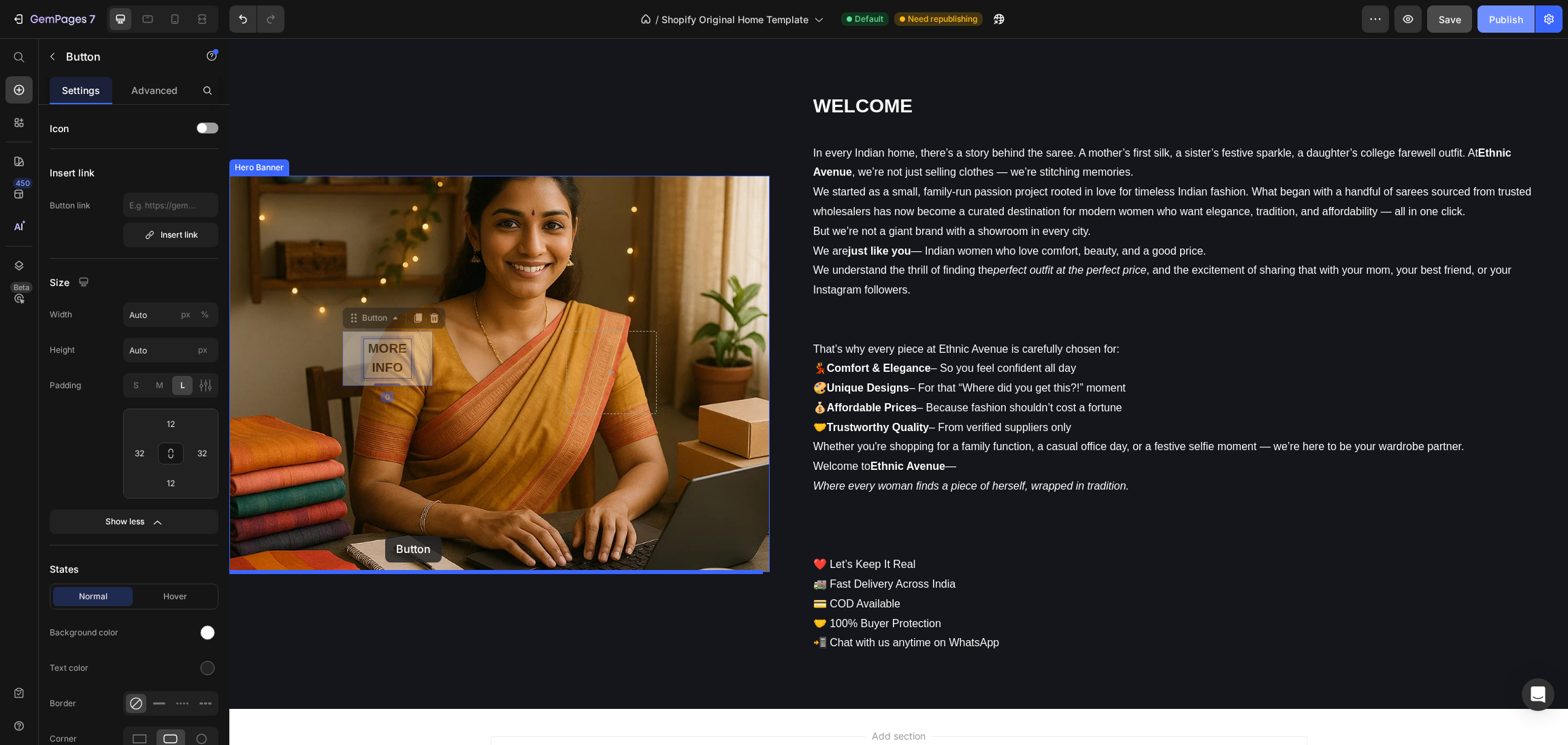 scroll, scrollTop: 3061, scrollLeft: 0, axis: vertical 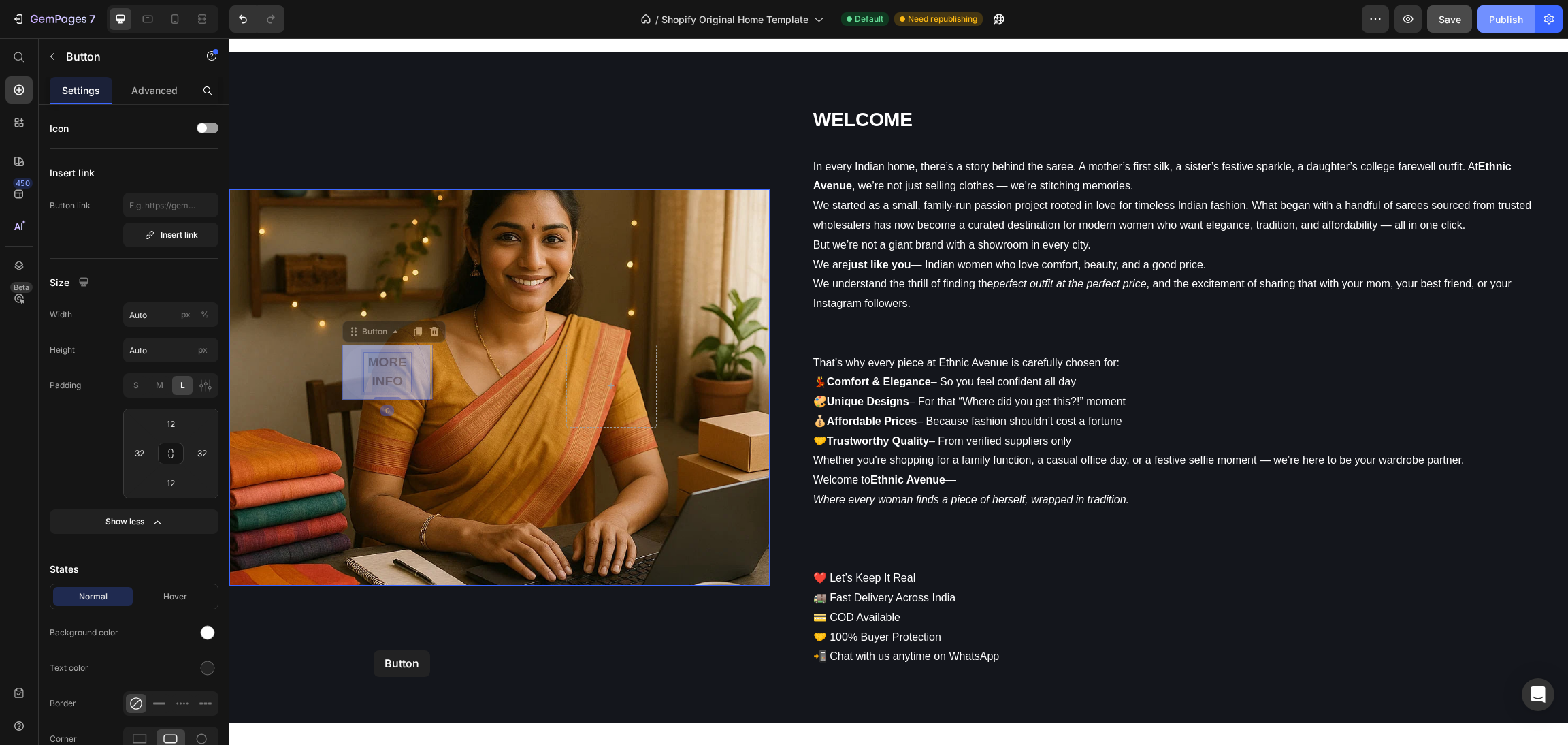 drag, startPoint x: 386, startPoint y: 368, endPoint x: 372, endPoint y: 644, distance: 276.35484 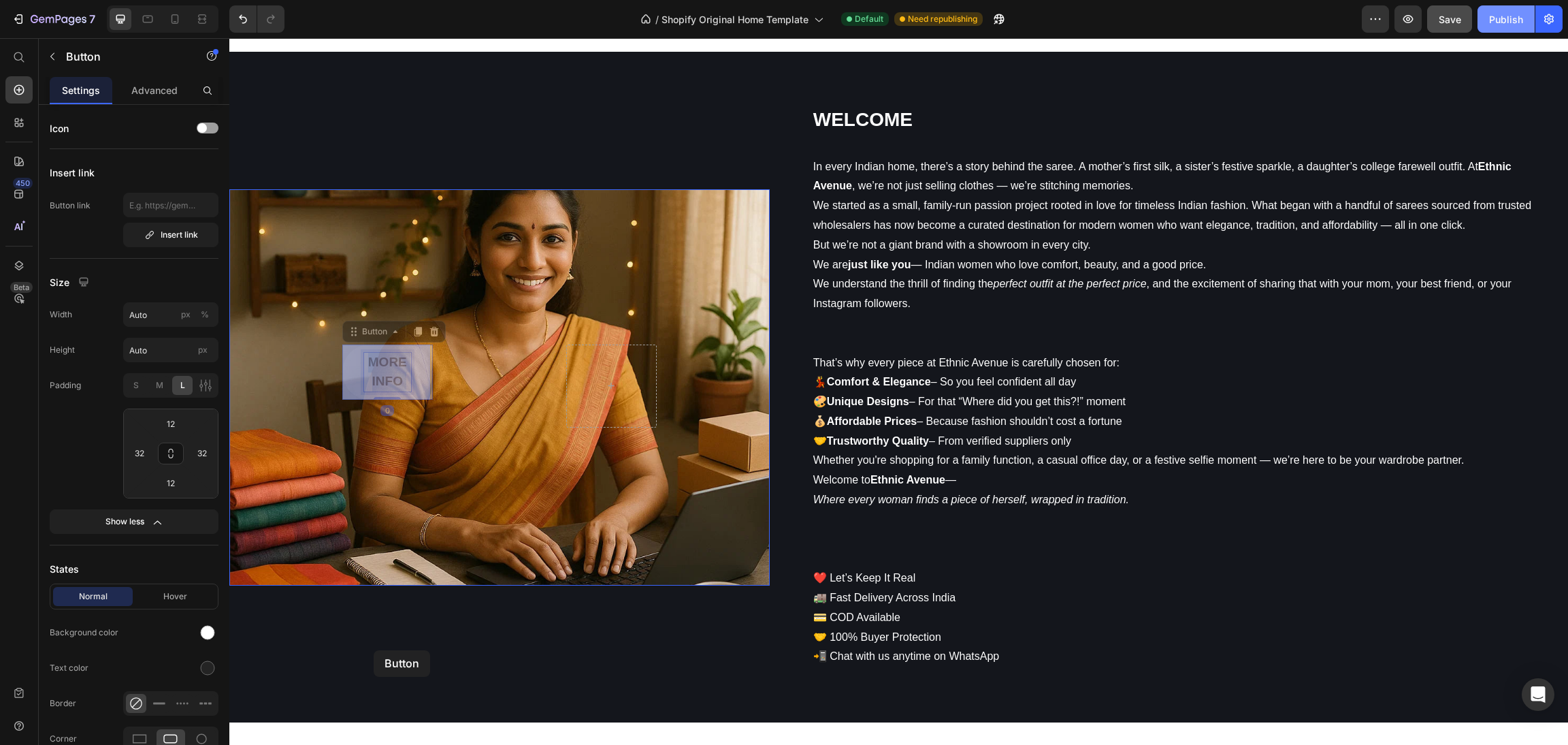 click on "Image Free shipping Text block For orders over $ 100 Text block Row Image Secured payment Text block Guaranteed safe checkout Text block Row Image 30-day return Text block Satisfied or your money back Text block Row Image Product check Text block Allowed upon delivery Text block Row Row Section 7 Recommended Apps for this template Heading Image Loox ‑ Product Reviews App Heading Loox is a beautiful social proof solution that helps brands build trust and drive sales. Automatically collect product reviews with photos and videos. Display product reviews on fully customizable widgets without slowing down your site. Reach new customers with one-click referrals. Text Block https://gempages.co/loox Text Block Row Row Image Fordeer Product Labels & Badges Heading Fordeer Product Labels & Badges is a powerful Shopify app that allows you to create eye-catching labels and badges to highlight key product information such as discounts, stock status, new arrivals, and more. Helps you stand out from the competition. Row" at bounding box center (898, -1068) 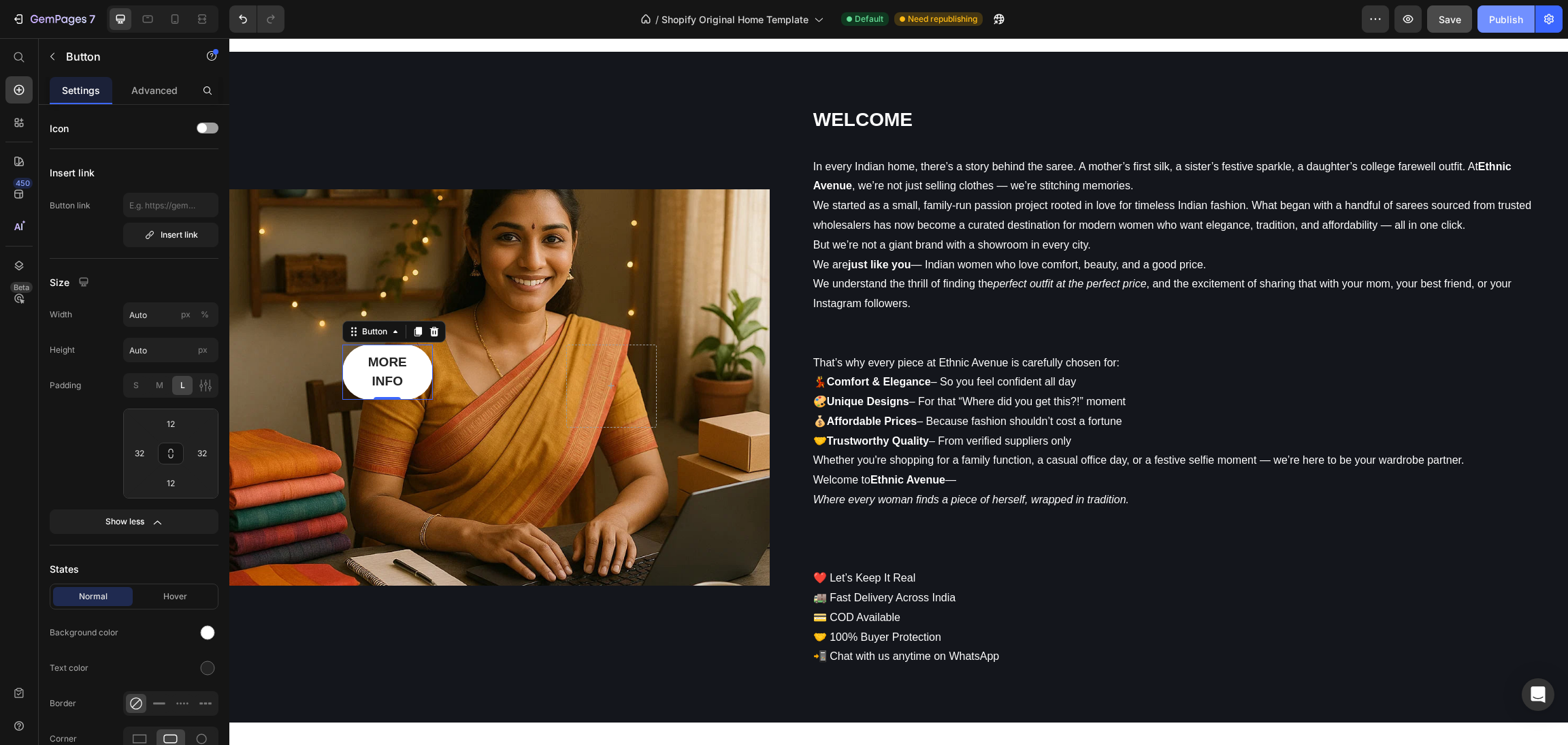 click on "MORE INFO" at bounding box center (387, 372) 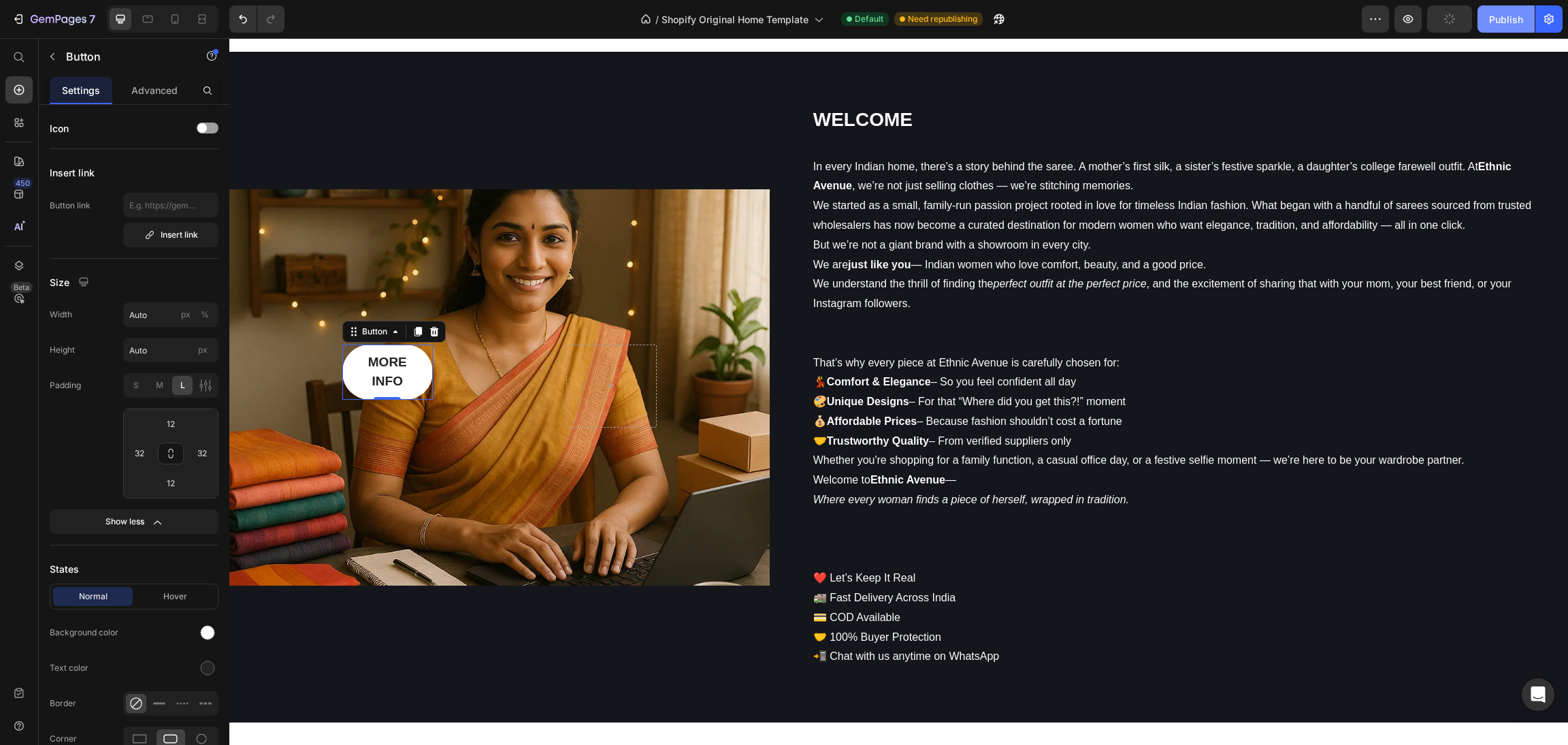 click on "MORE INFO" at bounding box center (387, 372) 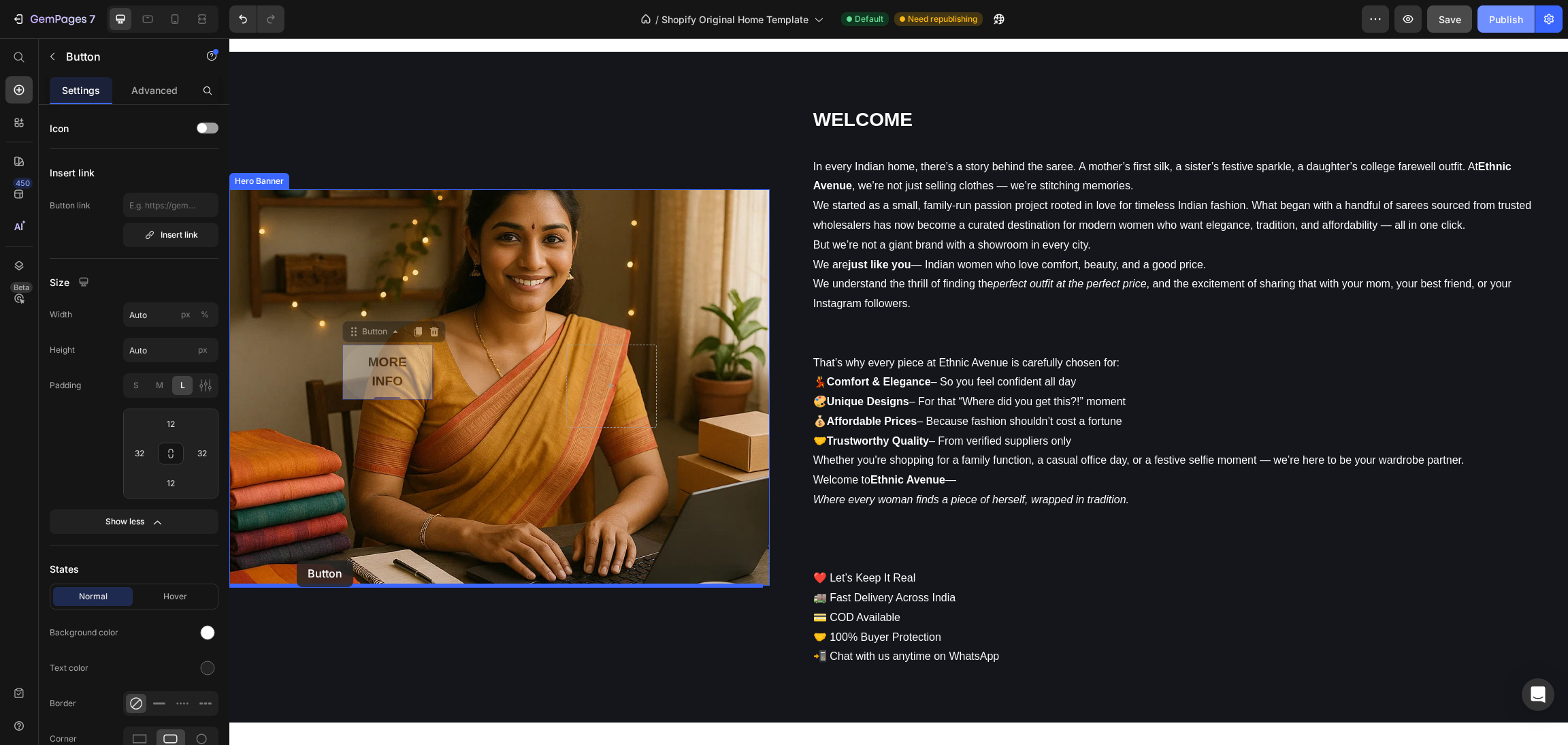 drag, startPoint x: 419, startPoint y: 351, endPoint x: 297, endPoint y: 560, distance: 242.0021 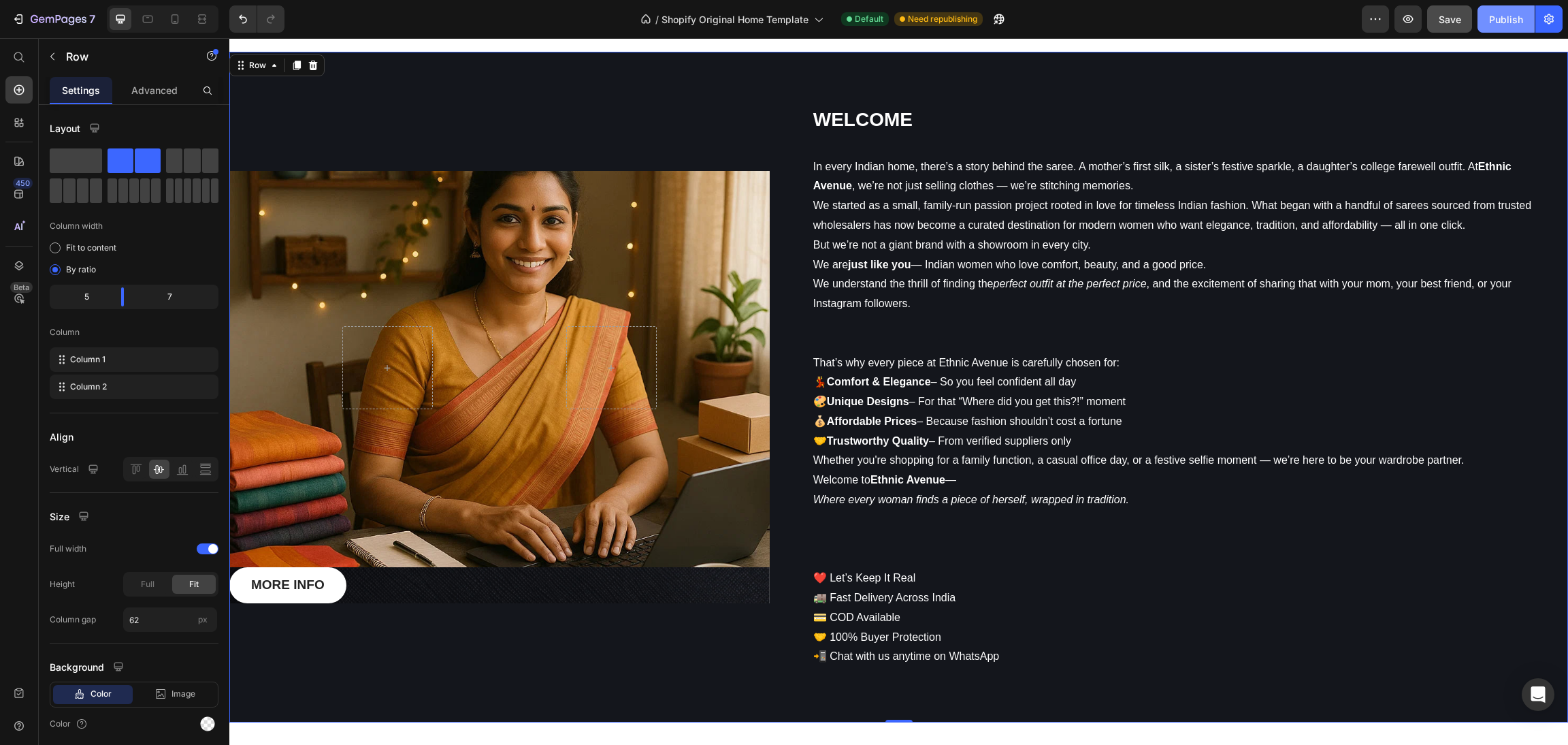 click on "Heading
Row MORE INFO Button Hero Banner" at bounding box center [500, 387] 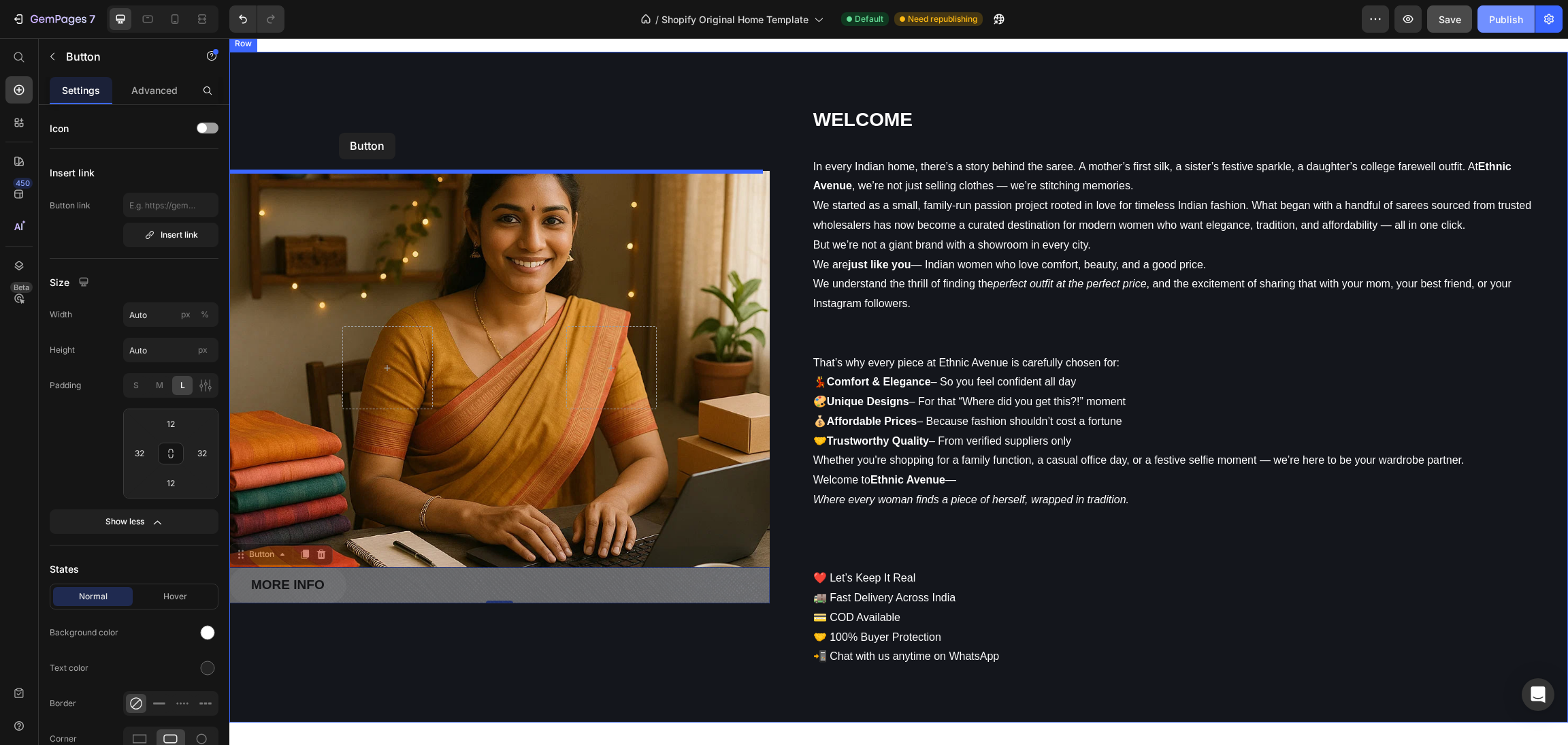 drag, startPoint x: 325, startPoint y: 585, endPoint x: 339, endPoint y: 133, distance: 452.21676 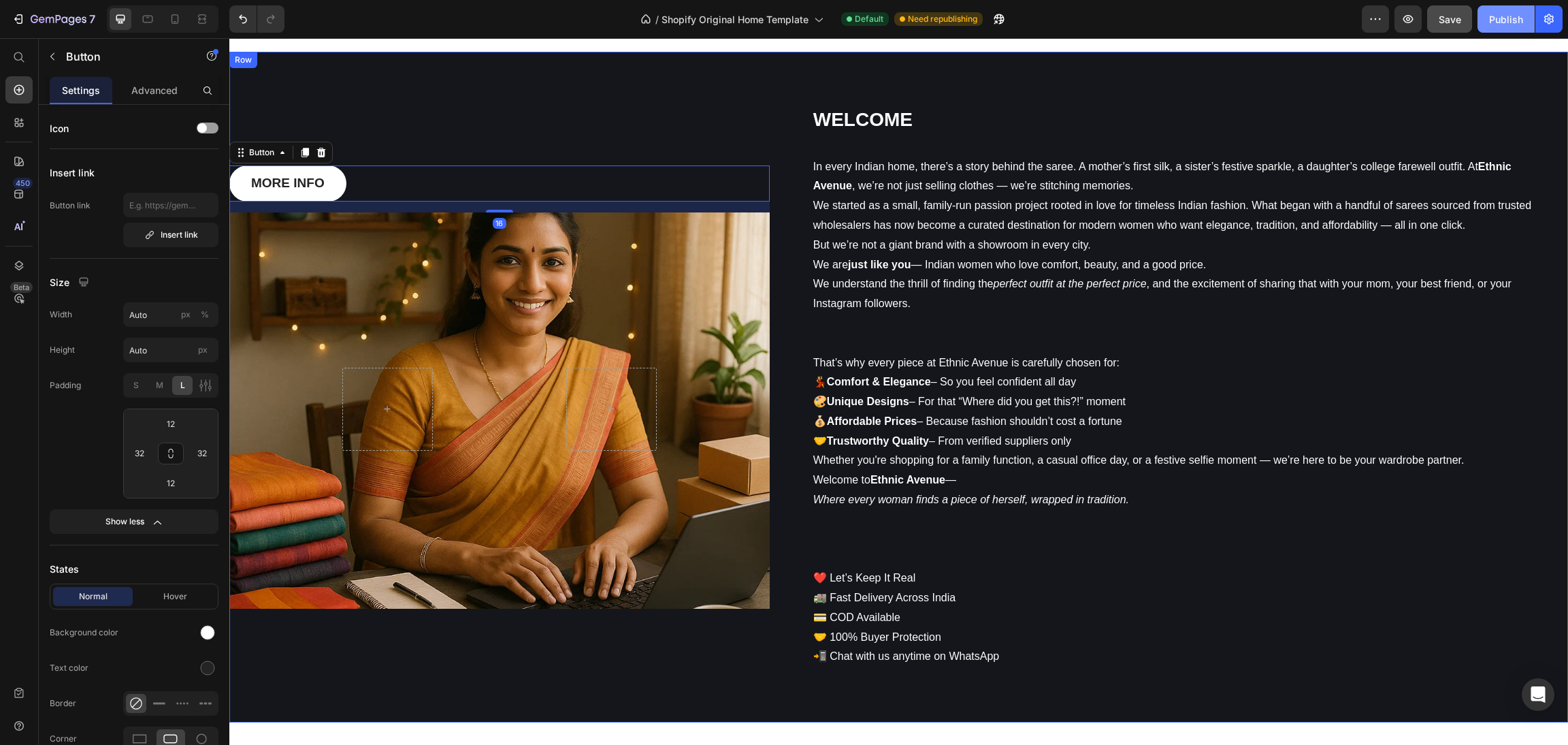click on "MORE INFO Button   16
Heading
Row Hero Banner" at bounding box center (500, 387) 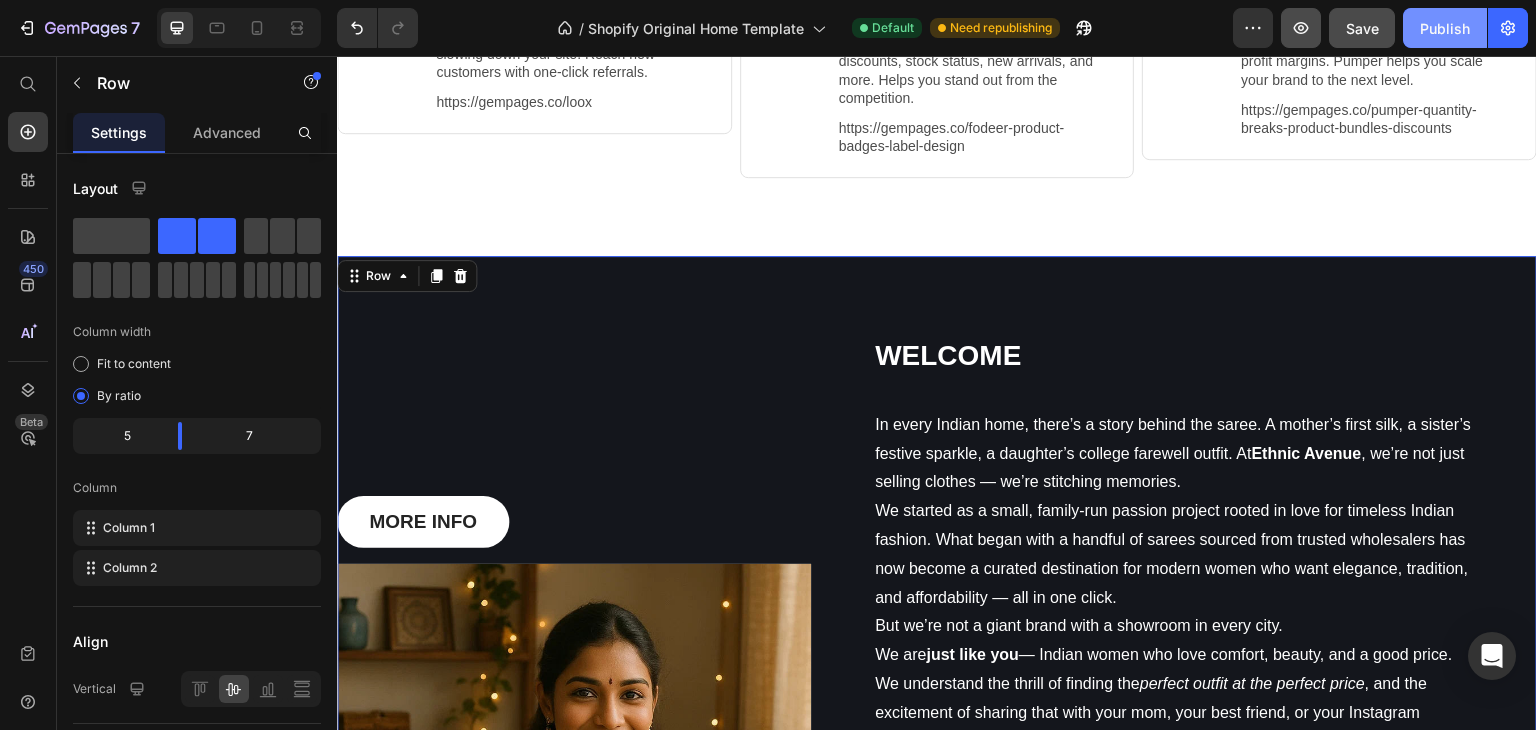 scroll, scrollTop: 4352, scrollLeft: 0, axis: vertical 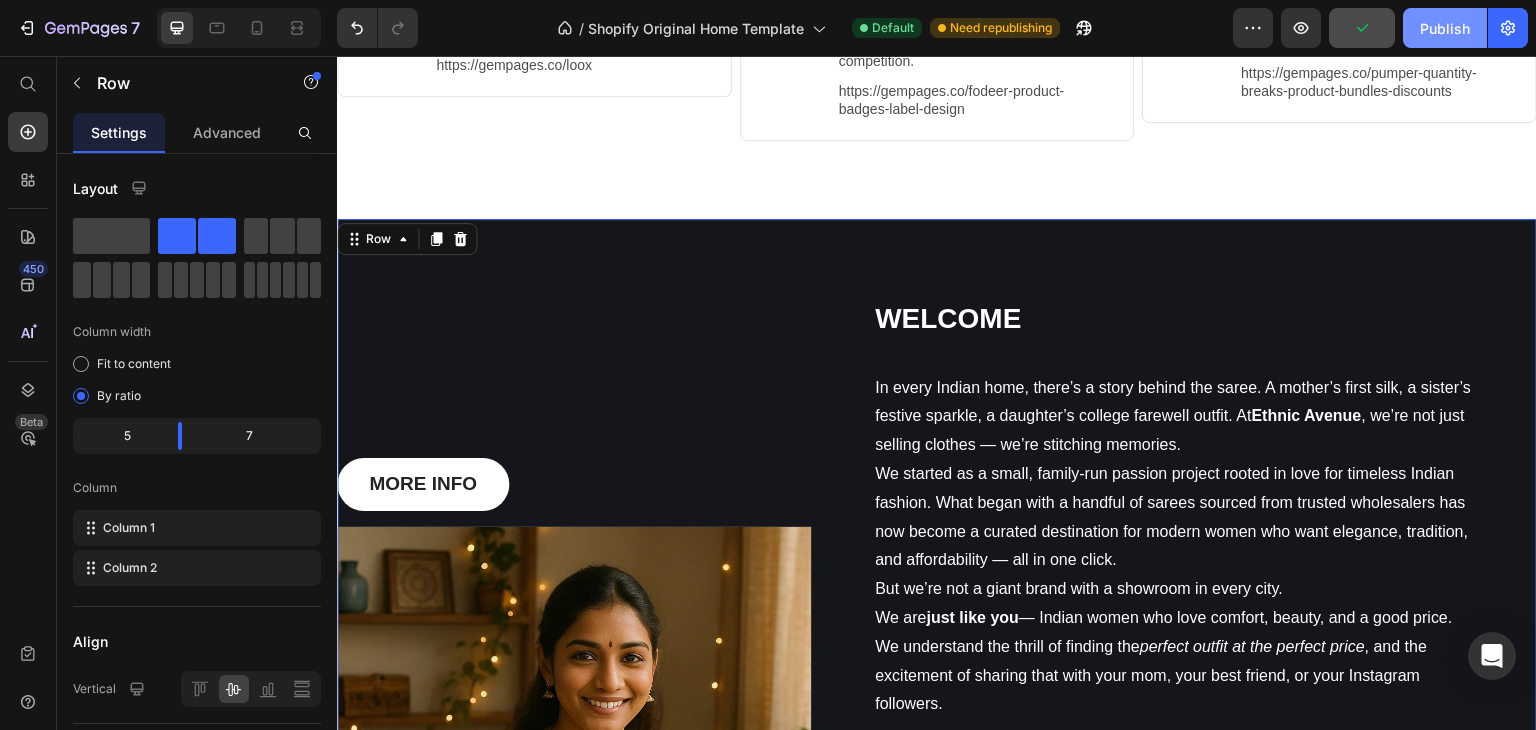 click on "Publish" at bounding box center [1445, 28] 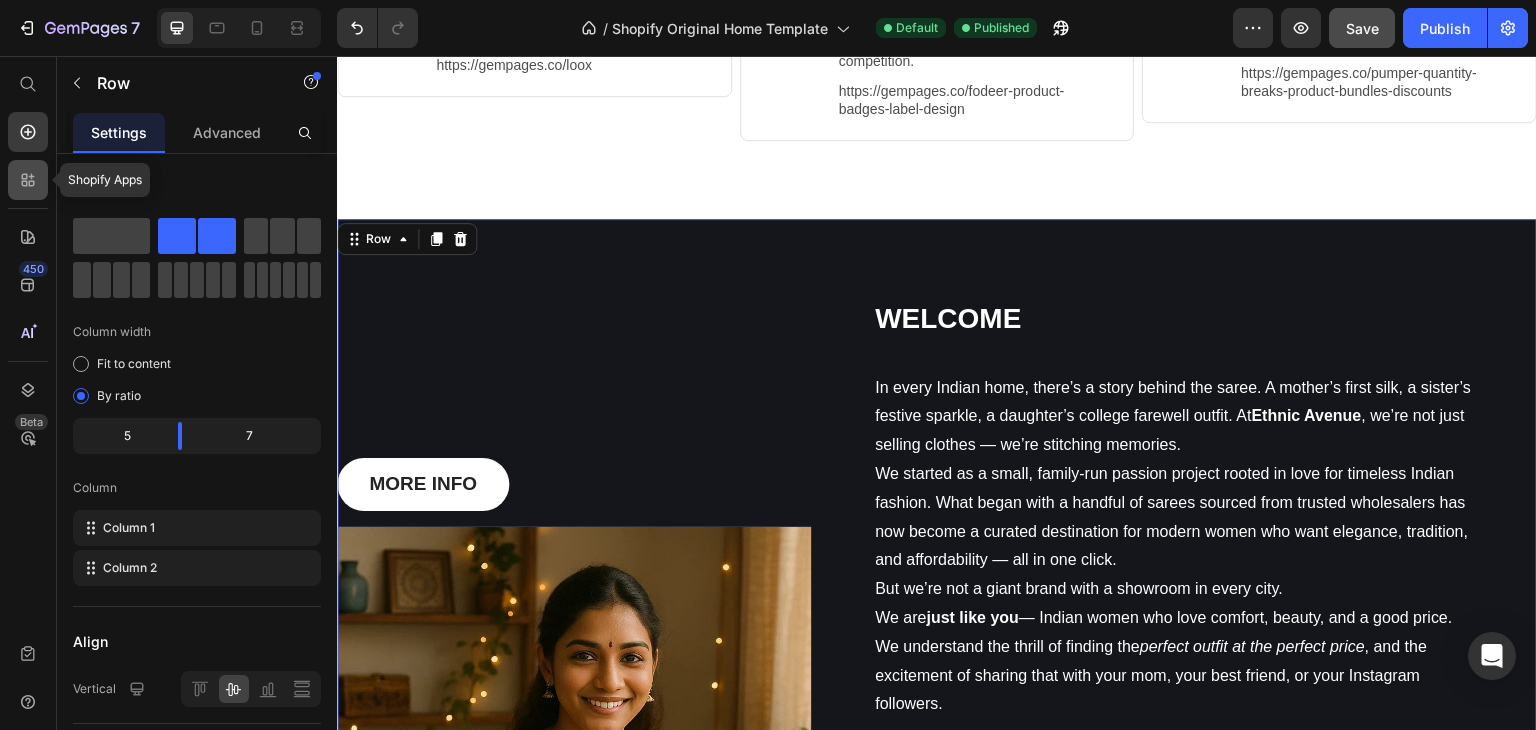 click 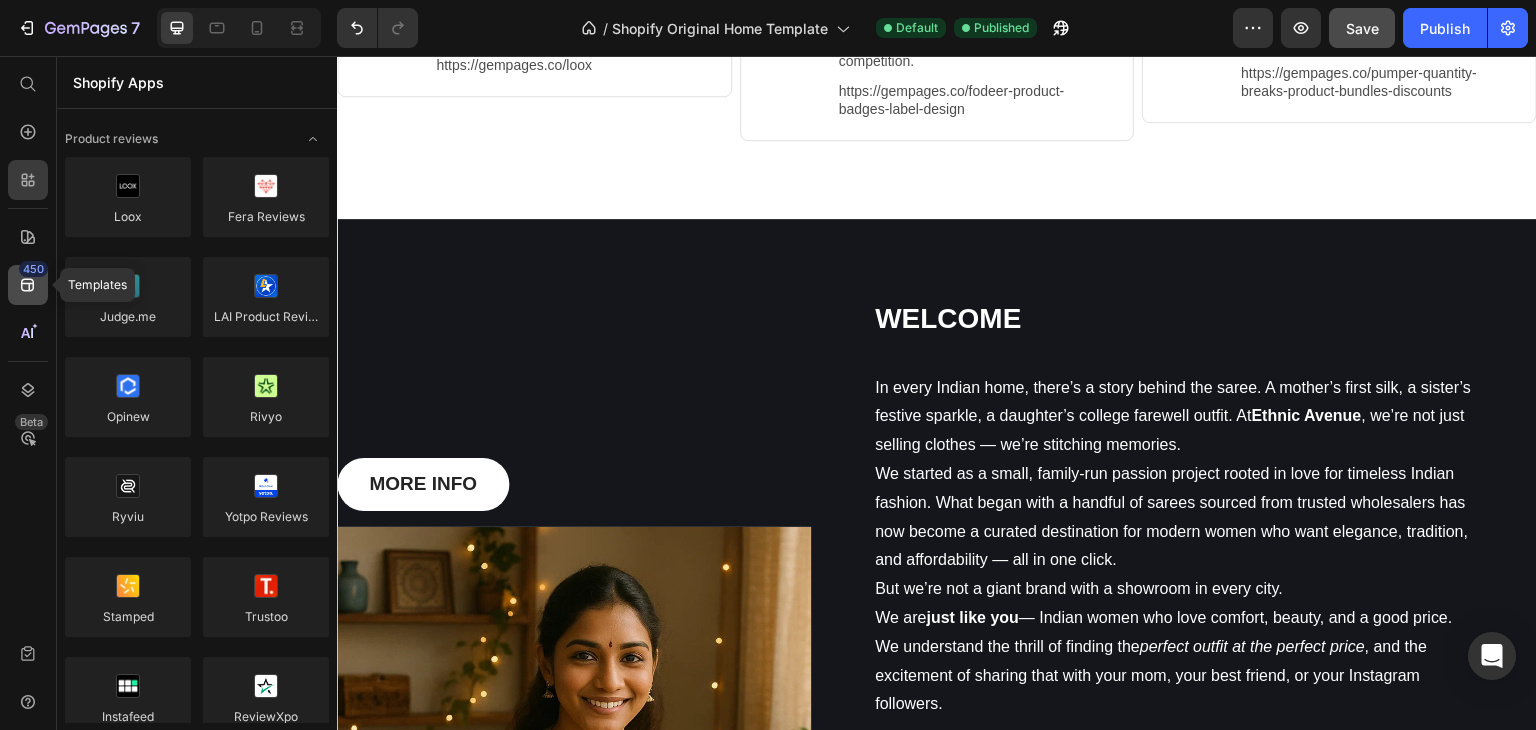 click on "450" at bounding box center (33, 269) 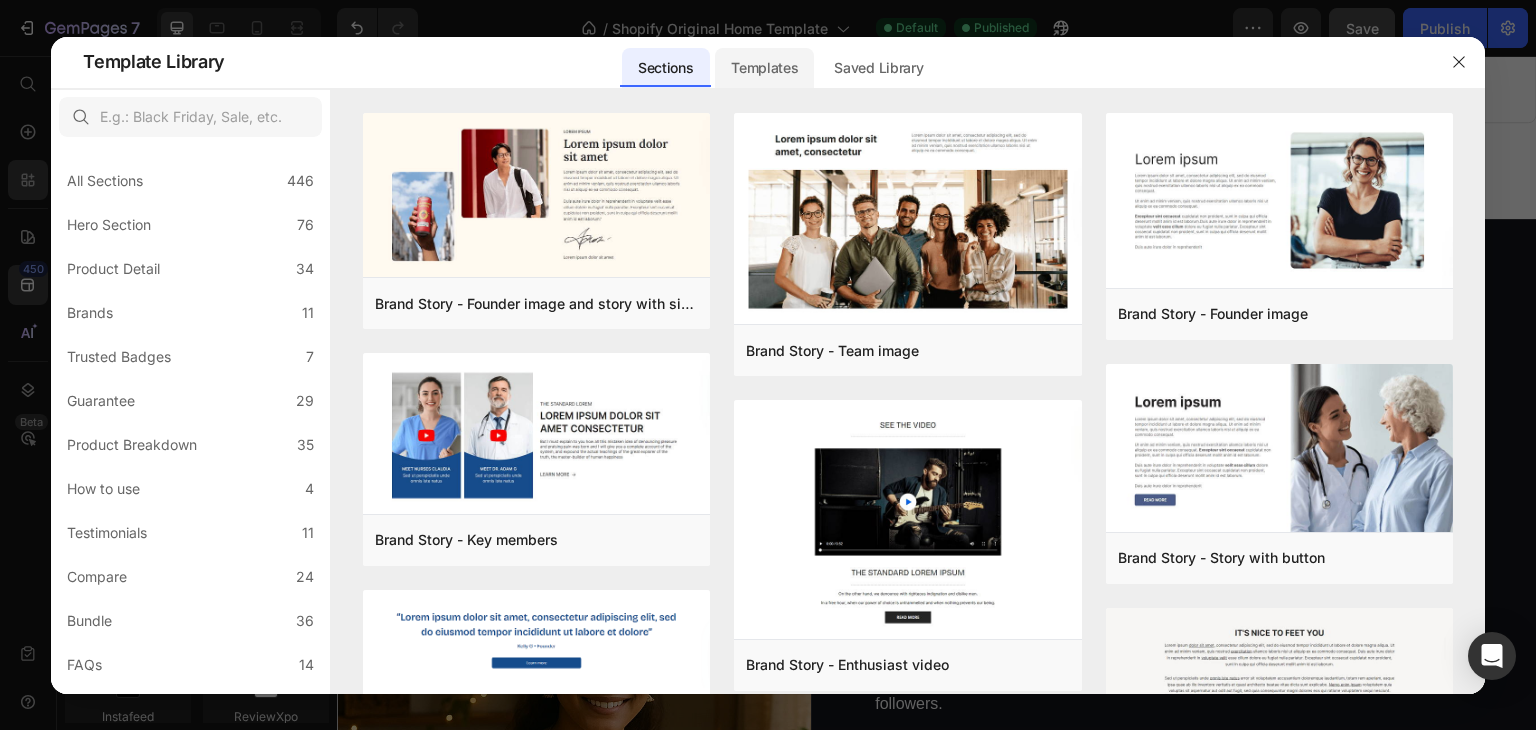 click on "Templates" 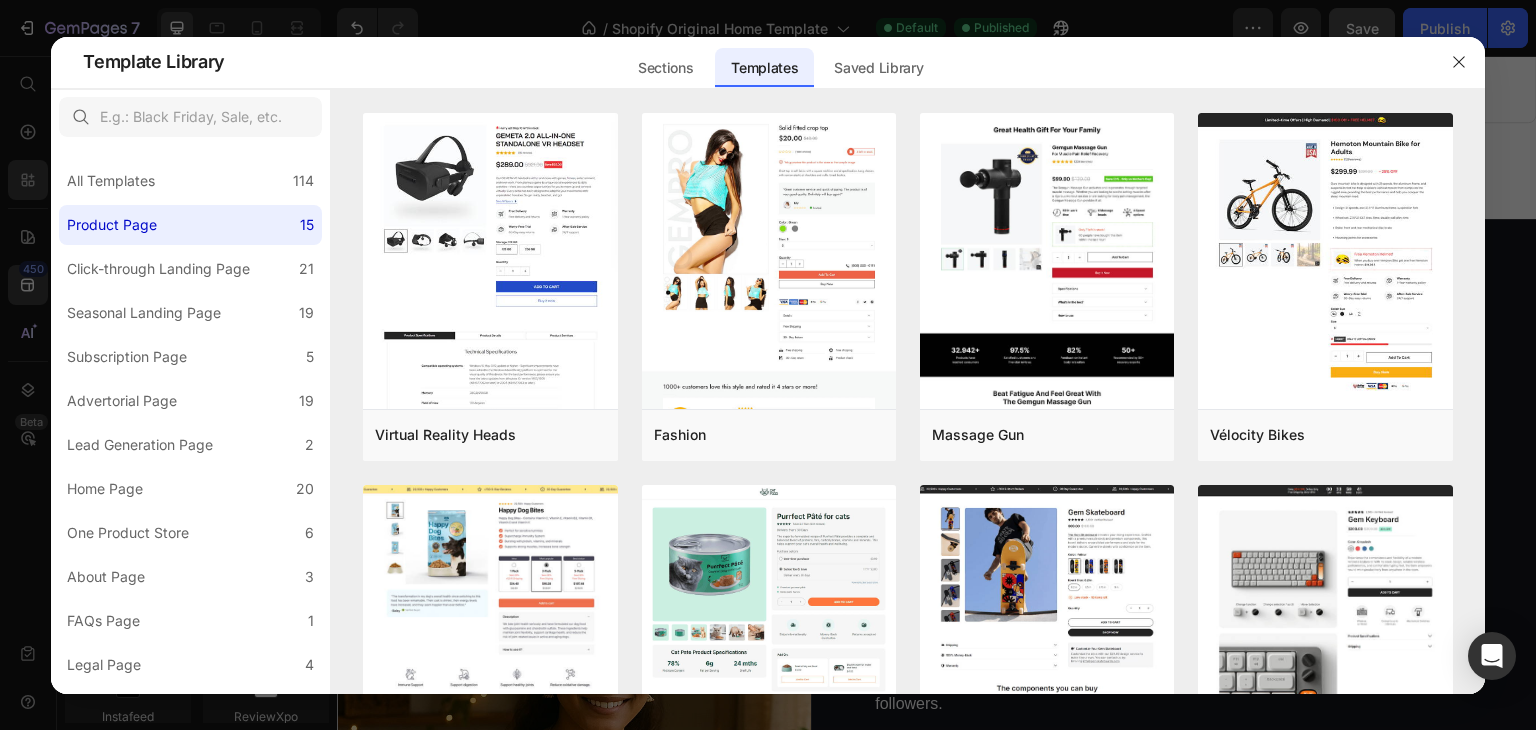 drag, startPoint x: 915, startPoint y: 77, endPoint x: 908, endPoint y: 93, distance: 17.464249 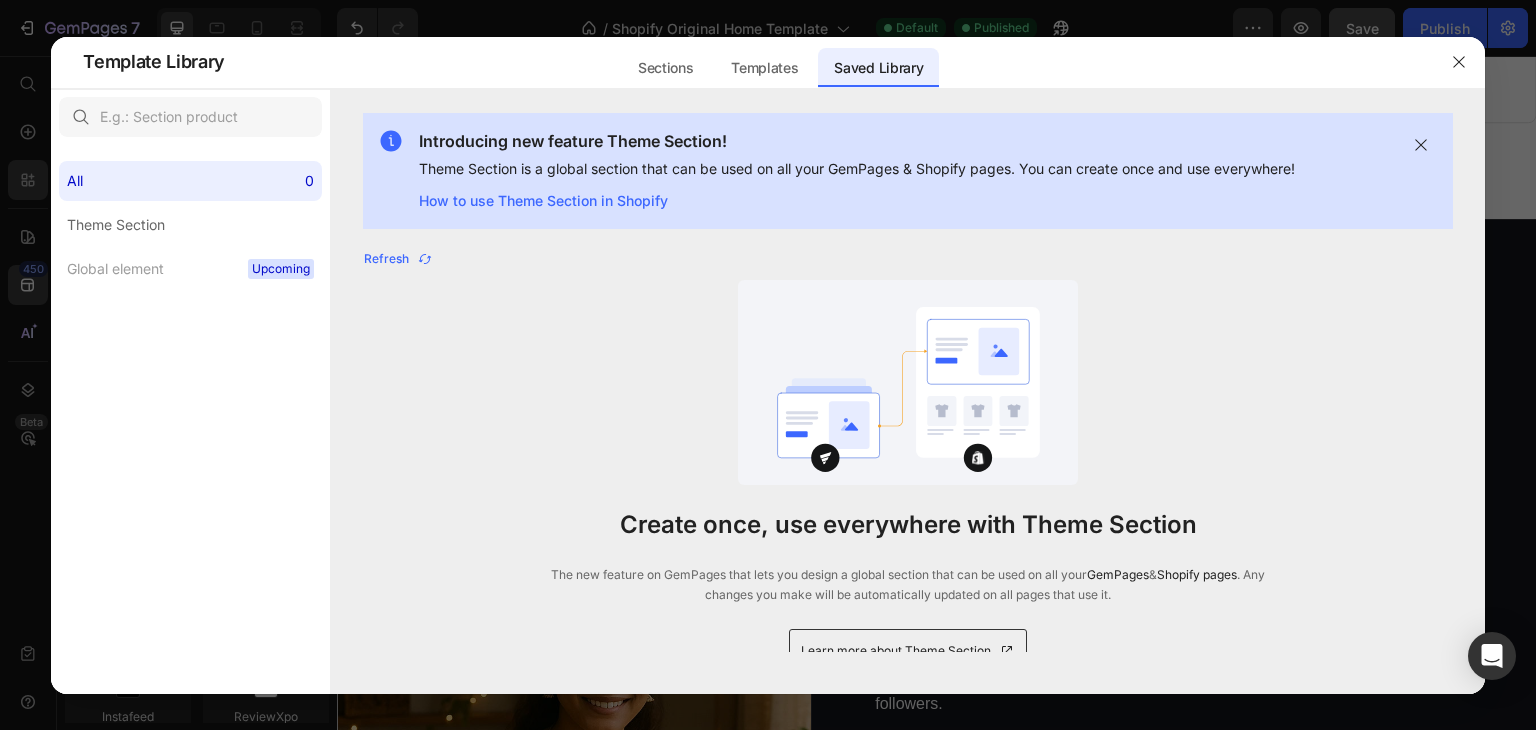click on "Saved Library" 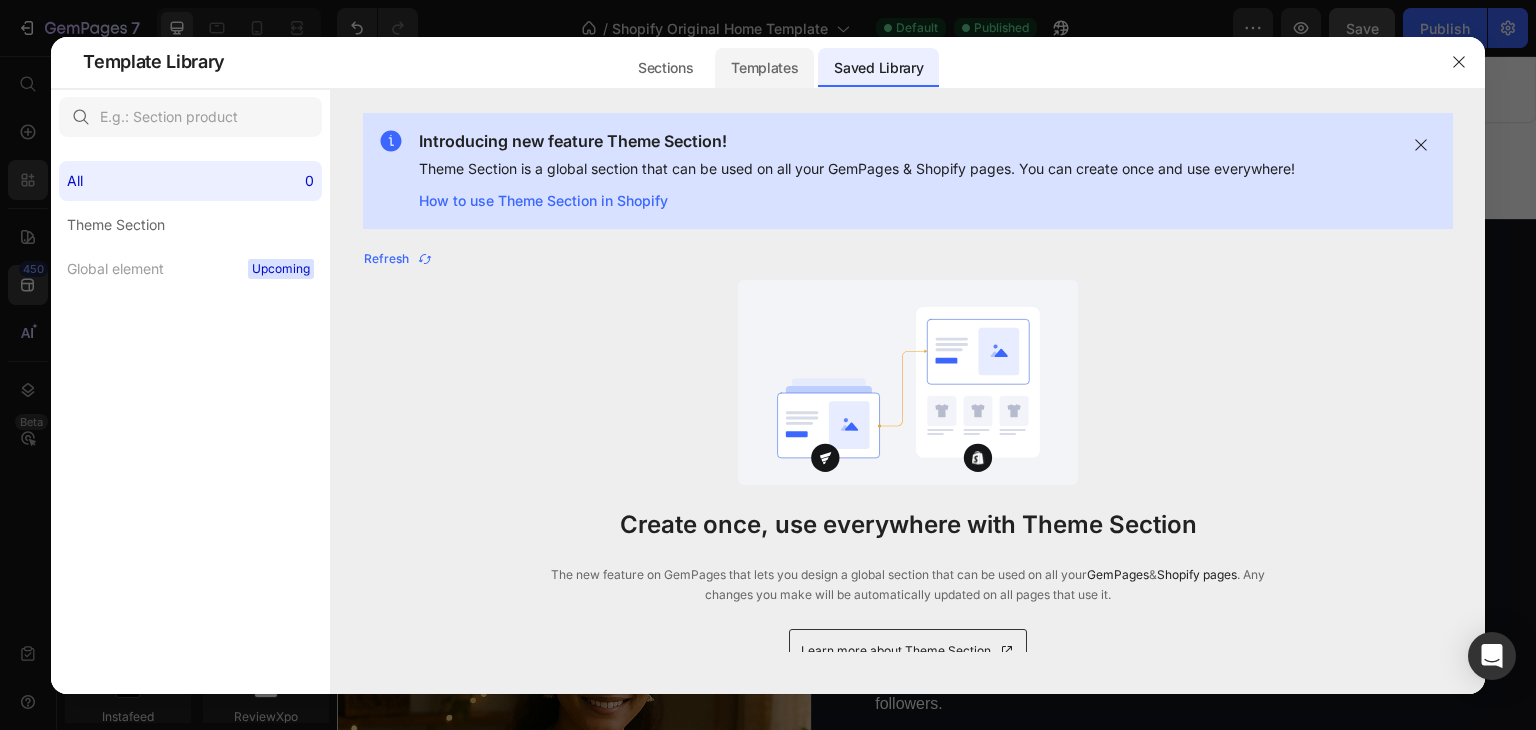 click on "Templates" 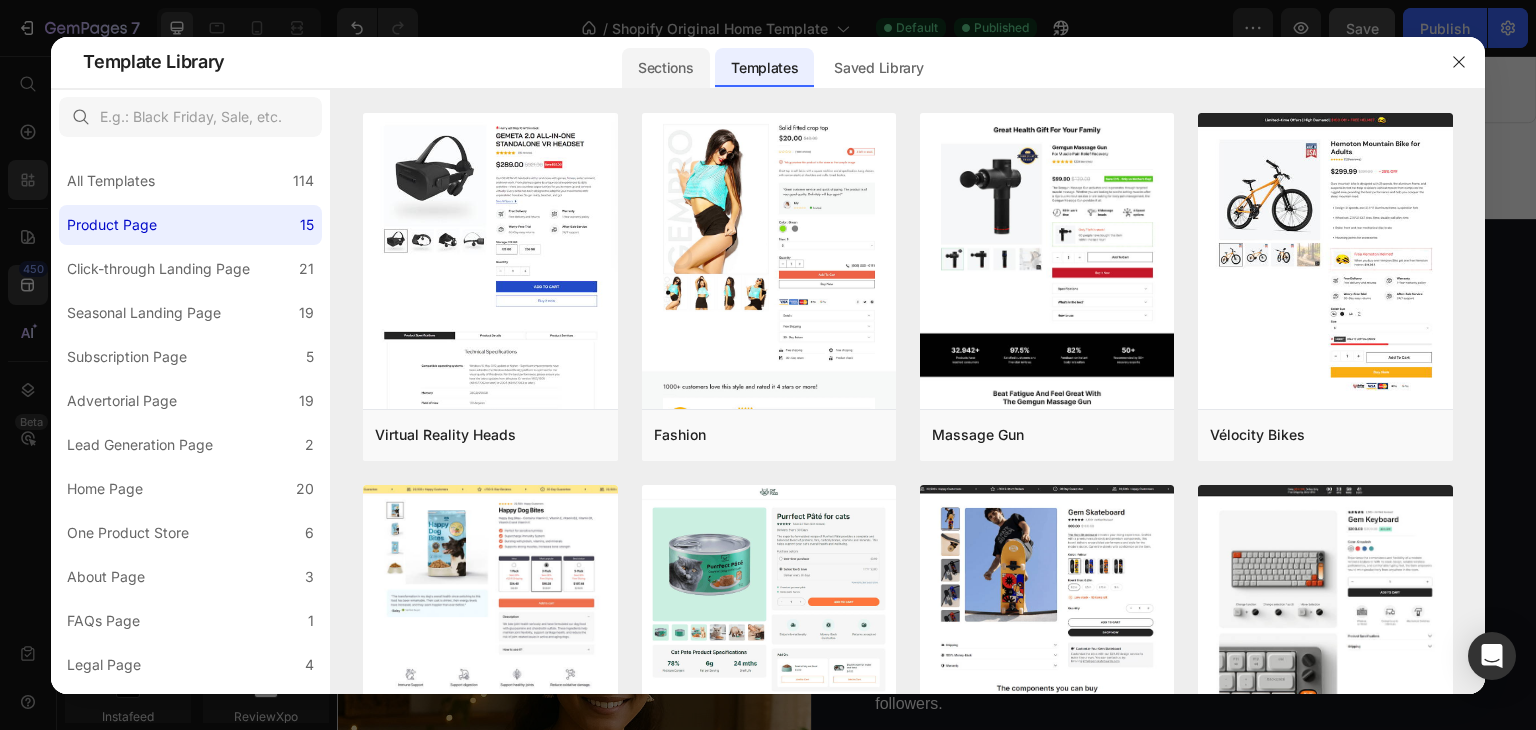 click on "Sections" 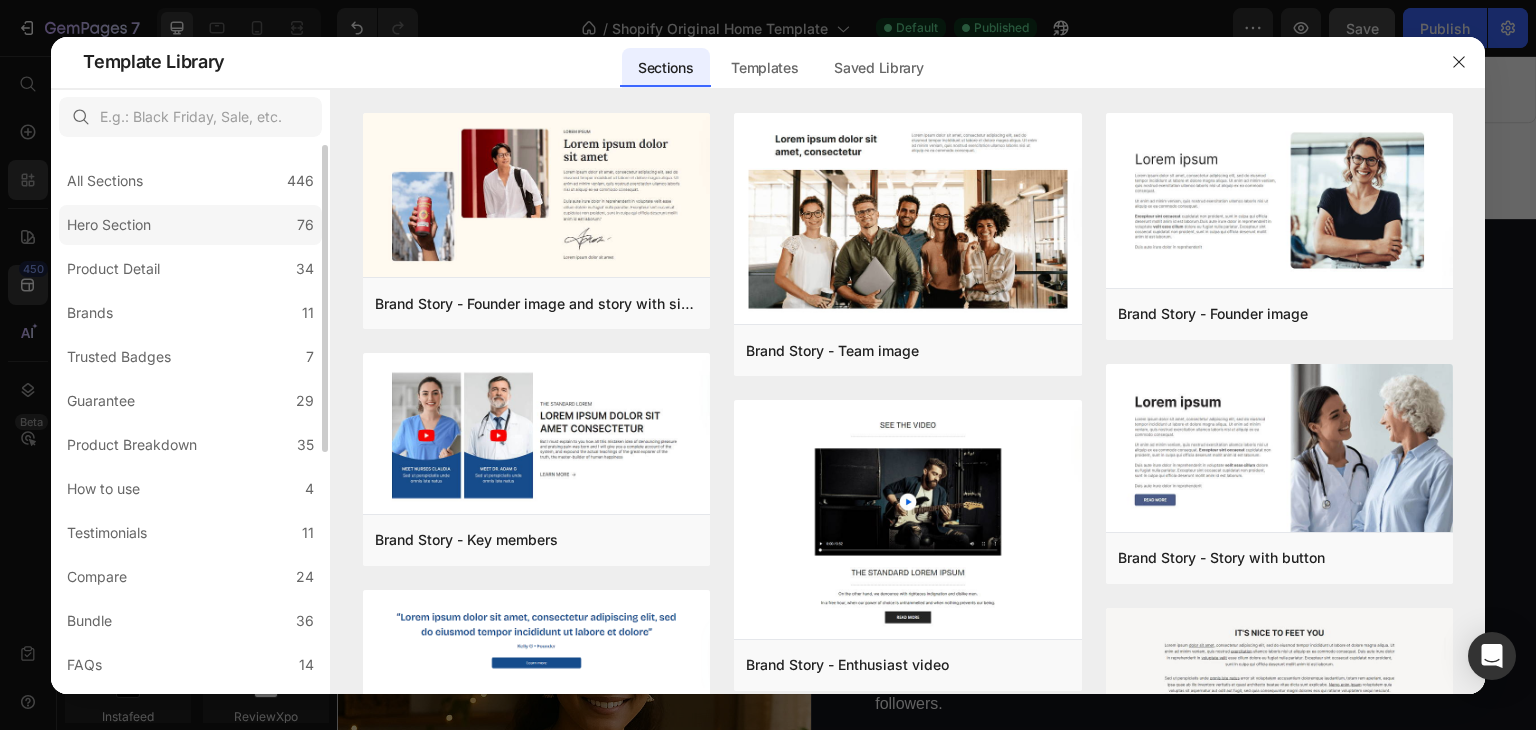 click on "Hero Section" at bounding box center (109, 225) 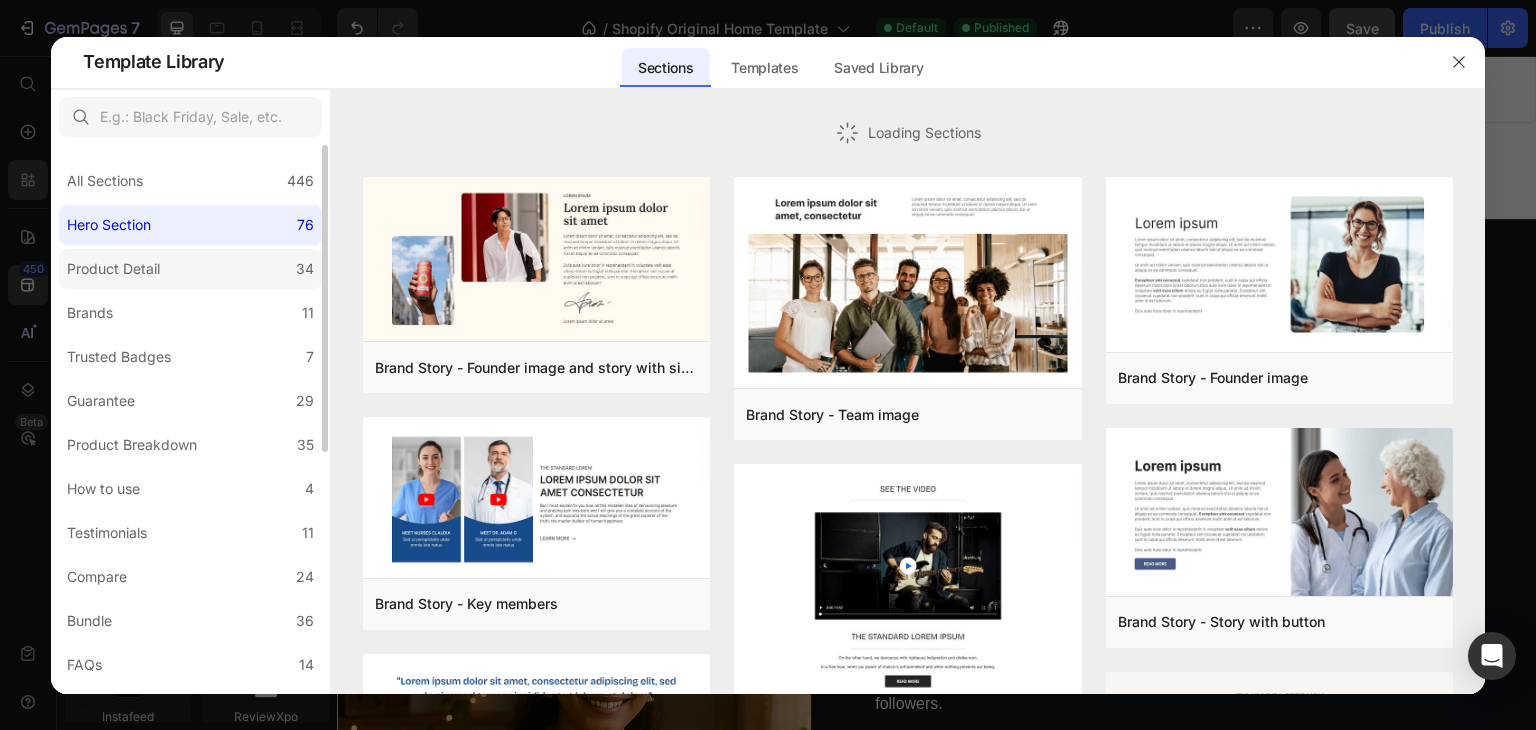 click on "Product Detail 34" 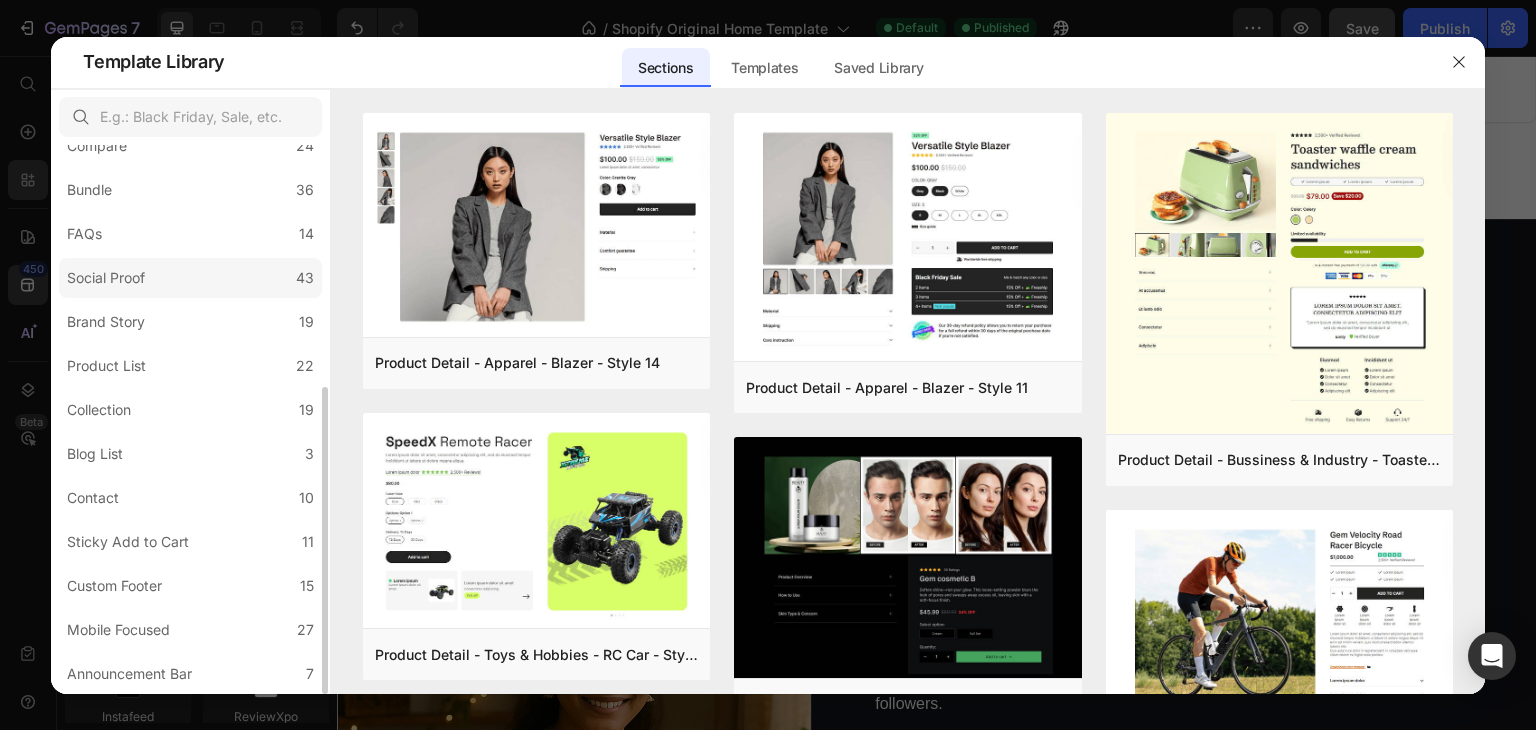 scroll, scrollTop: 331, scrollLeft: 0, axis: vertical 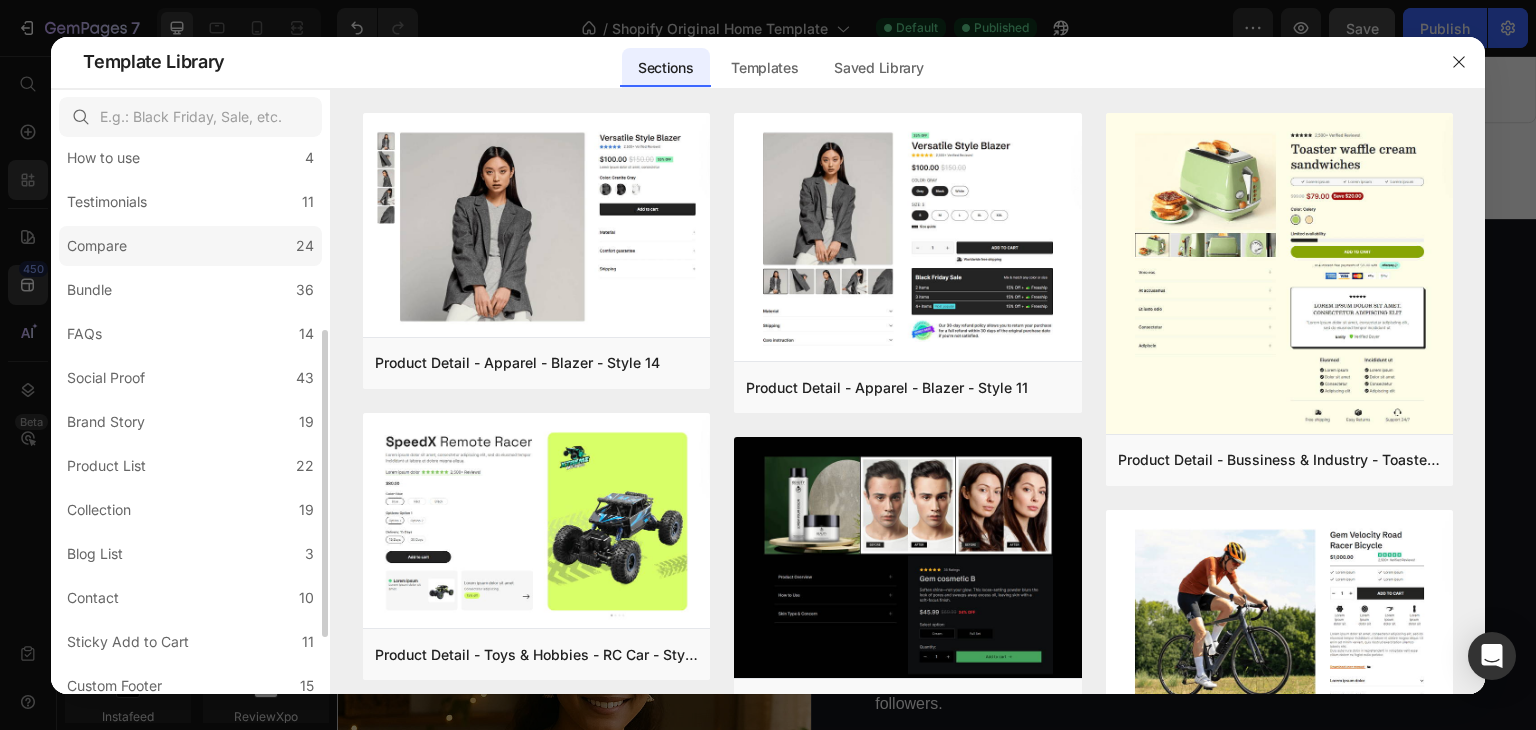 click on "Compare" at bounding box center (97, 246) 